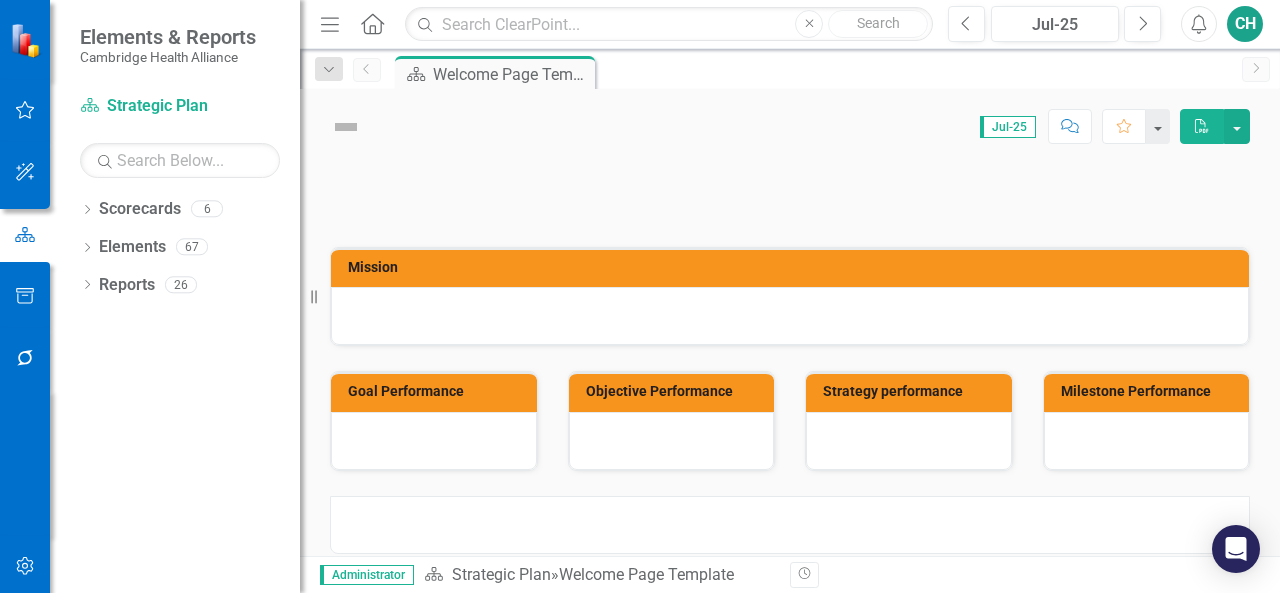 scroll, scrollTop: 0, scrollLeft: 0, axis: both 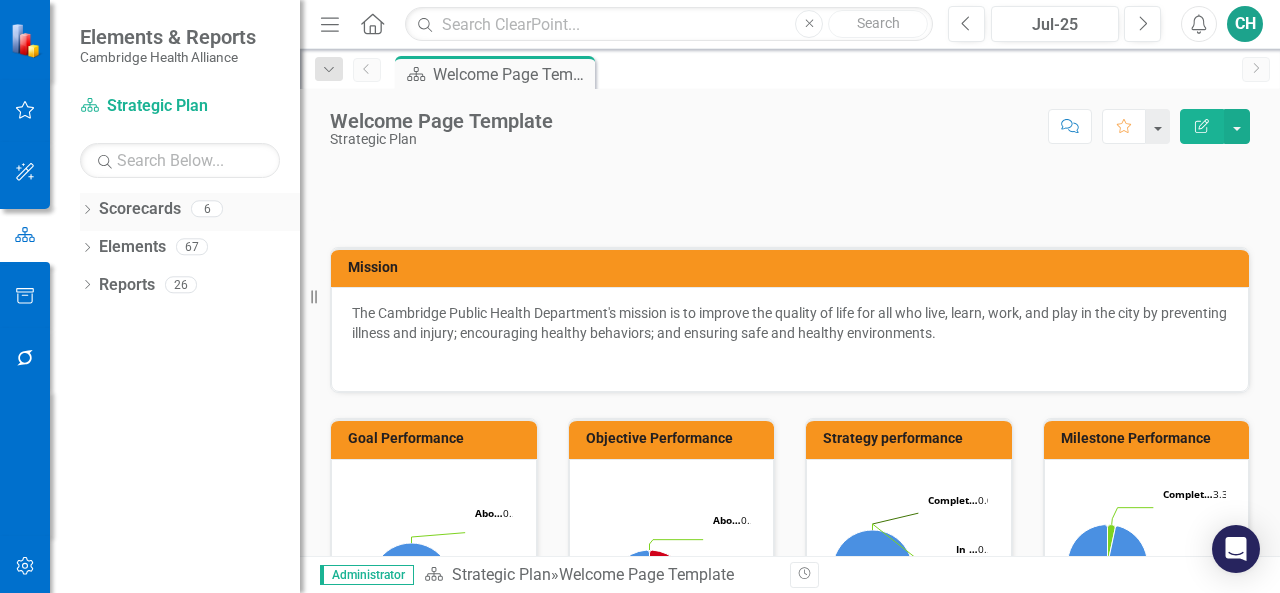 click on "Dropdown" at bounding box center (87, 211) 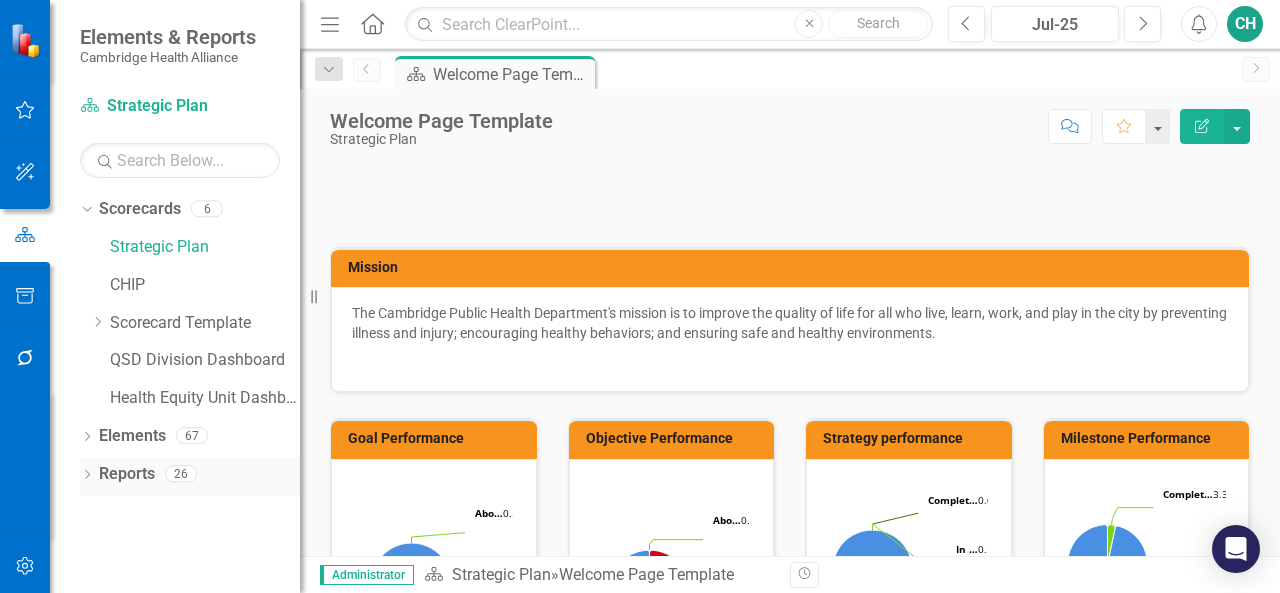 click on "Dropdown" at bounding box center (87, 476) 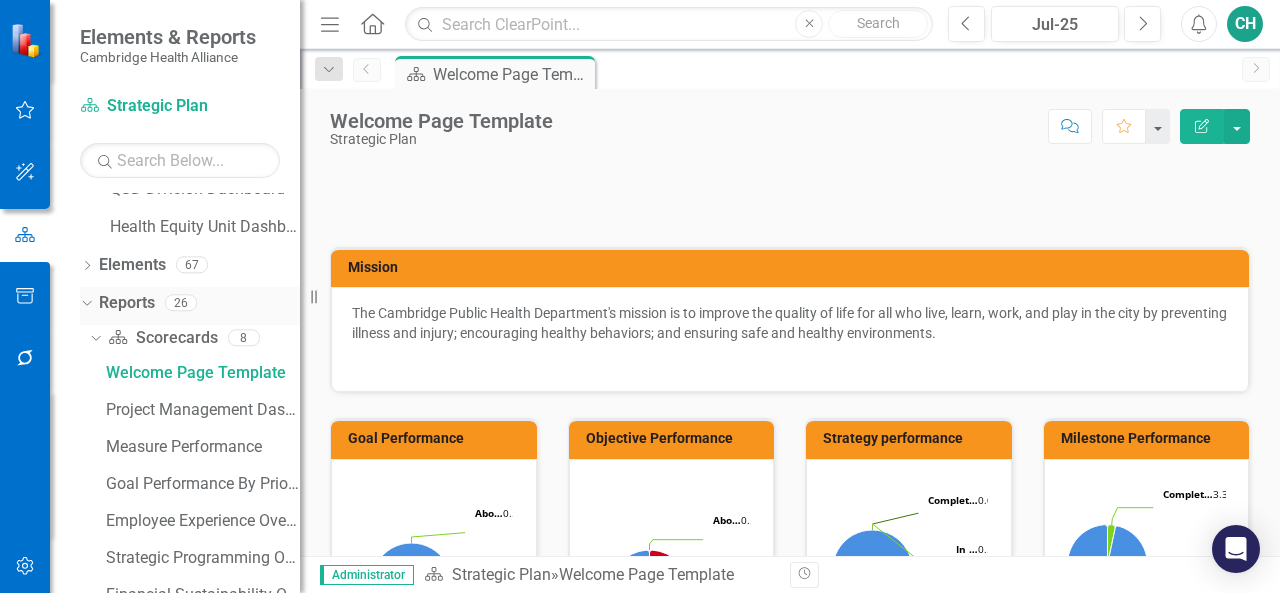 scroll, scrollTop: 172, scrollLeft: 0, axis: vertical 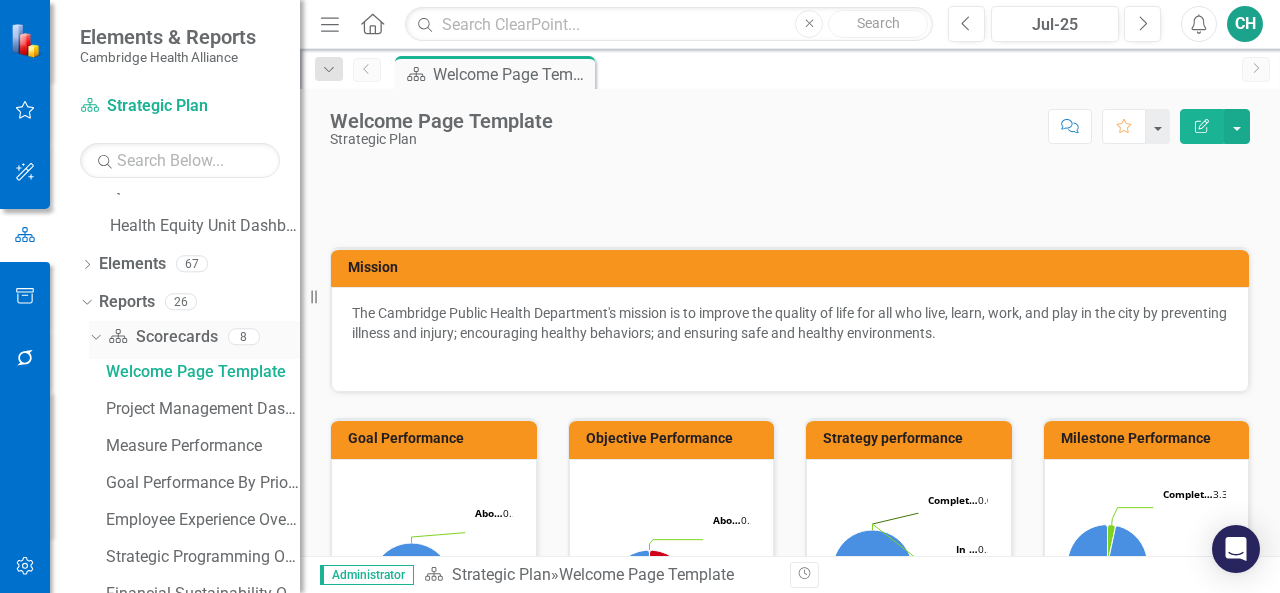 click on "Scorecard Scorecards" at bounding box center [162, 337] 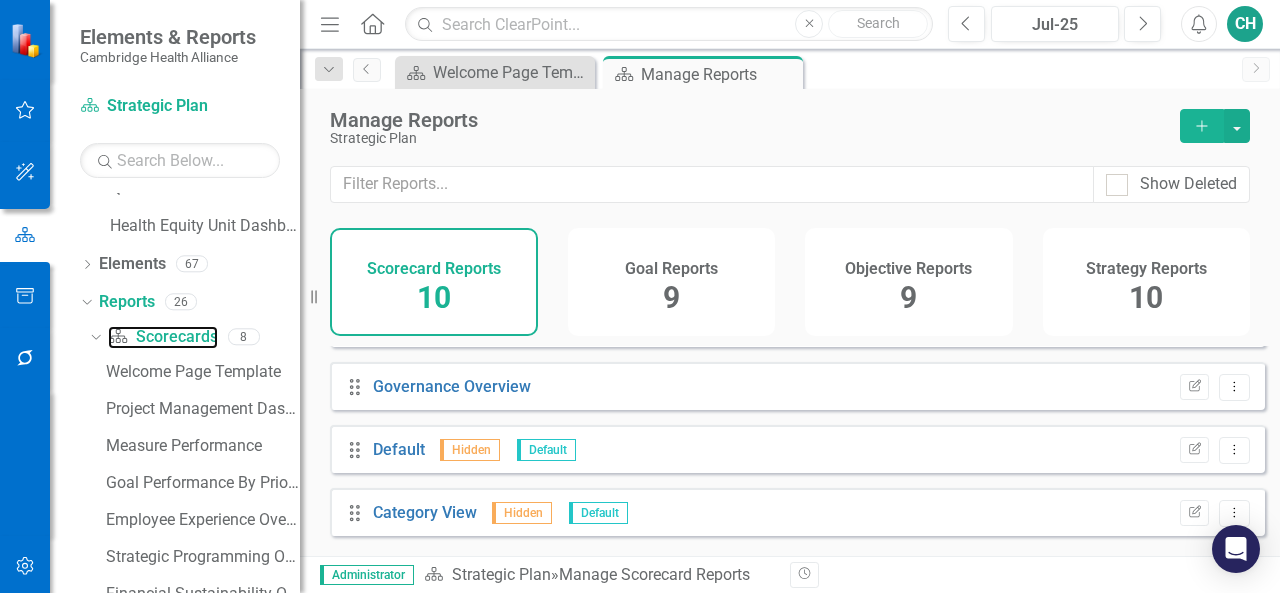 scroll, scrollTop: 434, scrollLeft: 0, axis: vertical 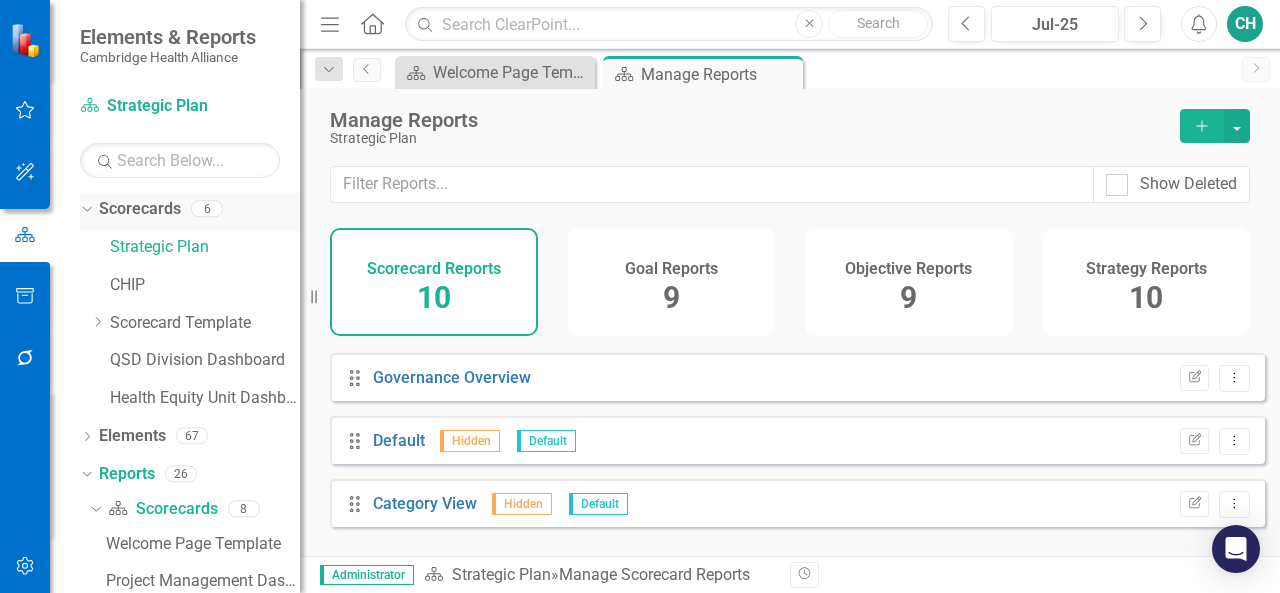 click on "Scorecards" at bounding box center [140, 209] 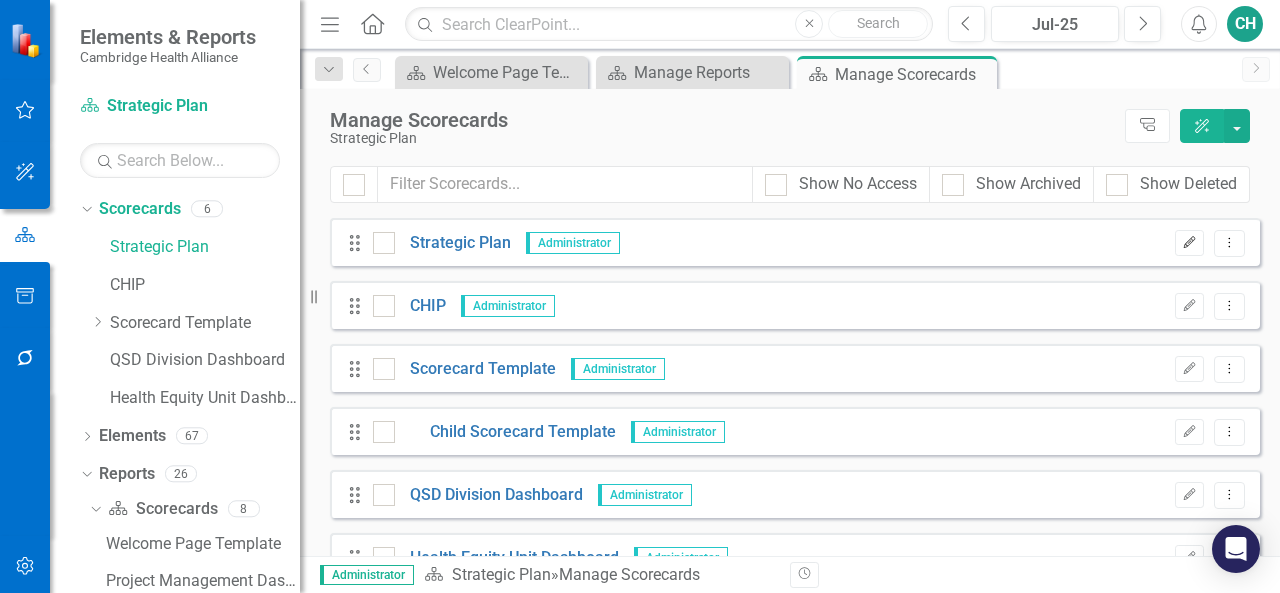 click on "Edit" 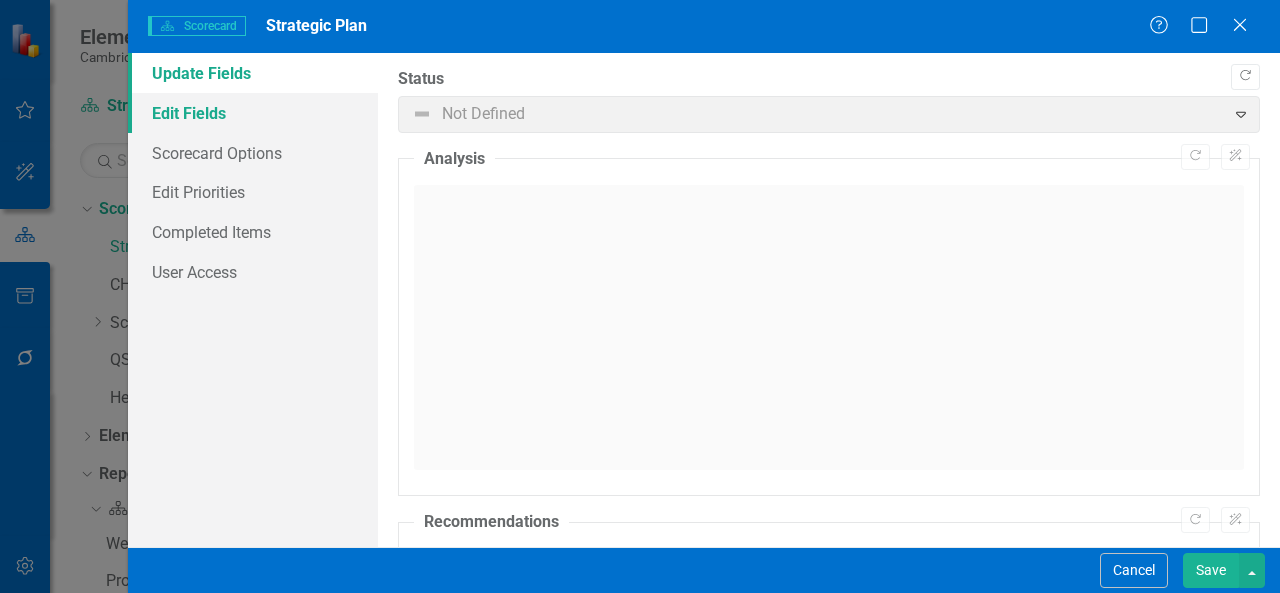 click on "Edit Fields" at bounding box center [253, 113] 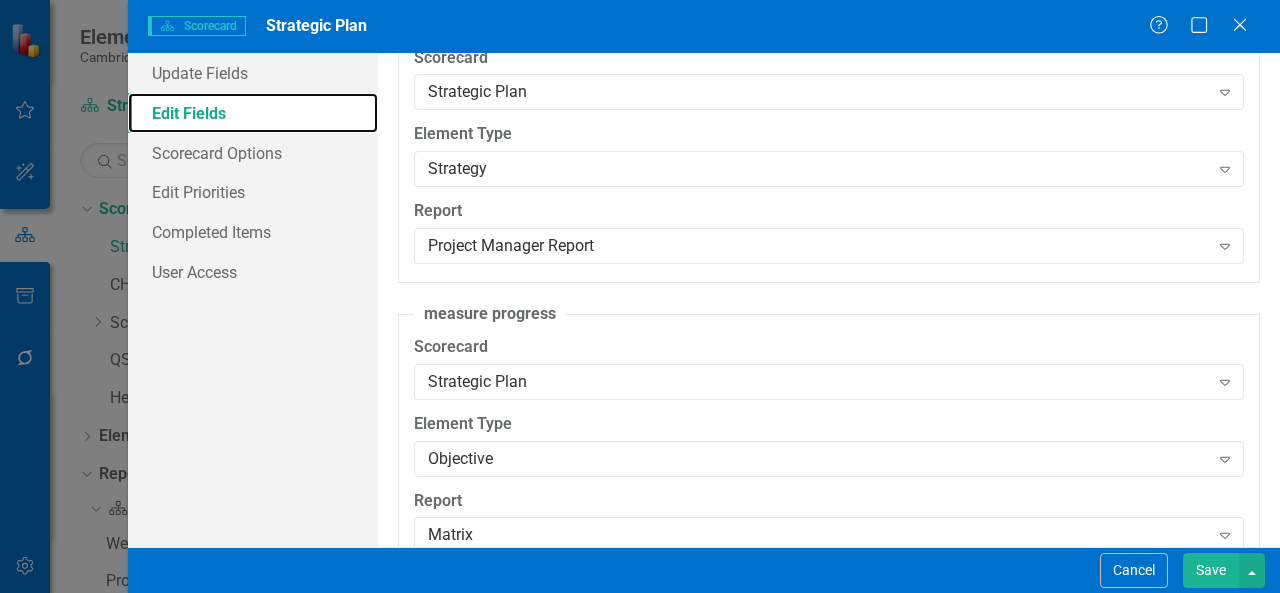 scroll, scrollTop: 2339, scrollLeft: 0, axis: vertical 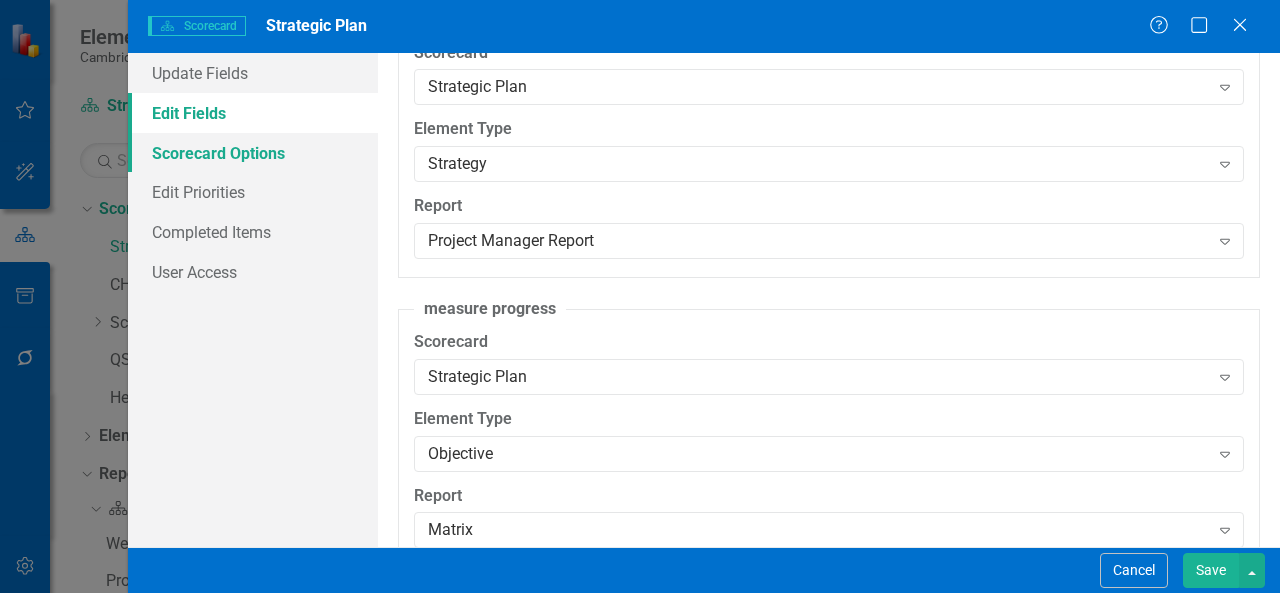 click on "Scorecard Options" at bounding box center (253, 153) 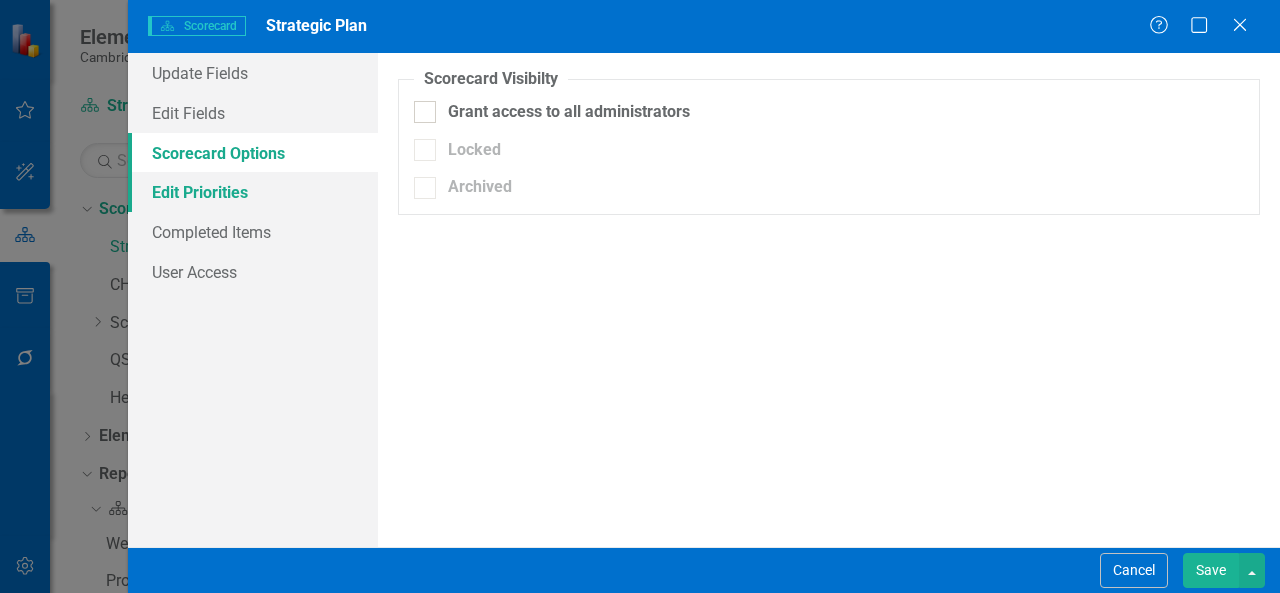 click on "Edit Priorities" at bounding box center (253, 192) 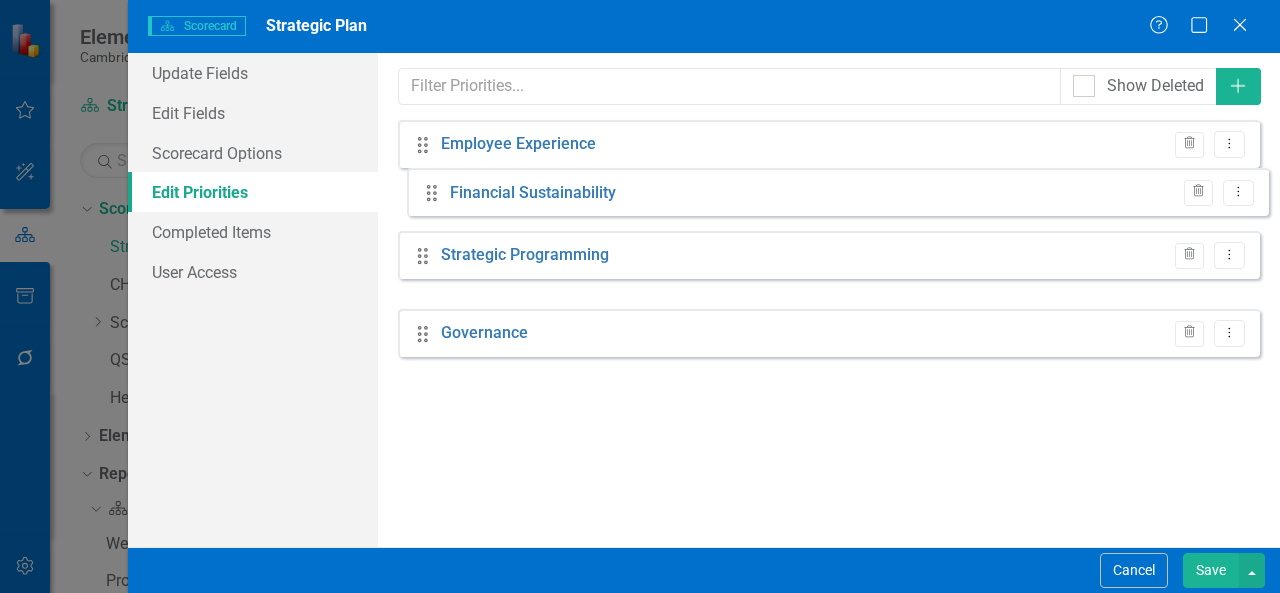 drag, startPoint x: 421, startPoint y: 278, endPoint x: 430, endPoint y: 201, distance: 77.52419 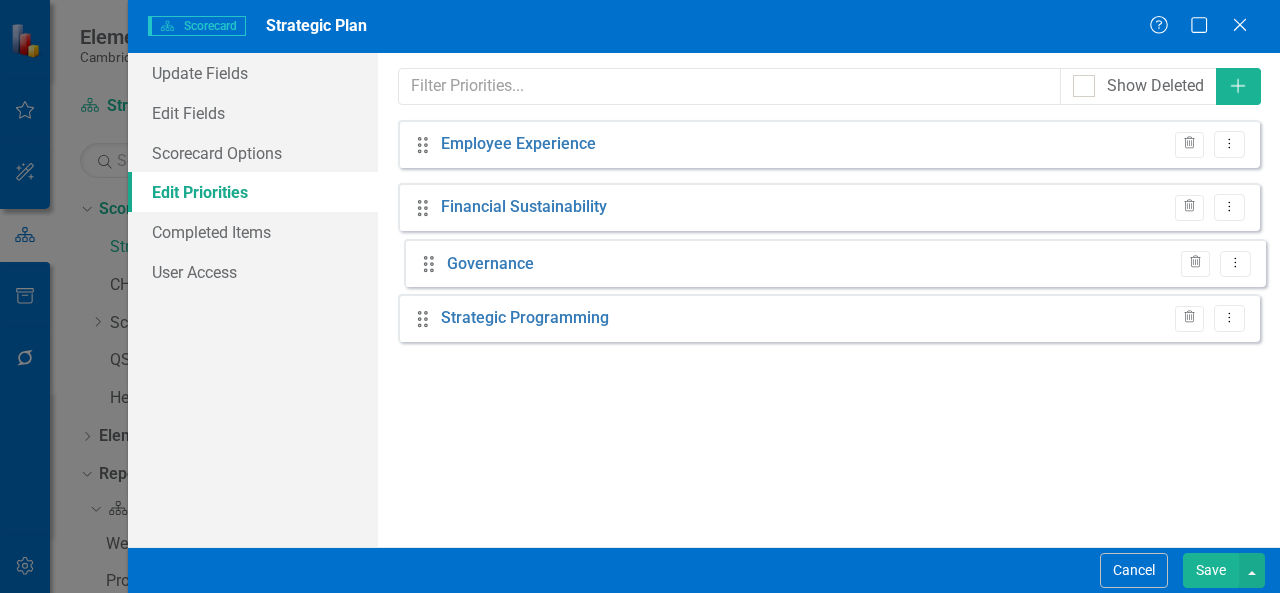 drag, startPoint x: 422, startPoint y: 334, endPoint x: 428, endPoint y: 264, distance: 70.256676 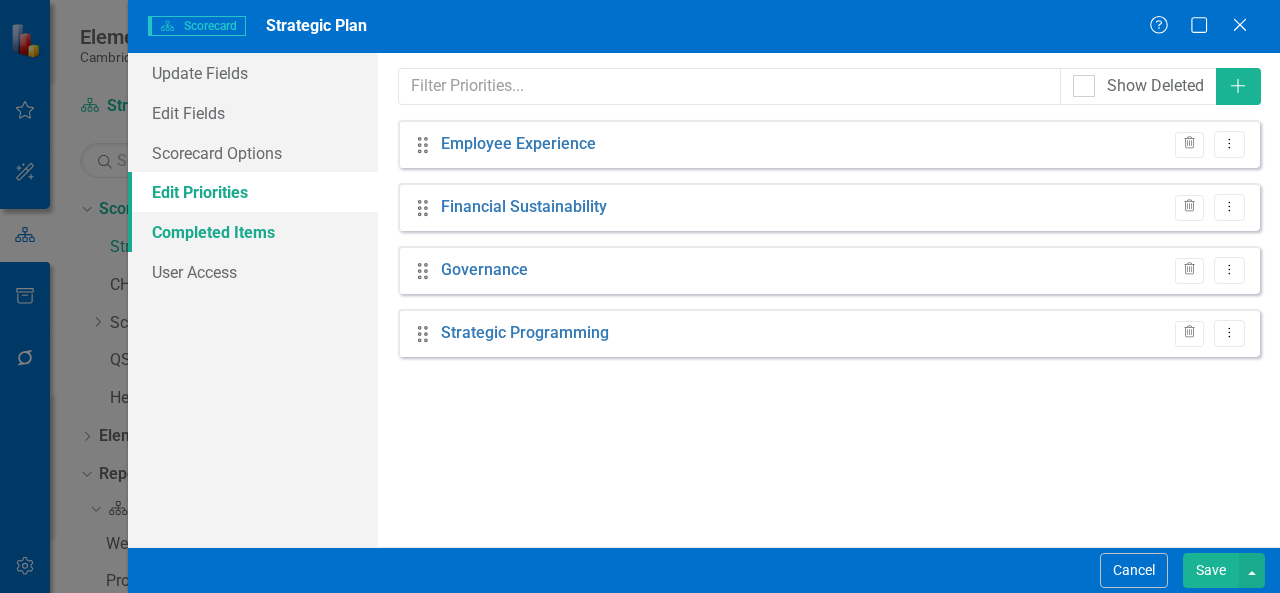 click on "Completed Items" at bounding box center [253, 232] 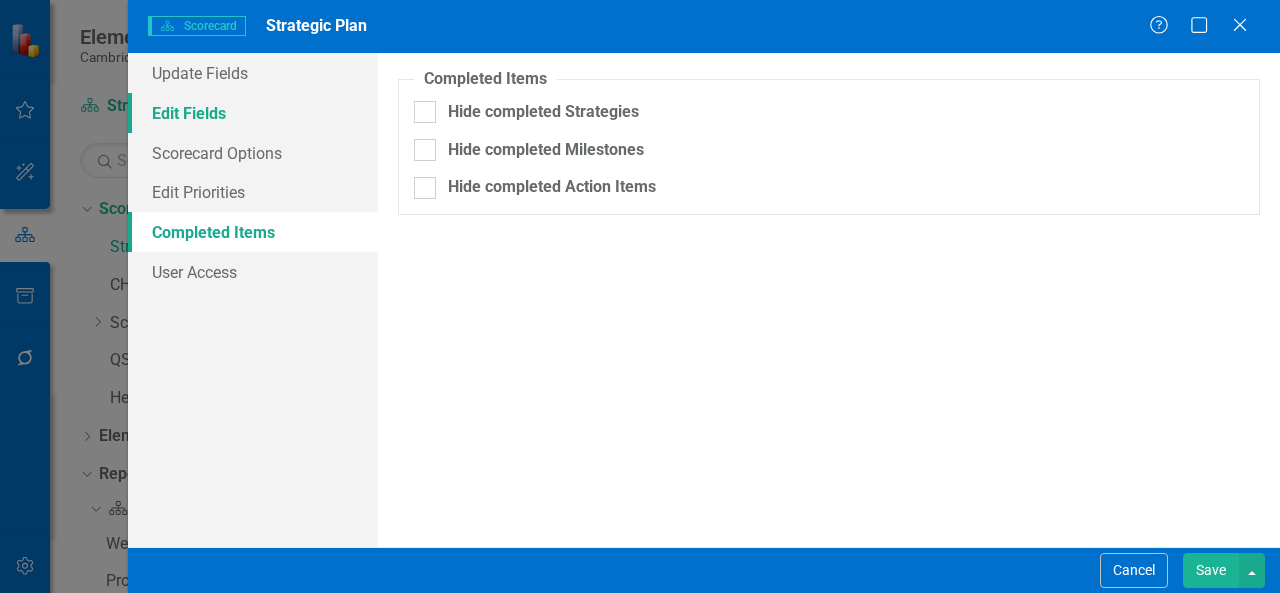 click on "Edit Fields" at bounding box center (253, 113) 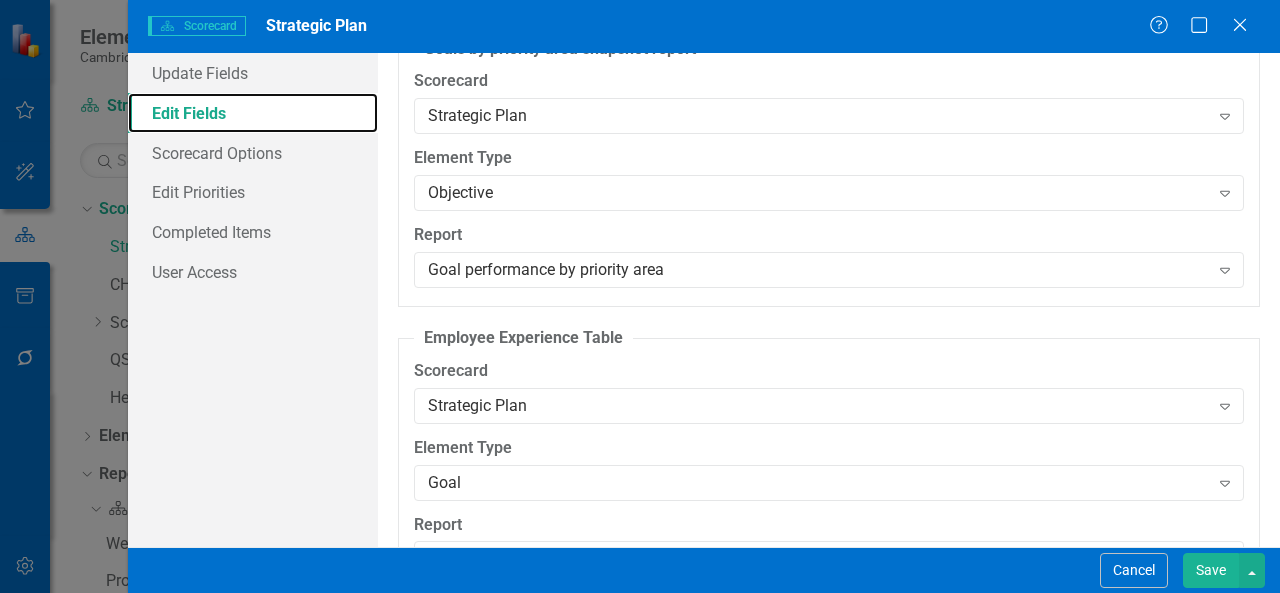 scroll, scrollTop: 4505, scrollLeft: 0, axis: vertical 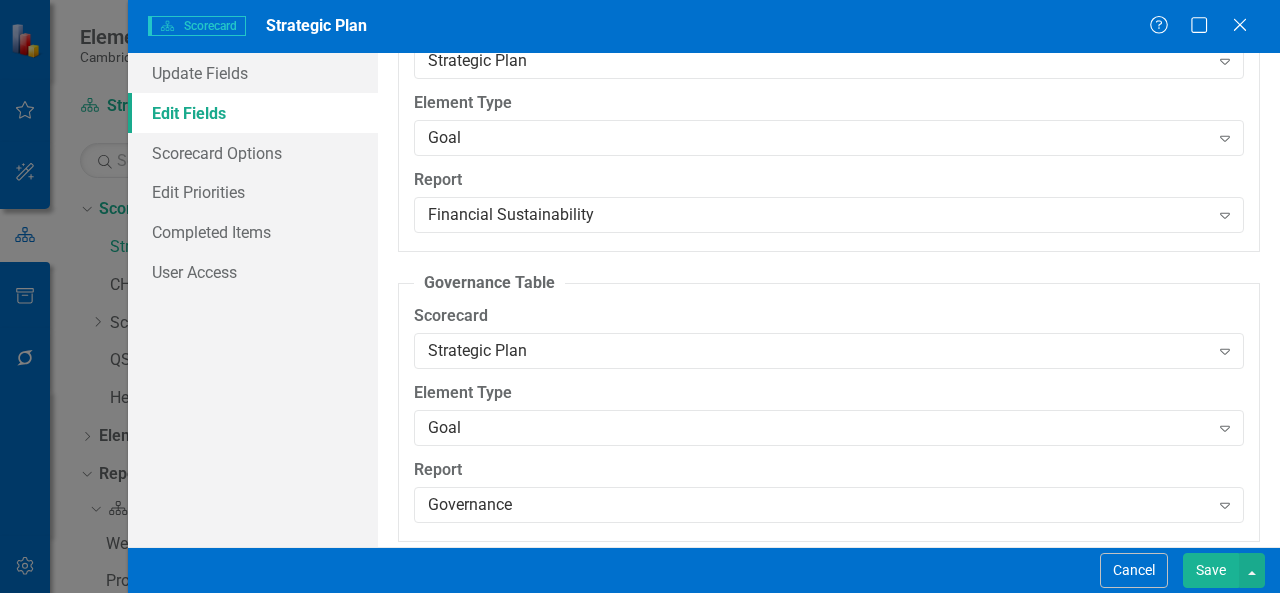 click on "Save" at bounding box center (1211, 570) 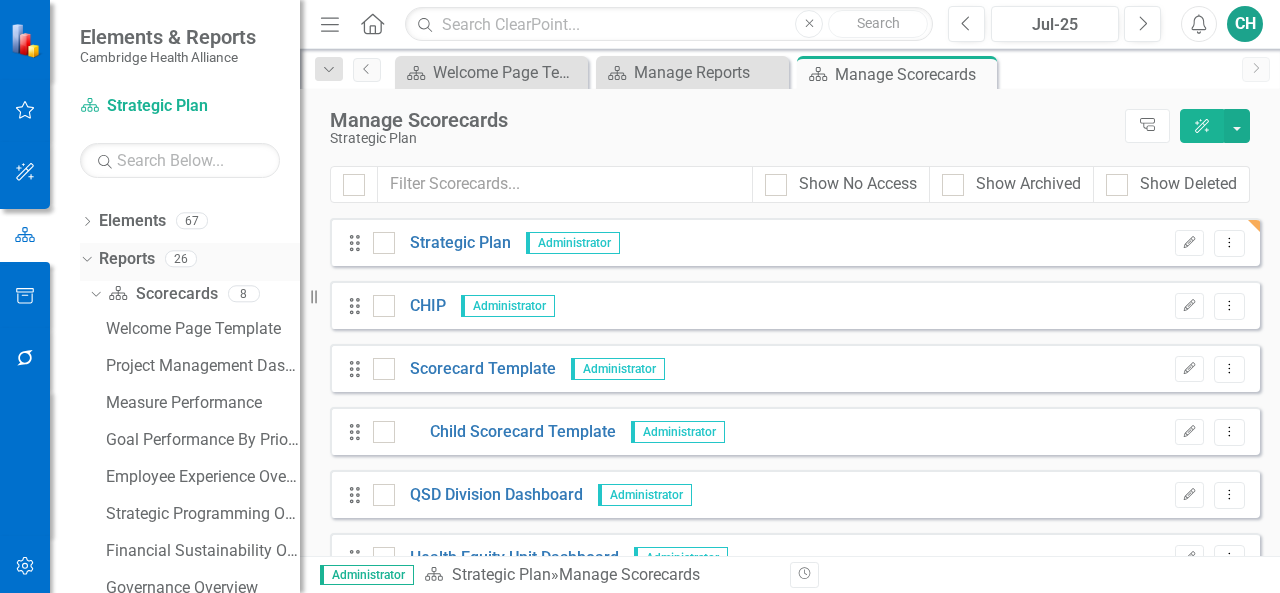 scroll, scrollTop: 197, scrollLeft: 0, axis: vertical 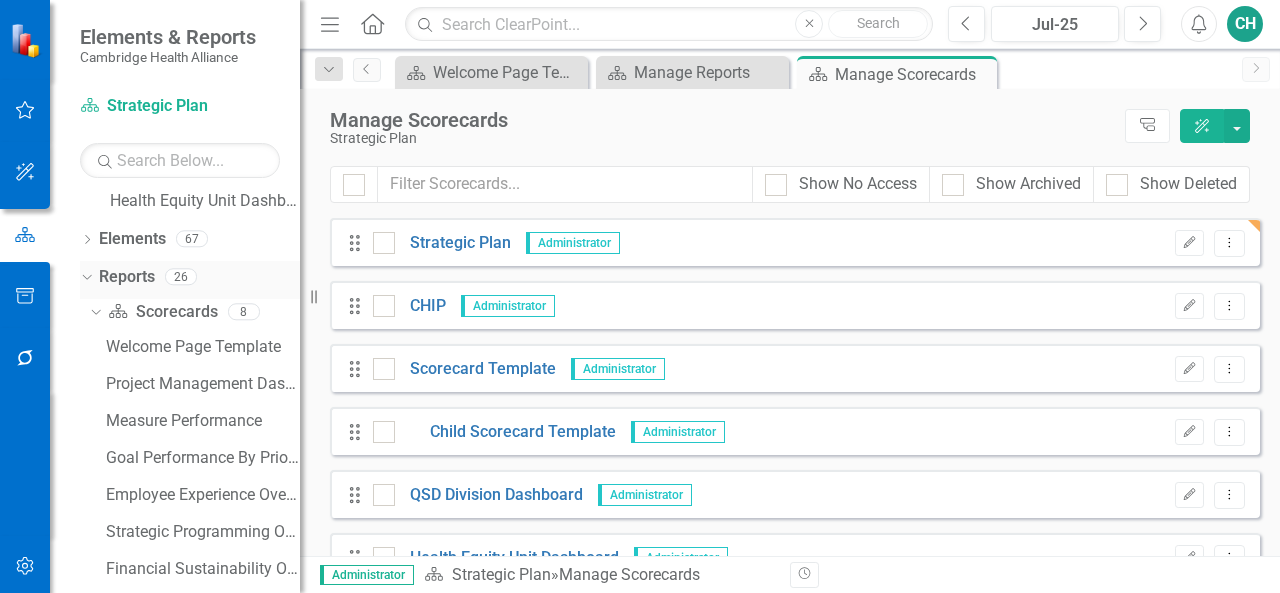 click on "Reports" at bounding box center (127, 277) 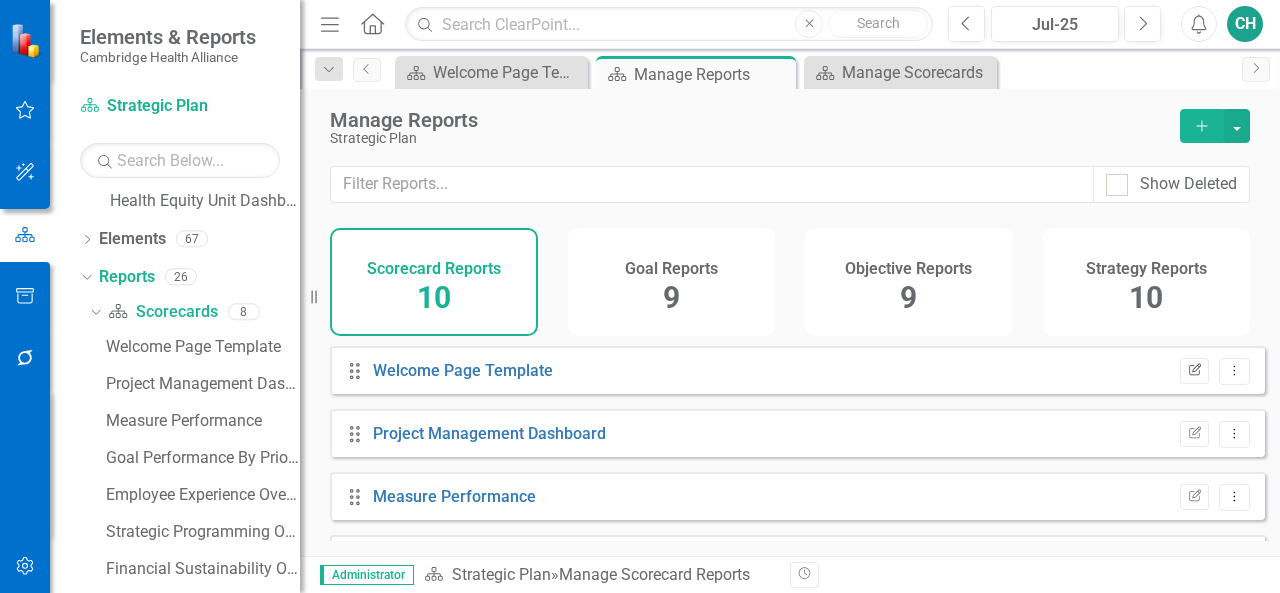 click on "Edit Report" at bounding box center (1194, 371) 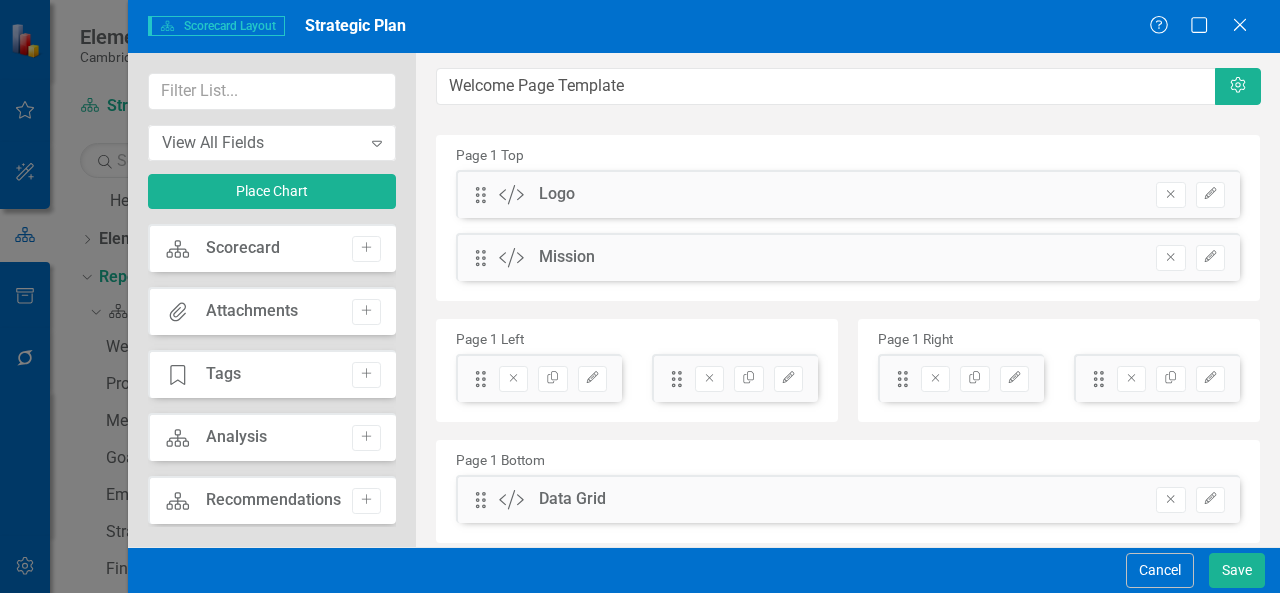 scroll, scrollTop: 51, scrollLeft: 0, axis: vertical 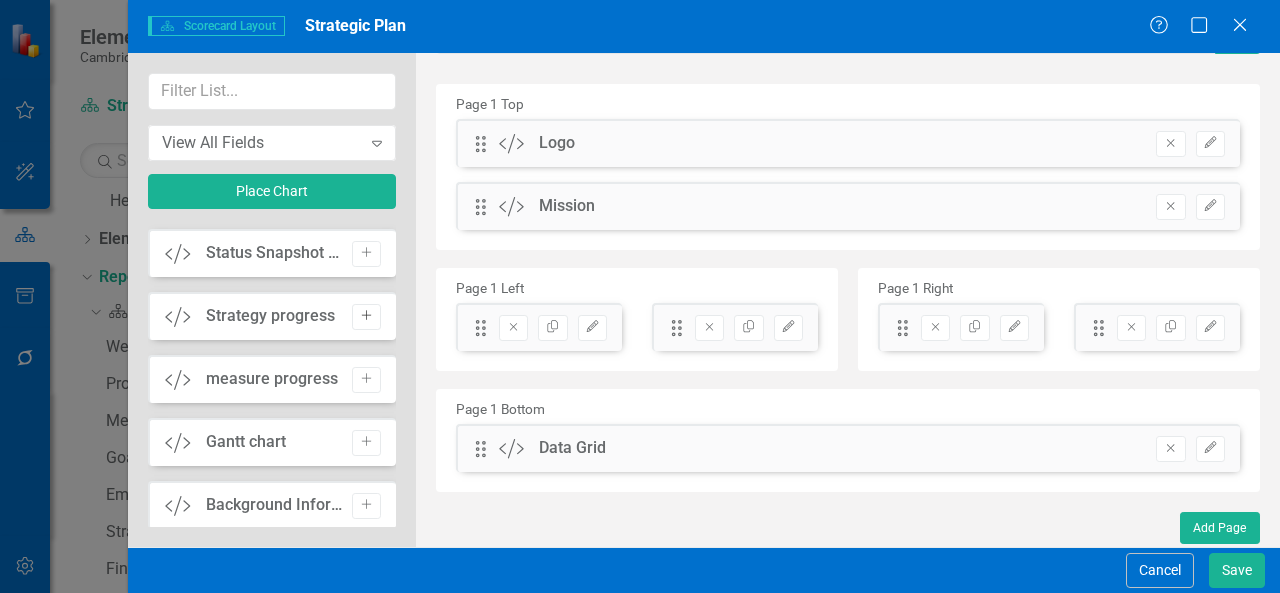click 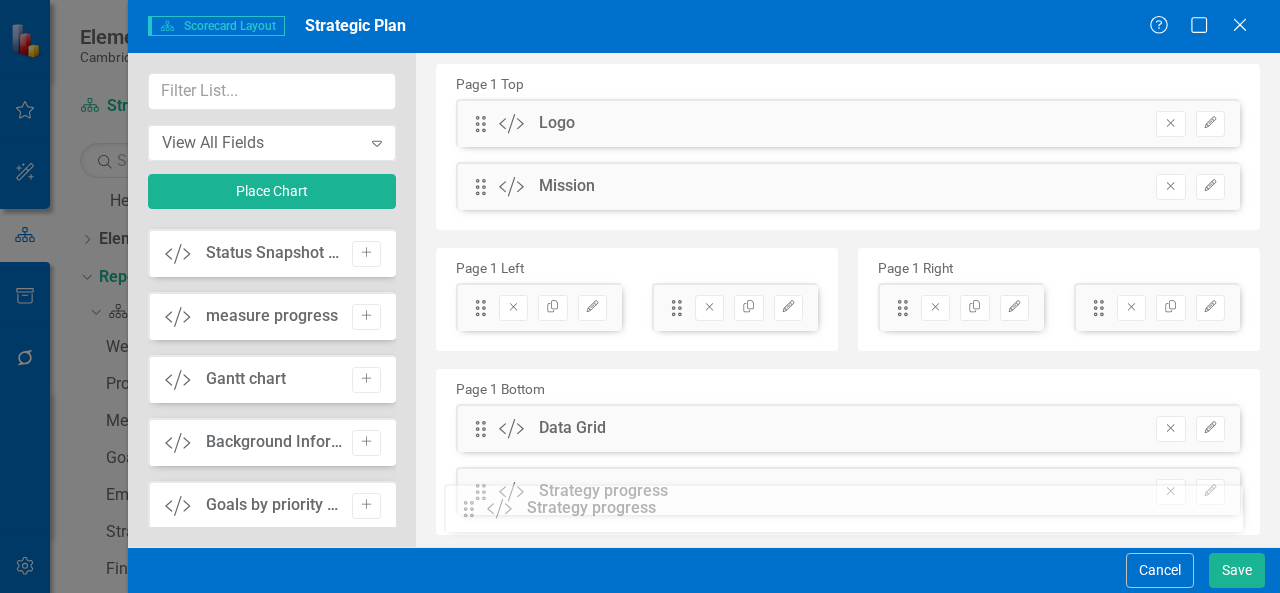 scroll, scrollTop: 114, scrollLeft: 0, axis: vertical 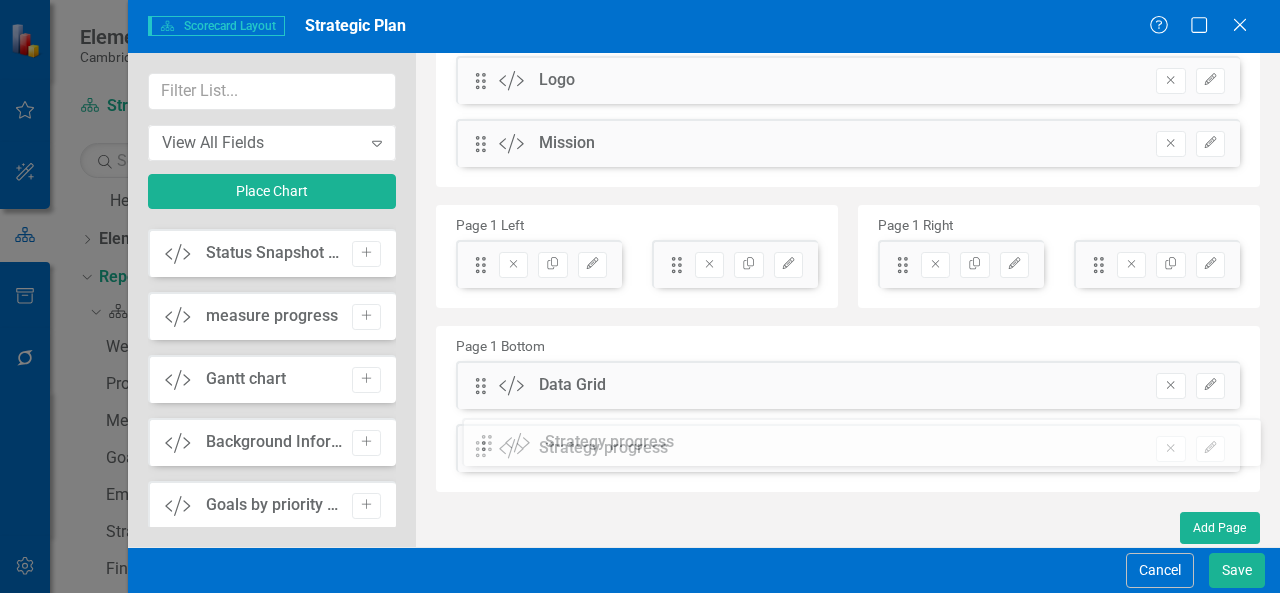 drag, startPoint x: 481, startPoint y: 141, endPoint x: 501, endPoint y: 442, distance: 301.66373 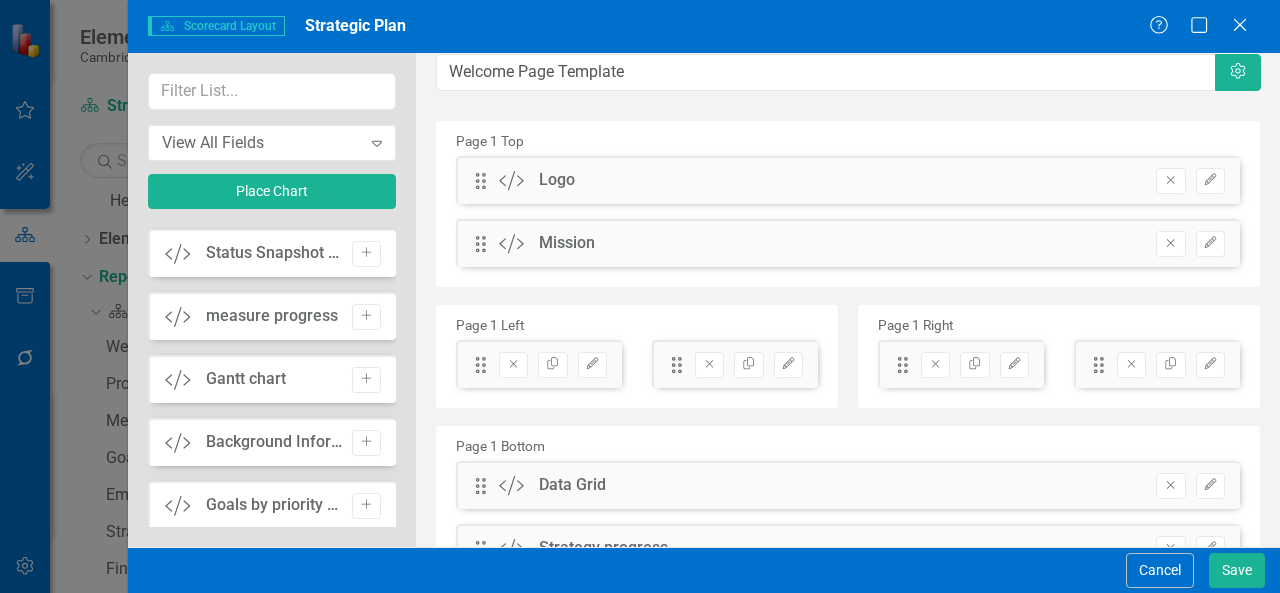scroll, scrollTop: 0, scrollLeft: 0, axis: both 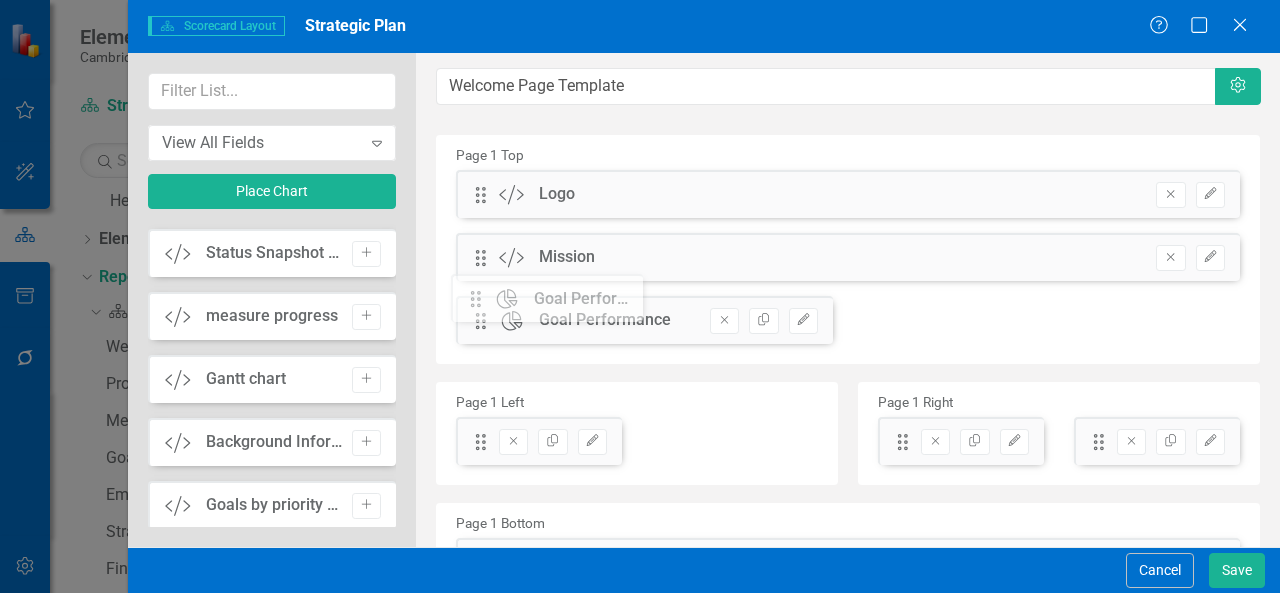 drag, startPoint x: 480, startPoint y: 382, endPoint x: 490, endPoint y: 303, distance: 79.630394 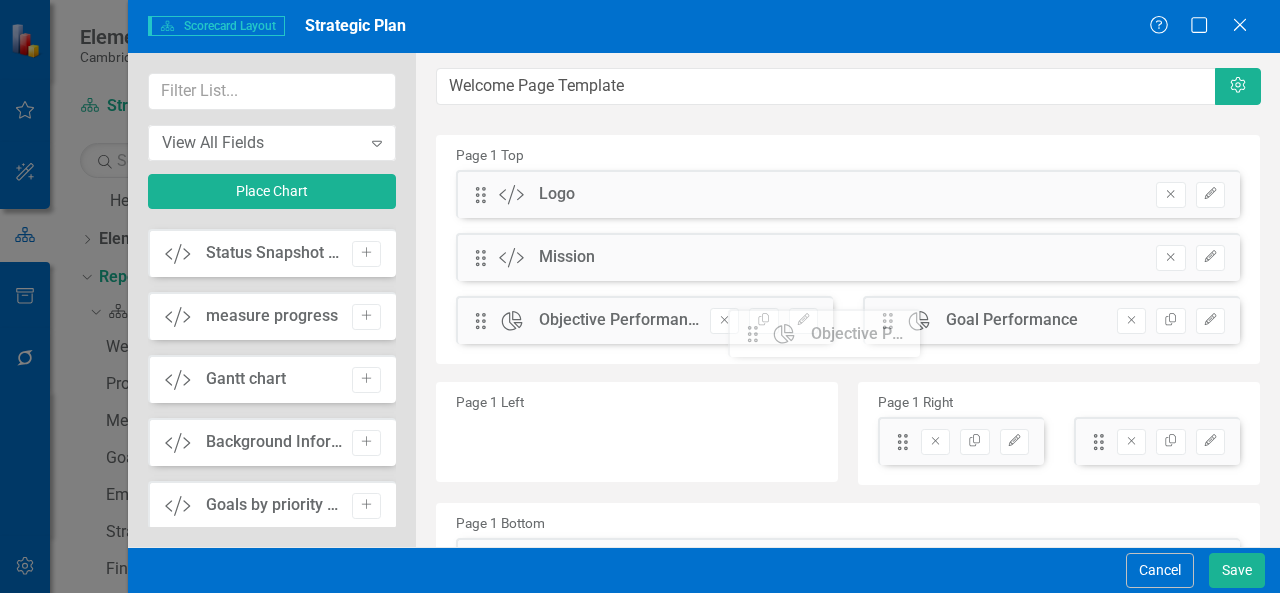 drag, startPoint x: 483, startPoint y: 439, endPoint x: 770, endPoint y: 332, distance: 306.29724 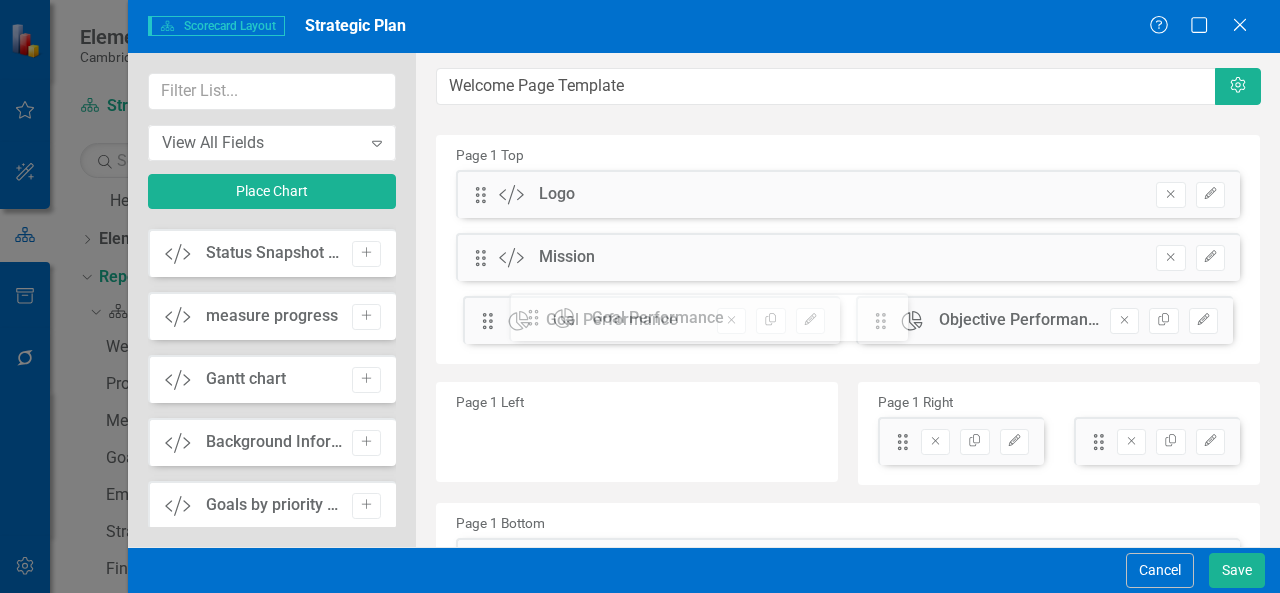 drag, startPoint x: 882, startPoint y: 323, endPoint x: 550, endPoint y: 321, distance: 332.006 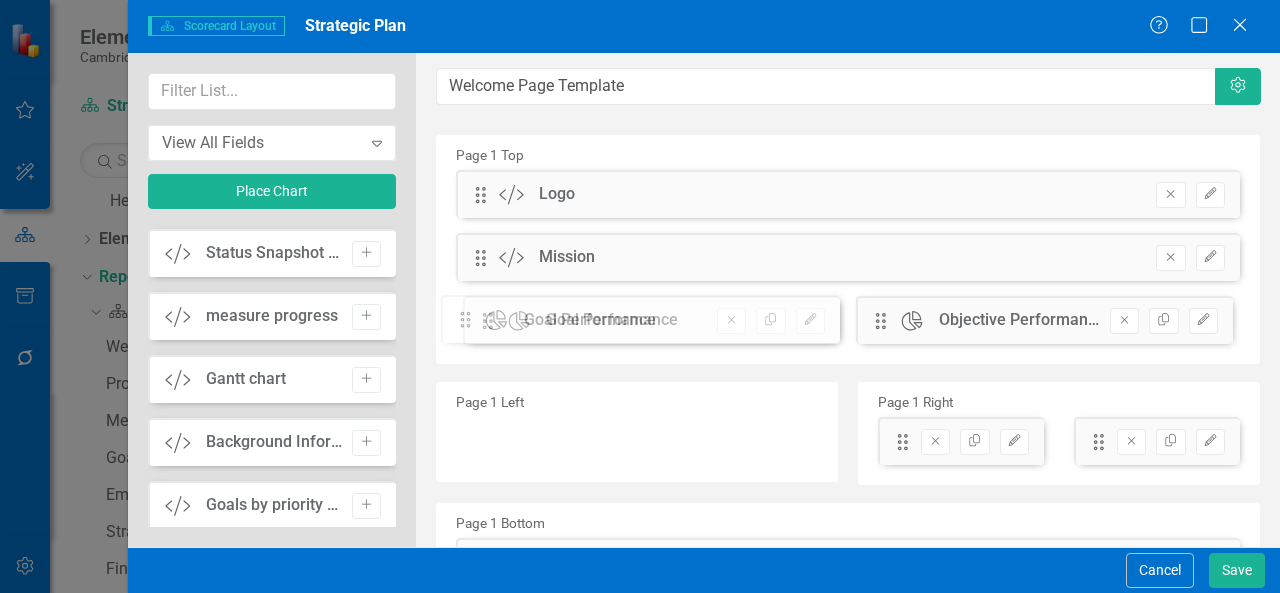 click on "The fields (or pods) that are available for you to include on the detail page are listed to the left. You can simply drag and drop to add or arrange the page to meet your needs.   Learn more in the ClearPoint Support Center. Close Help Welcome Page Template Settings Page 1 Top Drag Custom Logo Hidden Pod  Online   Hidden Pod  Printed Hidden Pod  Published Remove Edit Drag Custom Mission Hidden Pod  Online   Hidden Pod  Printed Hidden Pod  Published Remove Edit Drag Chart Objective Performance Hidden Pod  Online   Hidden Pod  Printed Hidden Pod  Published Remove Copy Edit Drag Chart Goal Performance Hidden Pod  Online   Hidden Pod  Printed Hidden Pod  Published Remove Copy Edit Page 1 Left Page 1 Right Drag Chart Strategy performance Hidden Pod  Online   Hidden Pod  Printed Hidden Pod  Published Remove Copy Edit Drag Chart Milestone Performance Hidden Pod  Online   Hidden Pod  Printed Hidden Pod  Published Remove Copy Edit Page 1 Bottom Drag Custom Data Grid Hidden Pod  Online   Hidden Pod  Printed Hidden Pod" at bounding box center (848, 389) 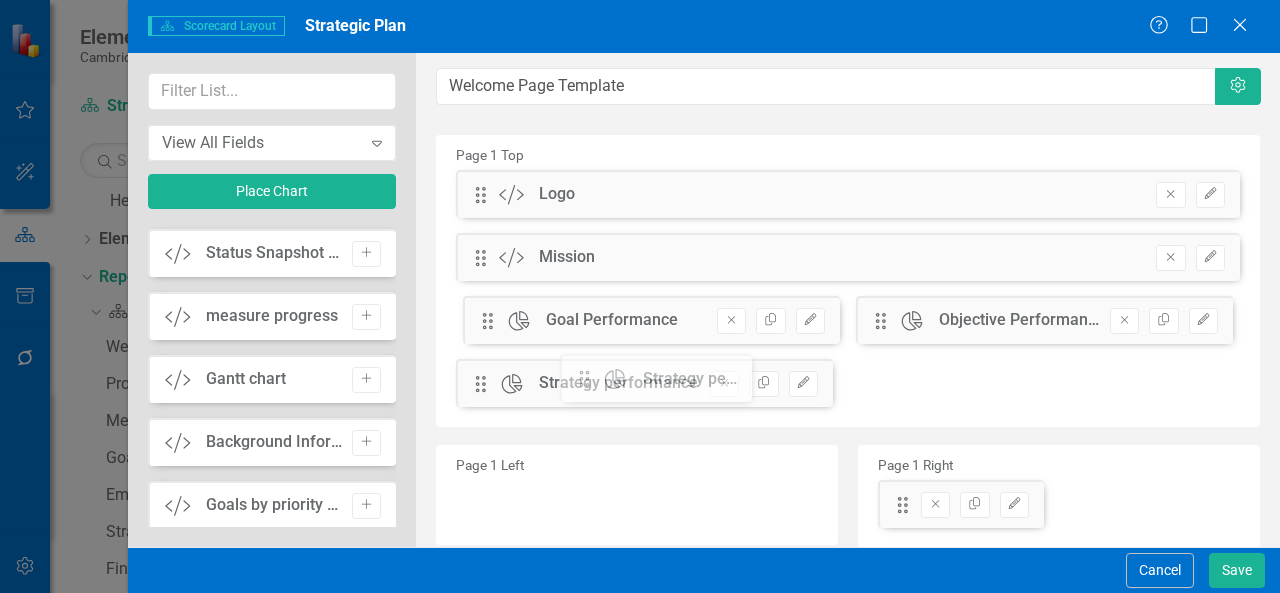 drag, startPoint x: 896, startPoint y: 441, endPoint x: 600, endPoint y: 379, distance: 302.42355 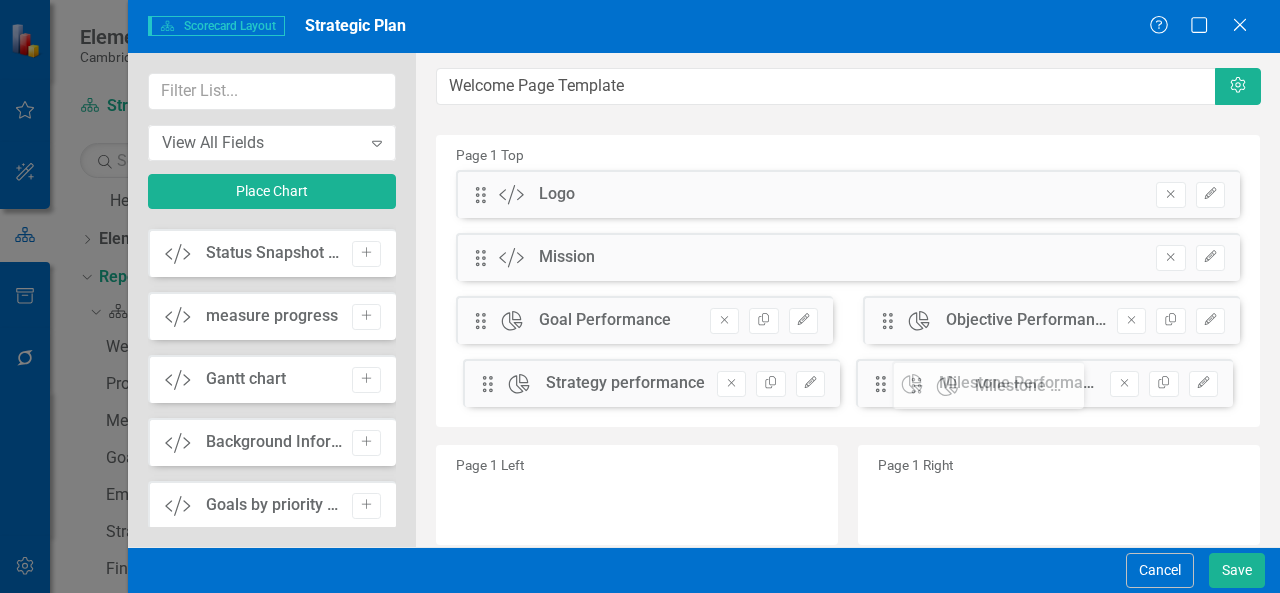 drag, startPoint x: 892, startPoint y: 513, endPoint x: 928, endPoint y: 395, distance: 123.36936 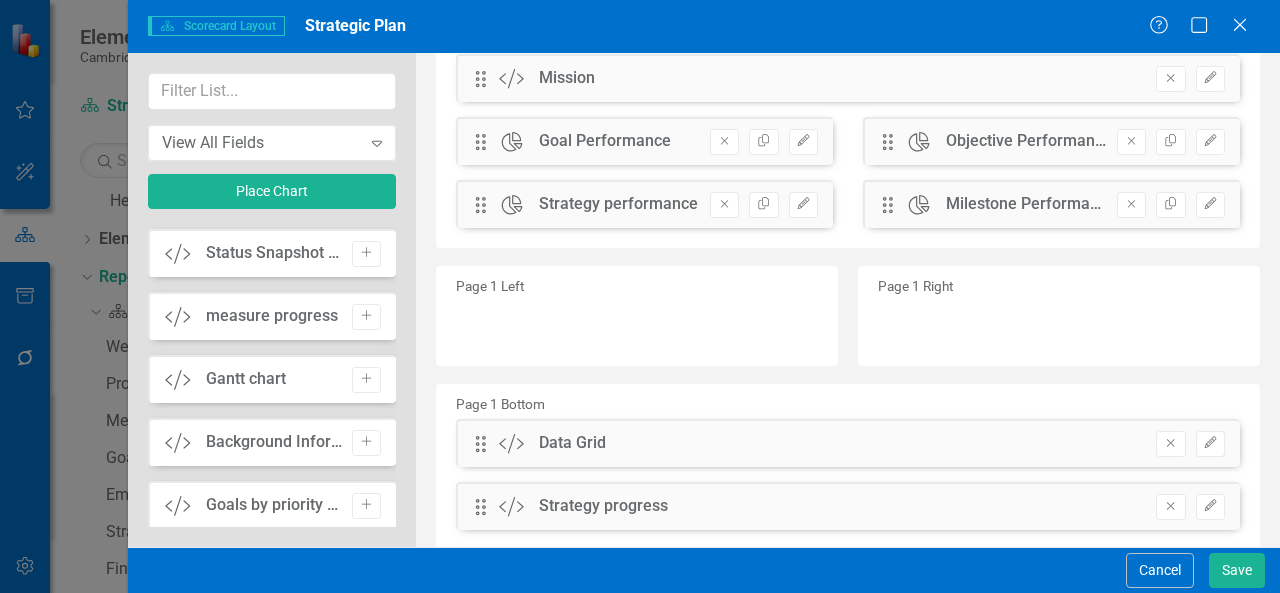 scroll, scrollTop: 184, scrollLeft: 0, axis: vertical 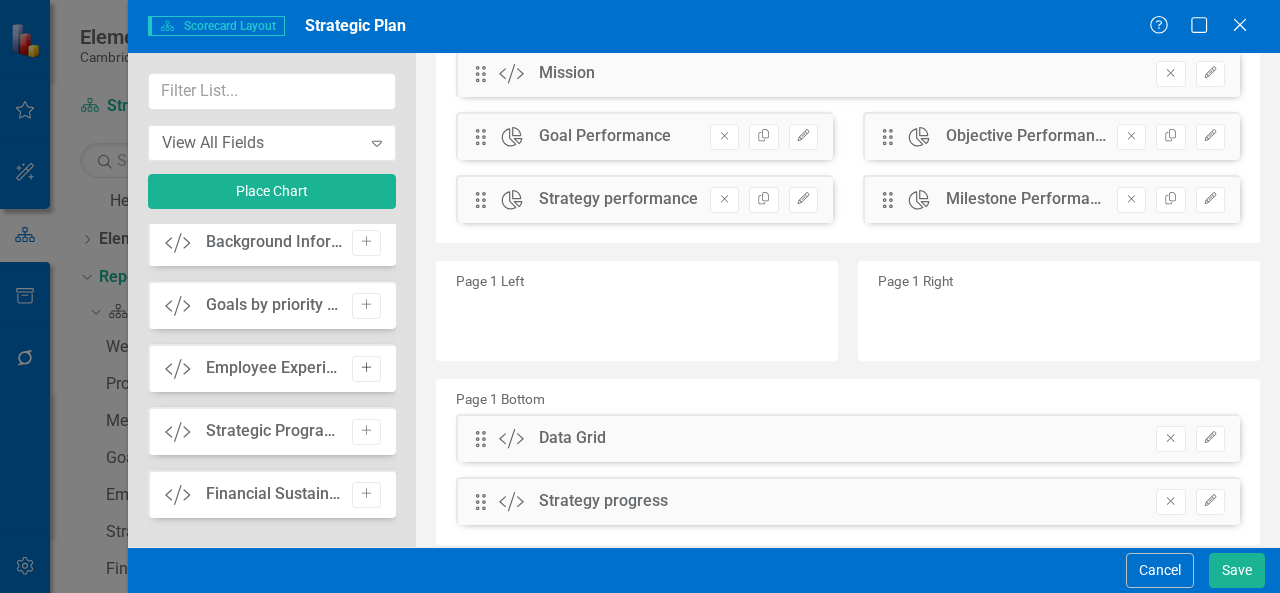click on "Add" 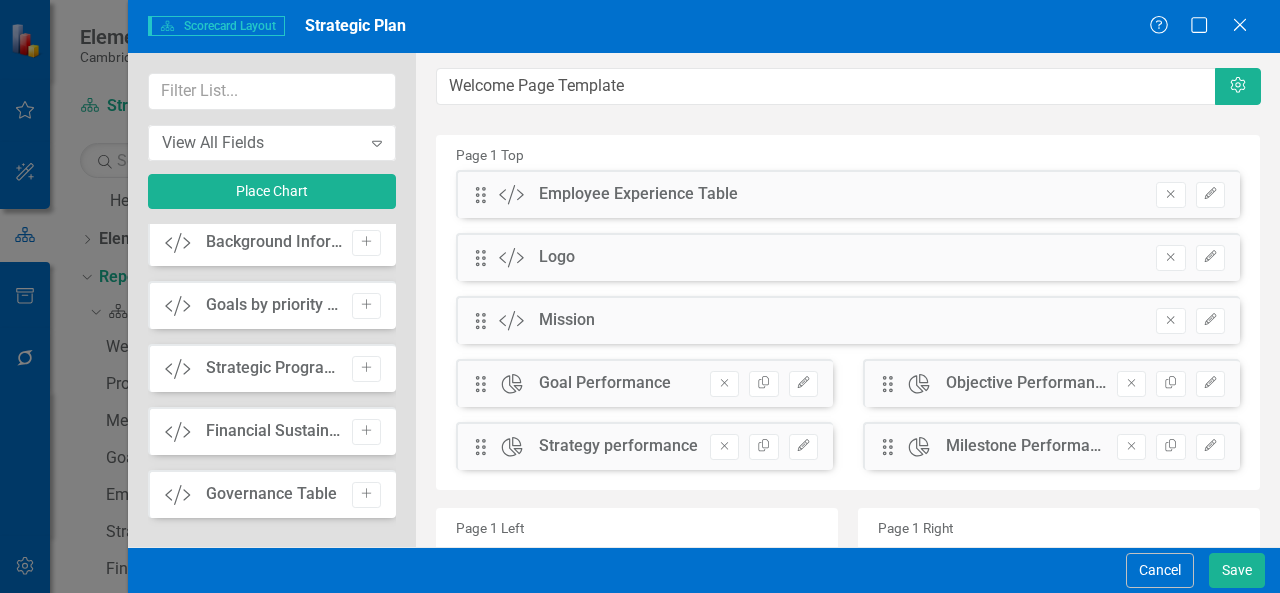 scroll, scrollTop: 44, scrollLeft: 0, axis: vertical 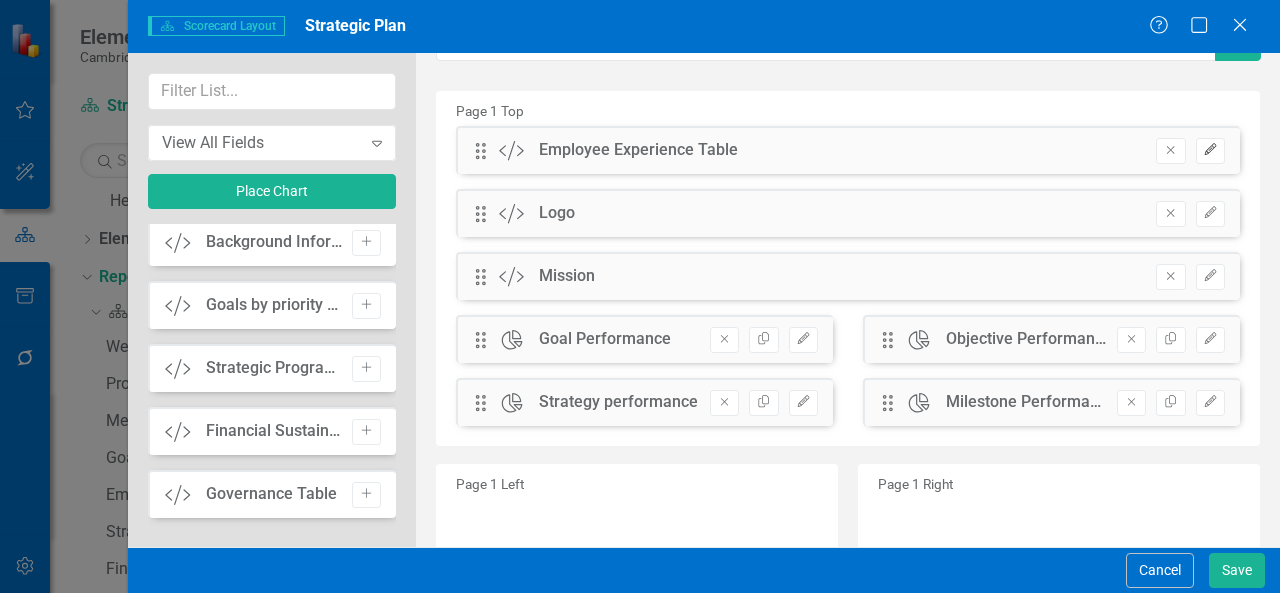 click on "Edit" at bounding box center [1210, 151] 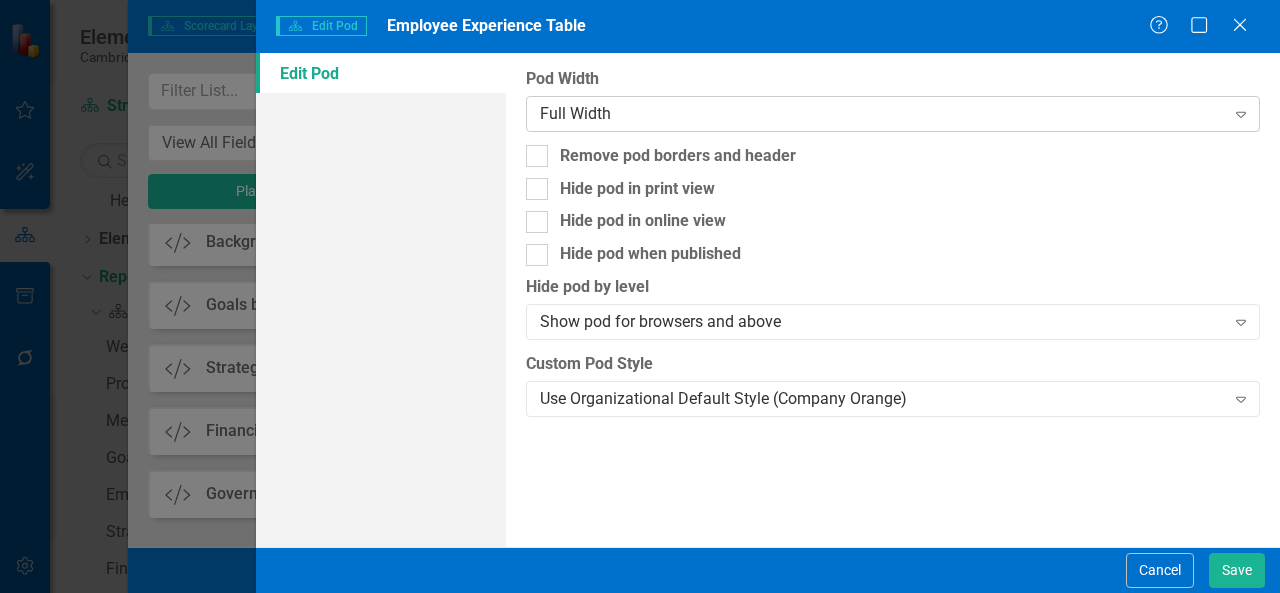 click on "Full Width" at bounding box center [882, 113] 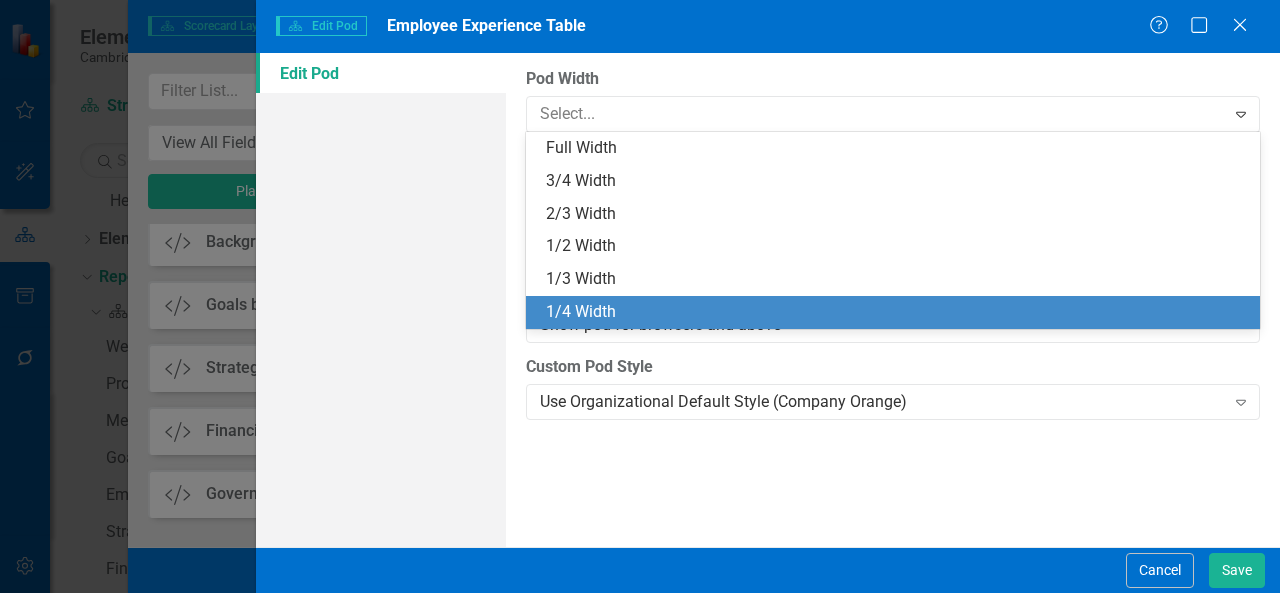click on "1/4 Width" at bounding box center (897, 312) 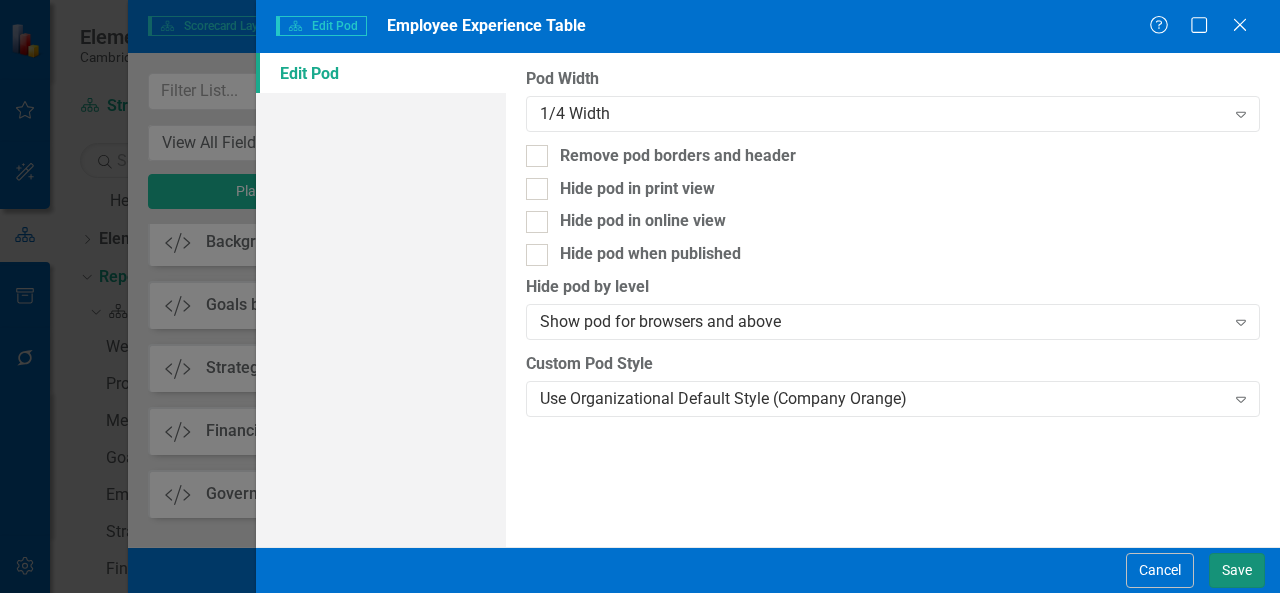 click on "Save" at bounding box center (1237, 570) 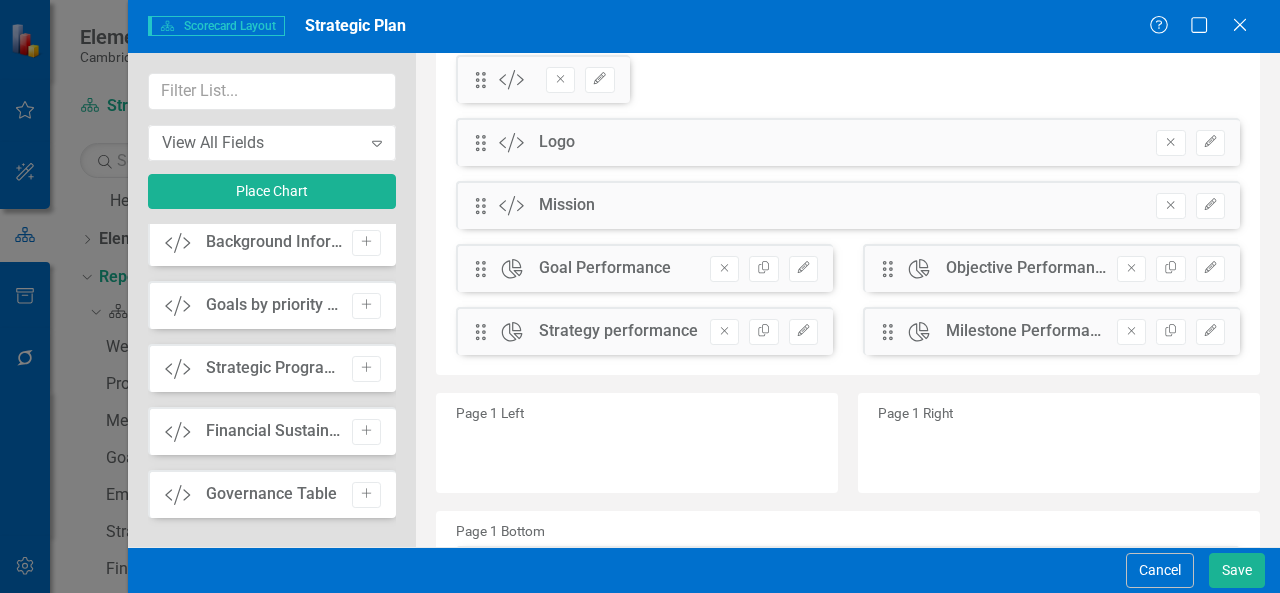 scroll, scrollTop: 116, scrollLeft: 0, axis: vertical 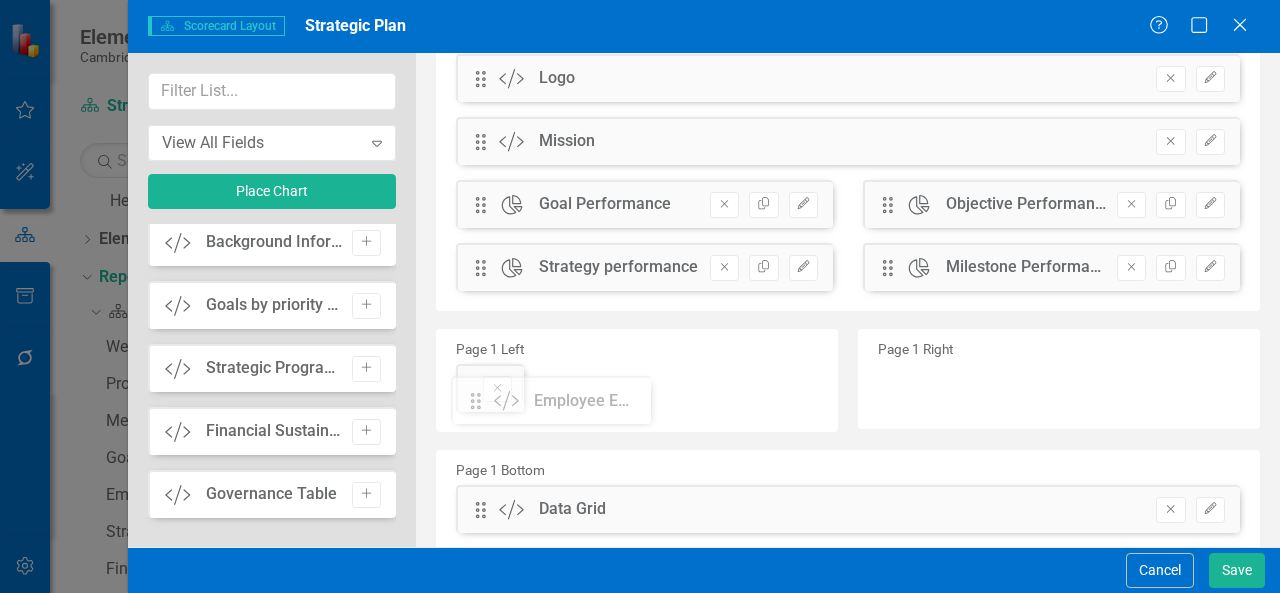 drag, startPoint x: 476, startPoint y: 74, endPoint x: 486, endPoint y: 397, distance: 323.15475 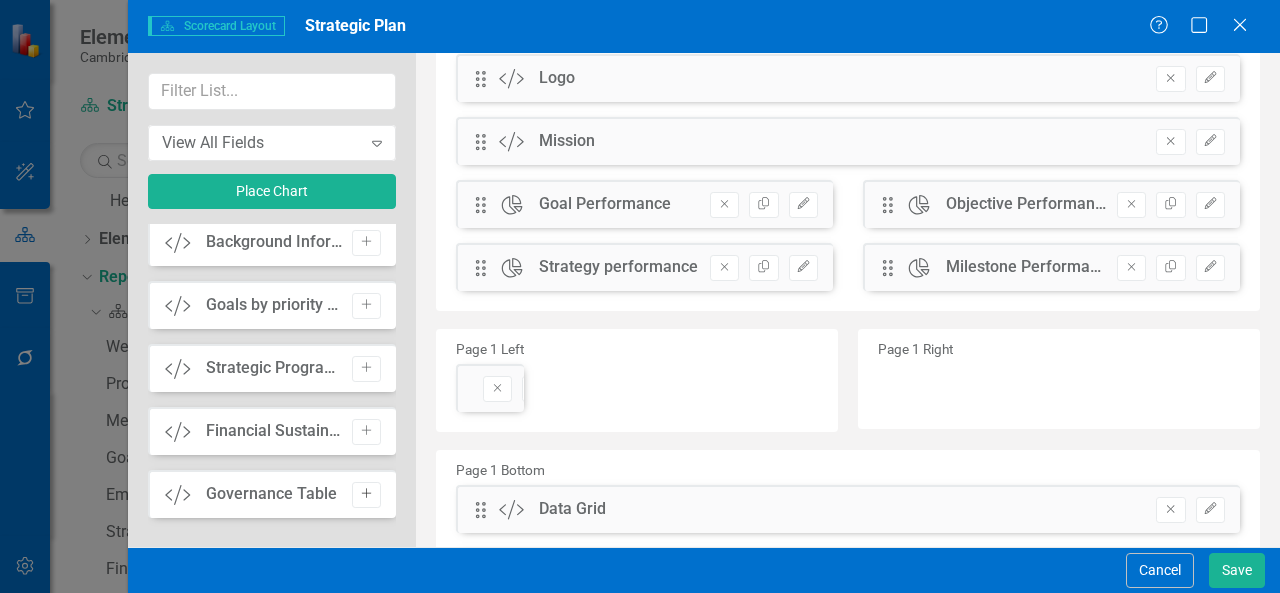 click on "Add" 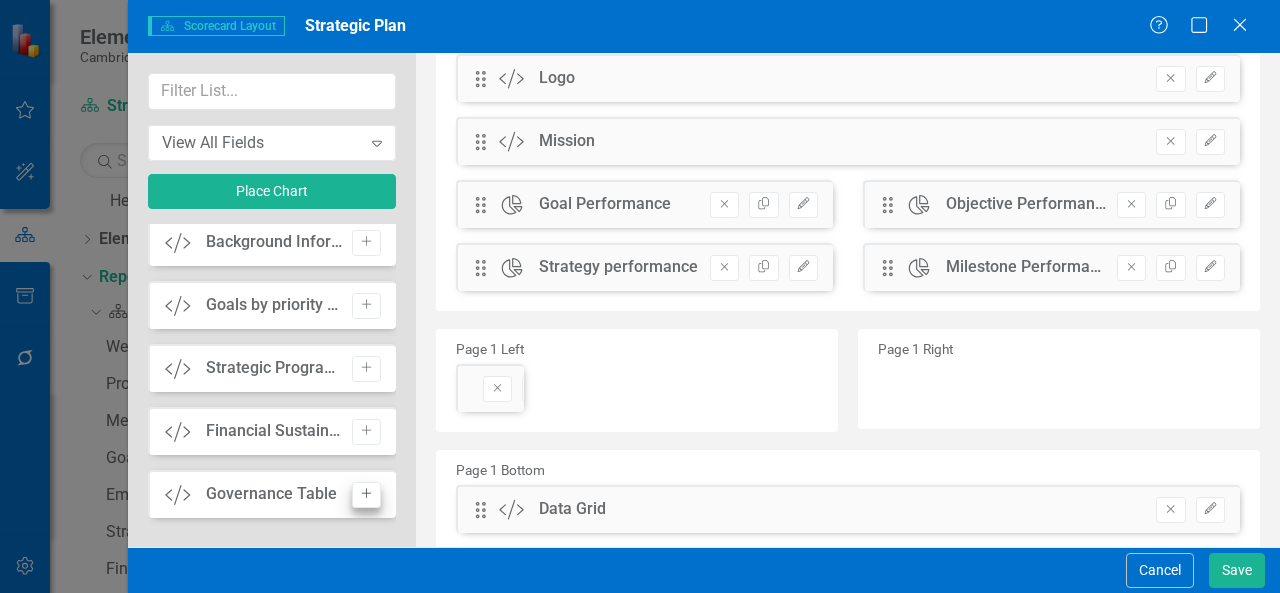 scroll, scrollTop: 640, scrollLeft: 0, axis: vertical 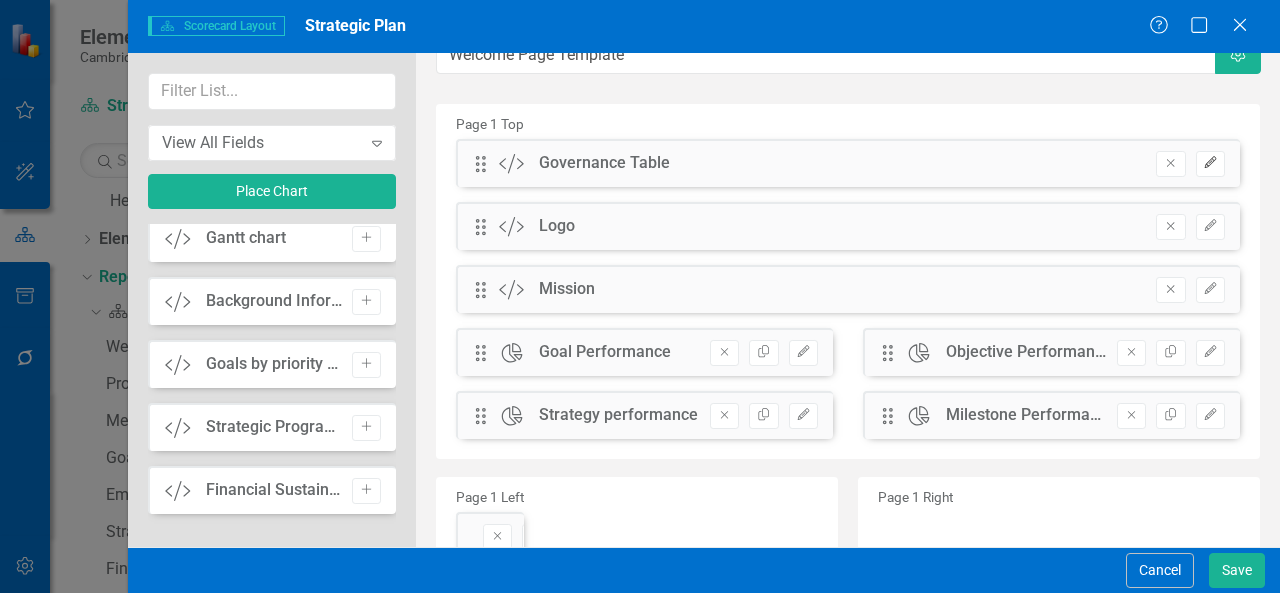 click on "Edit" 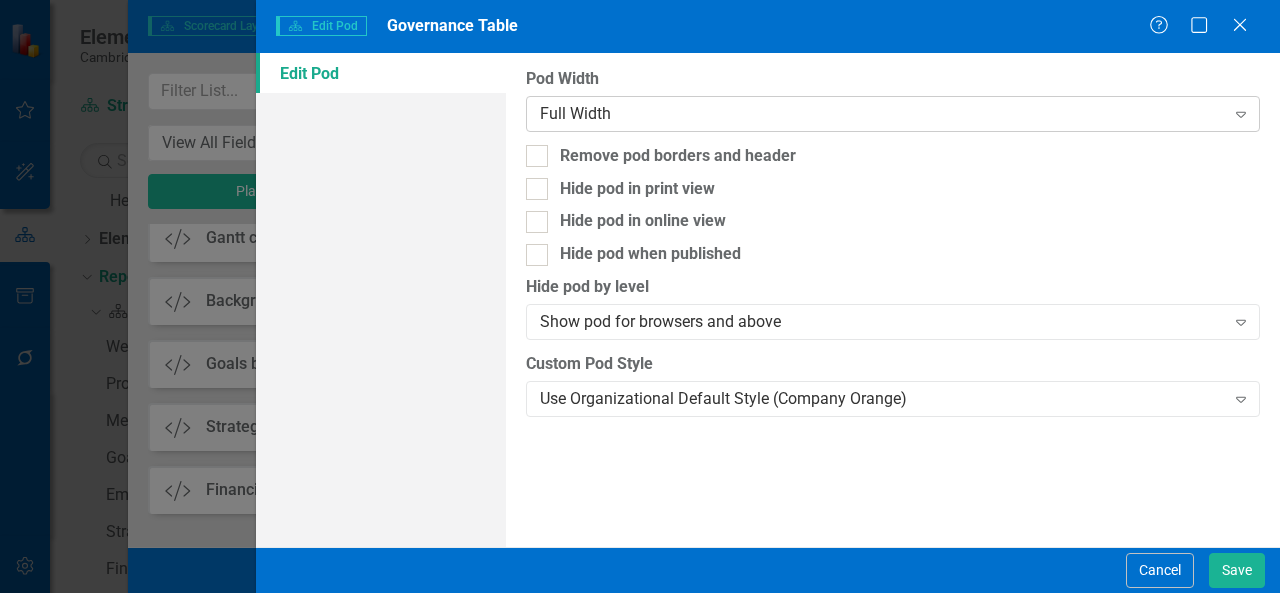 click on "Full Width" at bounding box center [882, 113] 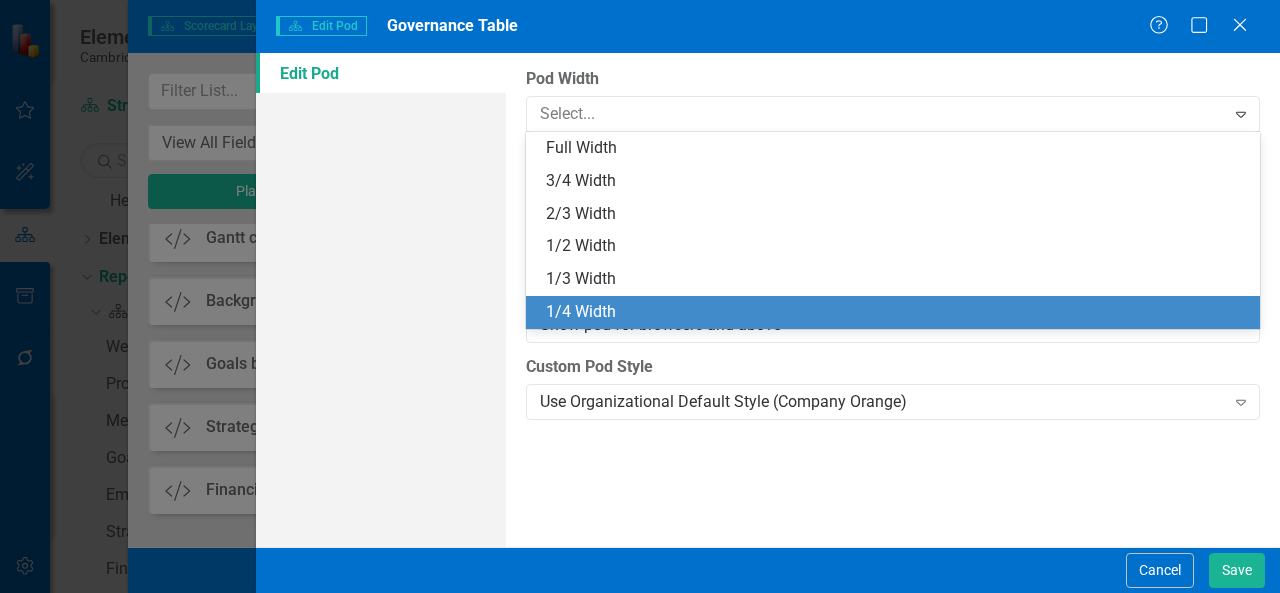 click on "1/4 Width" at bounding box center [897, 312] 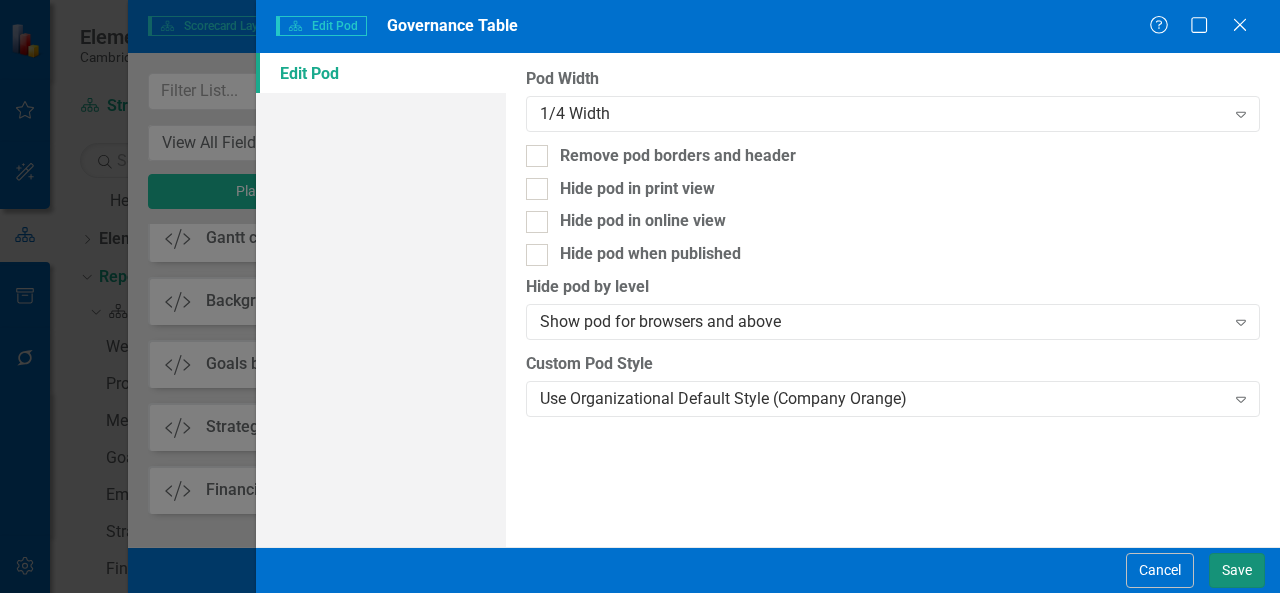 click on "Save" at bounding box center [1237, 570] 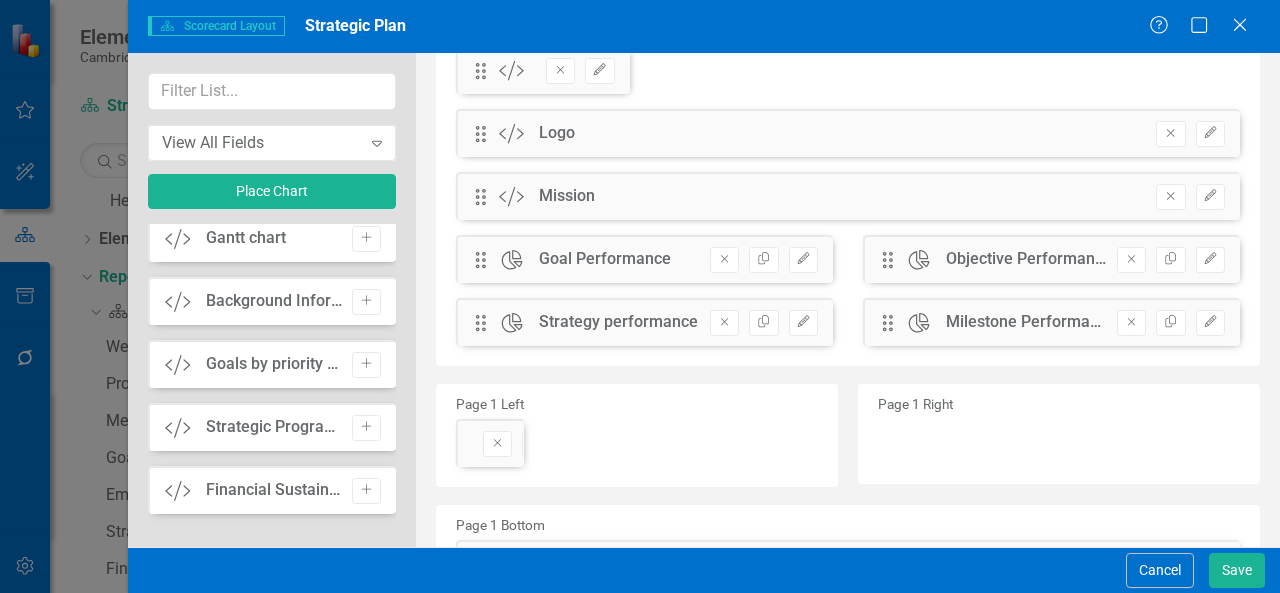 scroll, scrollTop: 125, scrollLeft: 0, axis: vertical 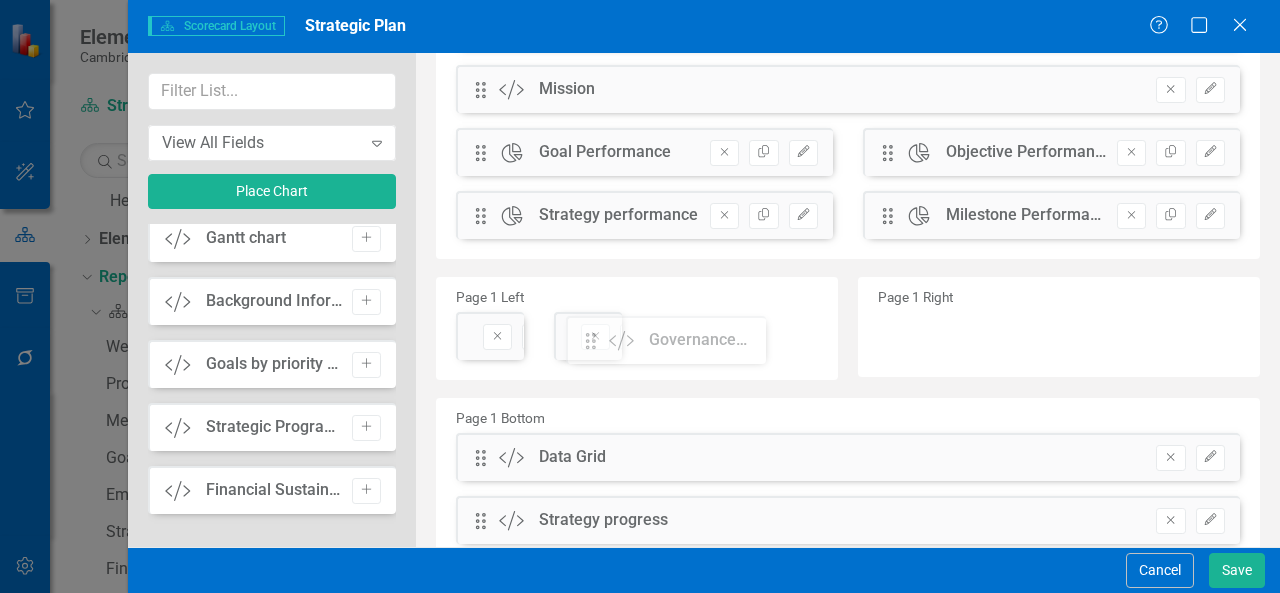 drag, startPoint x: 479, startPoint y: 73, endPoint x: 602, endPoint y: 342, distance: 295.78708 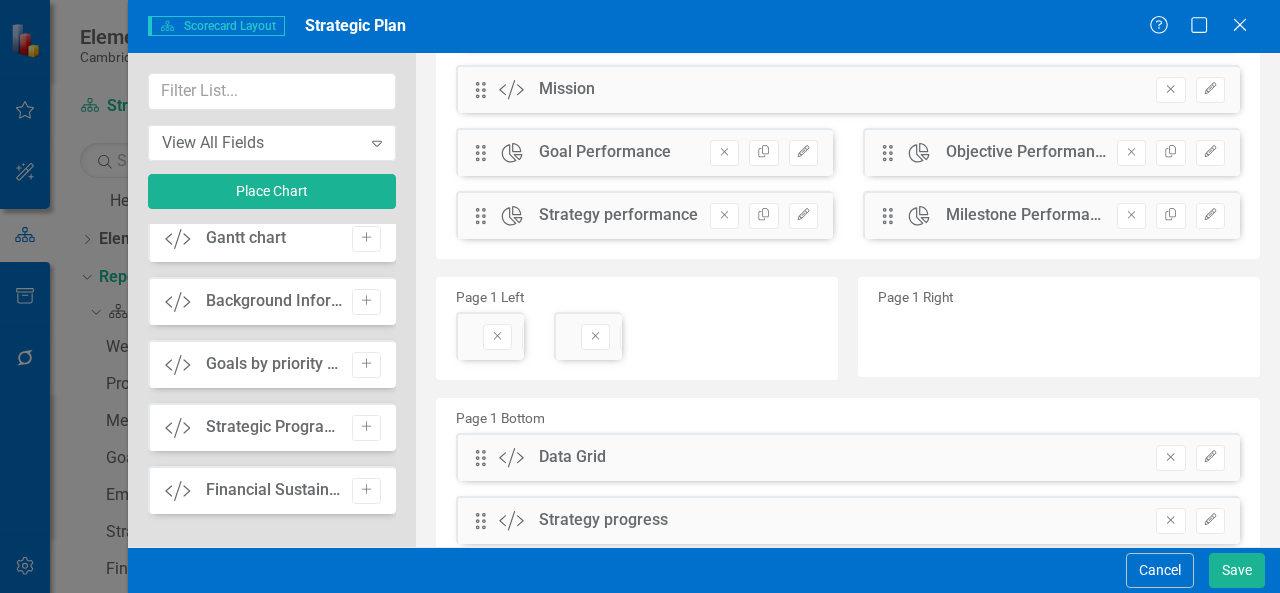 click on "Drag Custom Governance Table  Hidden Pod  Online   Hidden Pod  Printed Hidden Pod  Published Remove Edit" at bounding box center (588, 336) 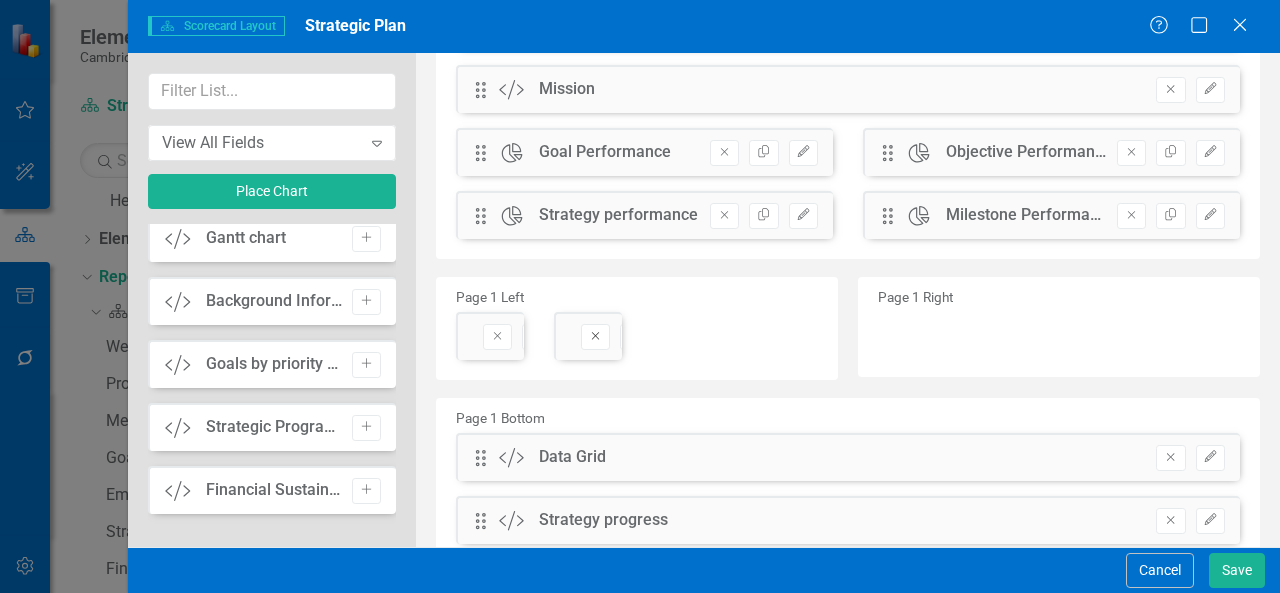 click on "Remove" 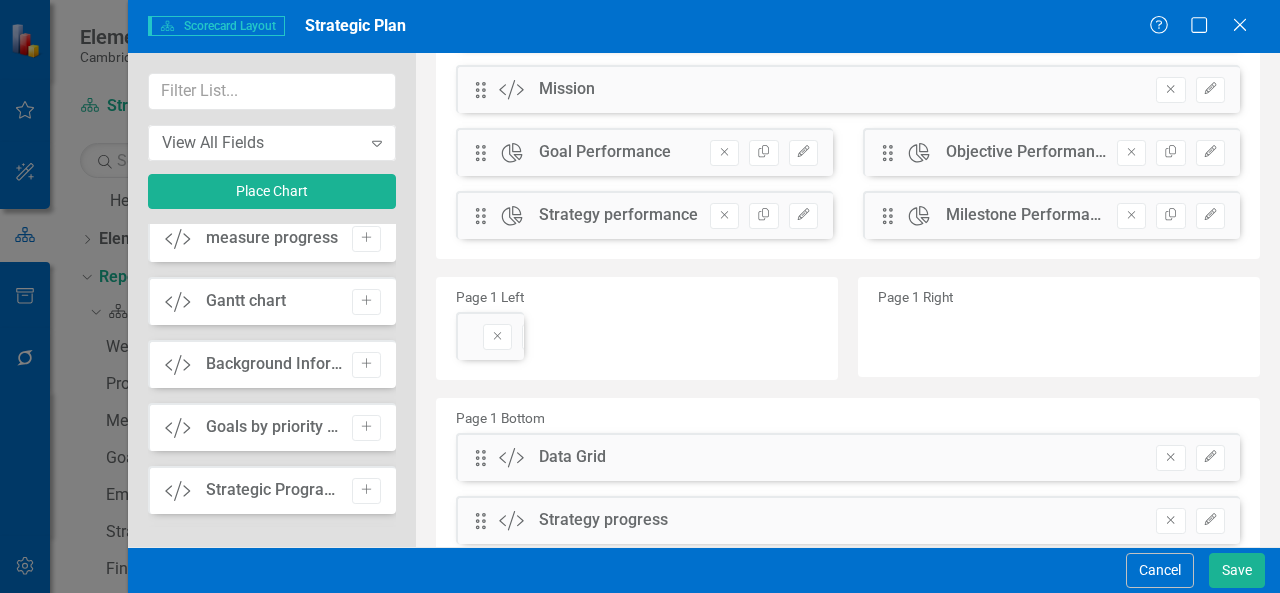 scroll, scrollTop: 703, scrollLeft: 0, axis: vertical 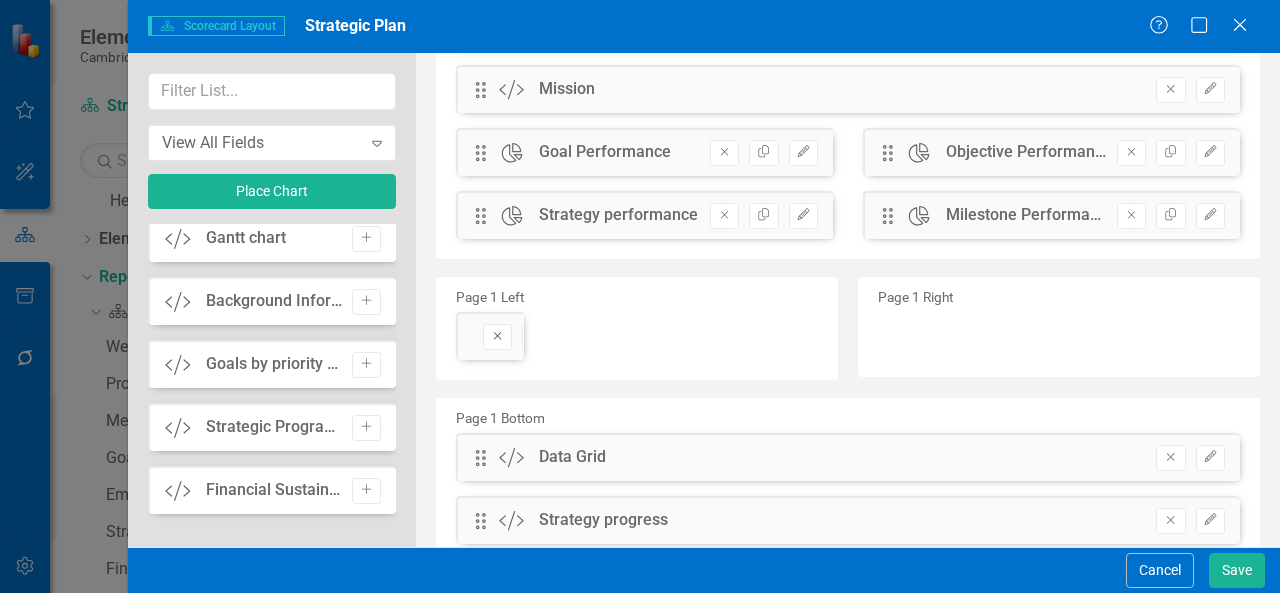 click on "Remove" 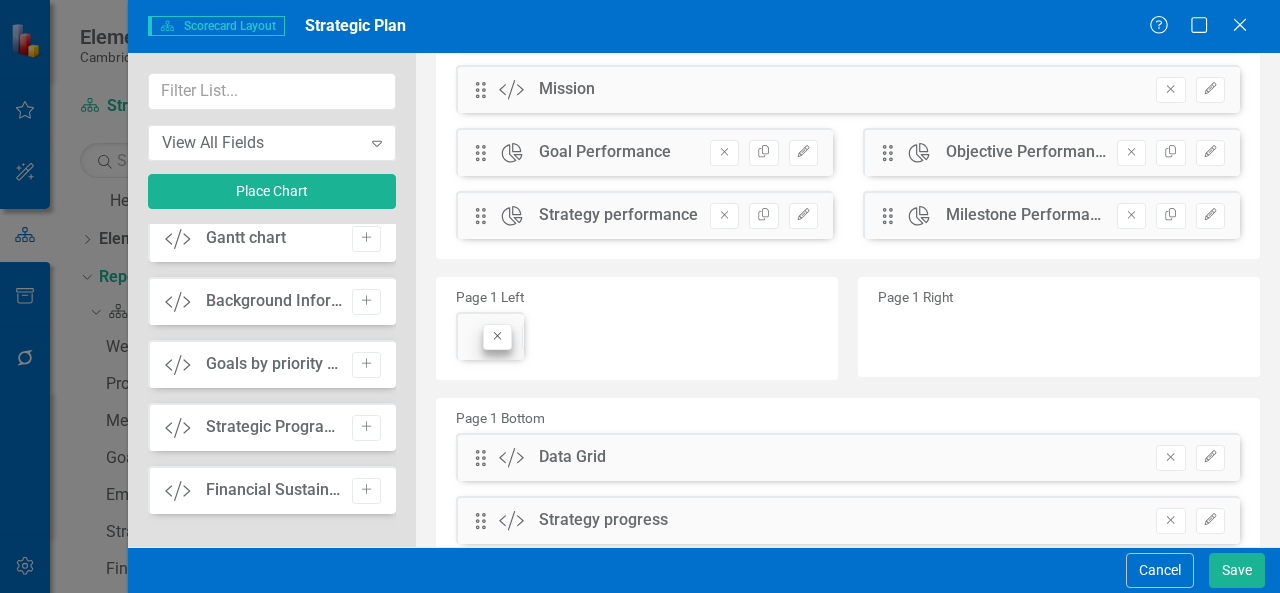 scroll, scrollTop: 766, scrollLeft: 0, axis: vertical 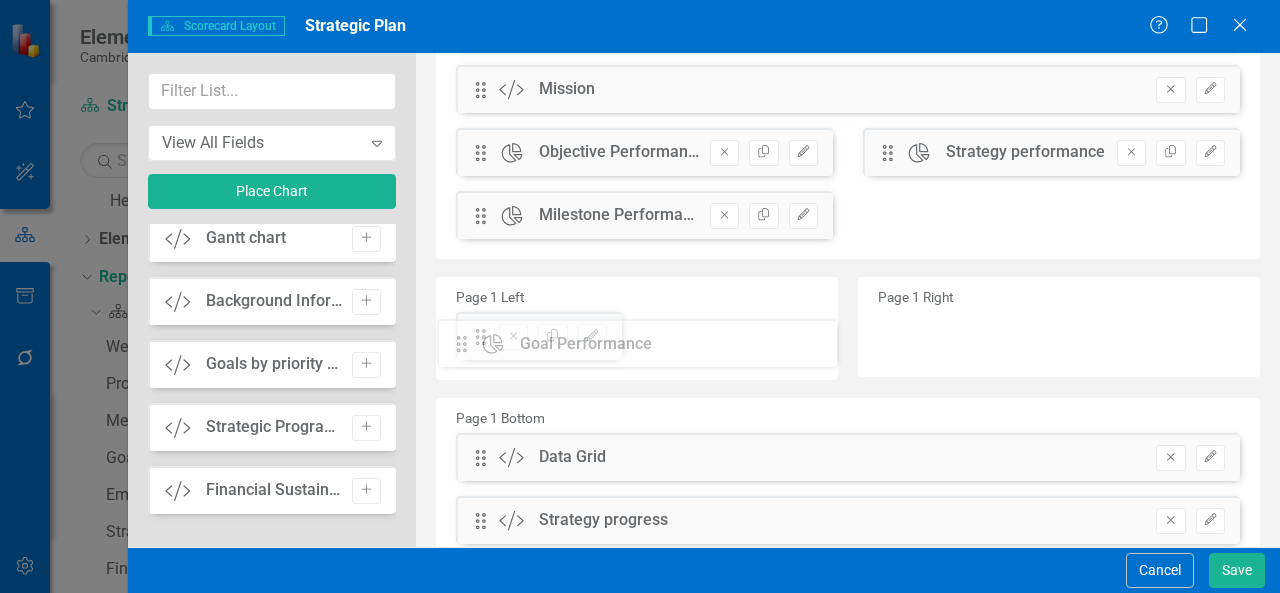 drag, startPoint x: 474, startPoint y: 149, endPoint x: 470, endPoint y: 341, distance: 192.04166 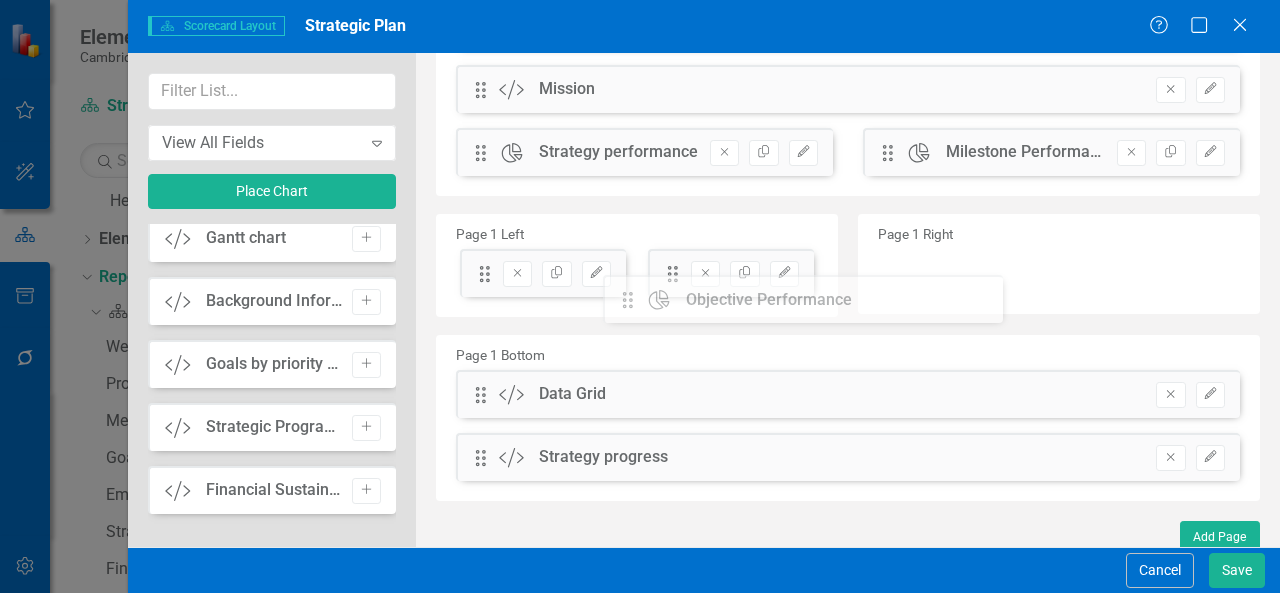 drag, startPoint x: 486, startPoint y: 157, endPoint x: 648, endPoint y: 305, distance: 219.42653 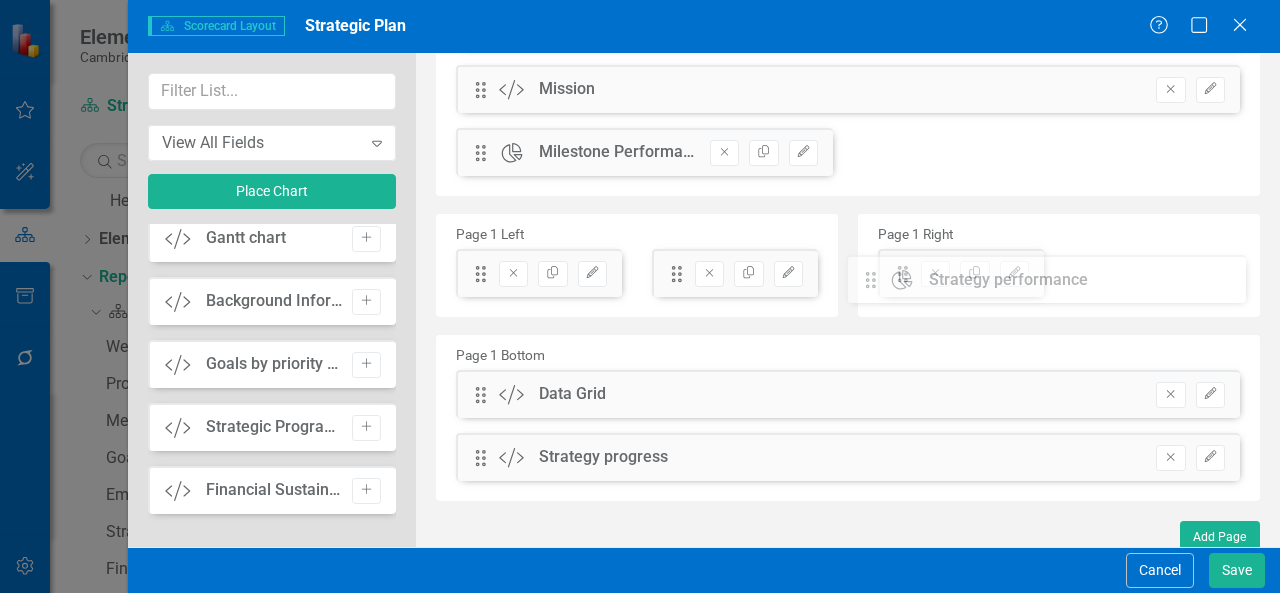 drag, startPoint x: 476, startPoint y: 159, endPoint x: 881, endPoint y: 287, distance: 424.74582 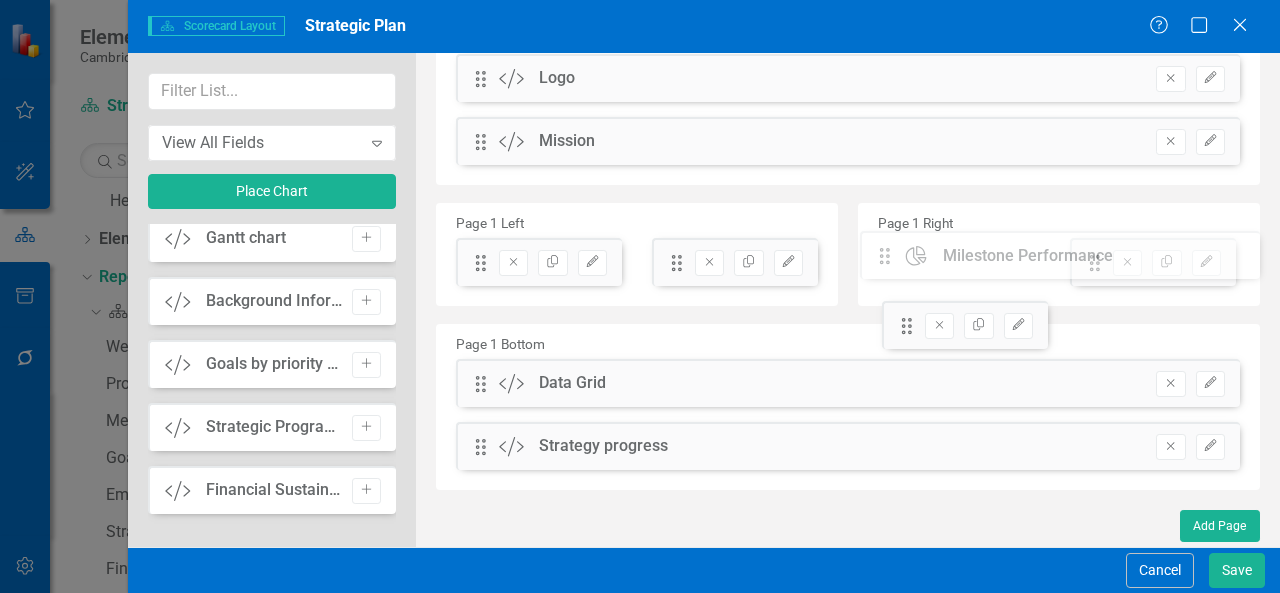 scroll, scrollTop: 114, scrollLeft: 0, axis: vertical 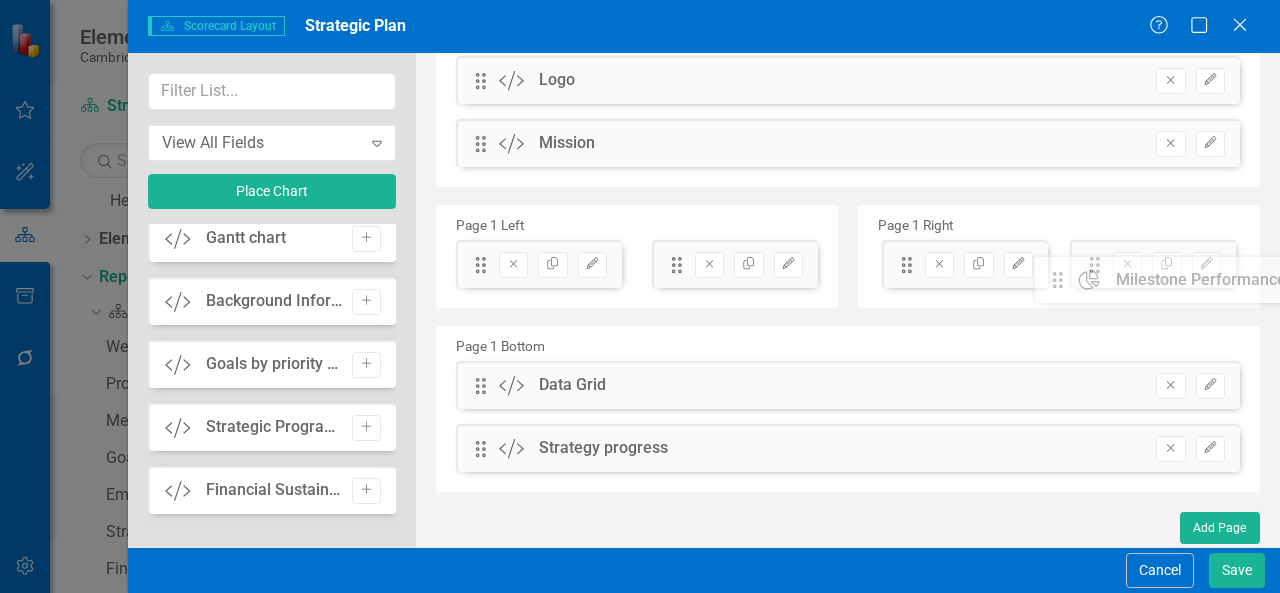 drag, startPoint x: 482, startPoint y: 157, endPoint x: 1076, endPoint y: 285, distance: 607.63477 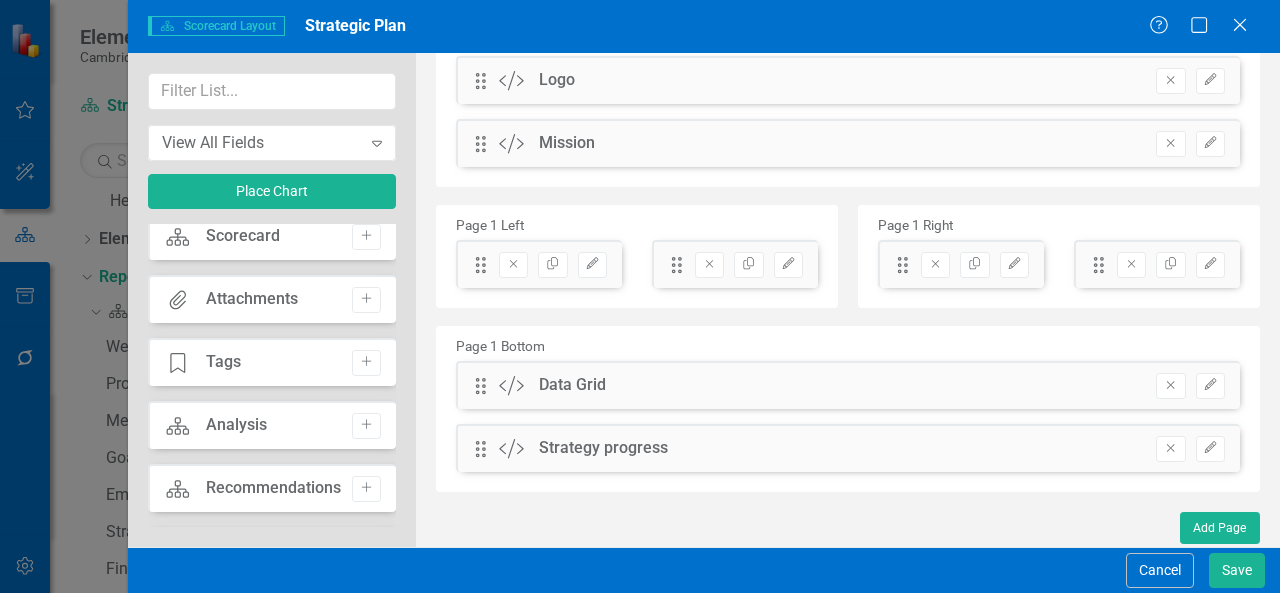 scroll, scrollTop: 0, scrollLeft: 0, axis: both 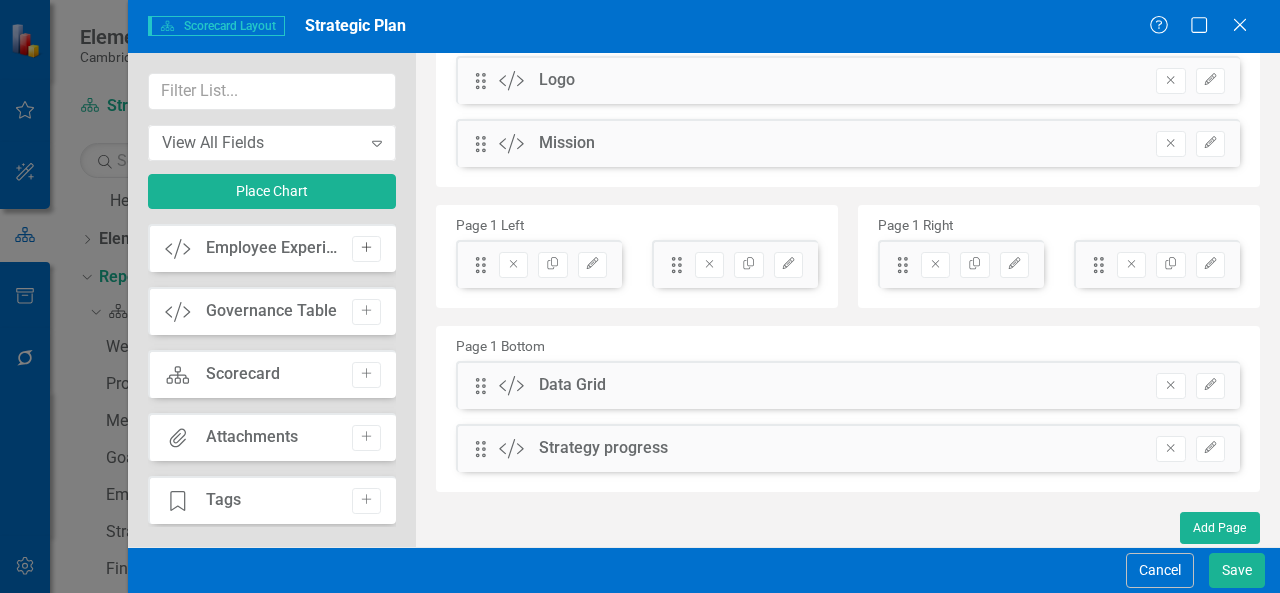 click on "Add" 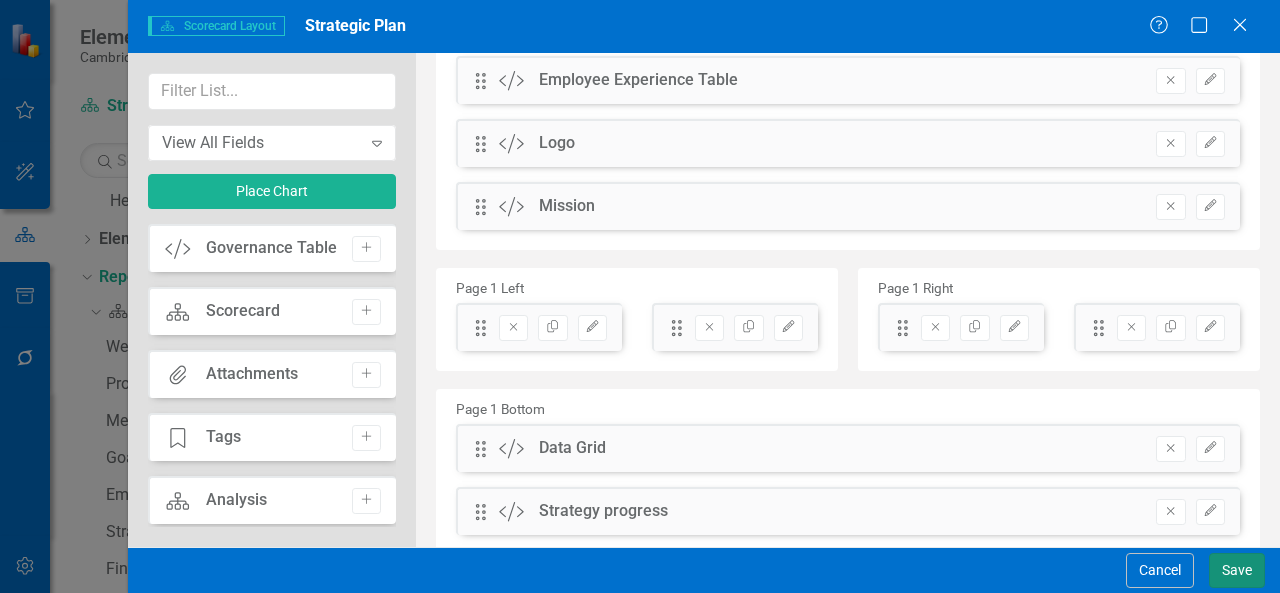 click on "Save" at bounding box center [1237, 570] 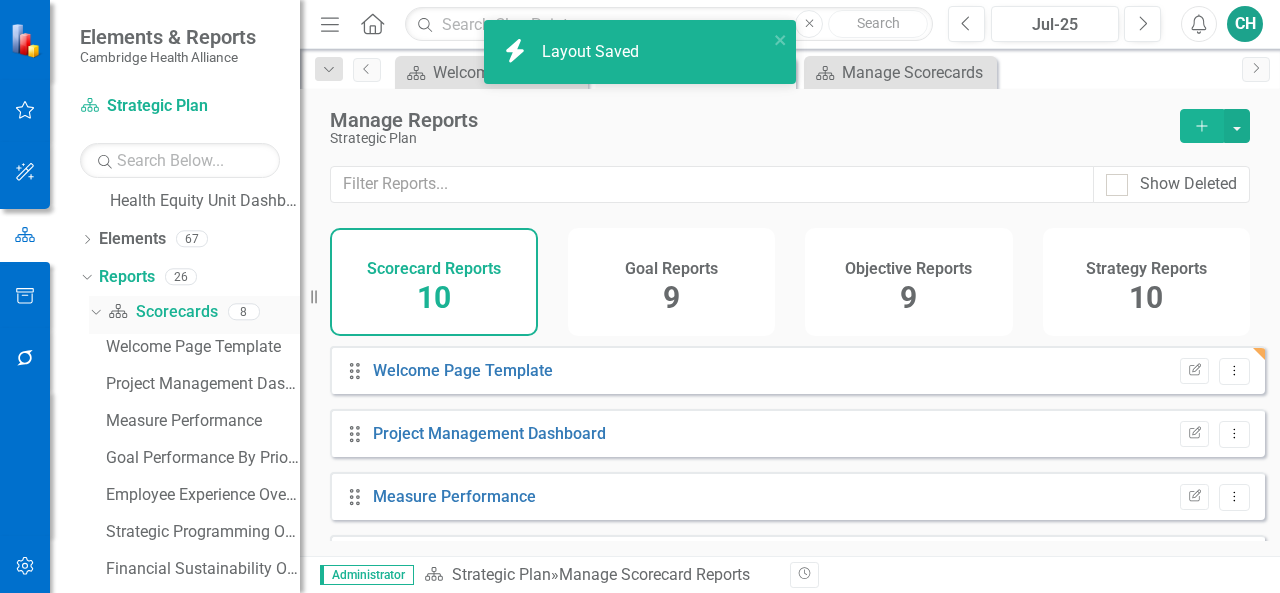 scroll, scrollTop: 0, scrollLeft: 0, axis: both 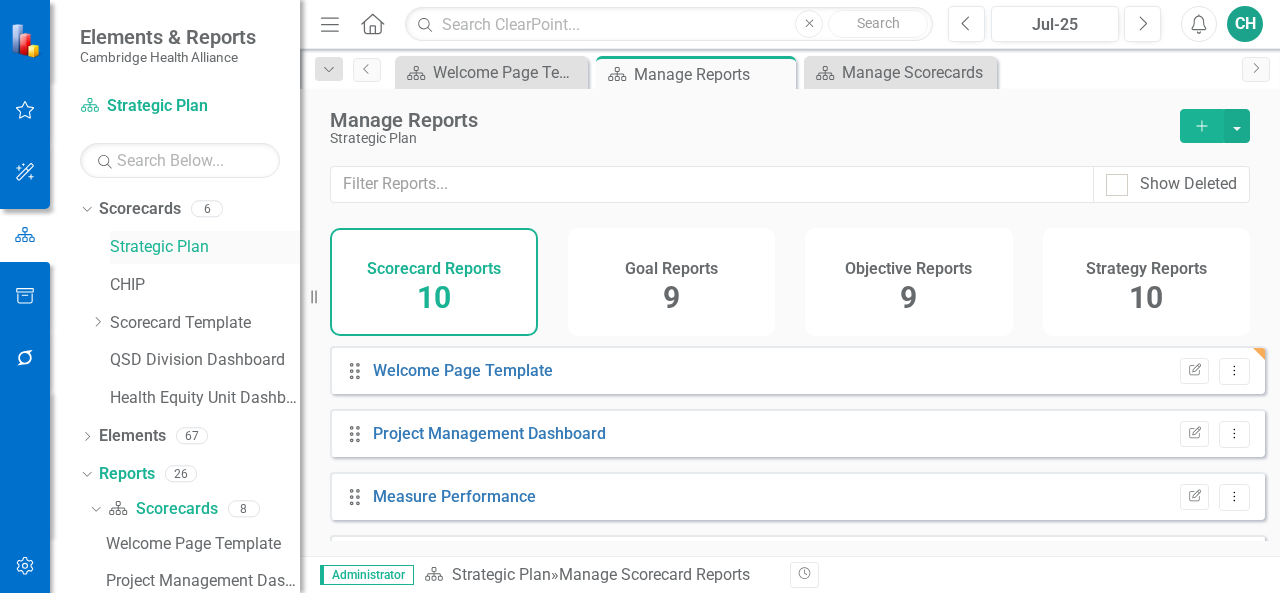 click on "Strategic Plan" at bounding box center (205, 247) 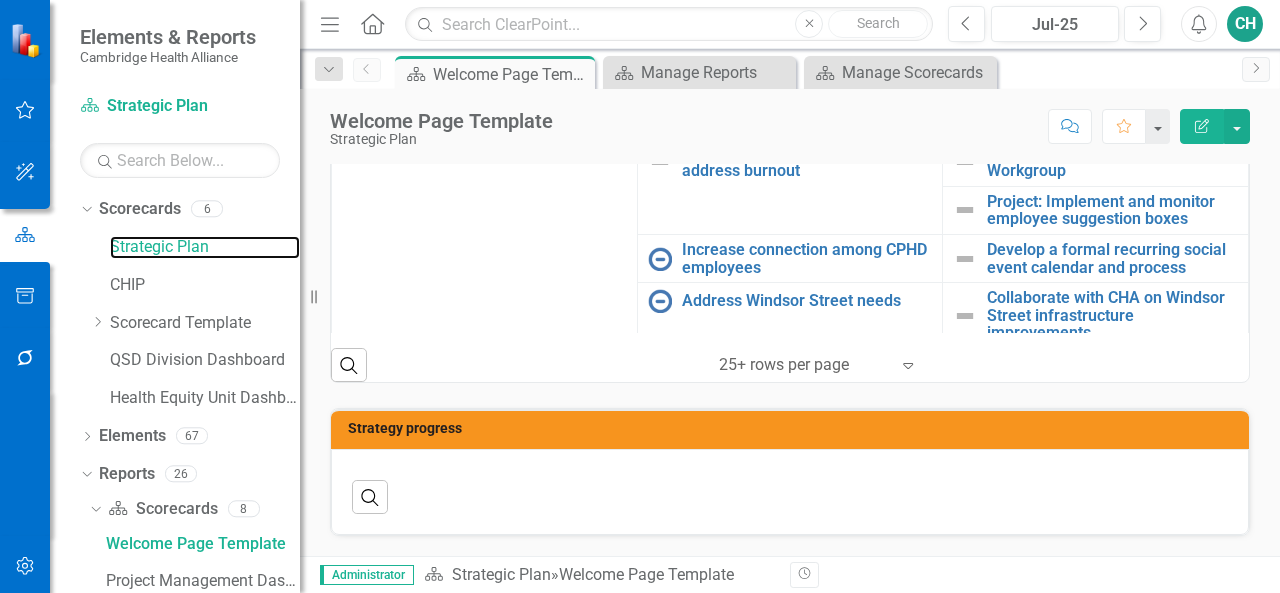 scroll, scrollTop: 0, scrollLeft: 0, axis: both 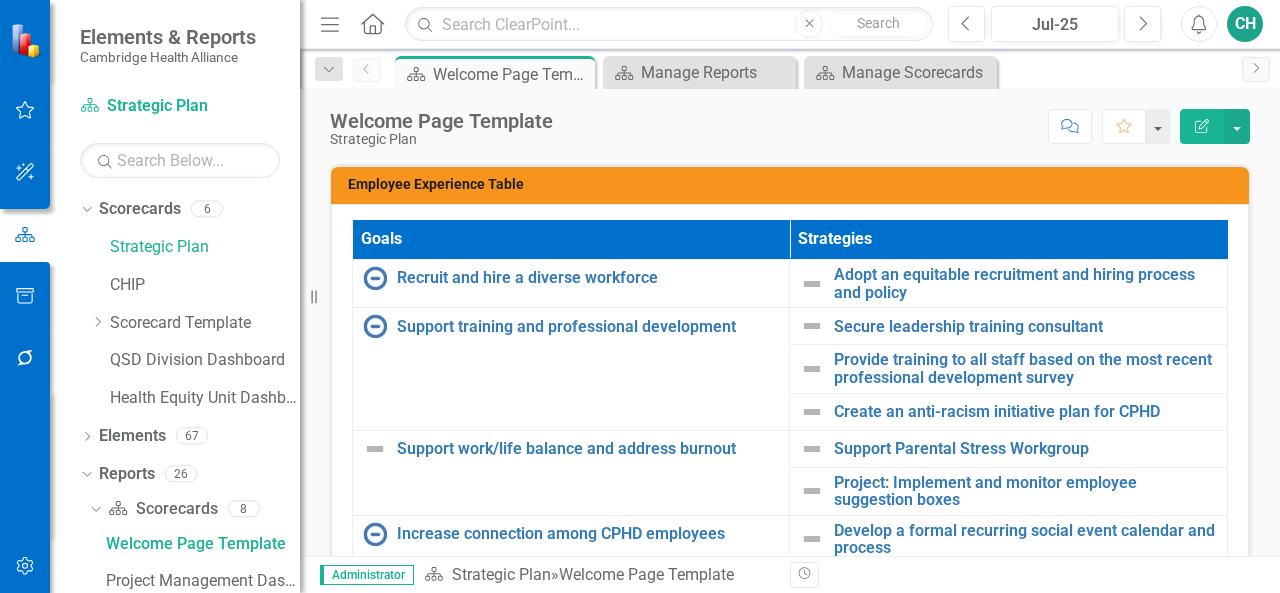 click on "Recruit and hire a diverse workforce Link Map View Link Map Edit Edit Goal Link Open Element" at bounding box center [571, 284] 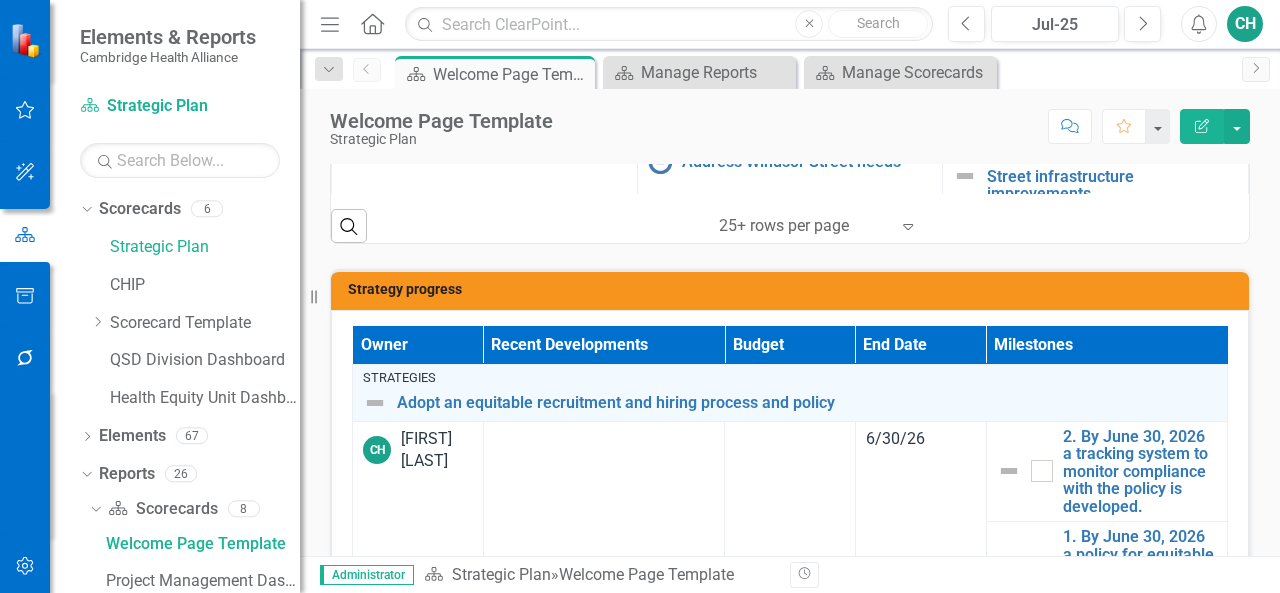 scroll, scrollTop: 1663, scrollLeft: 0, axis: vertical 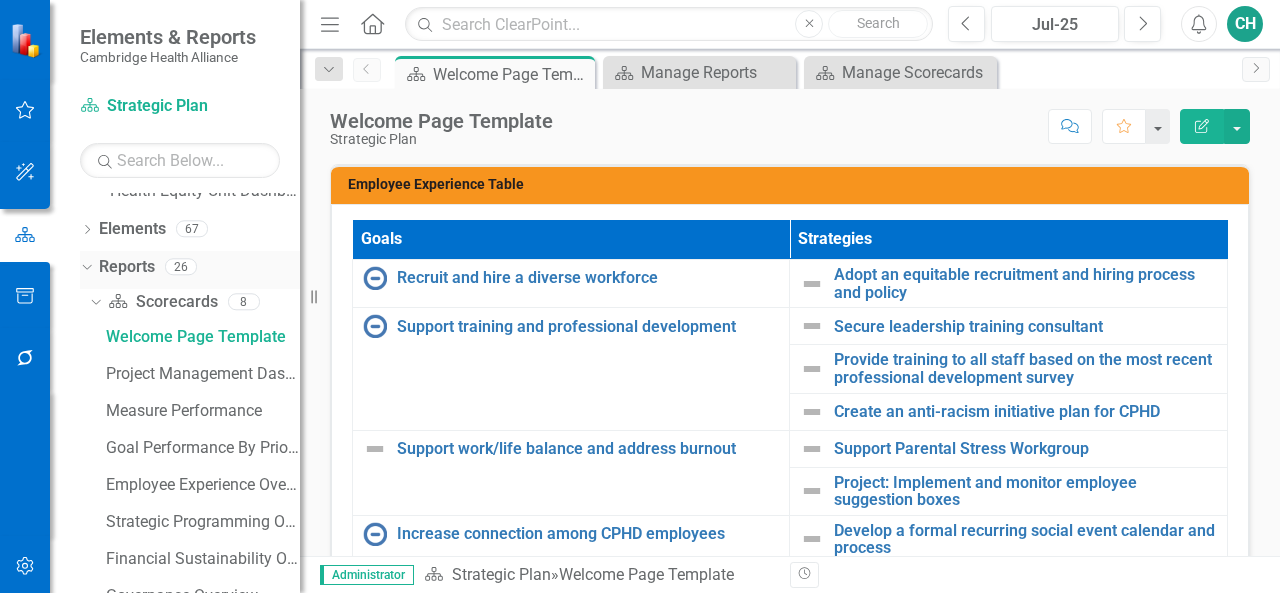 click on "Reports" at bounding box center [127, 267] 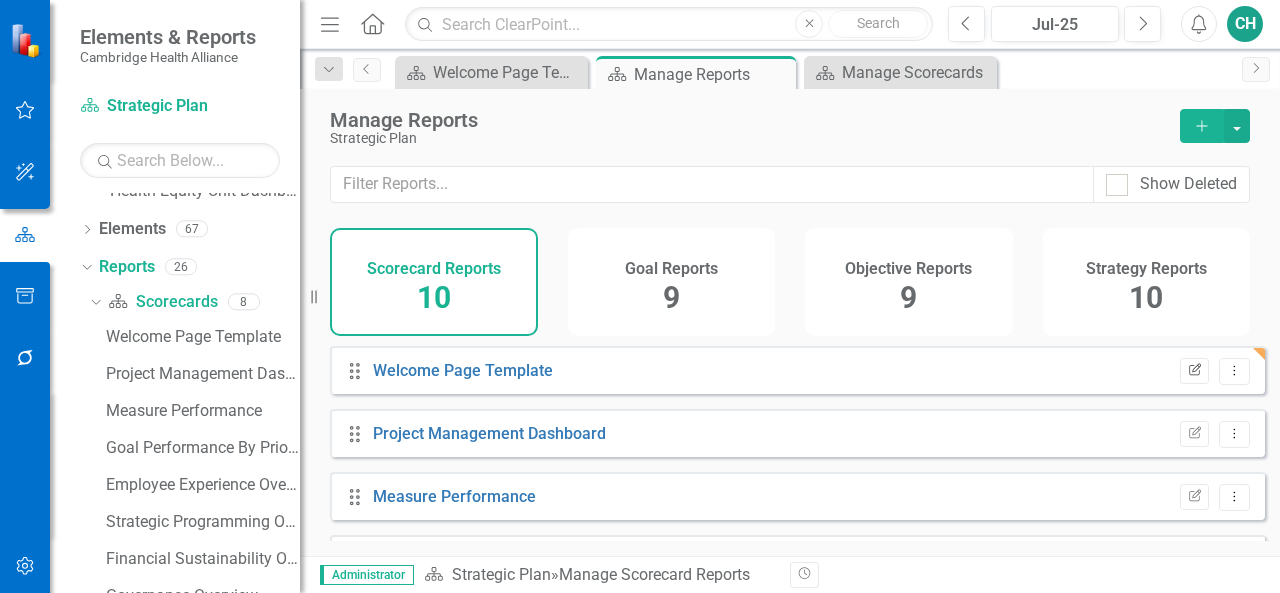 click on "Edit Report" at bounding box center [1194, 371] 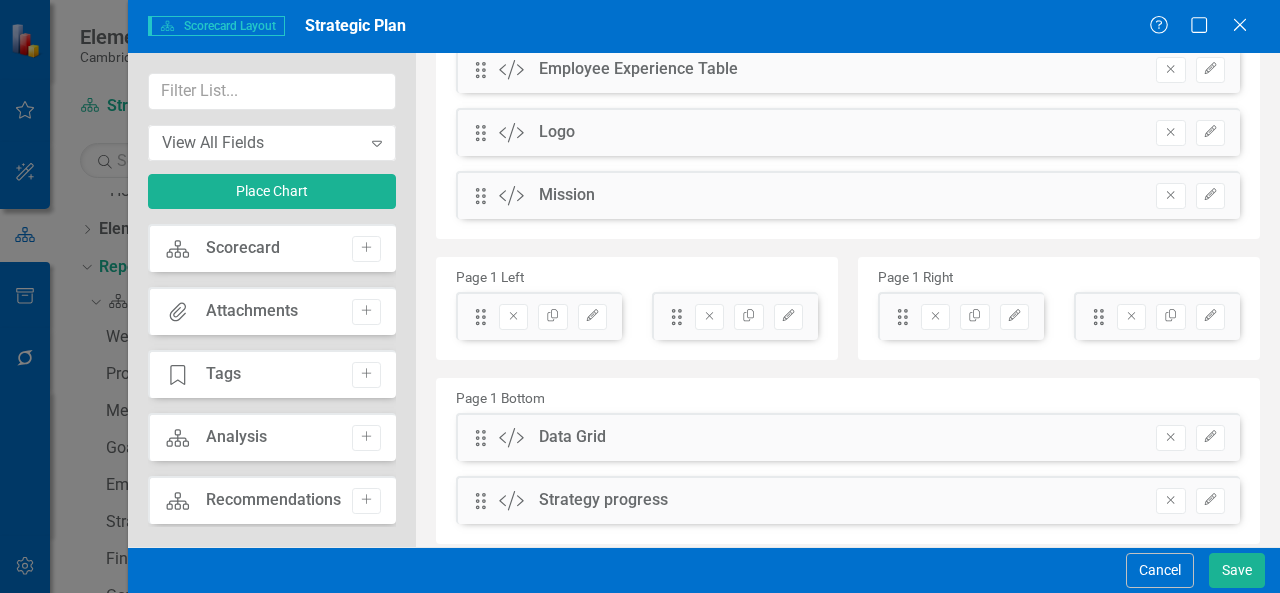 scroll, scrollTop: 177, scrollLeft: 0, axis: vertical 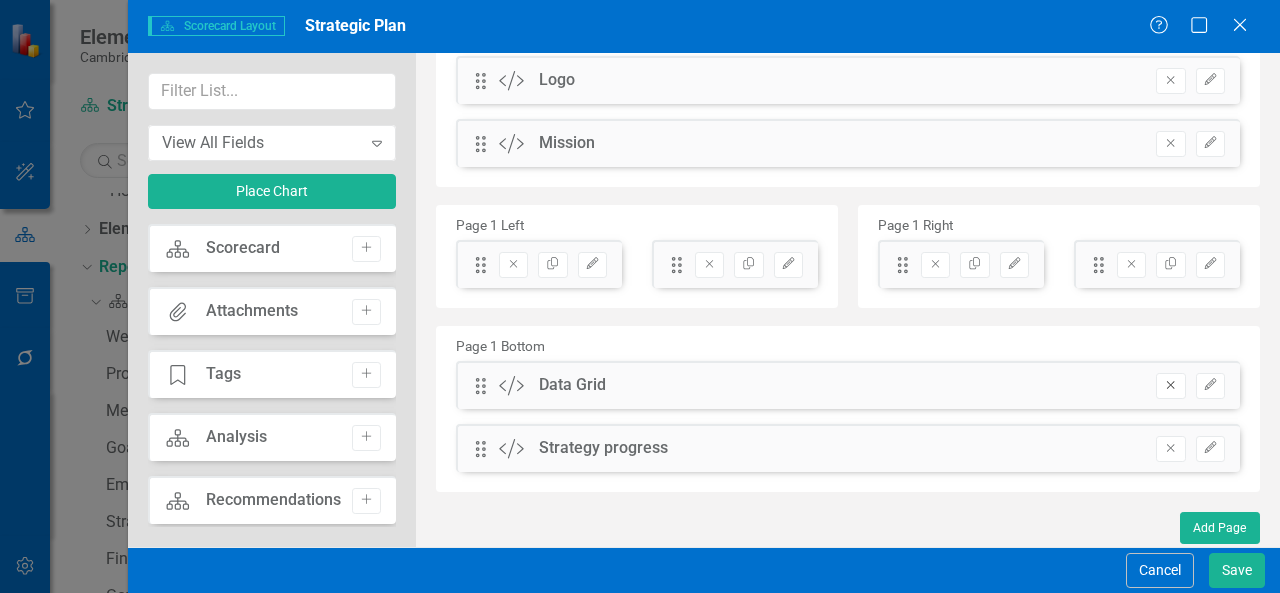 click on "Remove" 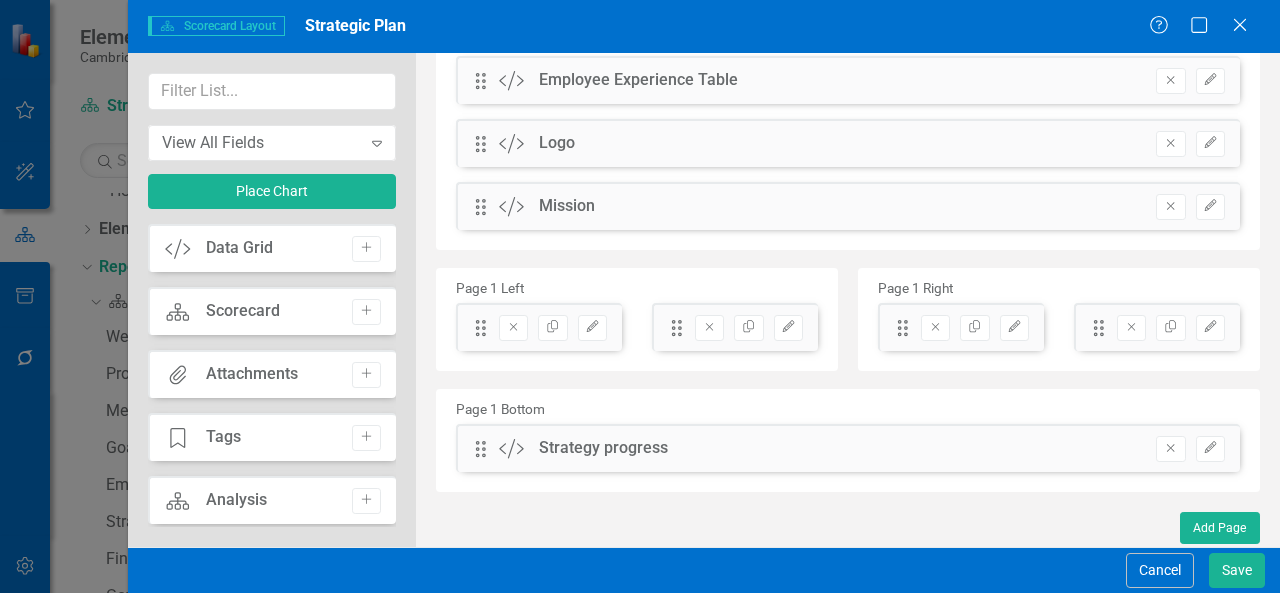 scroll, scrollTop: 0, scrollLeft: 0, axis: both 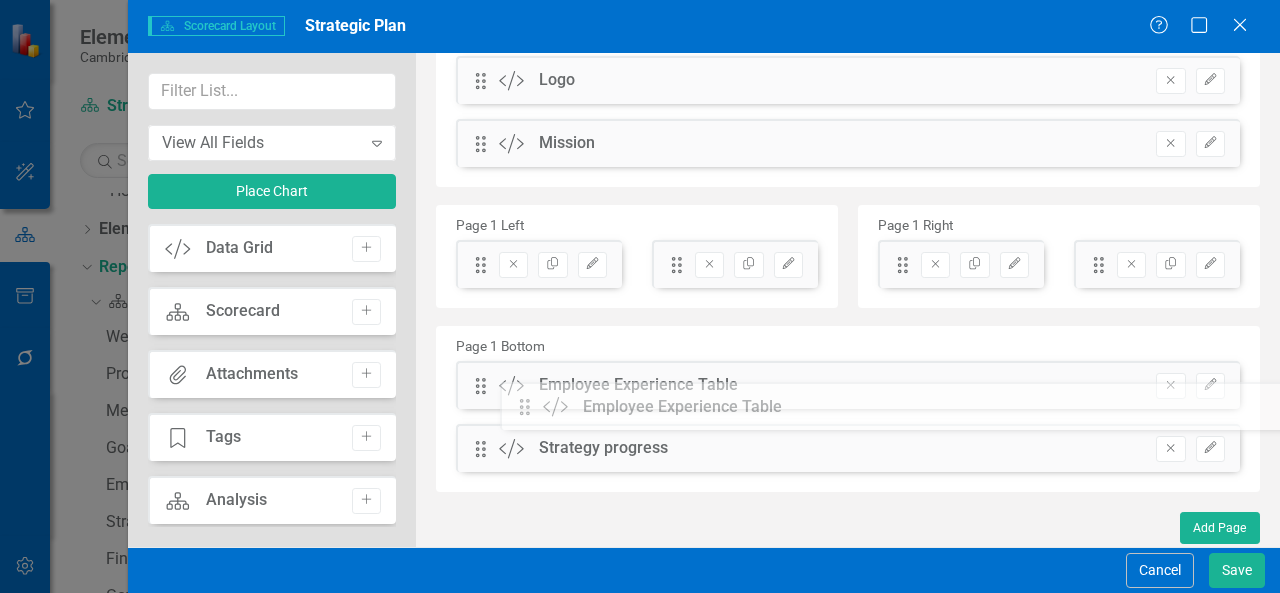 drag, startPoint x: 477, startPoint y: 198, endPoint x: 533, endPoint y: 408, distance: 217.33844 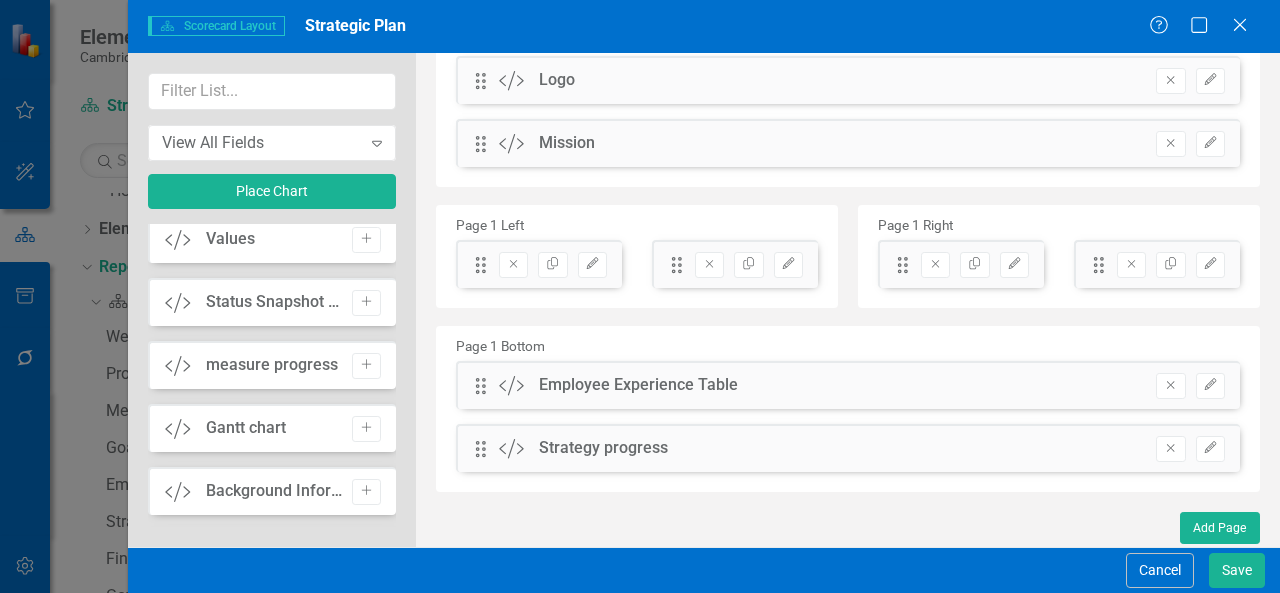 scroll, scrollTop: 766, scrollLeft: 0, axis: vertical 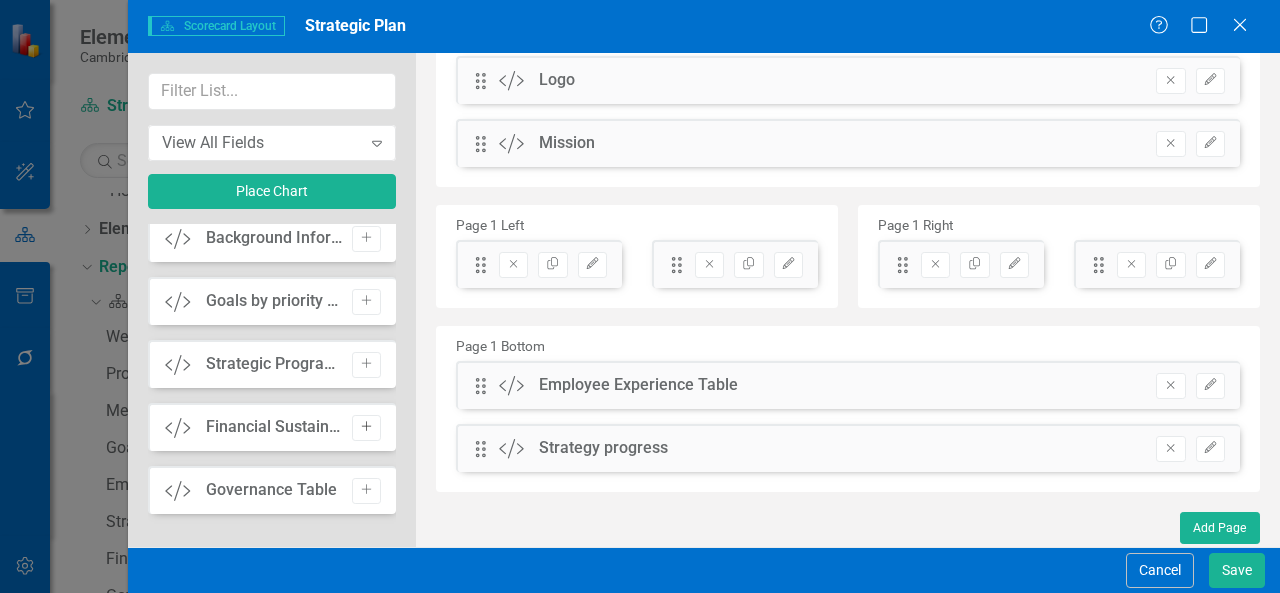 click on "Add" 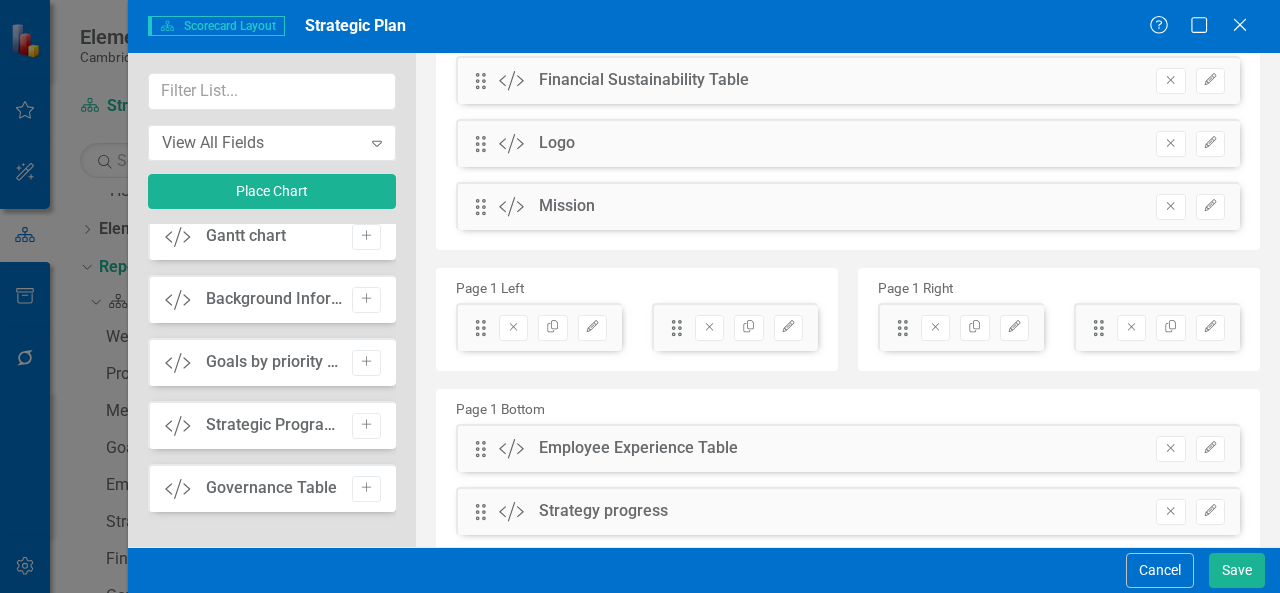 scroll, scrollTop: 703, scrollLeft: 0, axis: vertical 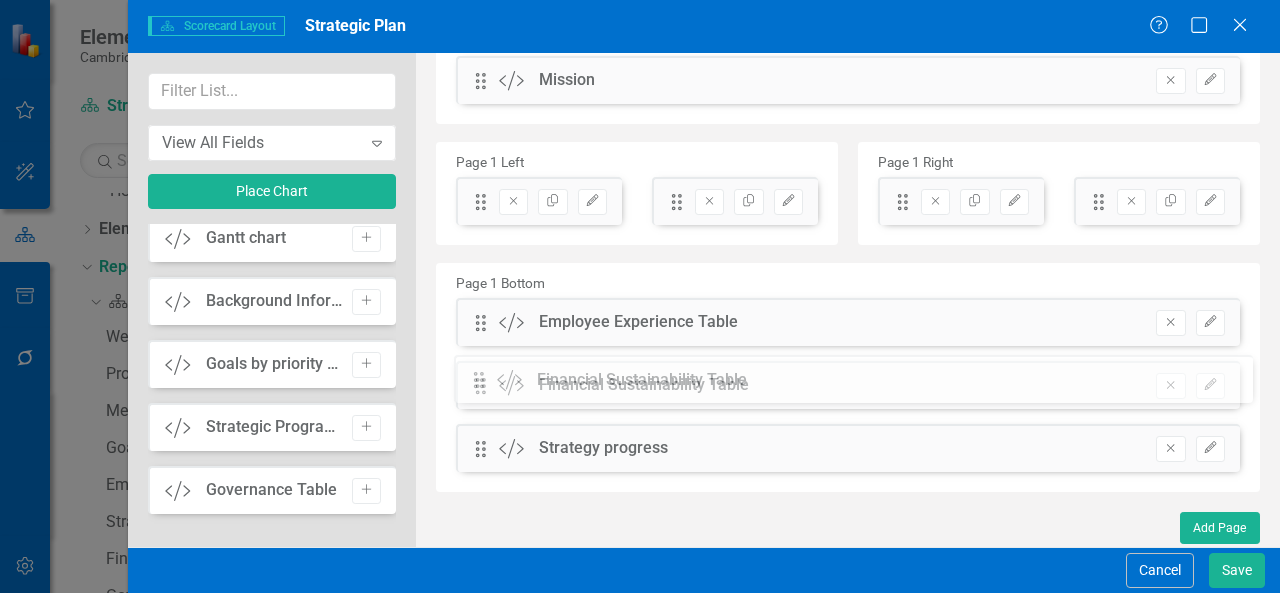 drag, startPoint x: 476, startPoint y: 81, endPoint x: 489, endPoint y: 381, distance: 300.28152 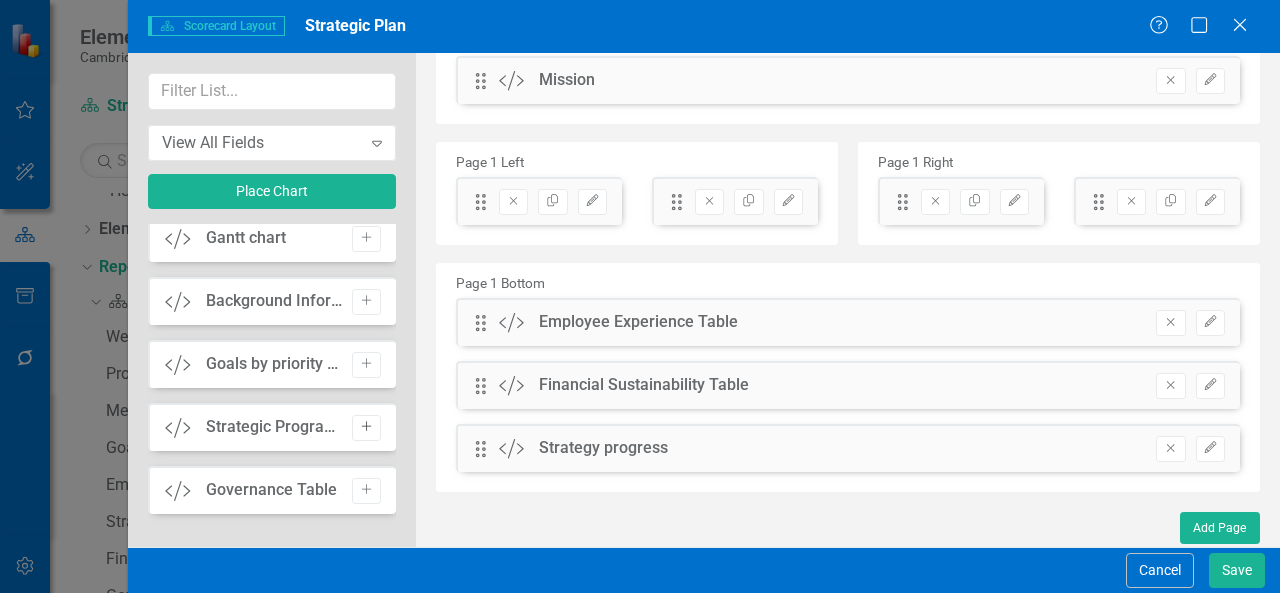 click on "Add" 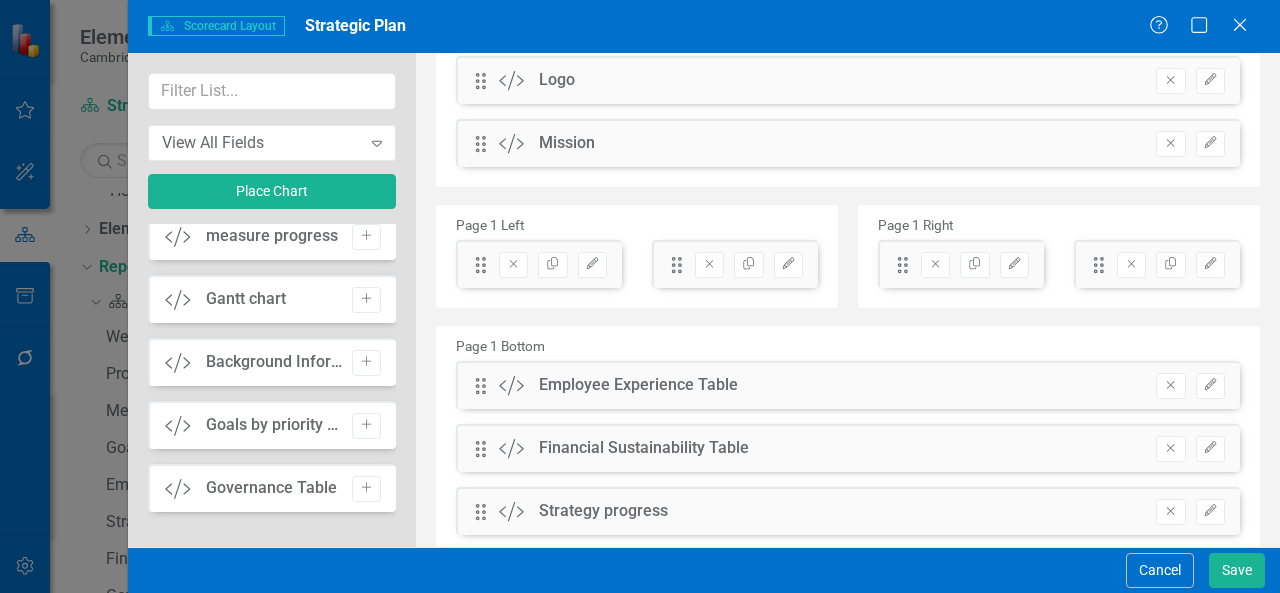 scroll, scrollTop: 640, scrollLeft: 0, axis: vertical 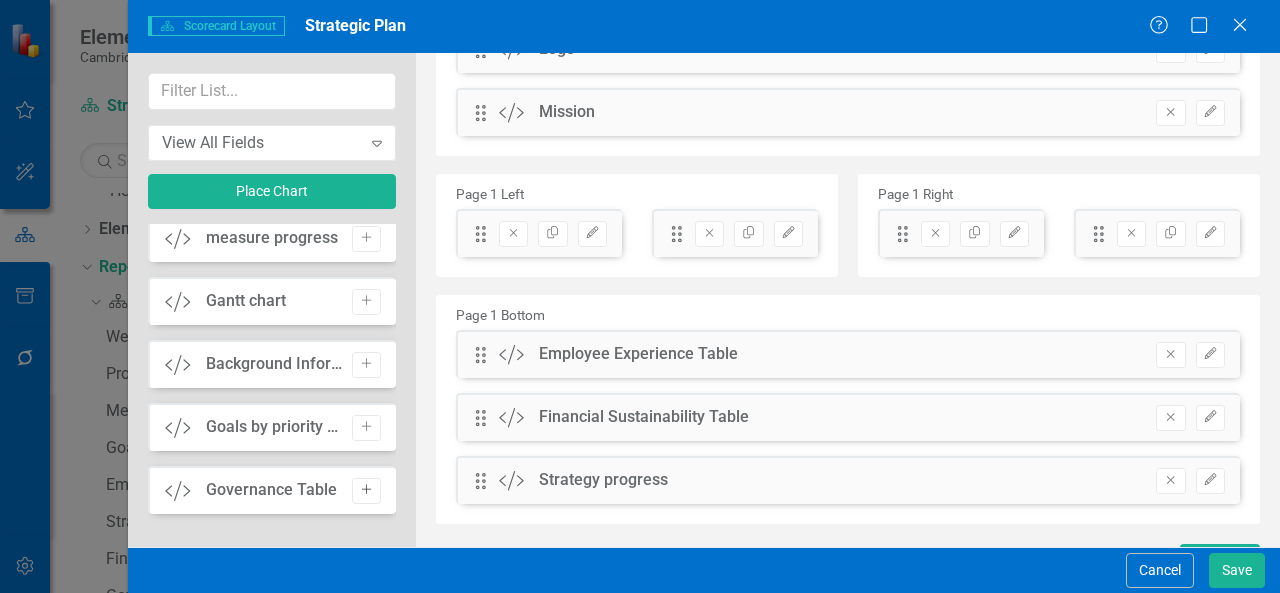 click on "Add" 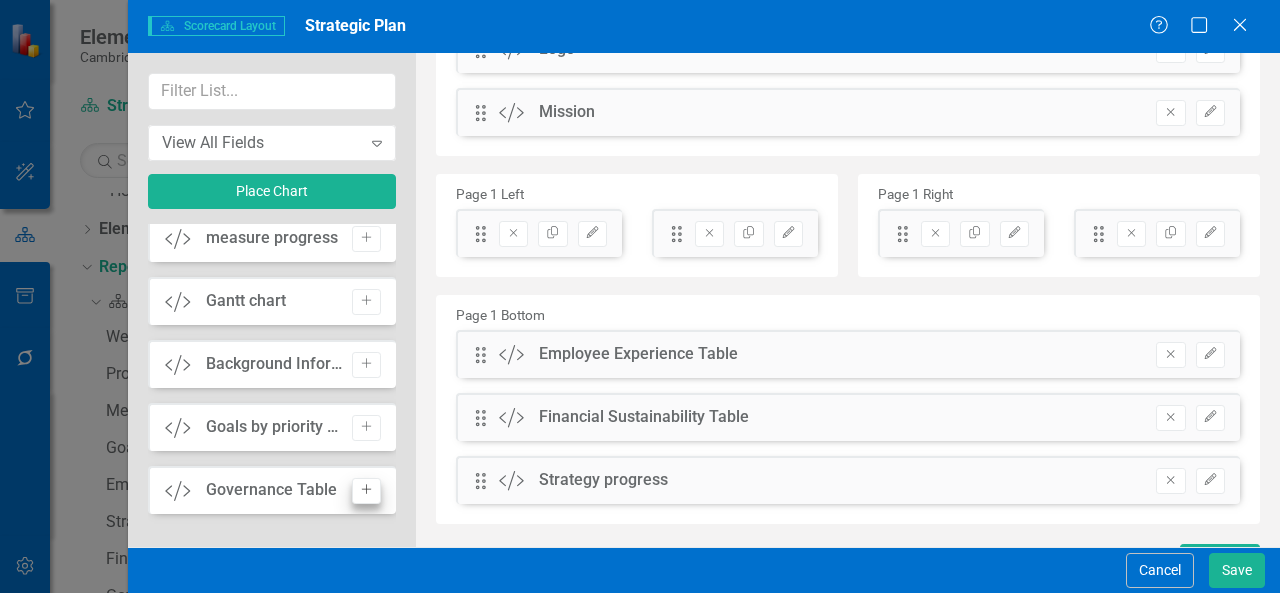 scroll, scrollTop: 577, scrollLeft: 0, axis: vertical 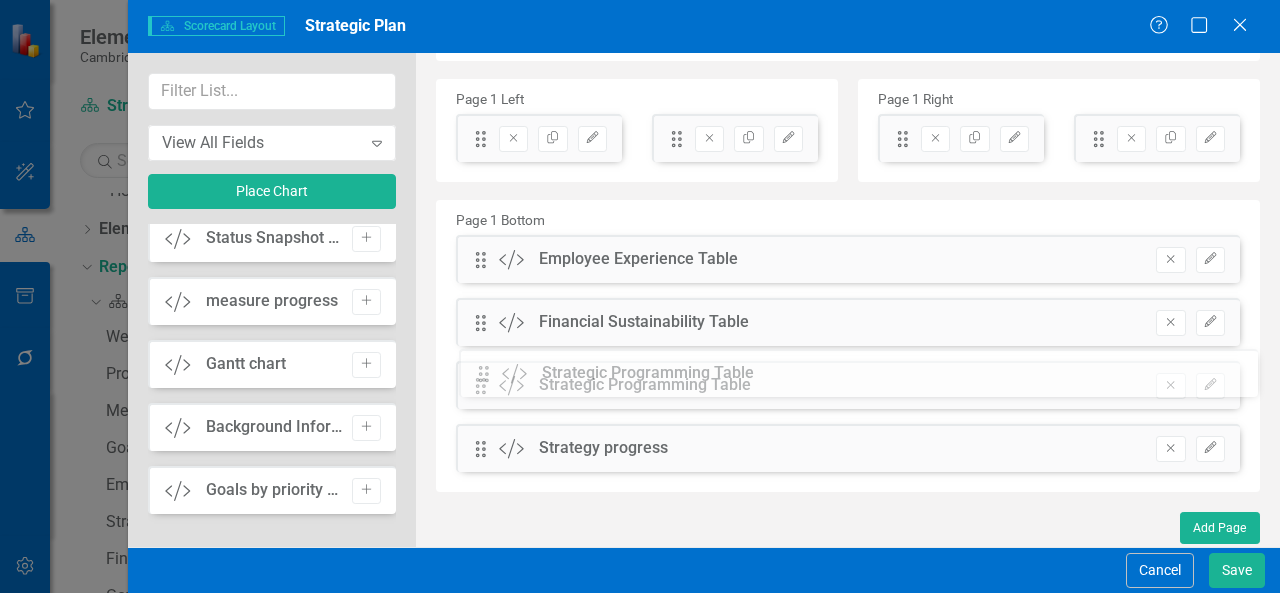 drag, startPoint x: 480, startPoint y: 197, endPoint x: 498, endPoint y: 377, distance: 180.89777 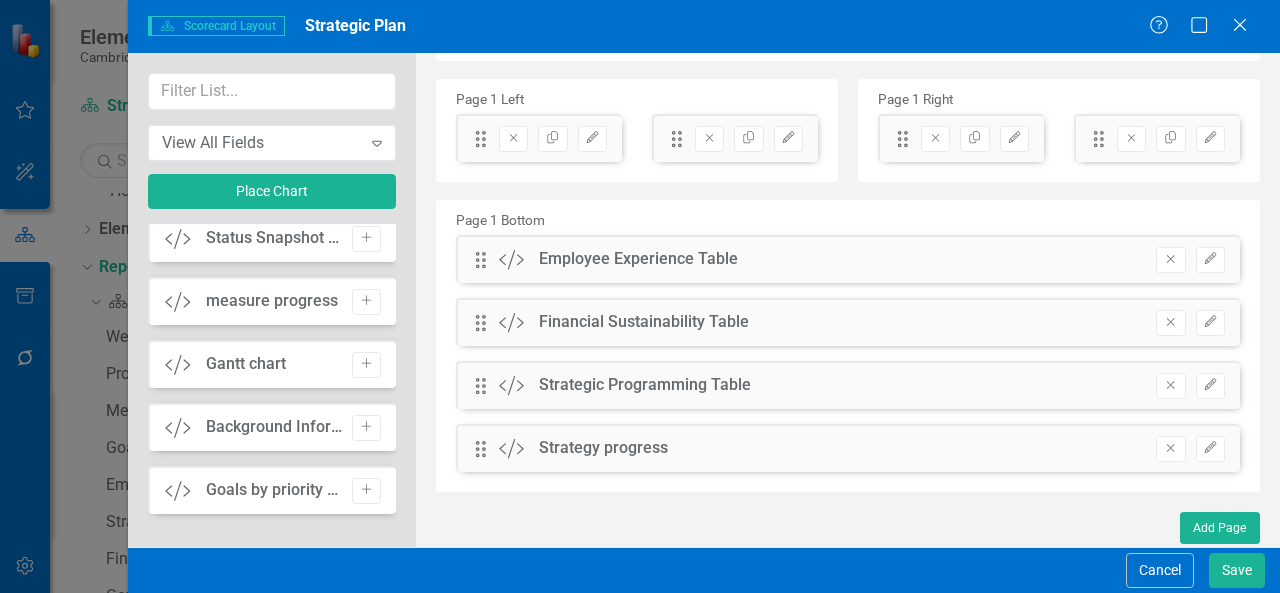 scroll, scrollTop: 0, scrollLeft: 0, axis: both 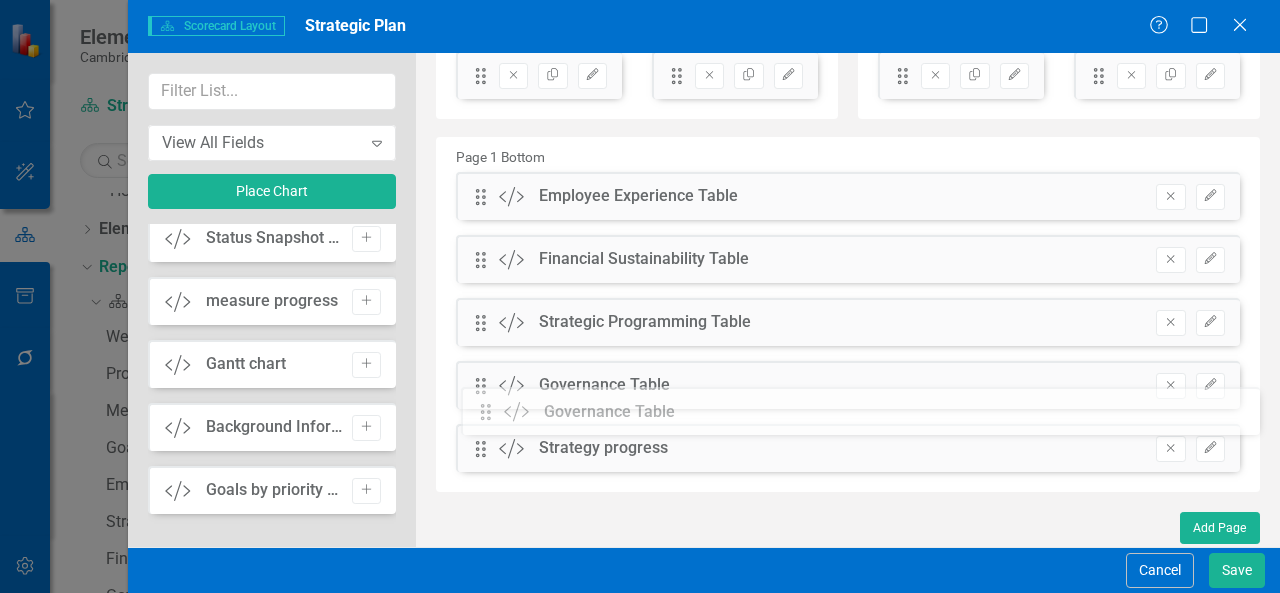 drag, startPoint x: 480, startPoint y: 195, endPoint x: 500, endPoint y: 413, distance: 218.91551 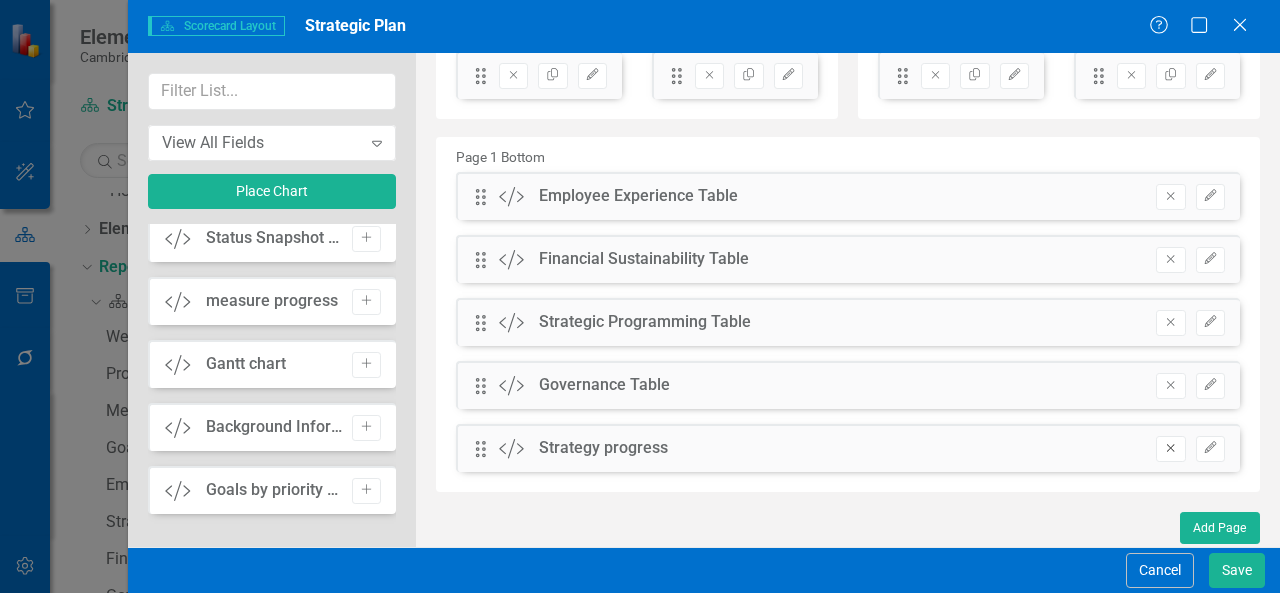 click on "Remove" at bounding box center (1170, 449) 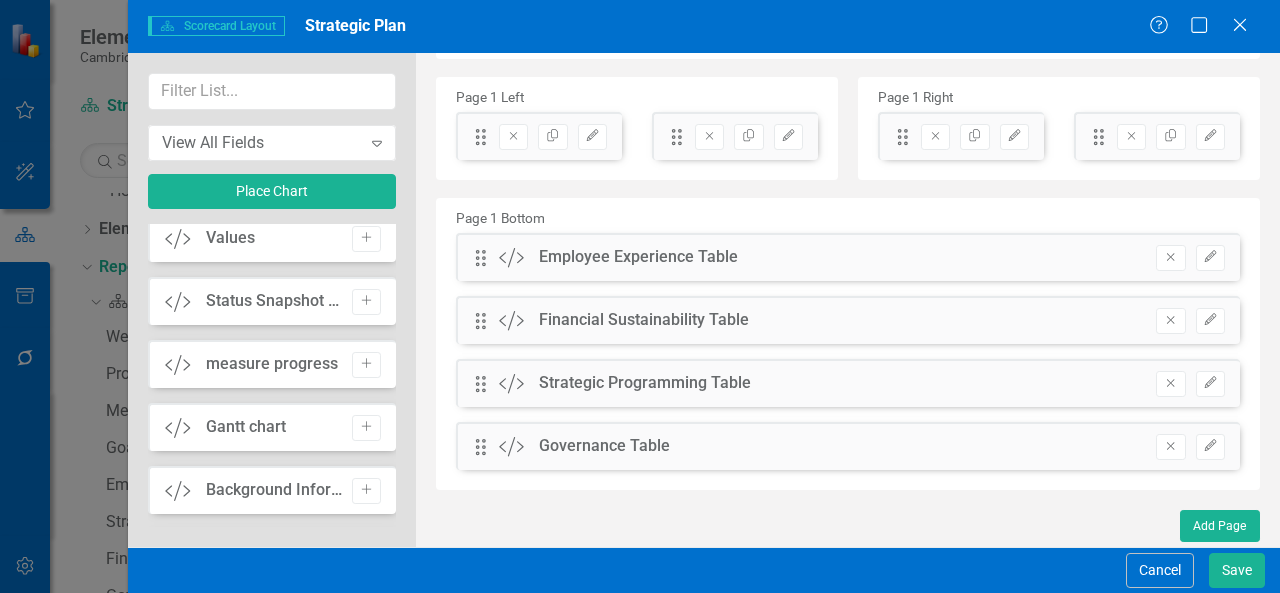 scroll, scrollTop: 240, scrollLeft: 0, axis: vertical 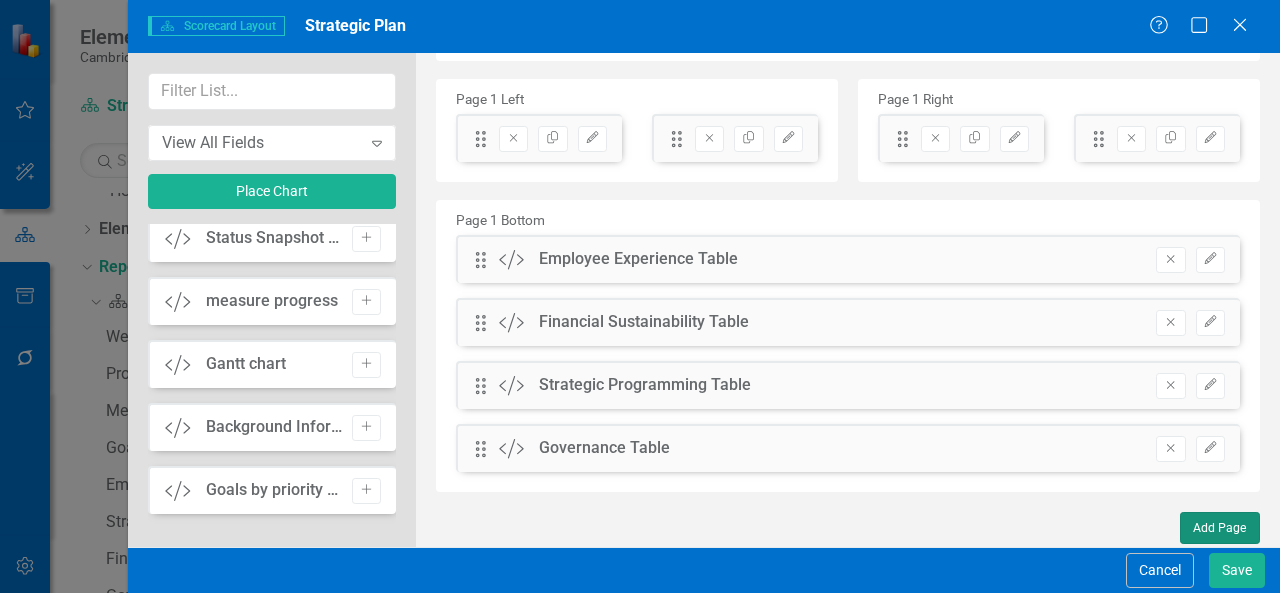 click on "Add Page" at bounding box center (1220, 528) 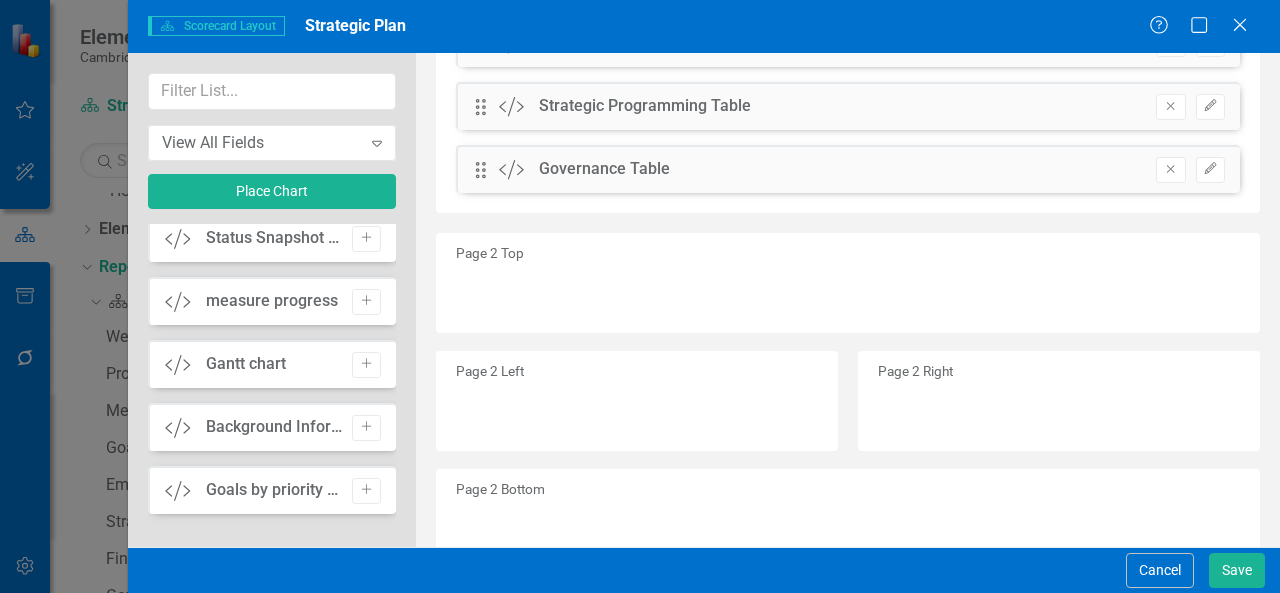 scroll, scrollTop: 520, scrollLeft: 0, axis: vertical 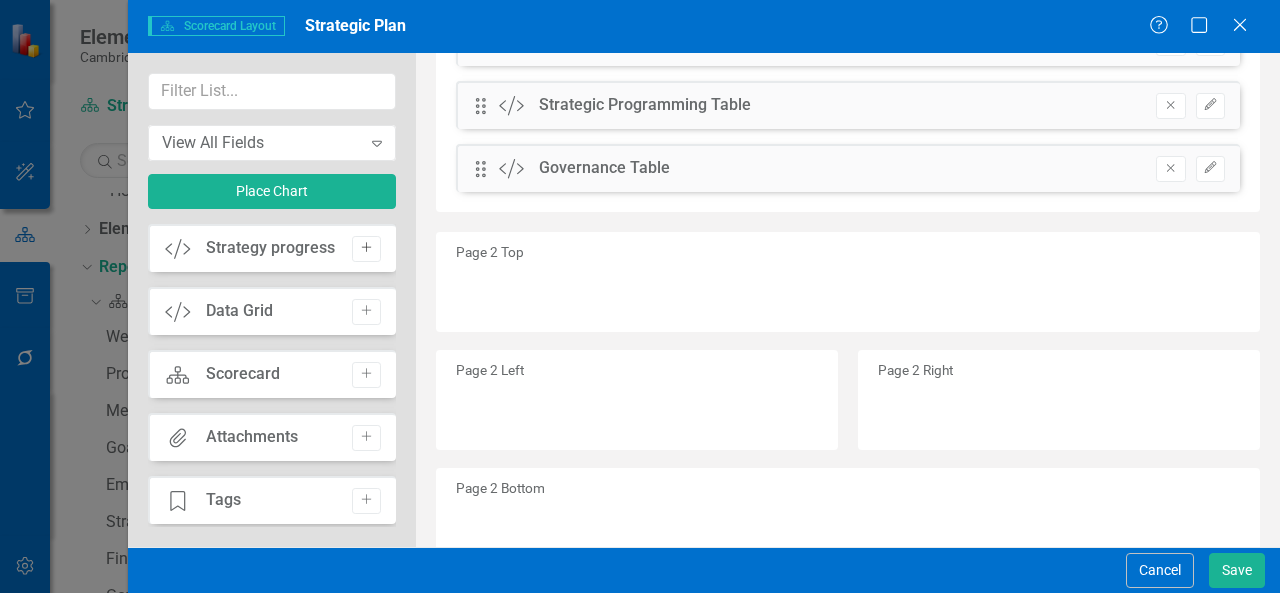 click on "Add" at bounding box center [366, 249] 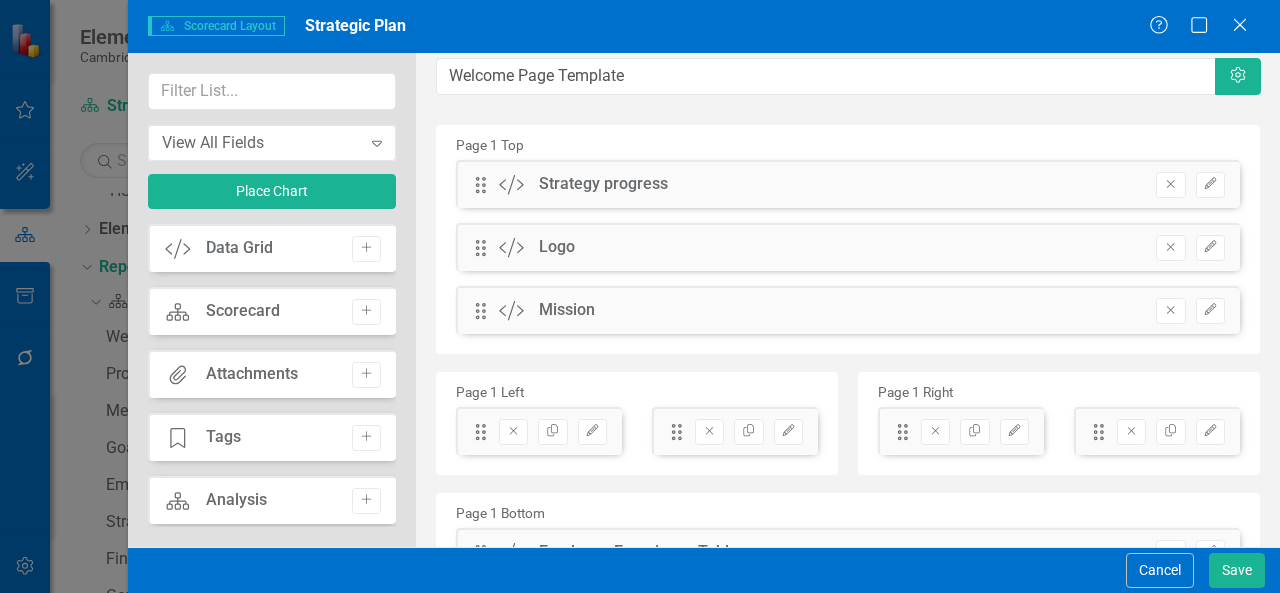 scroll, scrollTop: 4, scrollLeft: 0, axis: vertical 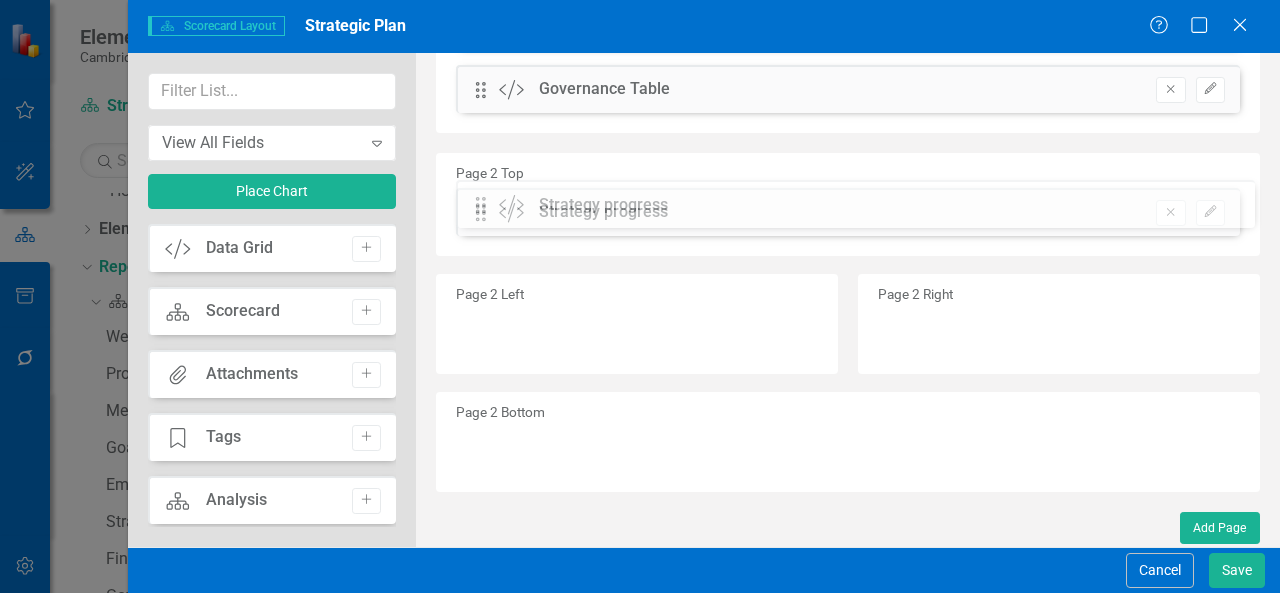 drag, startPoint x: 480, startPoint y: 187, endPoint x: 495, endPoint y: 204, distance: 22.671568 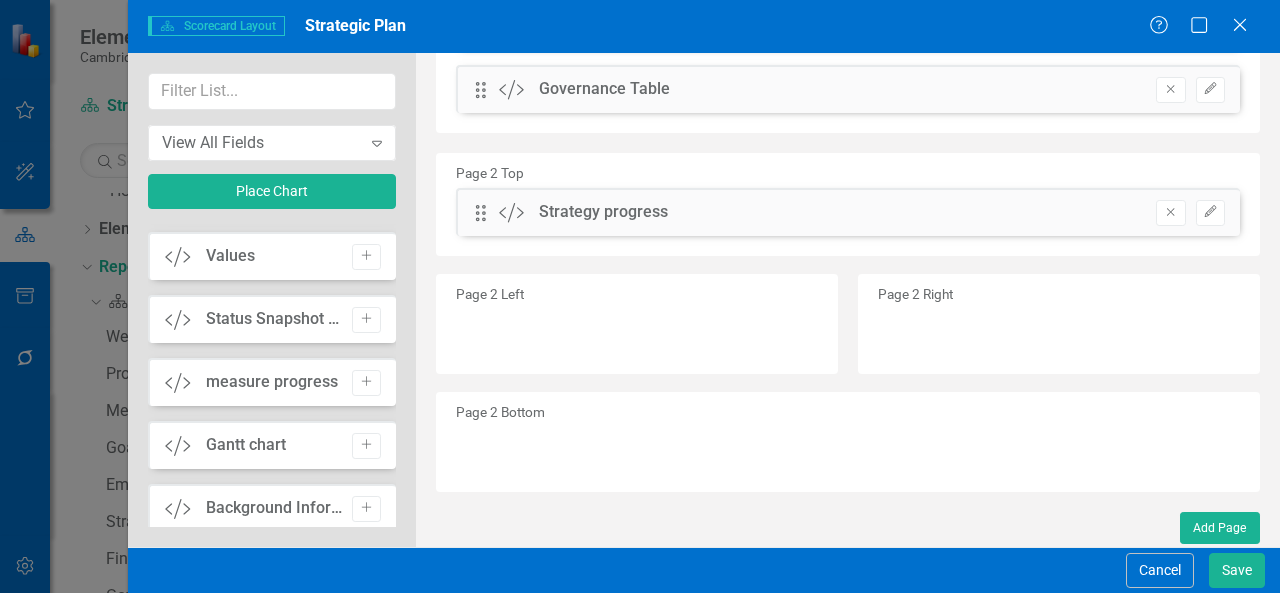 scroll, scrollTop: 495, scrollLeft: 0, axis: vertical 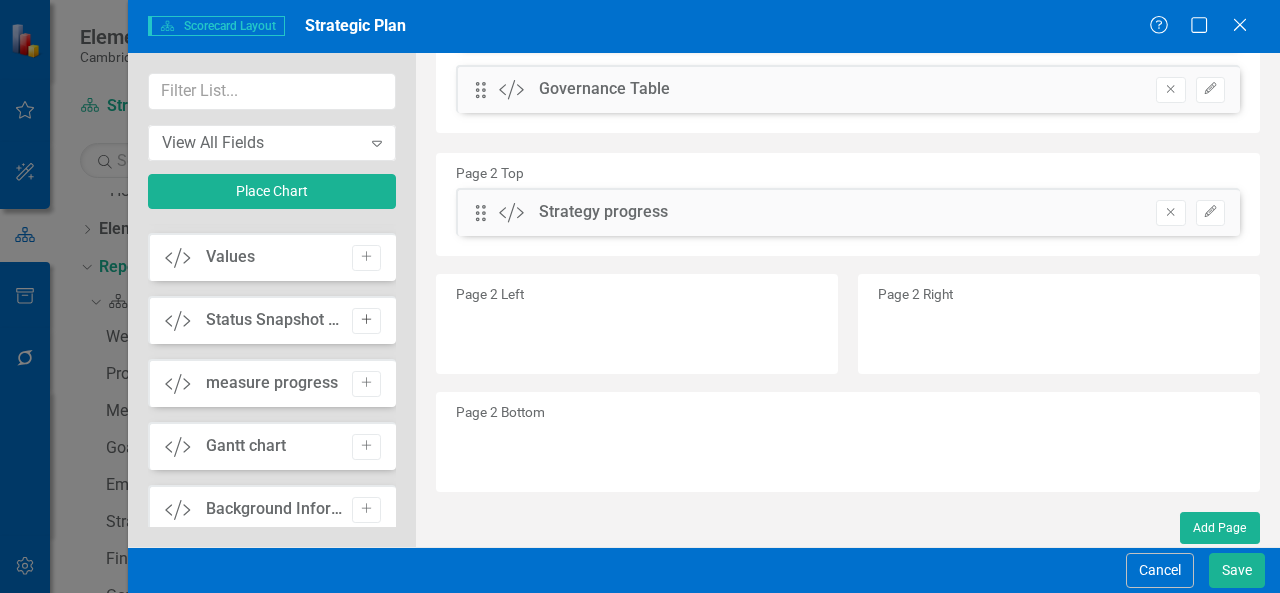 click on "Add" 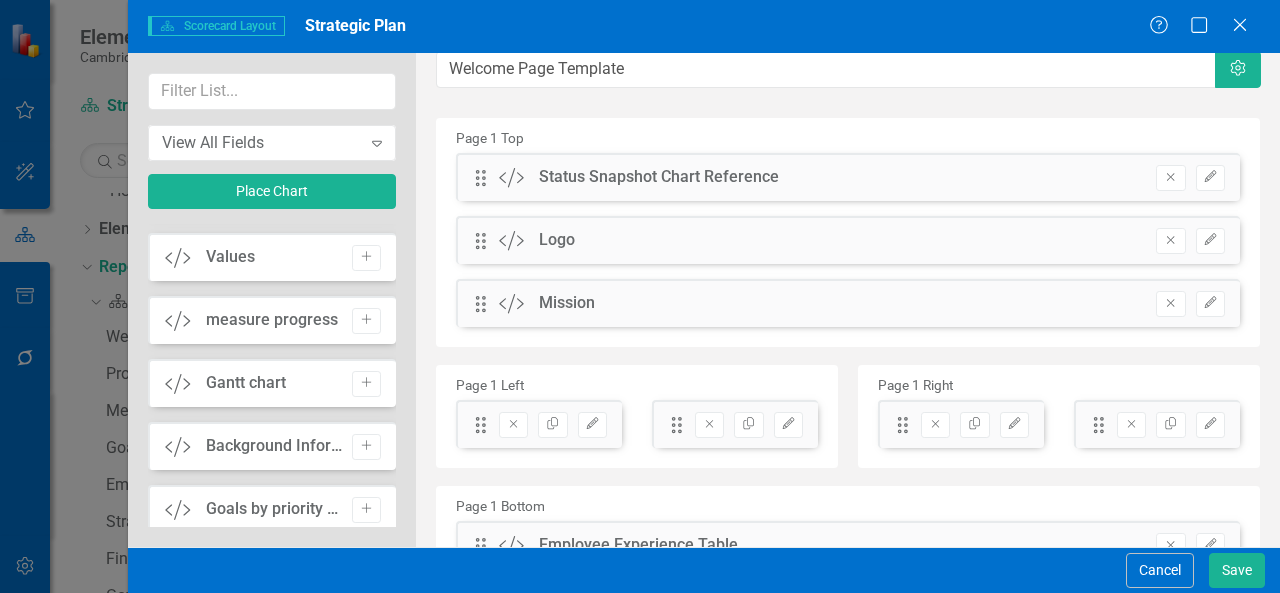 scroll, scrollTop: 0, scrollLeft: 0, axis: both 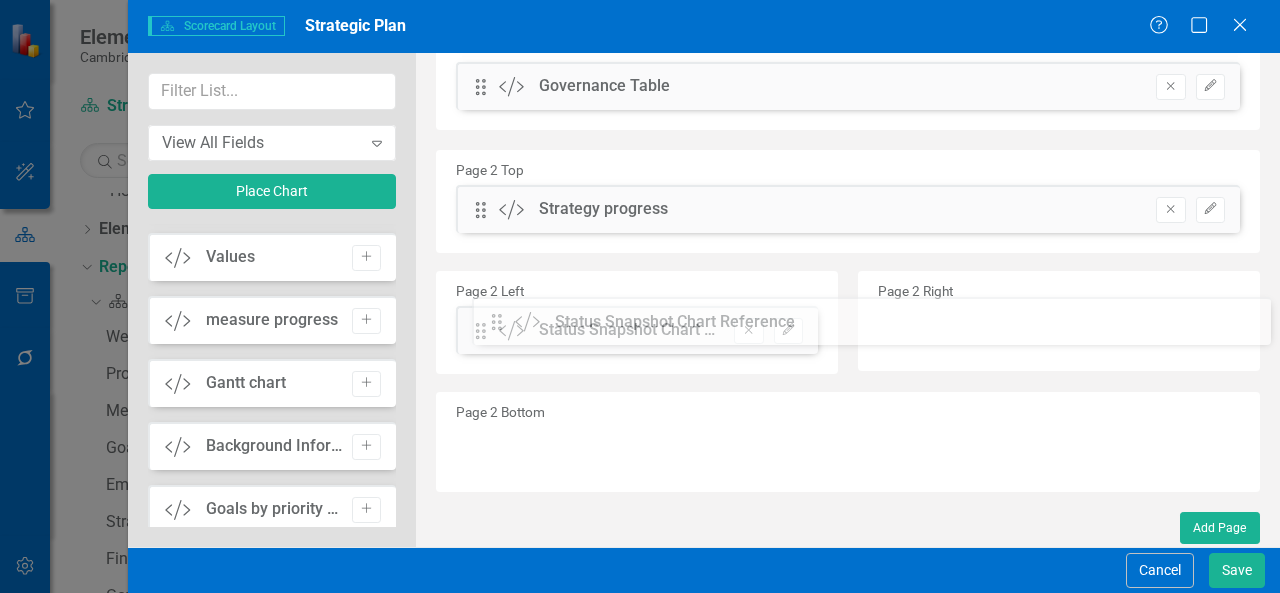 drag, startPoint x: 480, startPoint y: 199, endPoint x: 511, endPoint y: 327, distance: 131.70042 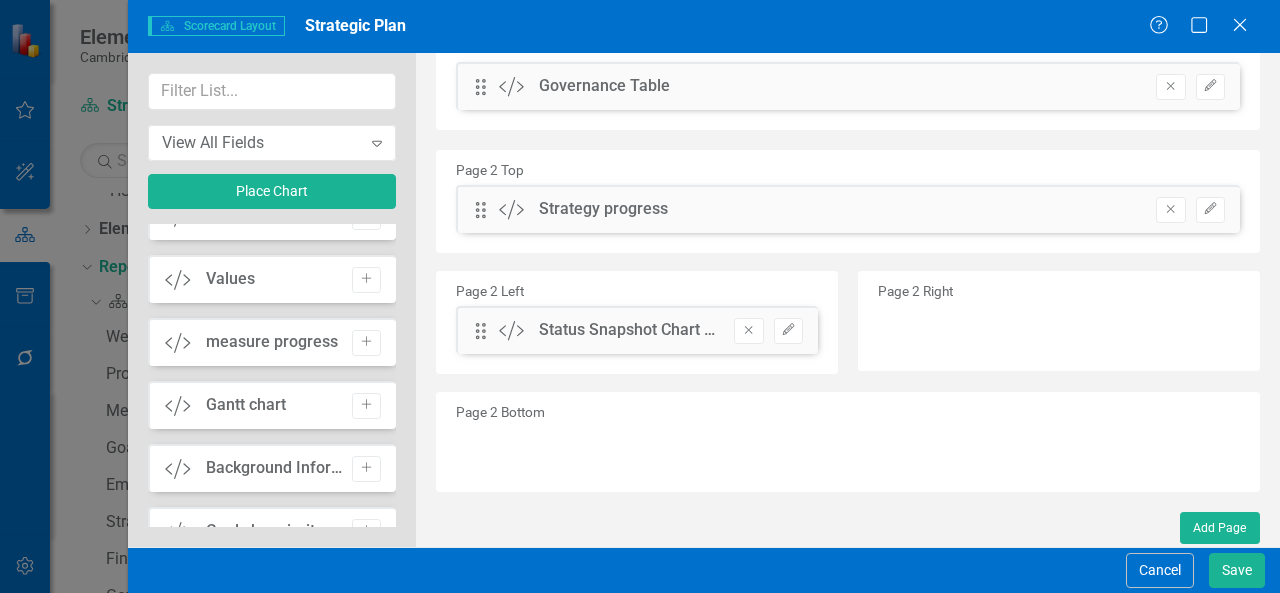 scroll, scrollTop: 514, scrollLeft: 0, axis: vertical 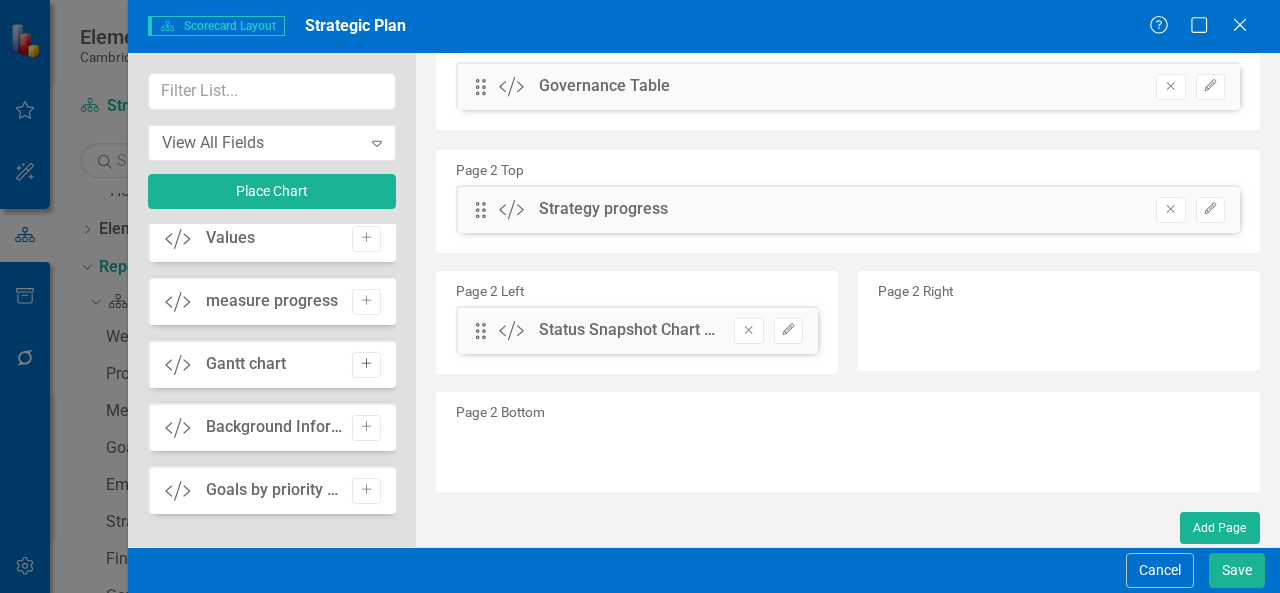 click on "Add" at bounding box center (366, 365) 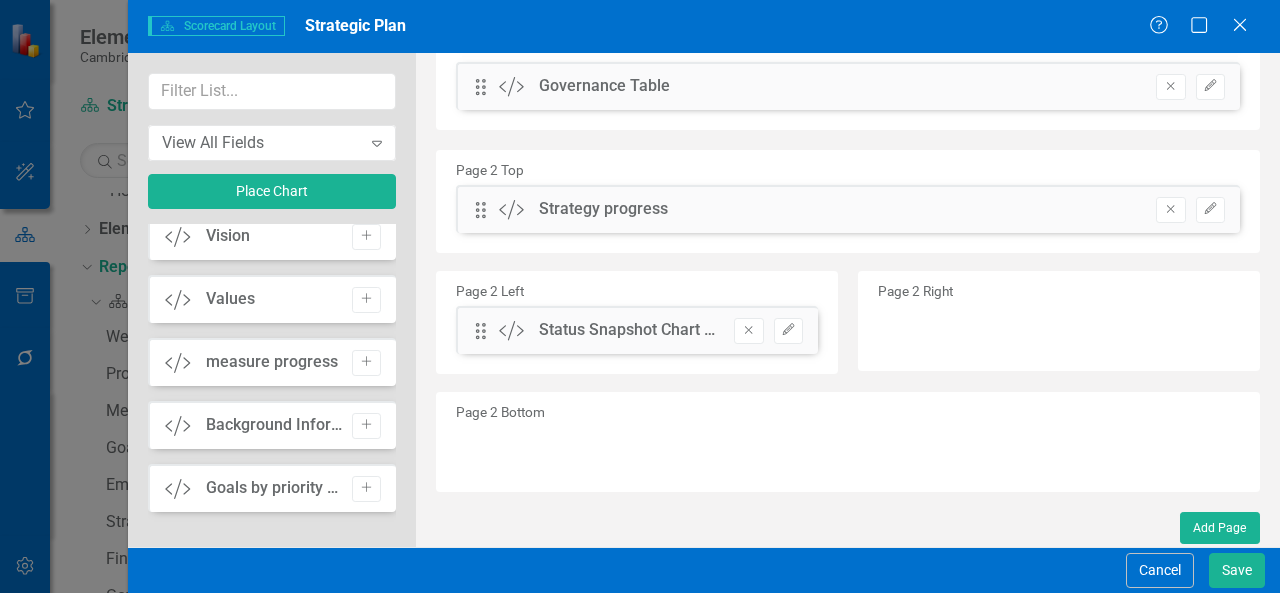 scroll, scrollTop: 451, scrollLeft: 0, axis: vertical 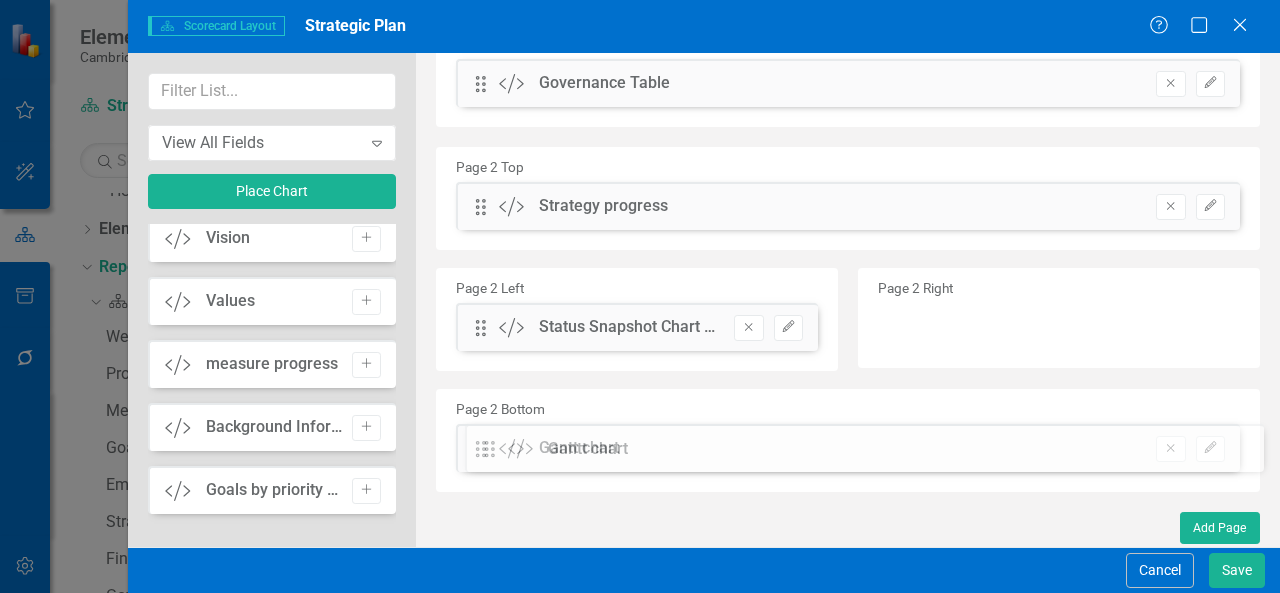 drag, startPoint x: 476, startPoint y: 191, endPoint x: 500, endPoint y: 447, distance: 257.12253 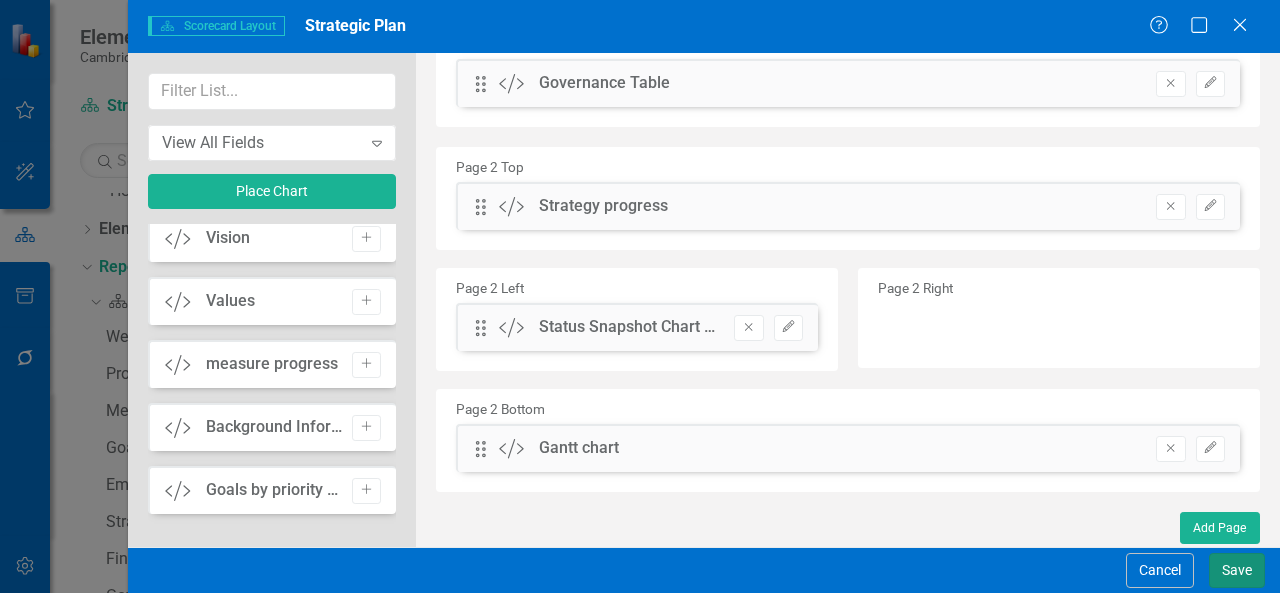 click on "Save" at bounding box center [1237, 570] 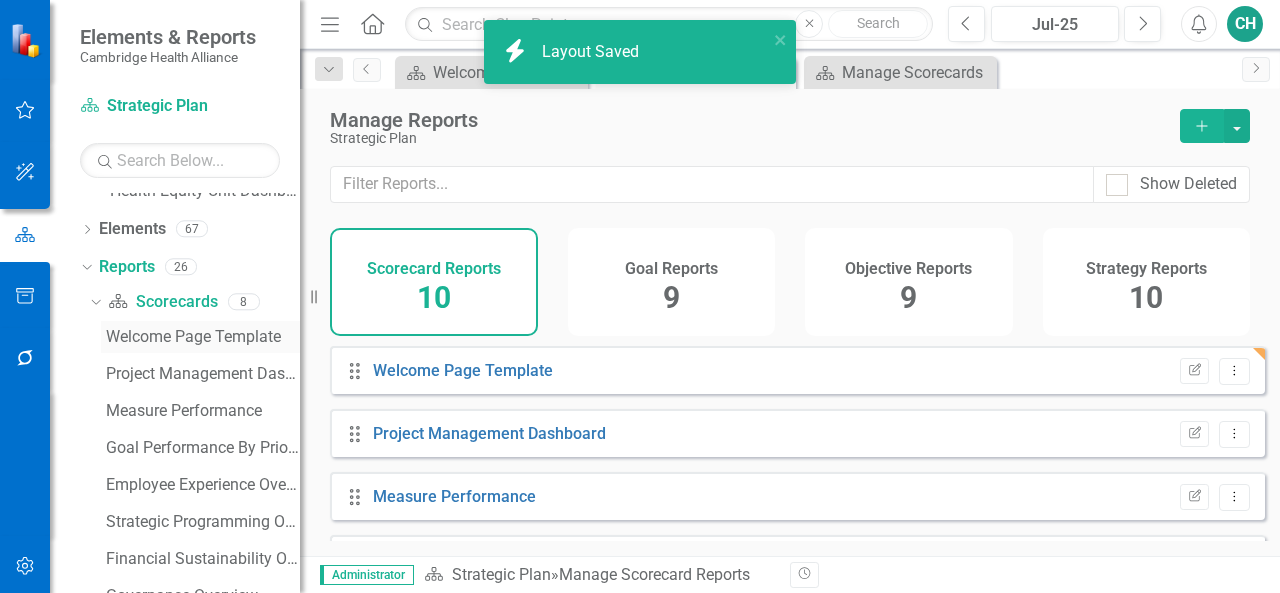 scroll, scrollTop: 0, scrollLeft: 0, axis: both 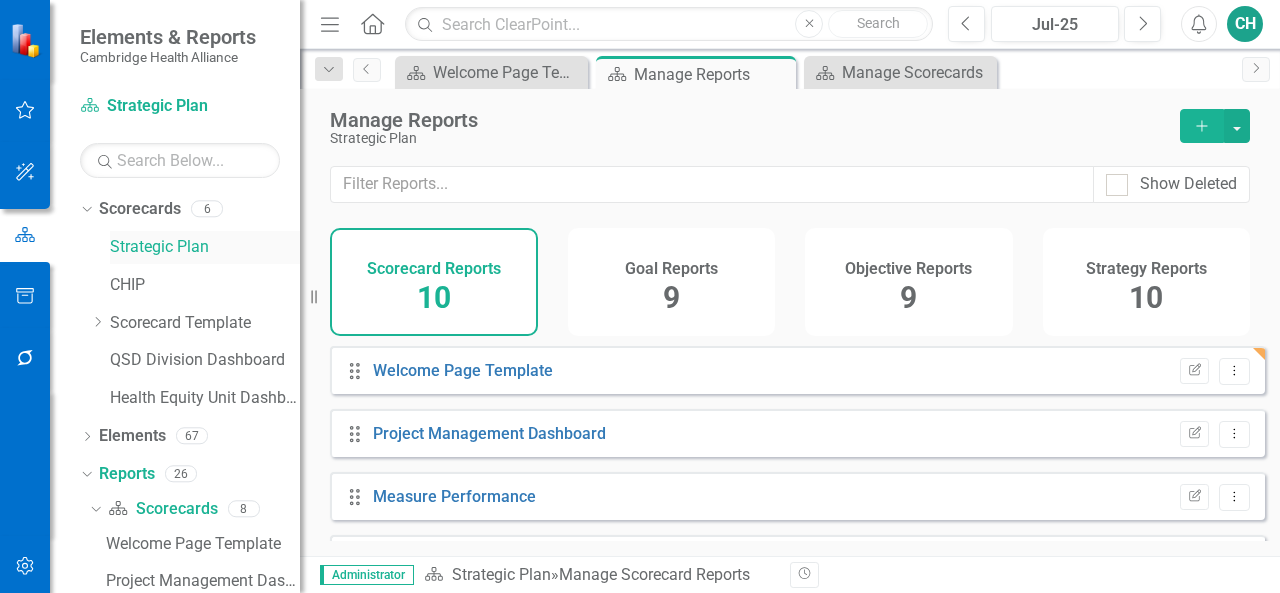 click on "Strategic Plan" at bounding box center (205, 247) 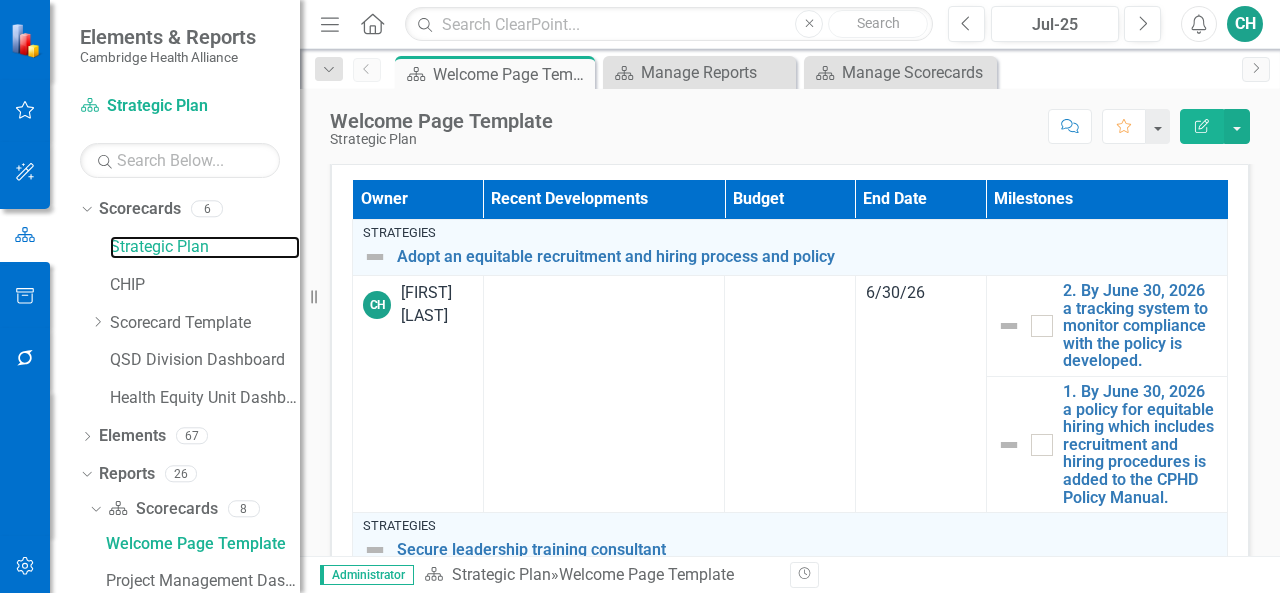scroll, scrollTop: 2872, scrollLeft: 0, axis: vertical 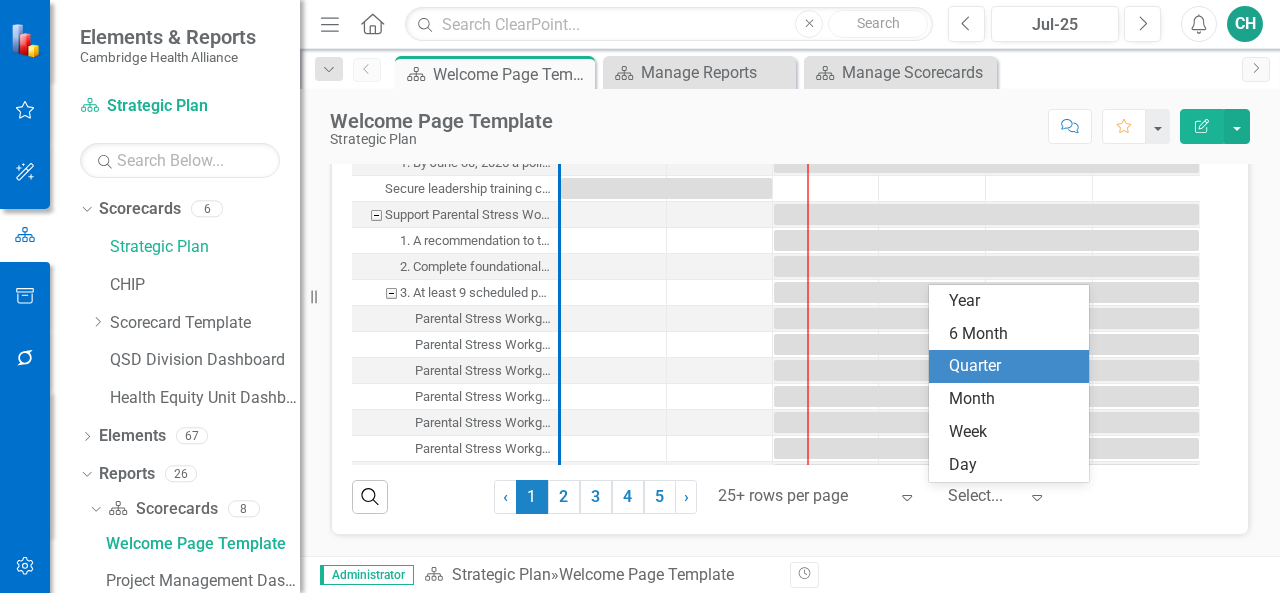 click on "Select..." at bounding box center (983, 496) 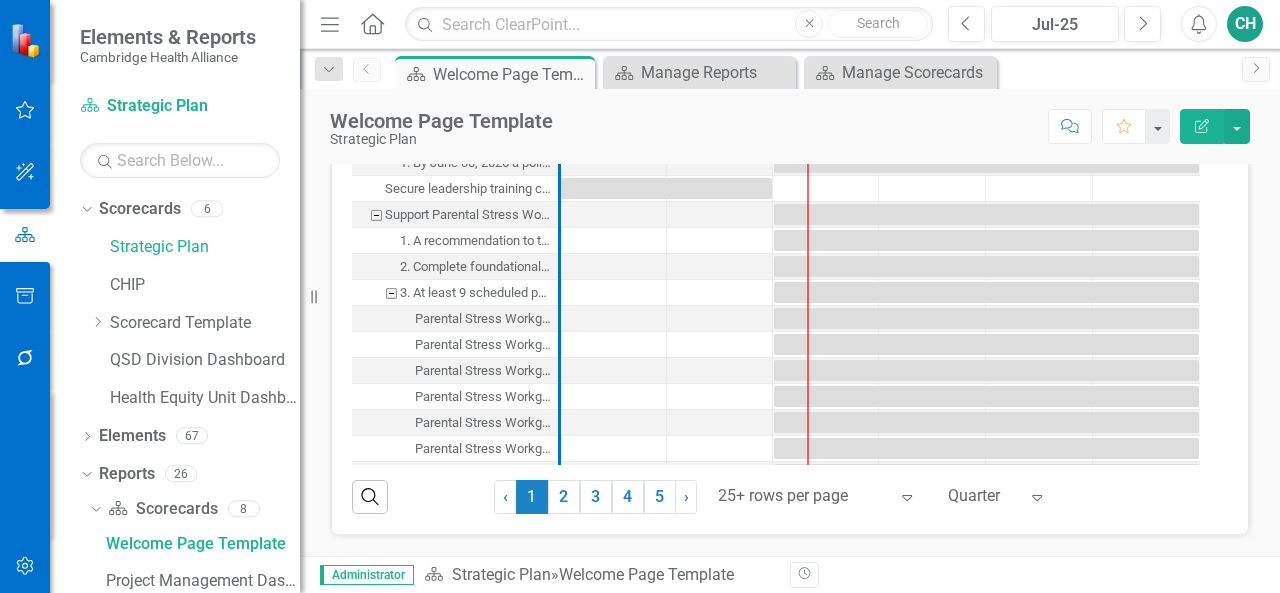 click on "Name Strategic Plan Adopt an equitable recruitment and hiring process and policy  2. By June 30, 2026 a tracking system to monitor compliance with the policy is developed. 1. By June 30, 2026 a policy for equitable hiring which includes recruitment and hiring procedures is added to the CPHD Policy Manual. Secure leadership training consultant Support Parental Stress Workgroup 1. A recommendation to the CPHD leadership team with a framework was written and sent. 2. Complete foundational documentation for community-based parental stress discussion groups 3. At least 9 scheduled parental stress workgroup meetings are held in FY26 Parental Stress Workgroup Meeting 1 Parental Stress Workgroup Meeting 2 Parental Stress Workgroup Meeting 3 Parental Stress Workgroup Meeting 4 Parental Stress Workgroup Meeting 5 Parental Stress Workgroup Meeting 6 Parental Stress Workgroup Meeting 7 Parental Stress Workgroup Meeting 8 Parental Stress Workgroup Meeting 9 Project: Implement and monitor employee suggestion boxes		 		 Q1" at bounding box center [790, 269] 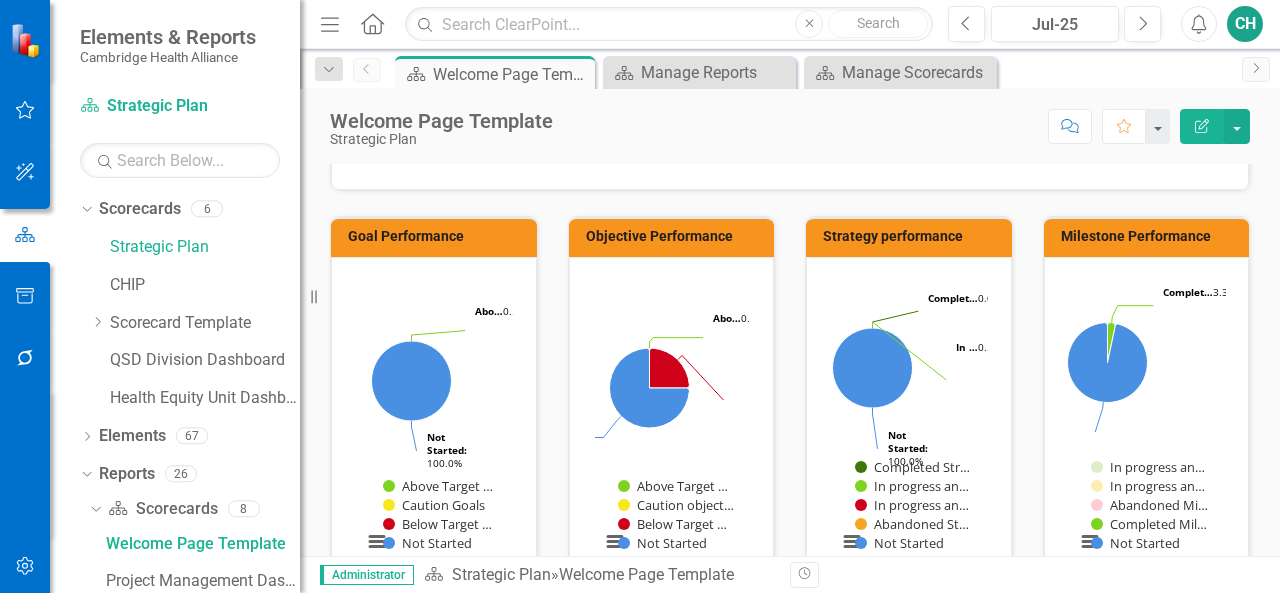 scroll, scrollTop: 0, scrollLeft: 0, axis: both 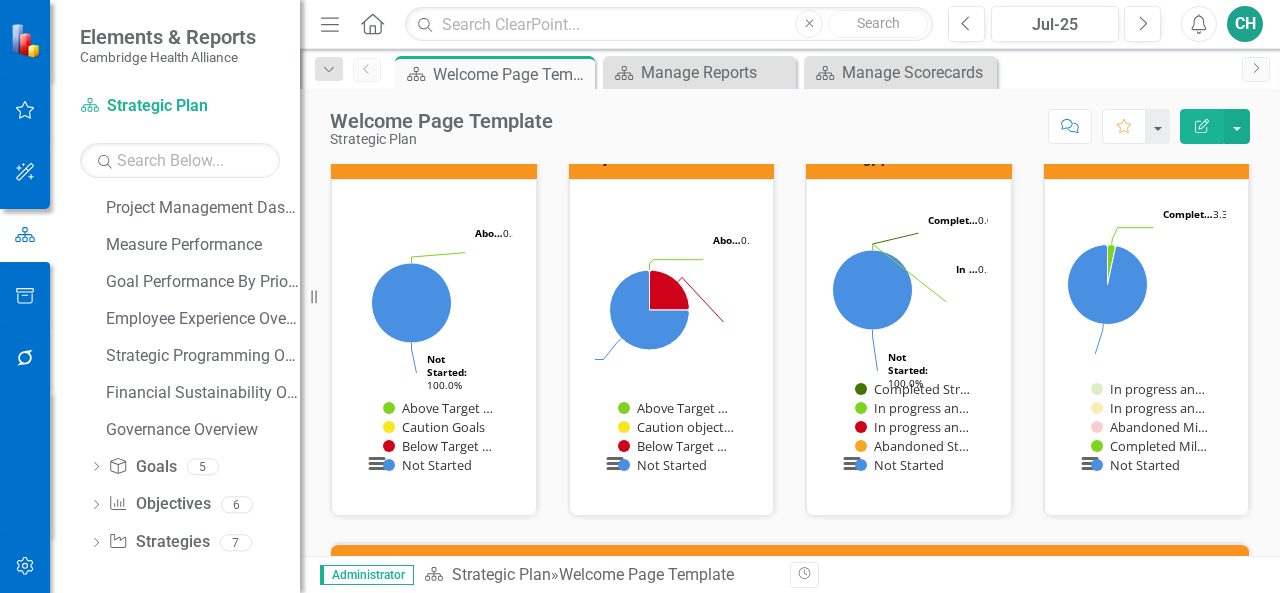 click on "Edit Report" 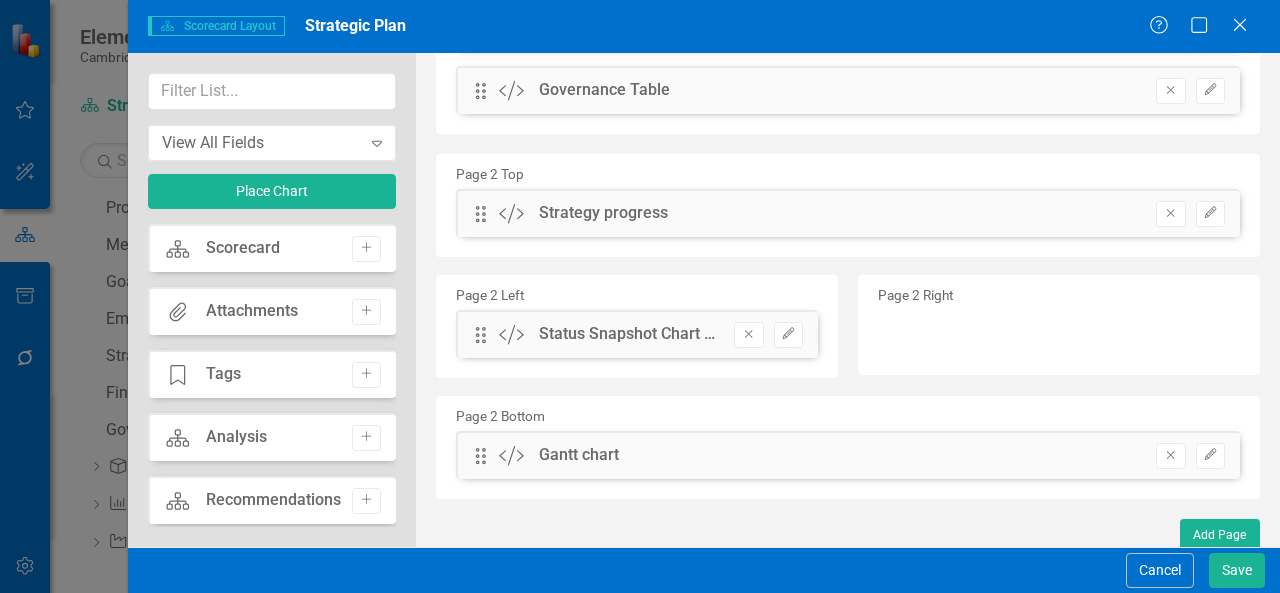 scroll, scrollTop: 605, scrollLeft: 0, axis: vertical 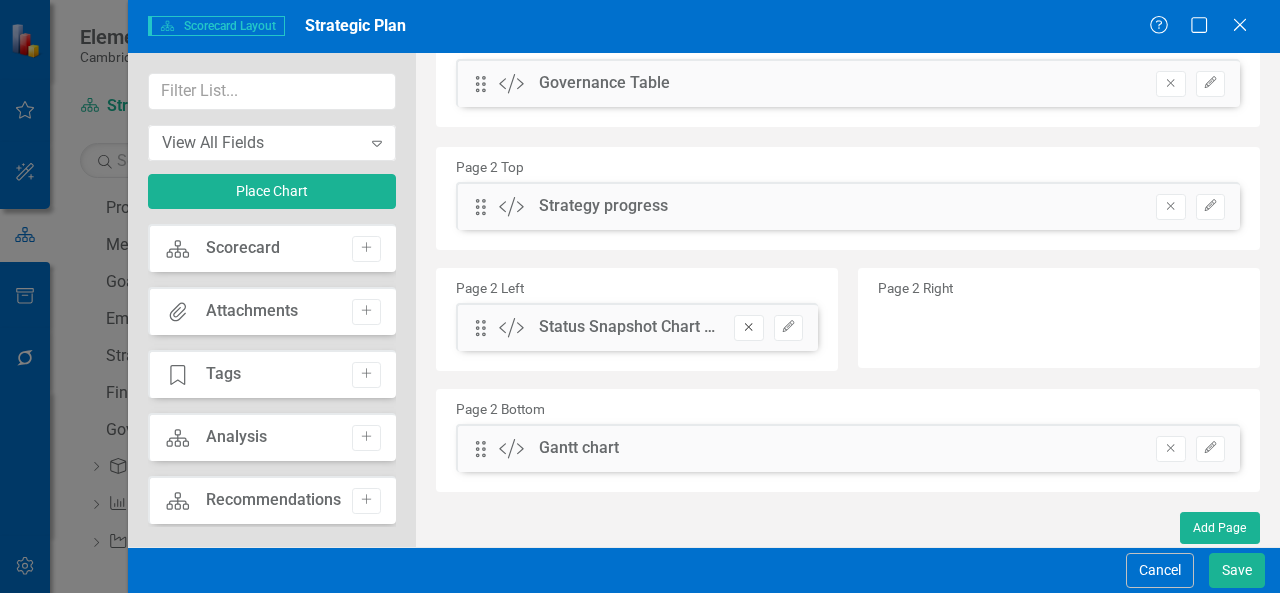 click on "Remove" 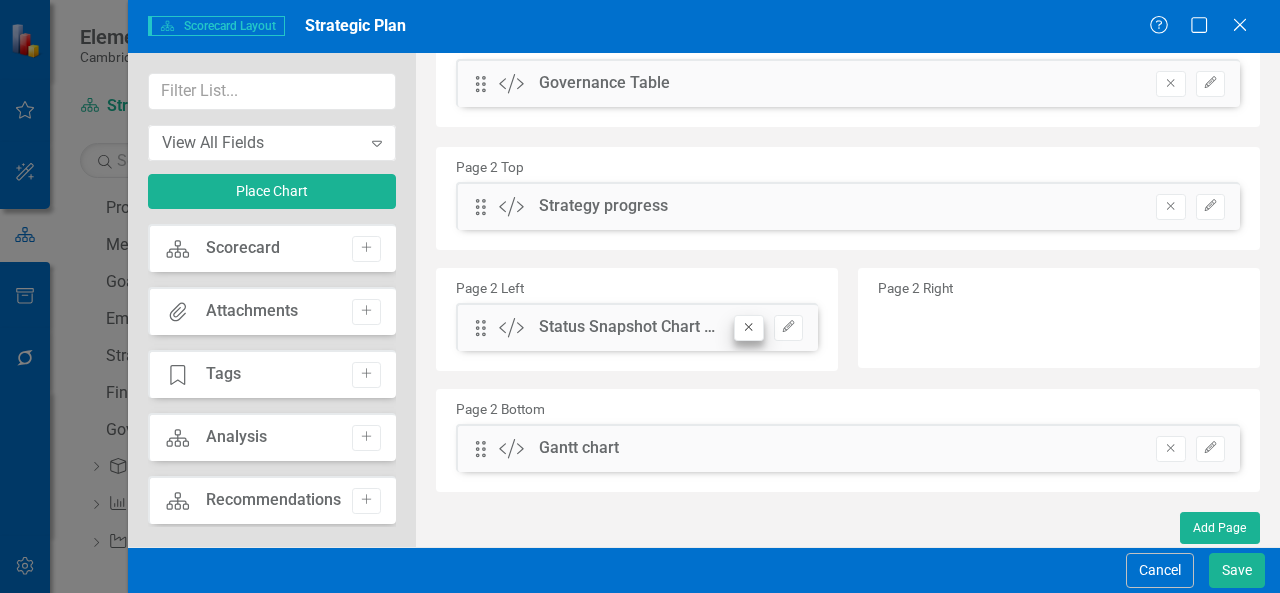 scroll, scrollTop: 602, scrollLeft: 0, axis: vertical 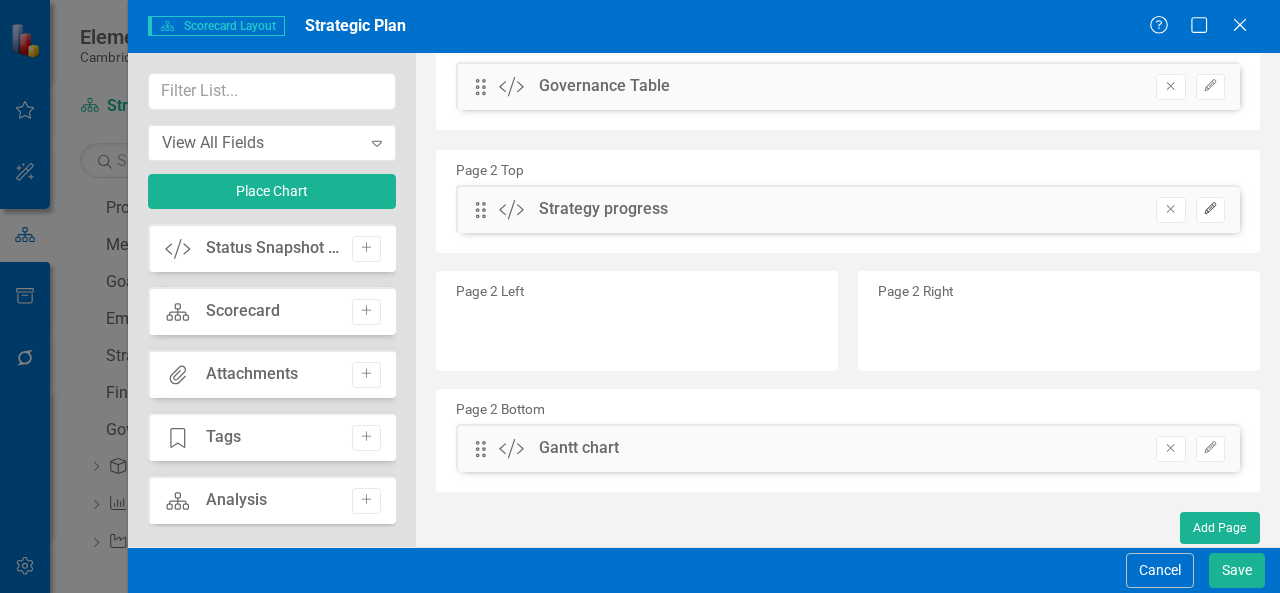 click 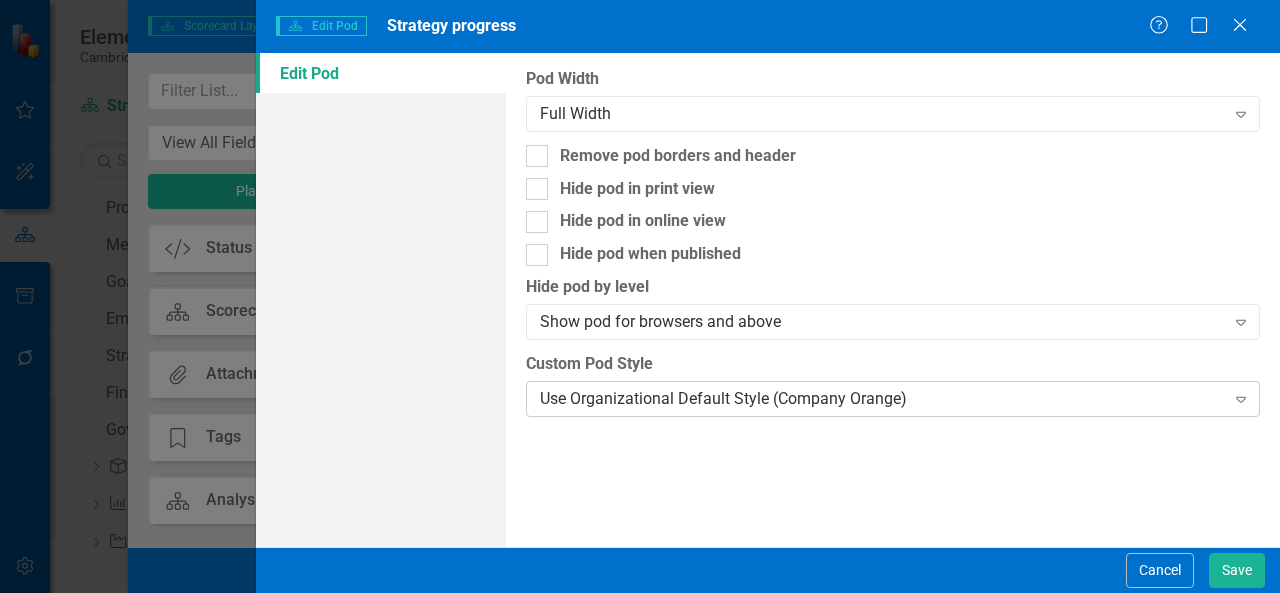 click on "Use Organizational Default Style (Company Orange)" at bounding box center [882, 398] 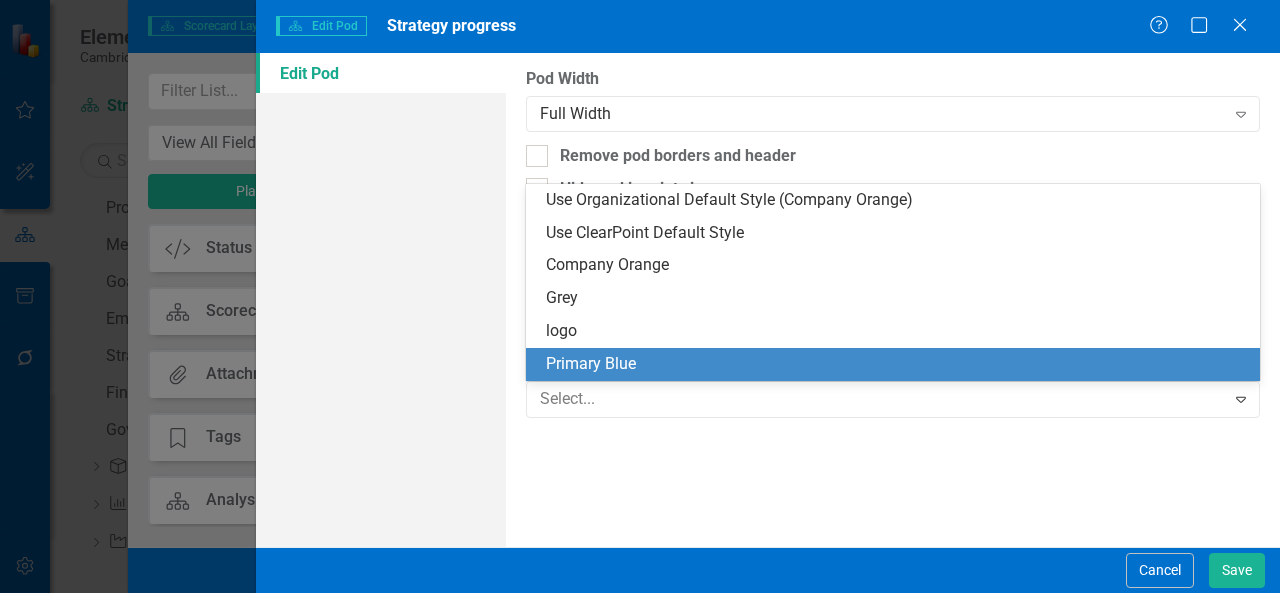 click on "Primary Blue" at bounding box center [897, 364] 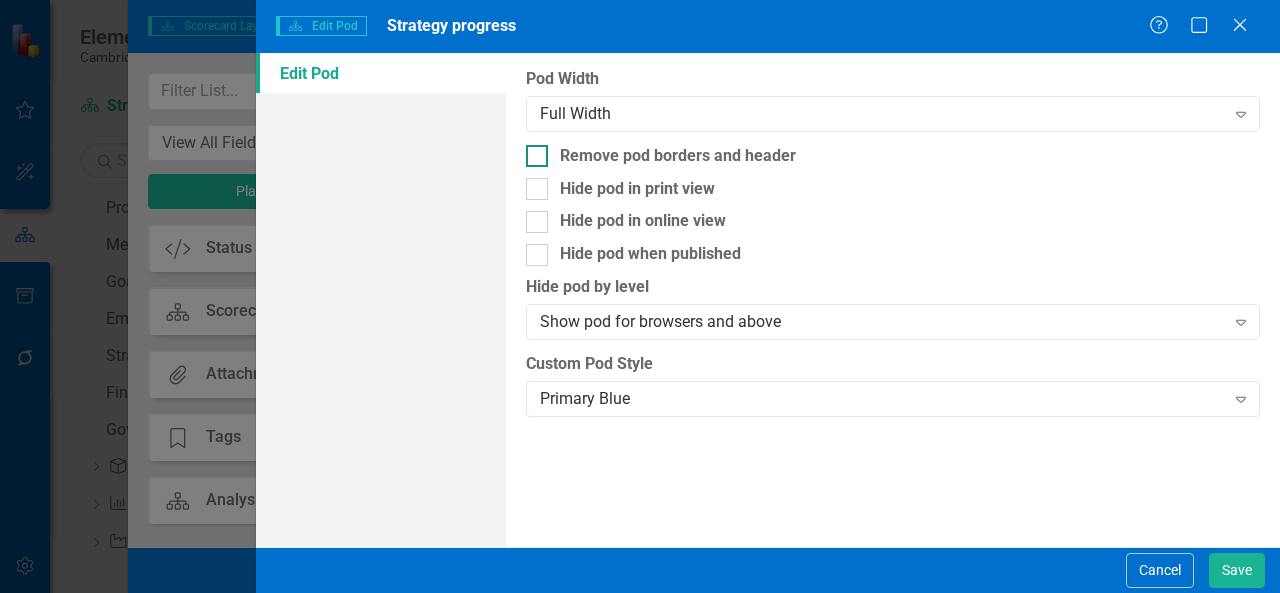 click at bounding box center [537, 156] 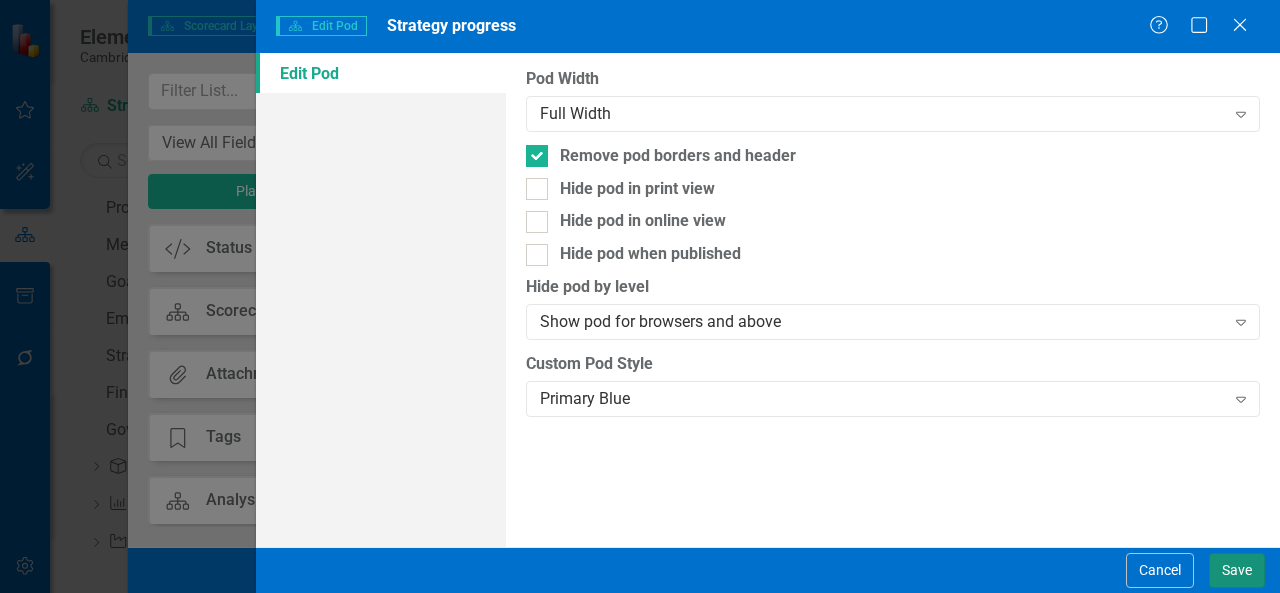 click on "Save" at bounding box center [1237, 570] 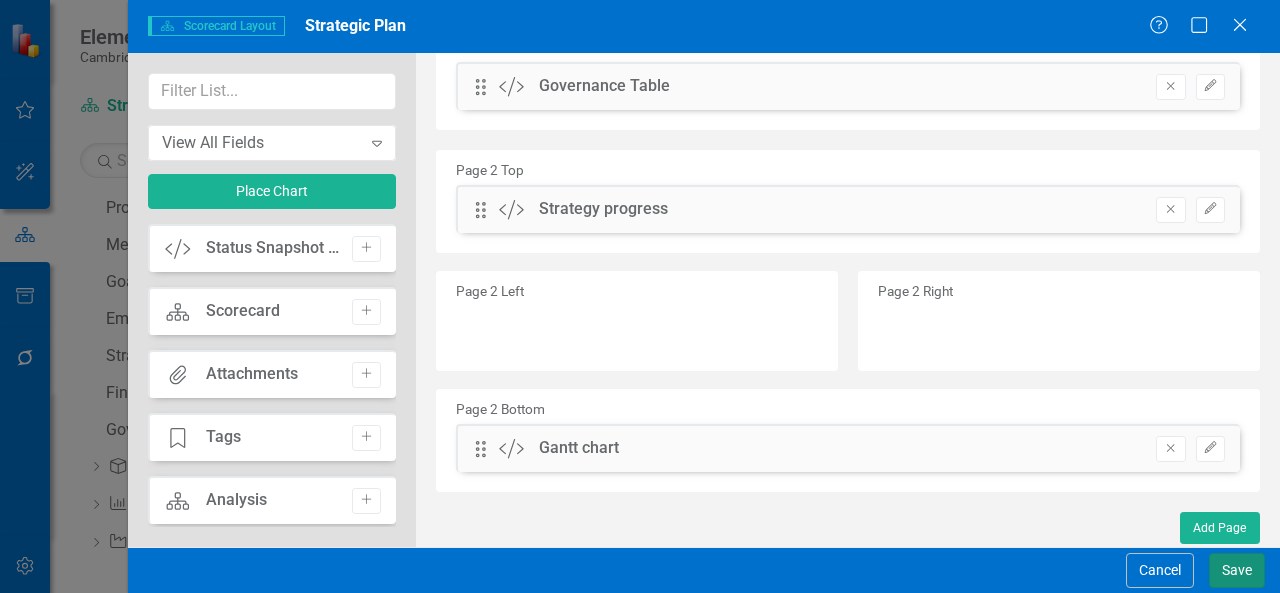 click on "Save" at bounding box center [1237, 570] 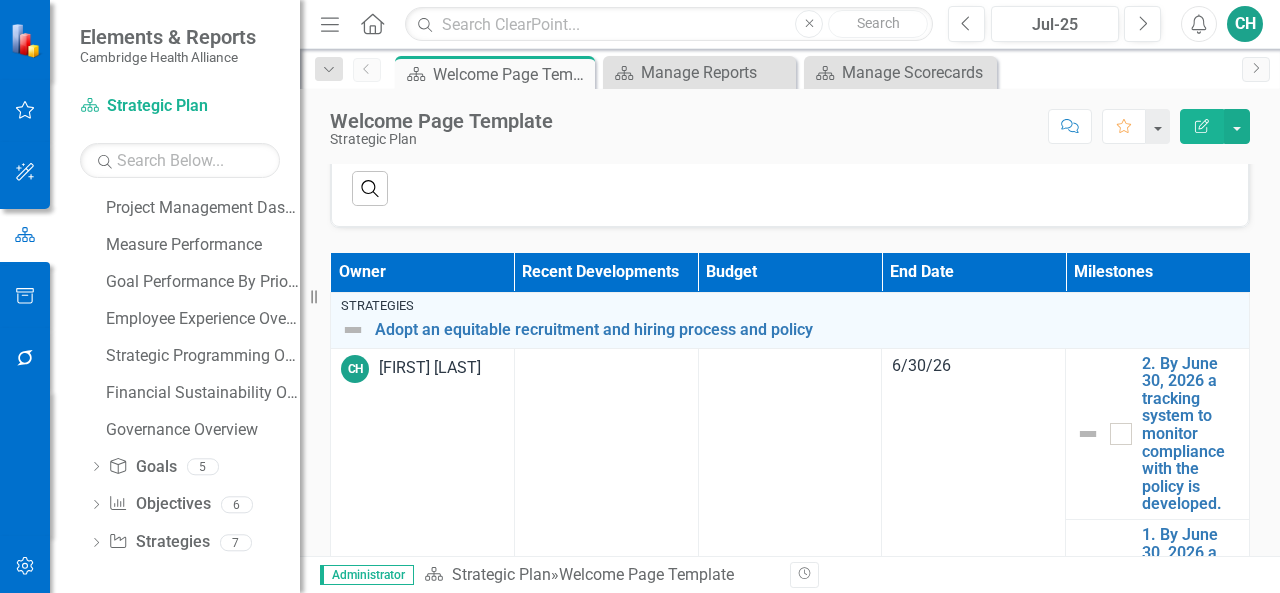 scroll, scrollTop: 2920, scrollLeft: 0, axis: vertical 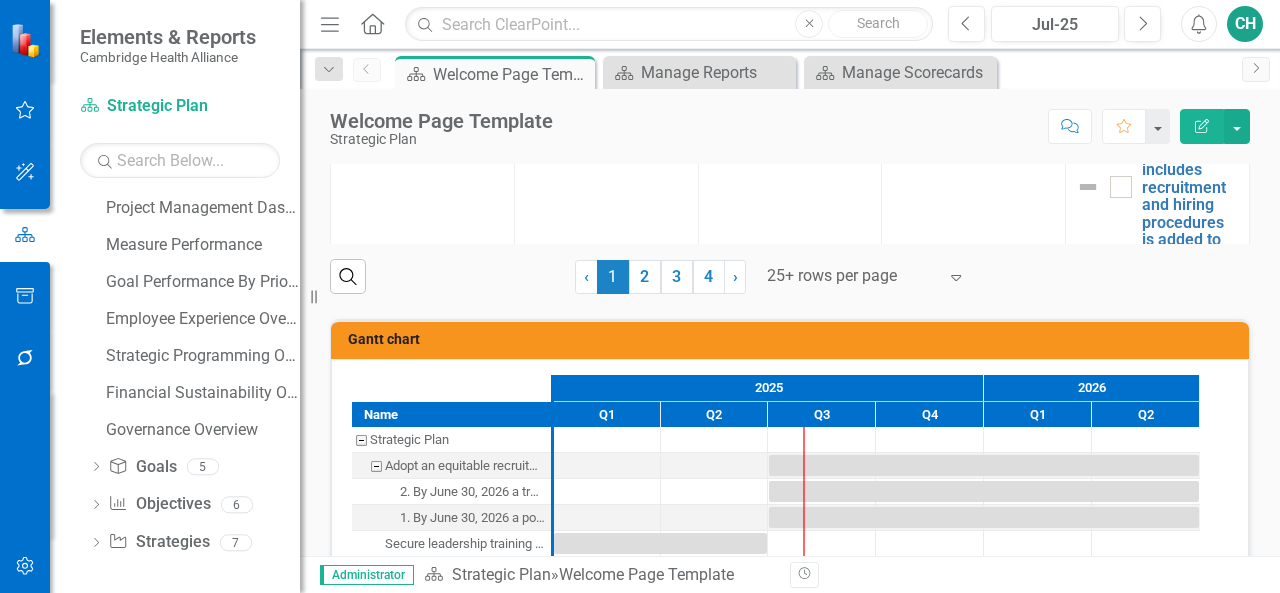 click on "Edit Report" 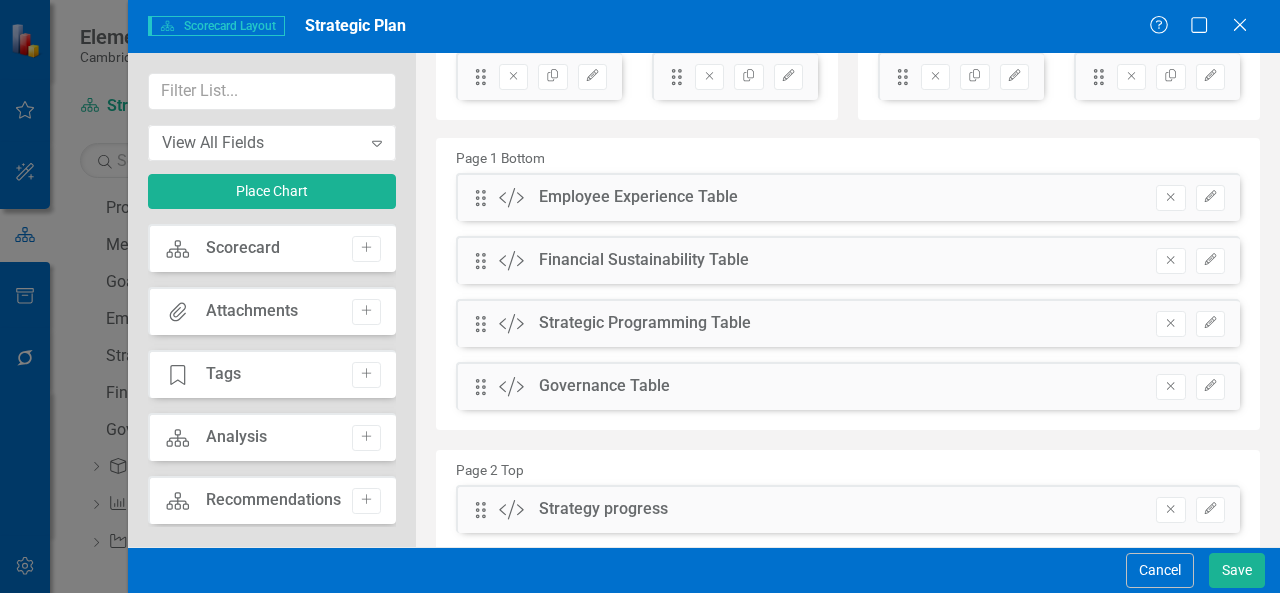 scroll, scrollTop: 303, scrollLeft: 0, axis: vertical 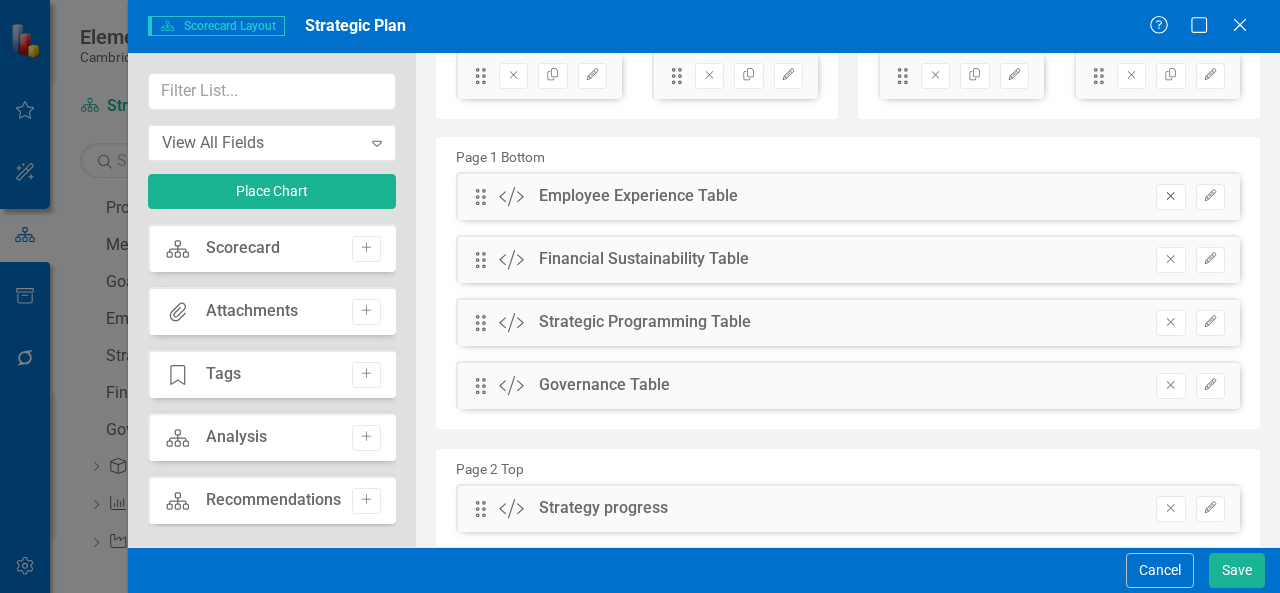 click on "Remove" 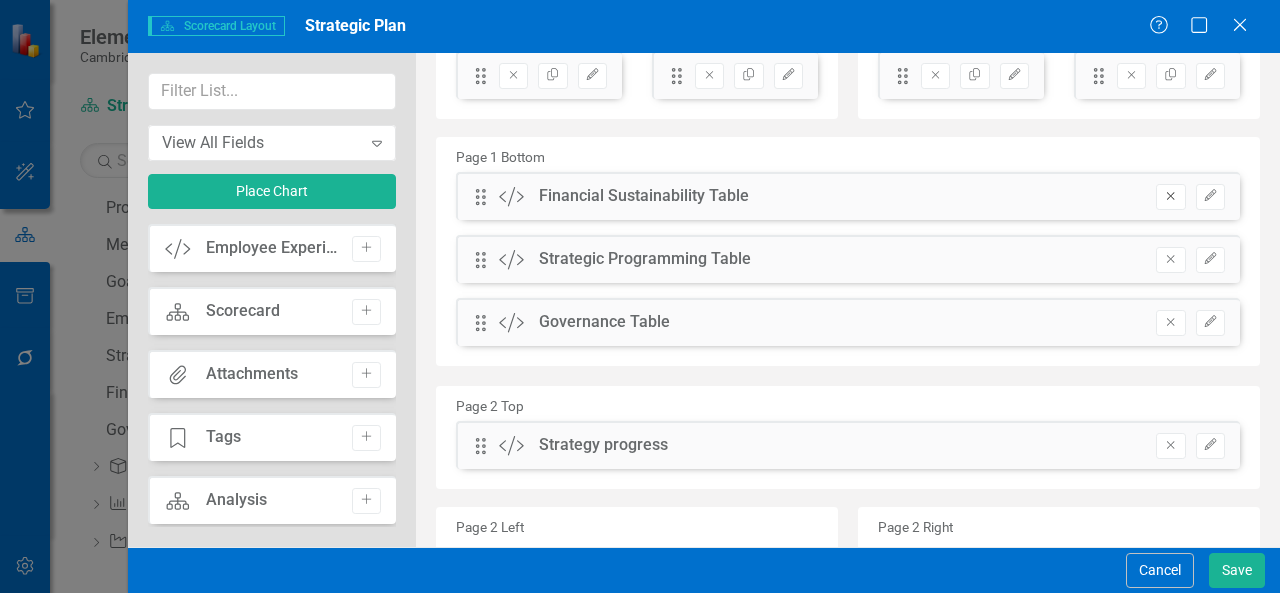 click on "Remove" 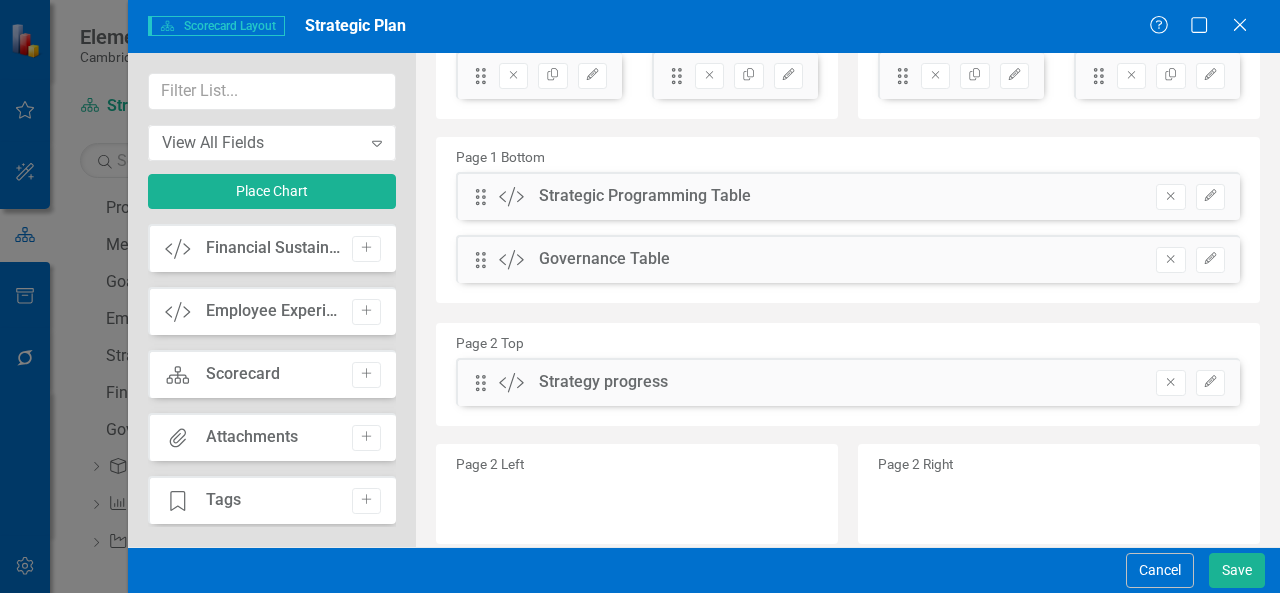 click on "Remove" 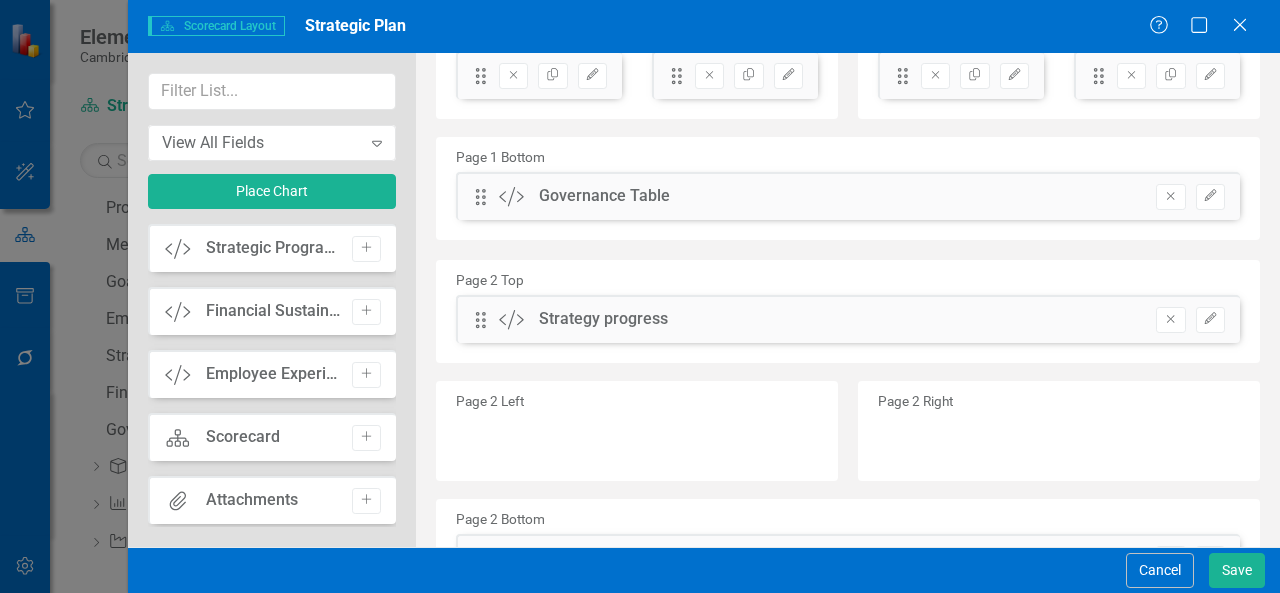 click on "Remove" 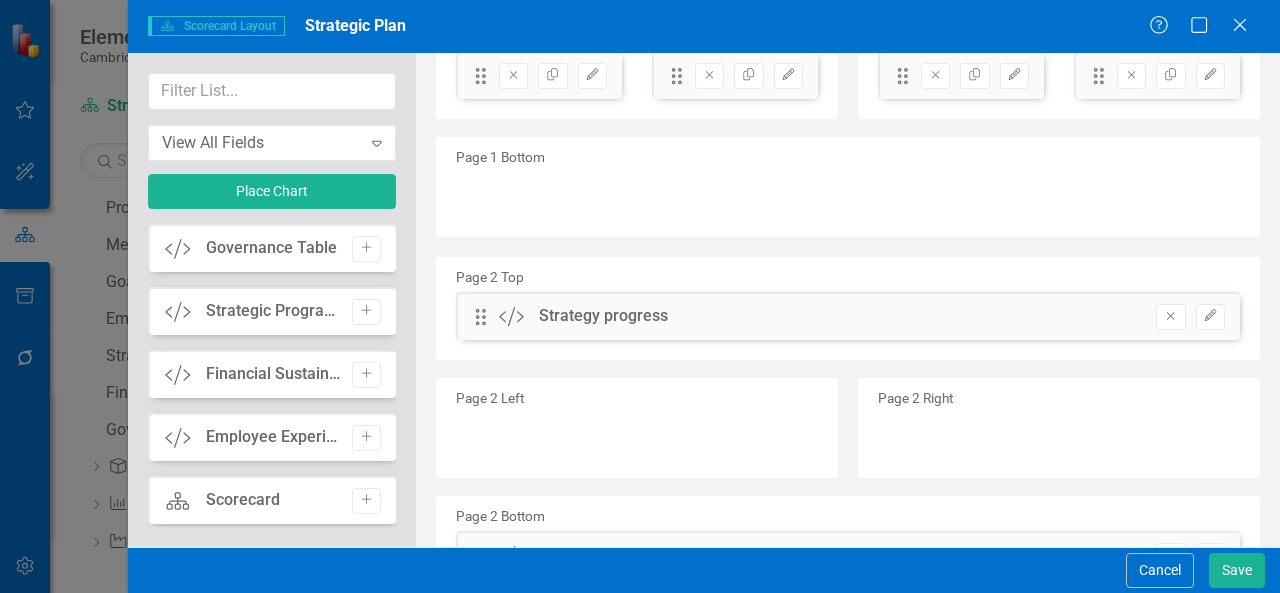 click on "Custom Governance Table  Add Custom Strategic Programming Table  Add Custom Financial Sustainability Table Add Custom Employee Experience Table Add Scorecard Scorecard Add Attachments Attachments Add Tage Tags Add Scorecard Analysis Add Scorecard Recommendations Add Scorecard Scorecard ID Add Custom Vision Add Custom Values Add Custom Data Grid Add Custom Status Snapshot Chart Reference Add Custom measure progress Add Custom Background Information Add Custom Goals by priority area snapshot report Add" at bounding box center (272, 375) 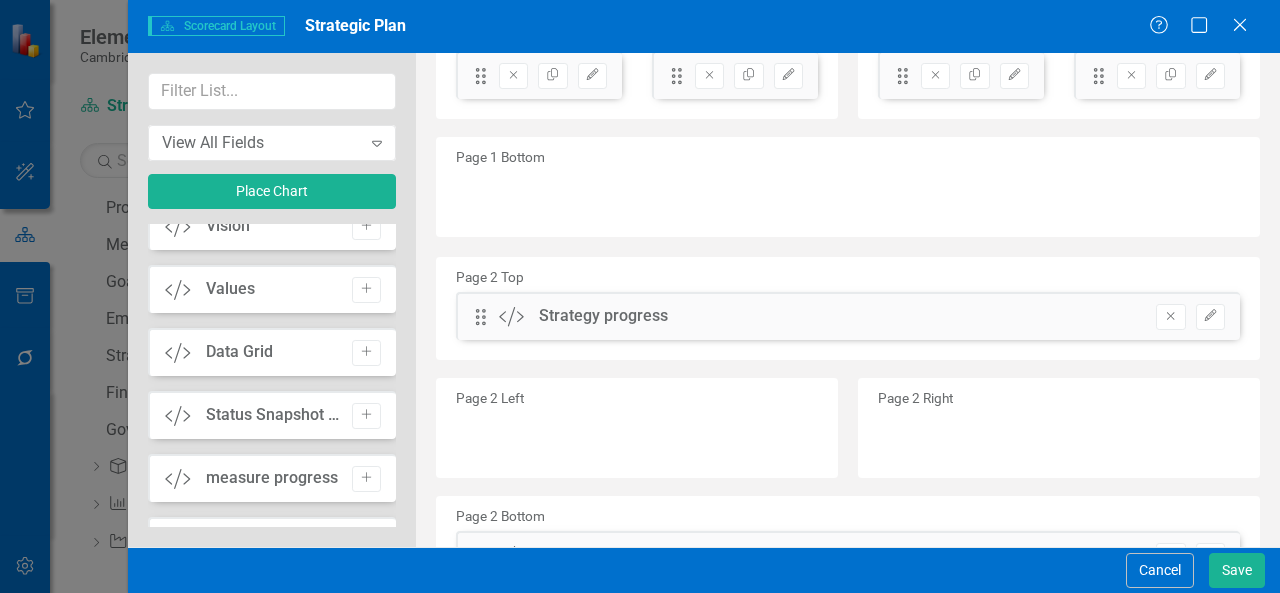 scroll, scrollTop: 666, scrollLeft: 0, axis: vertical 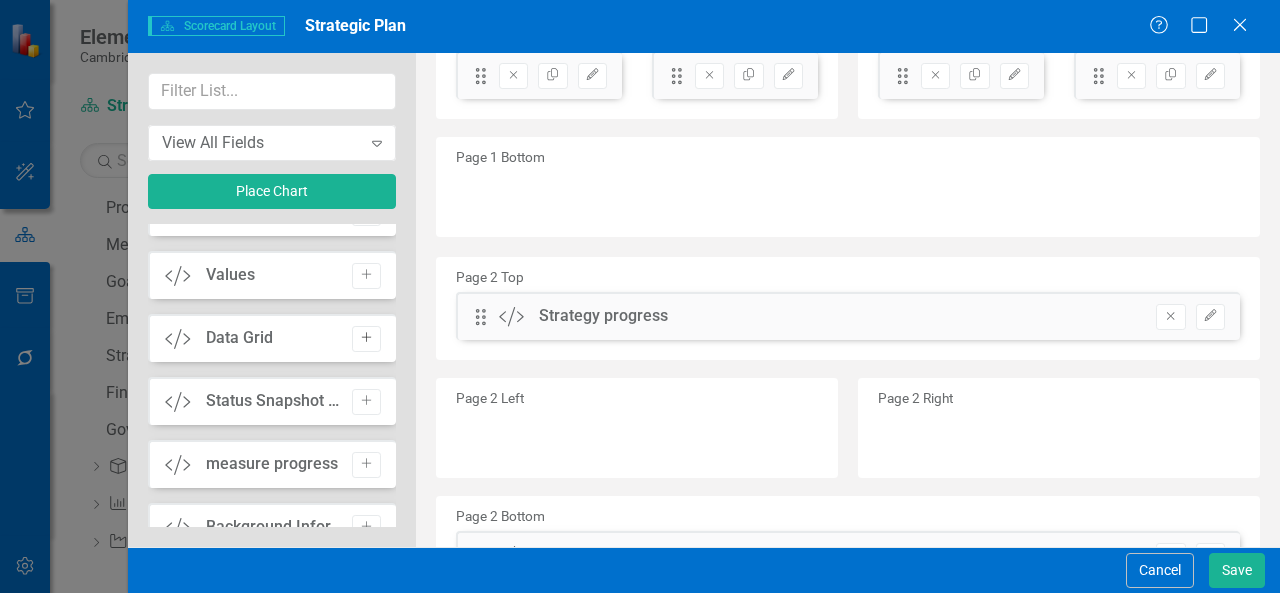 click on "Add" 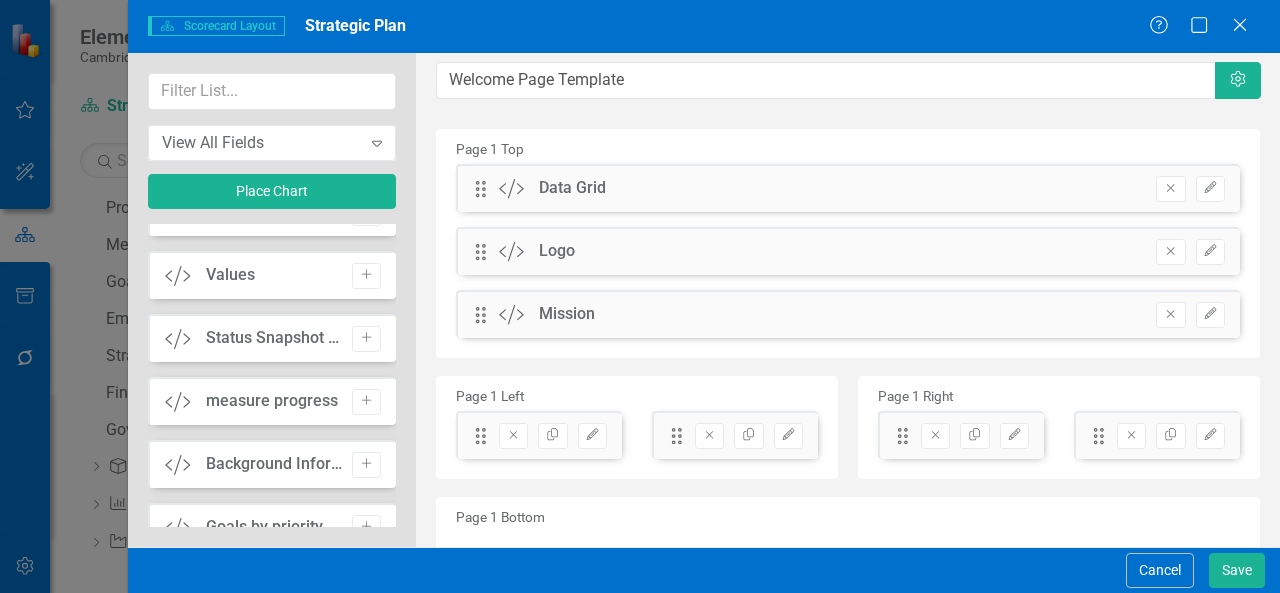 scroll, scrollTop: 0, scrollLeft: 0, axis: both 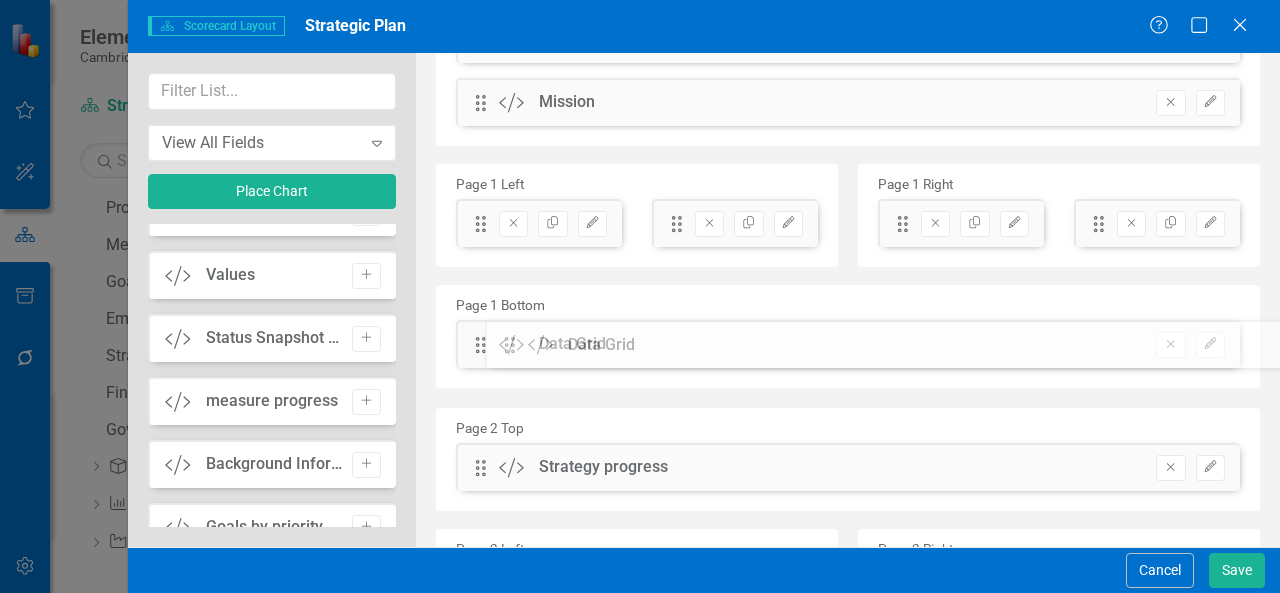 drag, startPoint x: 476, startPoint y: 190, endPoint x: 520, endPoint y: 341, distance: 157.28 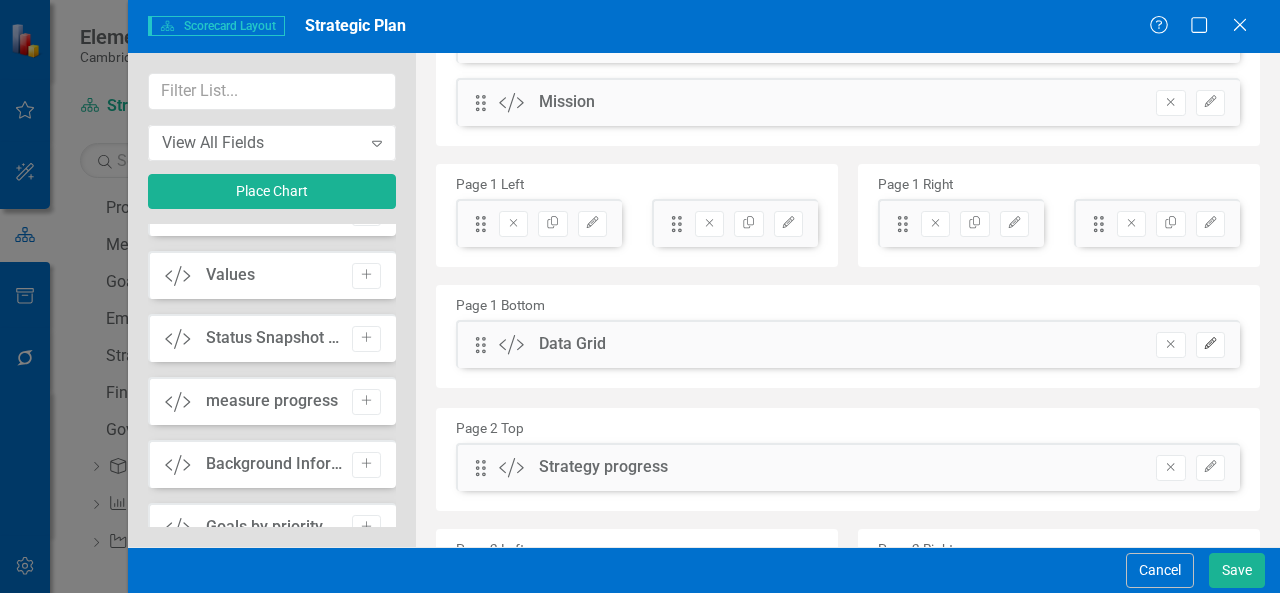 click on "Edit" at bounding box center (1210, 345) 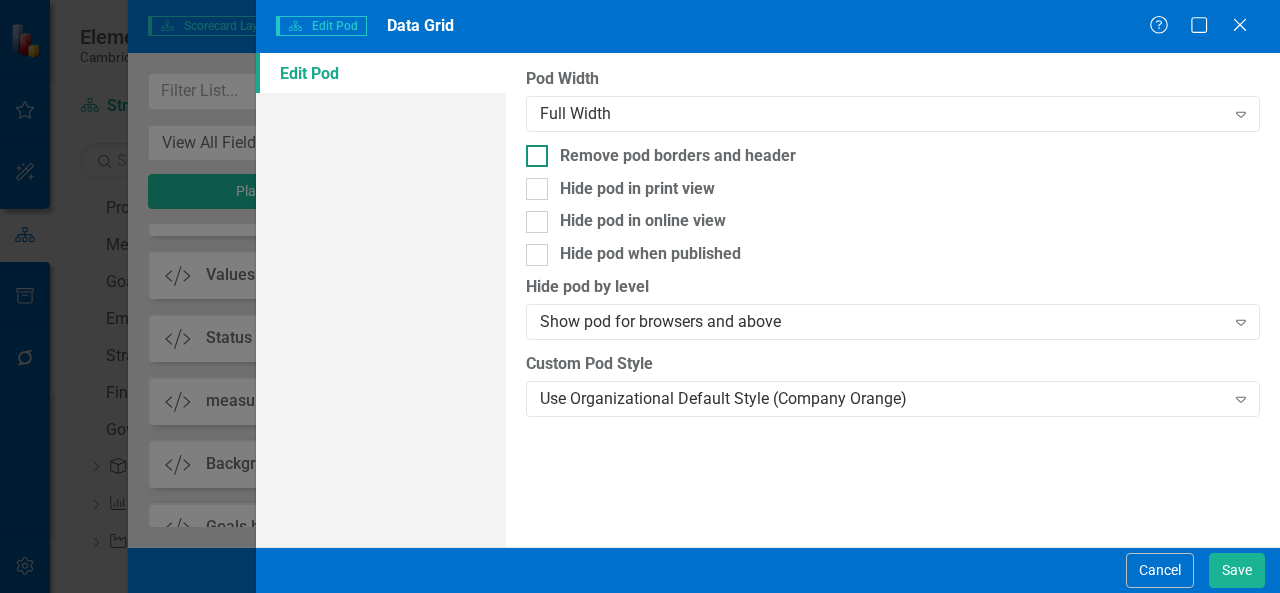 click on "Remove pod borders and header" at bounding box center [678, 156] 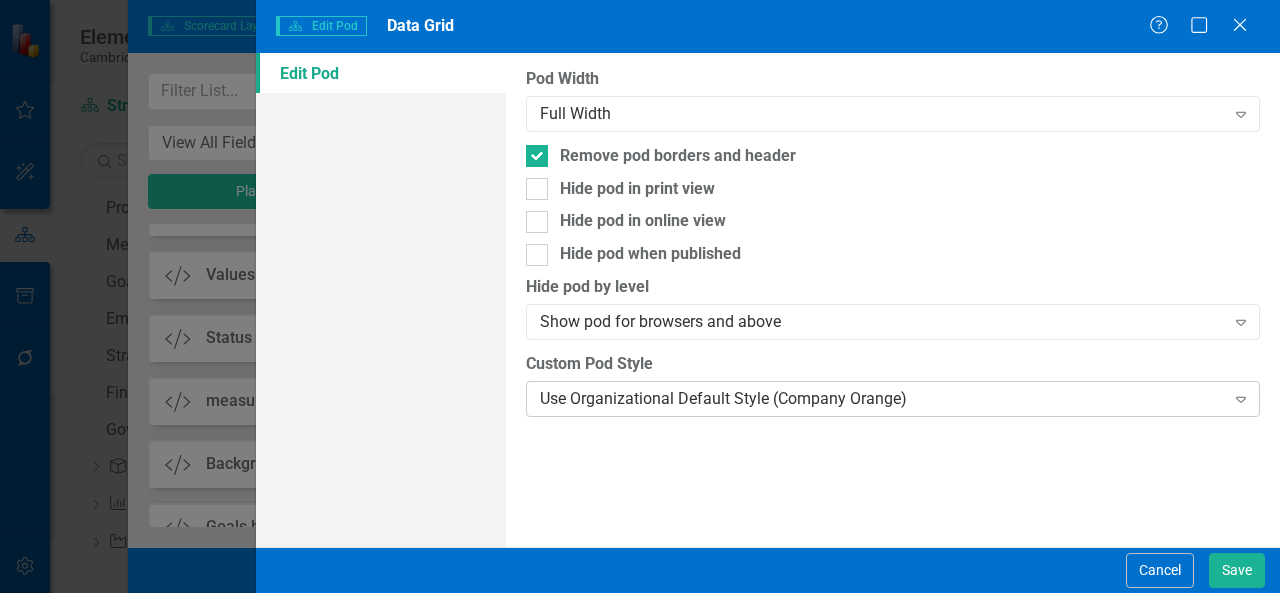 click on "Use Organizational Default Style (Company Orange)" at bounding box center [882, 398] 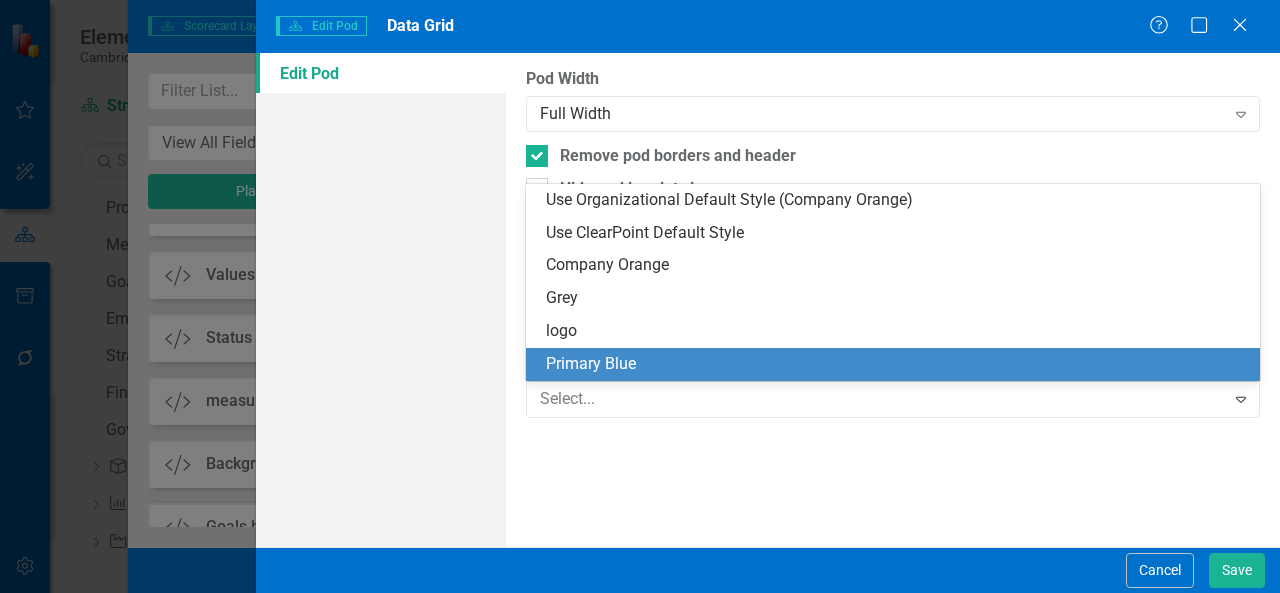 click on "Primary Blue" at bounding box center (897, 364) 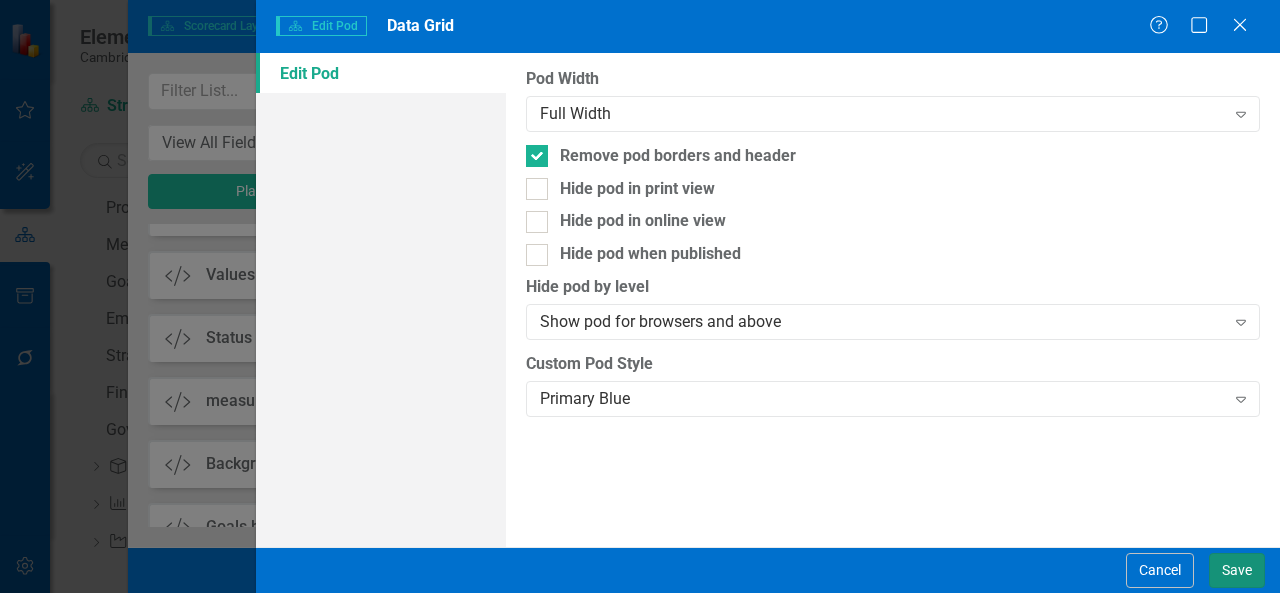 click on "Save" at bounding box center (1237, 570) 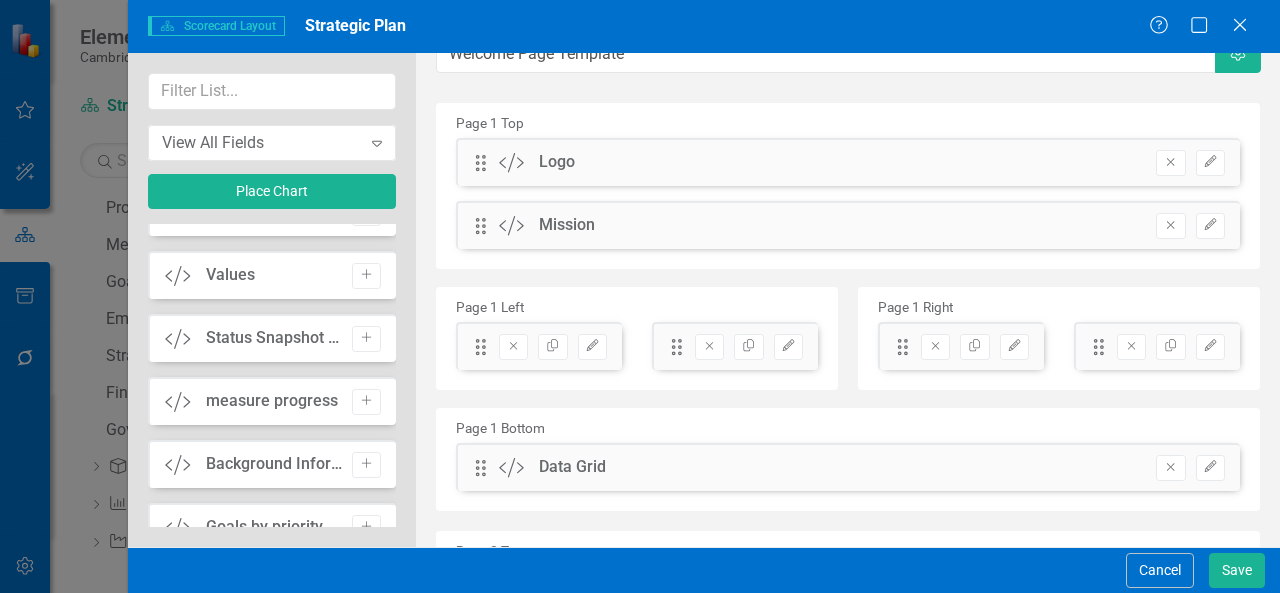 scroll, scrollTop: 0, scrollLeft: 0, axis: both 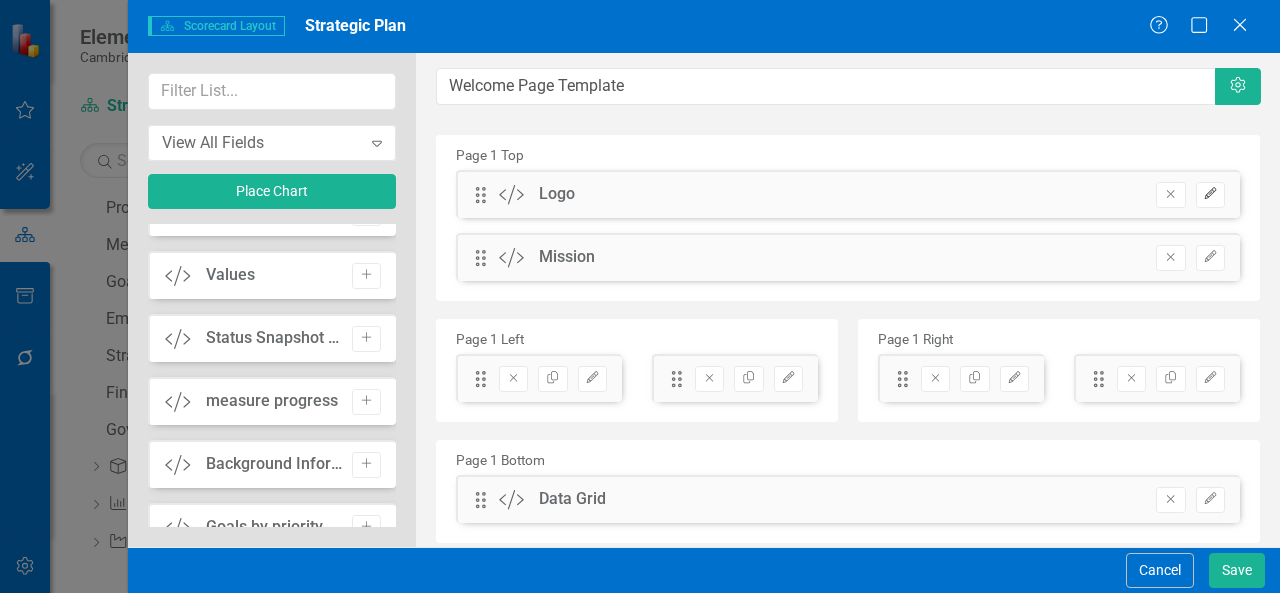 click on "Edit" at bounding box center (1210, 195) 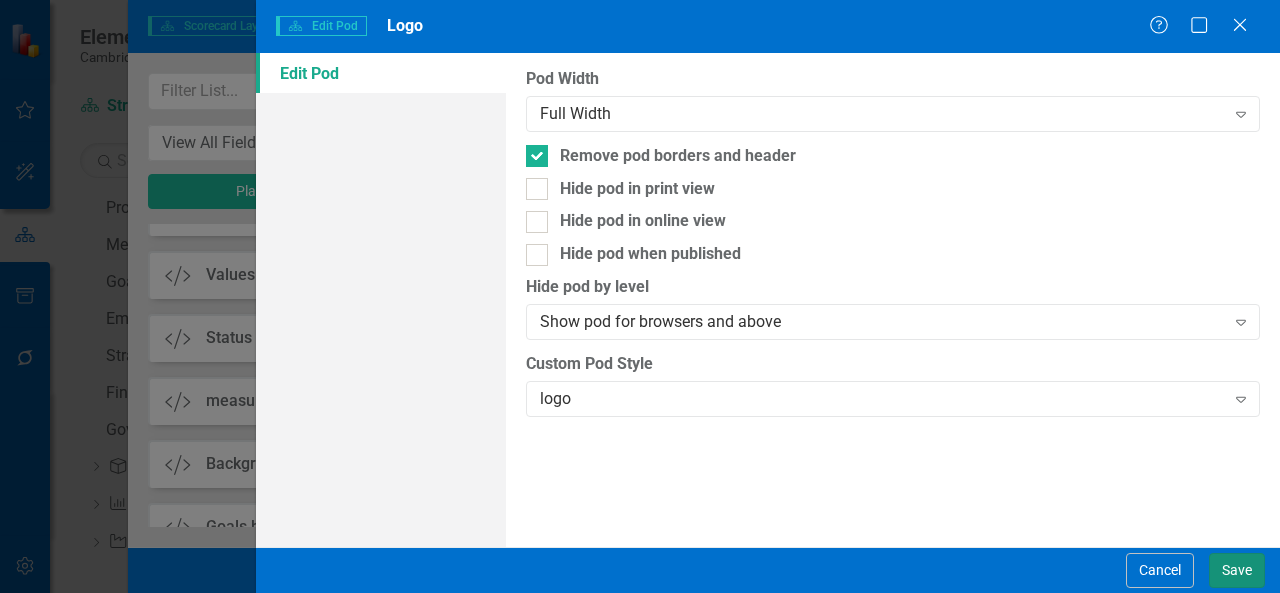 click on "Save" at bounding box center (1237, 570) 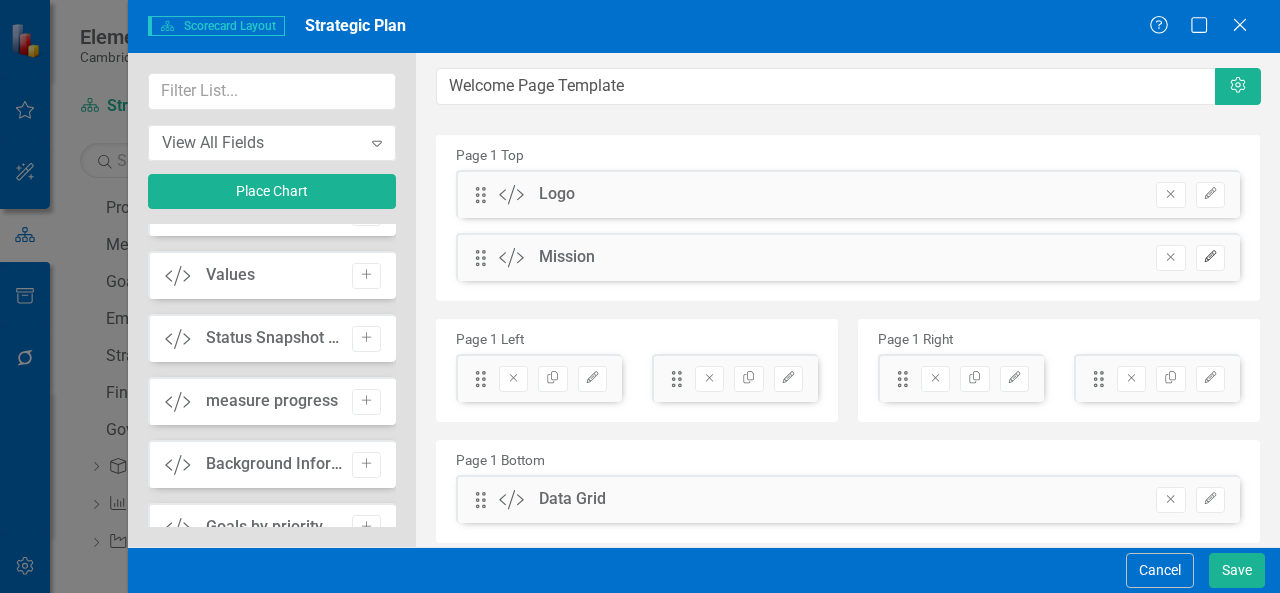 click on "Edit" at bounding box center [1210, 258] 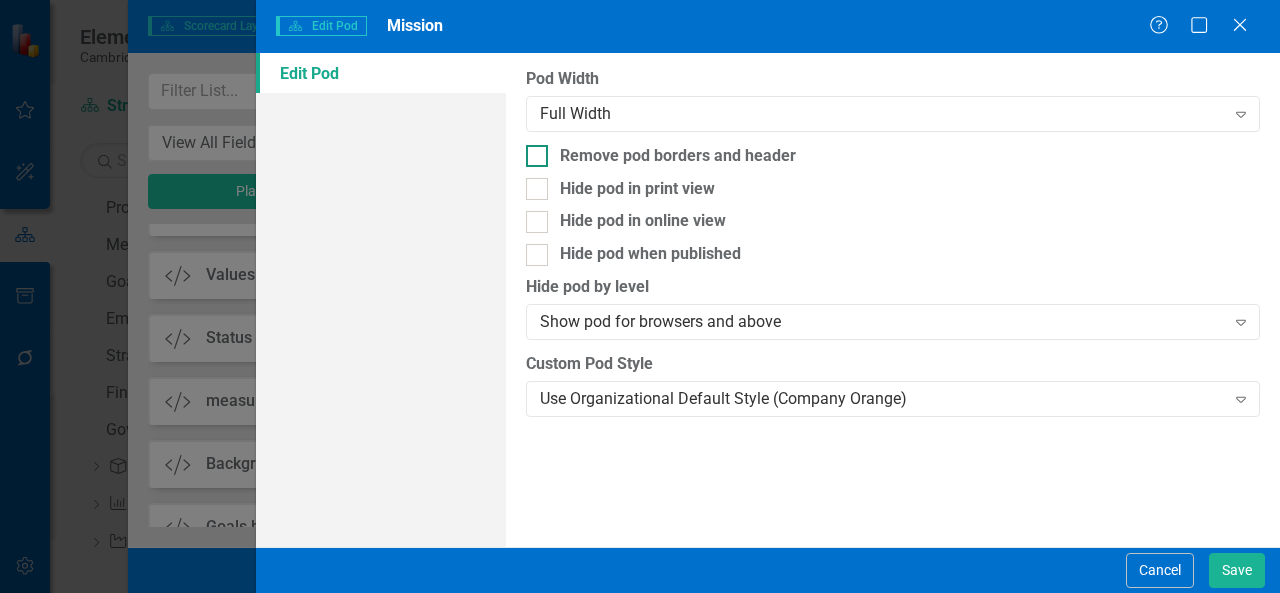 click on "Remove pod borders and header" at bounding box center (678, 156) 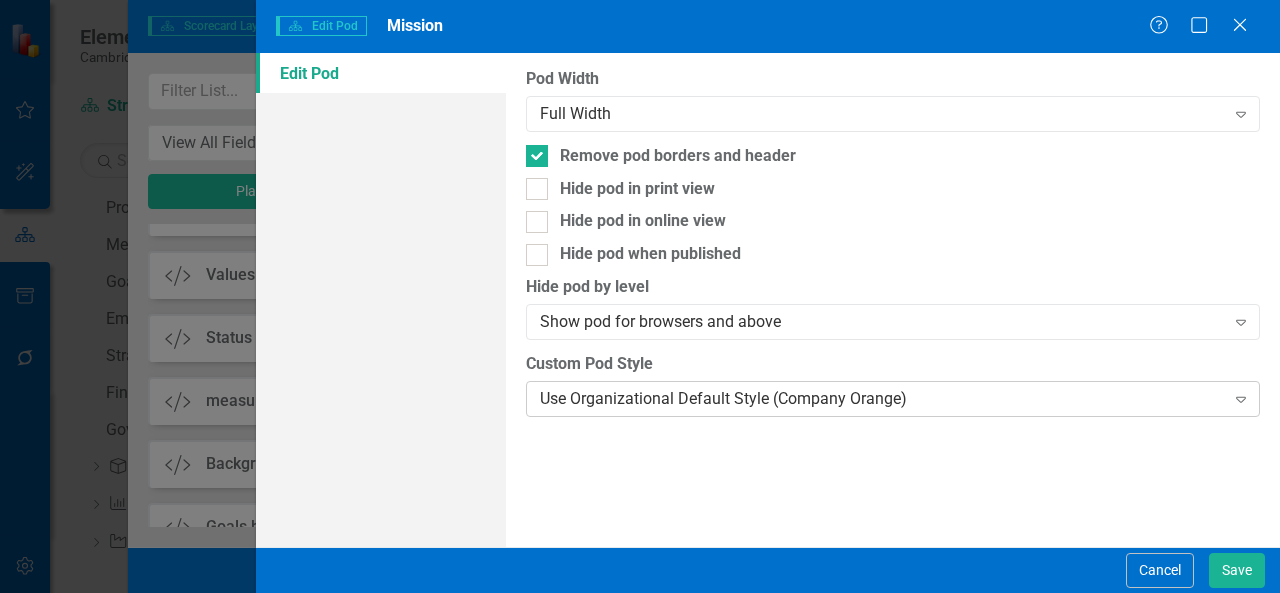 click on "Use Organizational Default Style (Company Orange)" at bounding box center (882, 398) 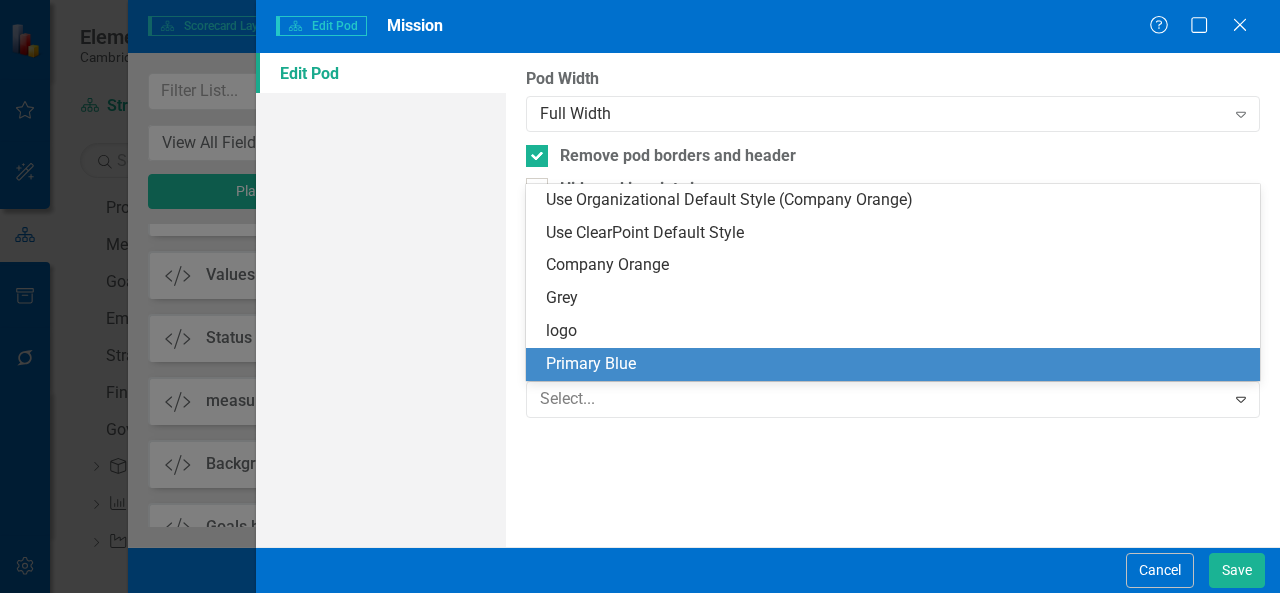 click on "Primary Blue" at bounding box center (893, 364) 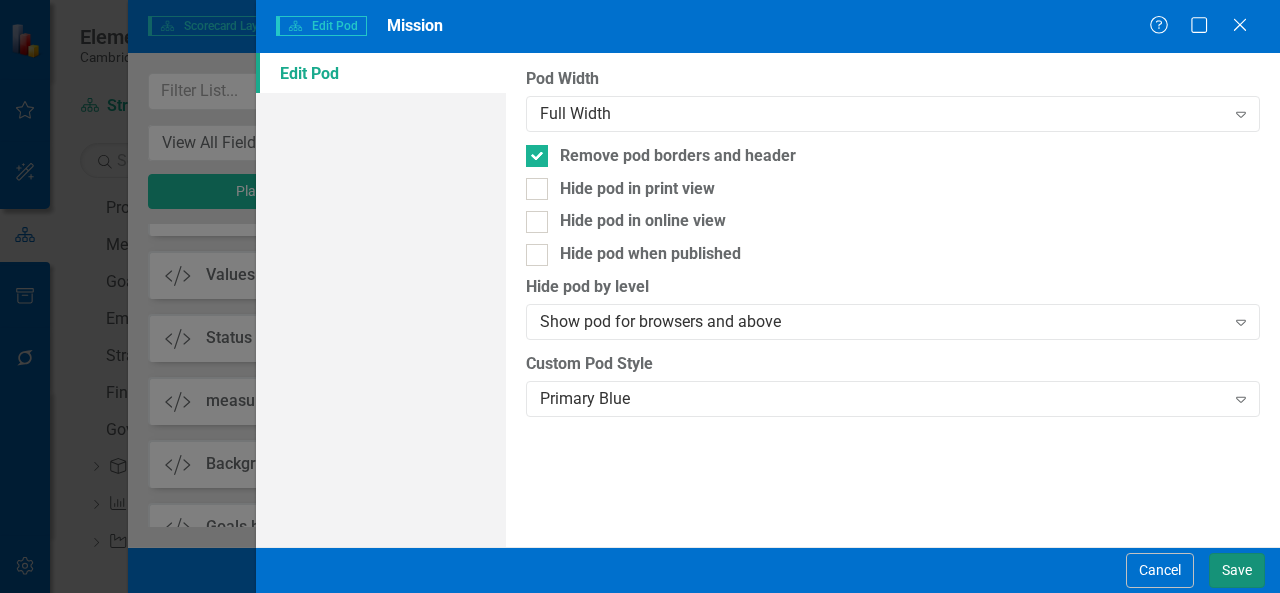click on "Save" at bounding box center [1237, 570] 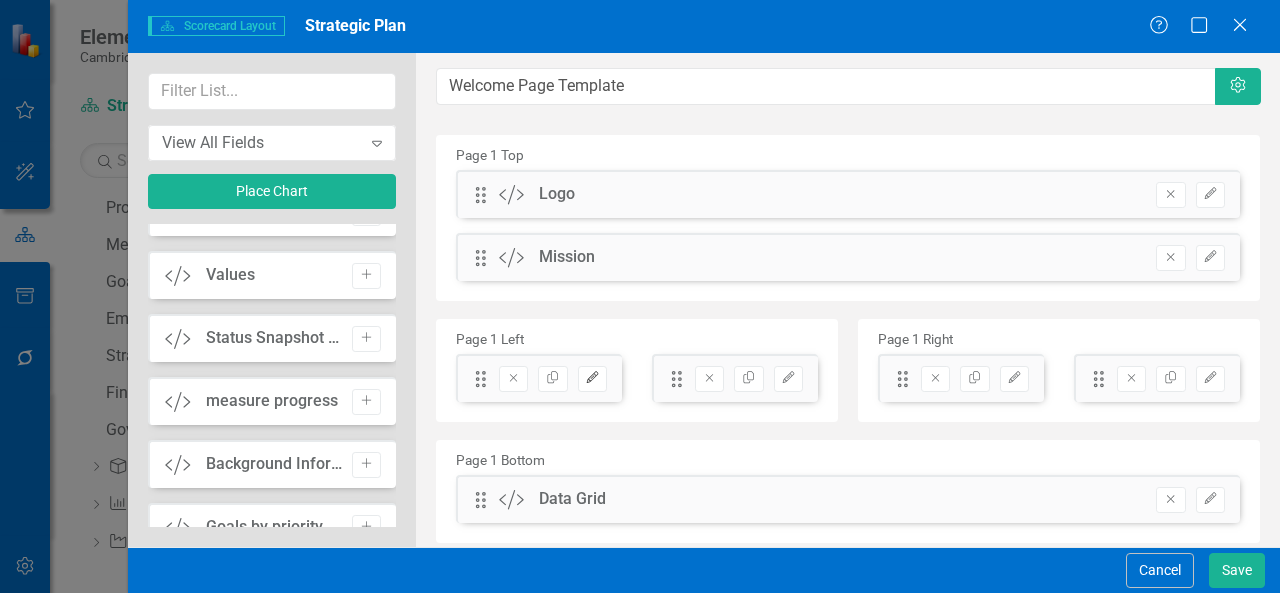 click on "Edit" 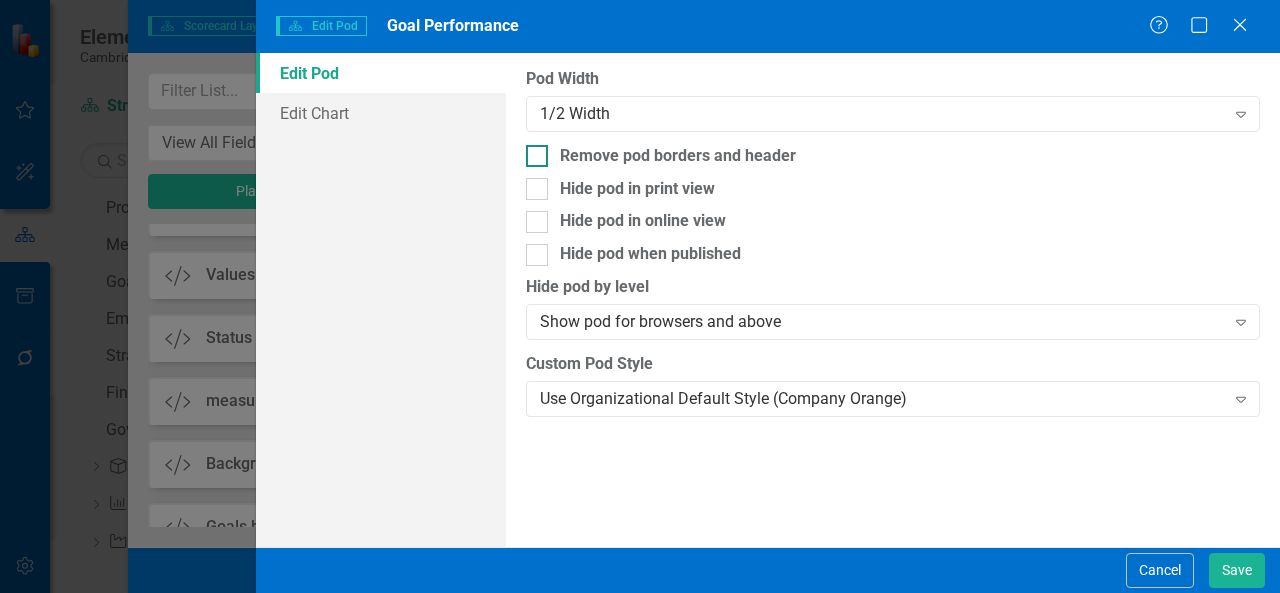 click on "Remove pod borders and header" at bounding box center [678, 156] 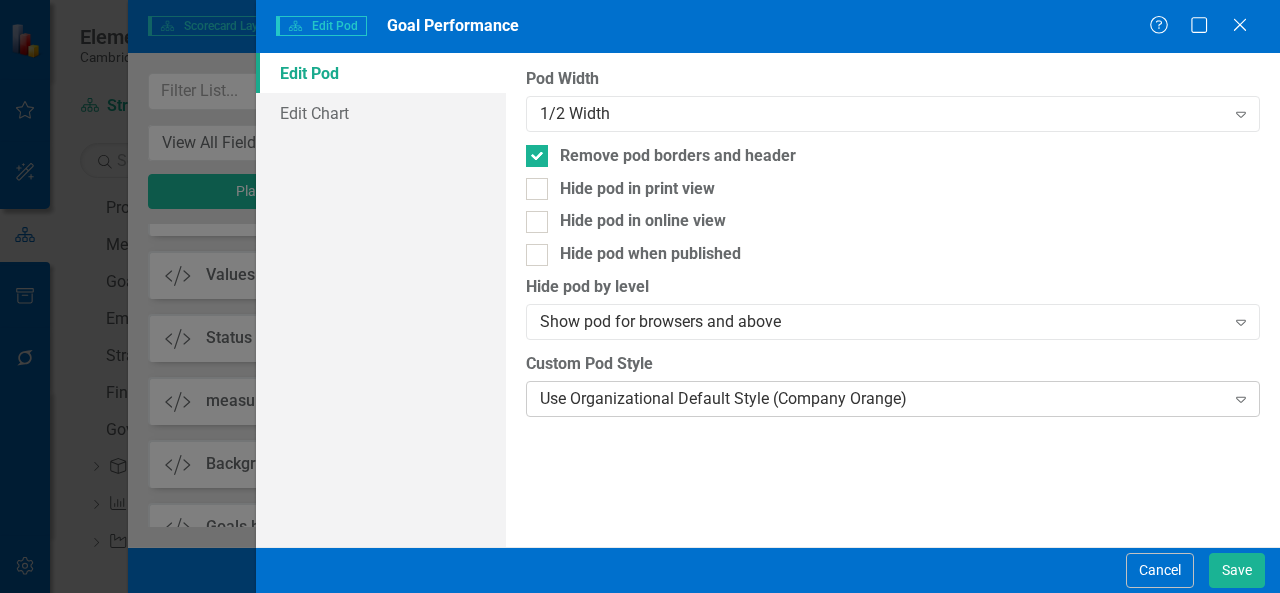 click on "Use Organizational Default Style (Company Orange)" at bounding box center (882, 398) 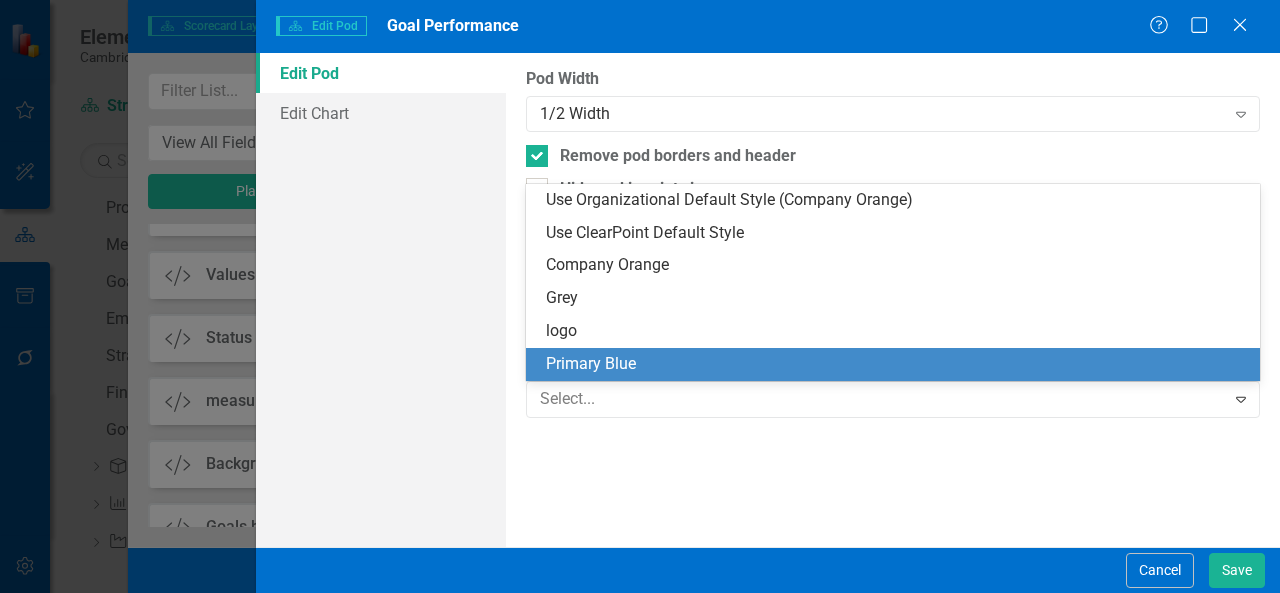 click on "Primary Blue" at bounding box center [897, 364] 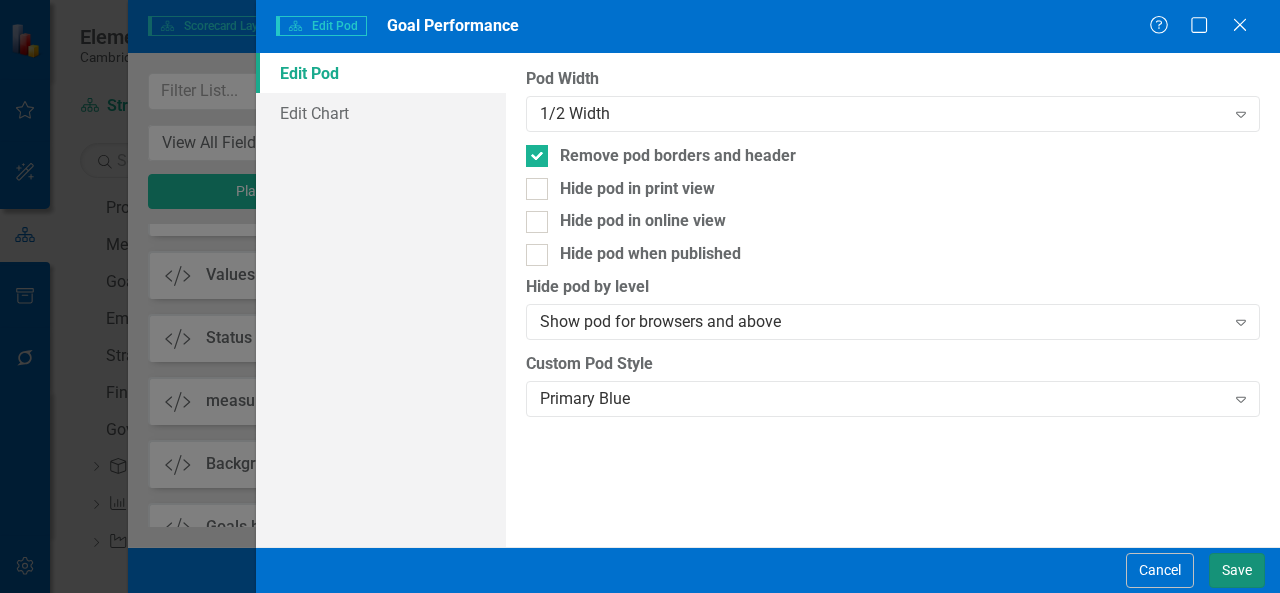 click on "Save" at bounding box center [1237, 570] 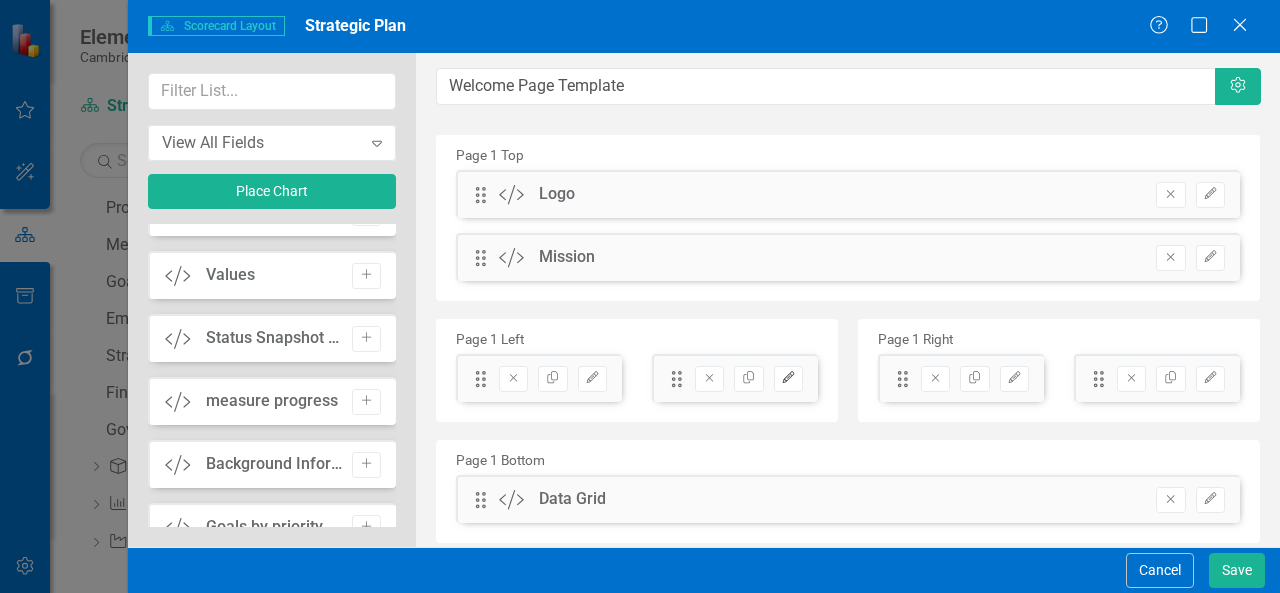 click on "Edit" at bounding box center (788, 379) 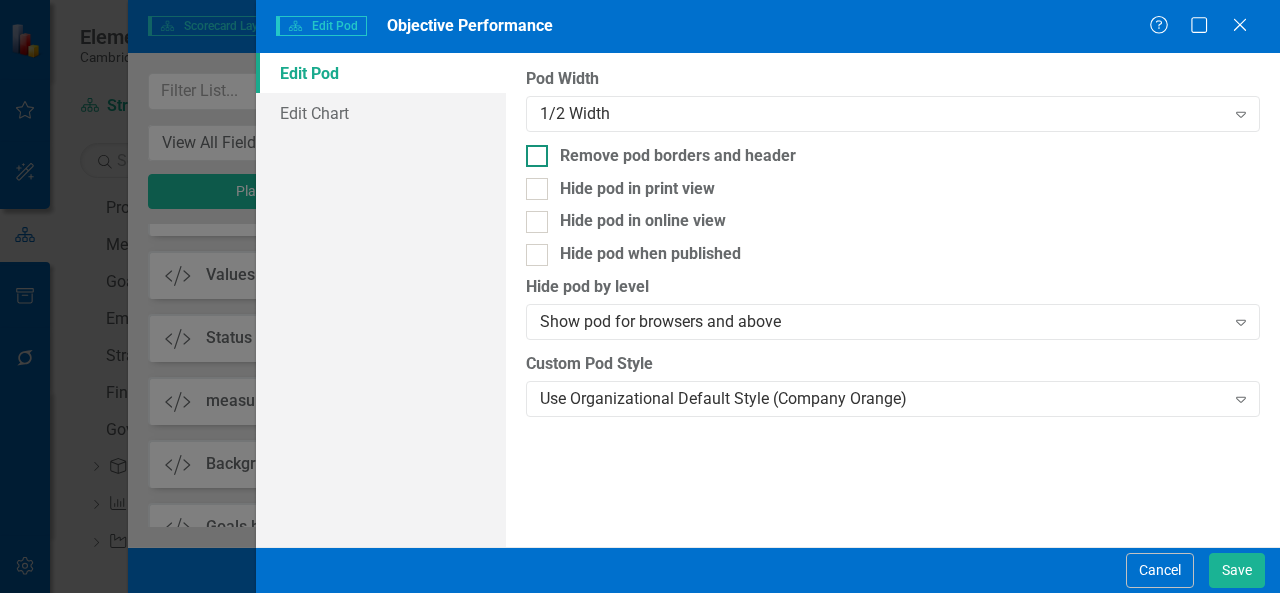 click on "Remove pod borders and header" at bounding box center (678, 156) 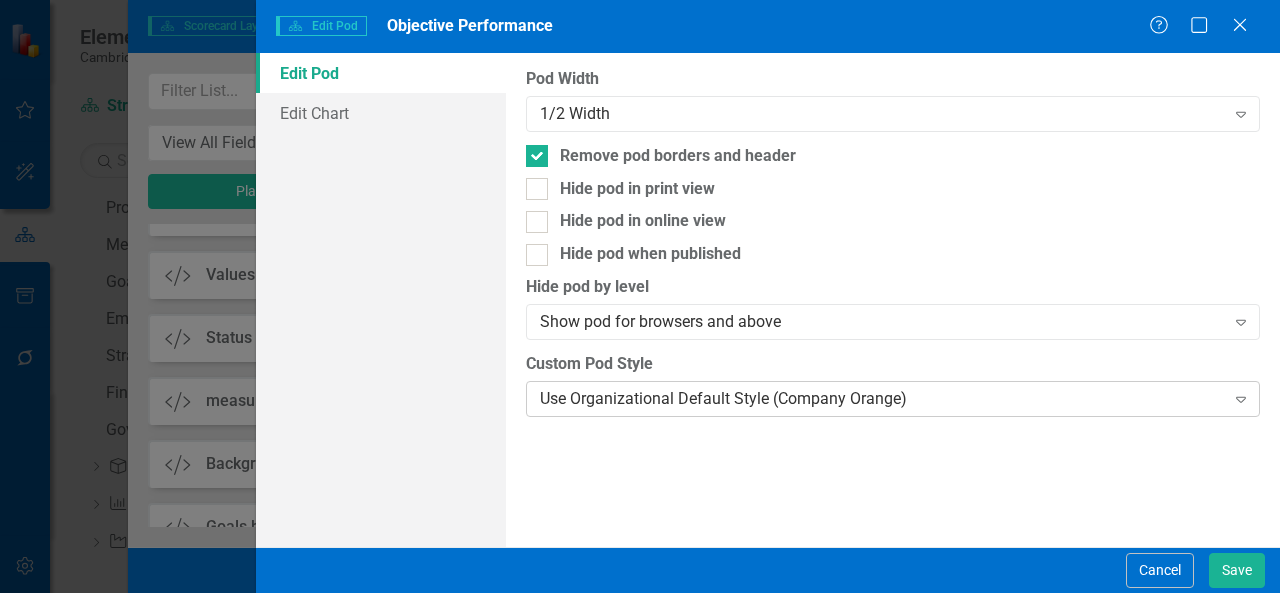 click on "Use Organizational Default Style (Company Orange)" at bounding box center [882, 398] 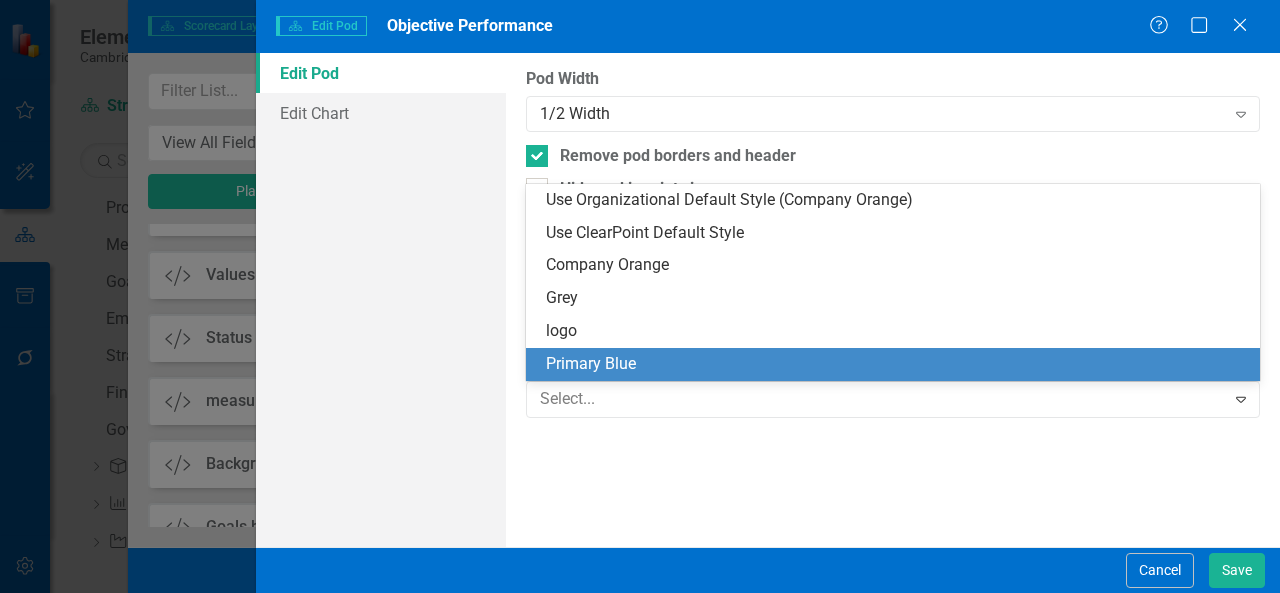 click on "Primary Blue" at bounding box center [897, 364] 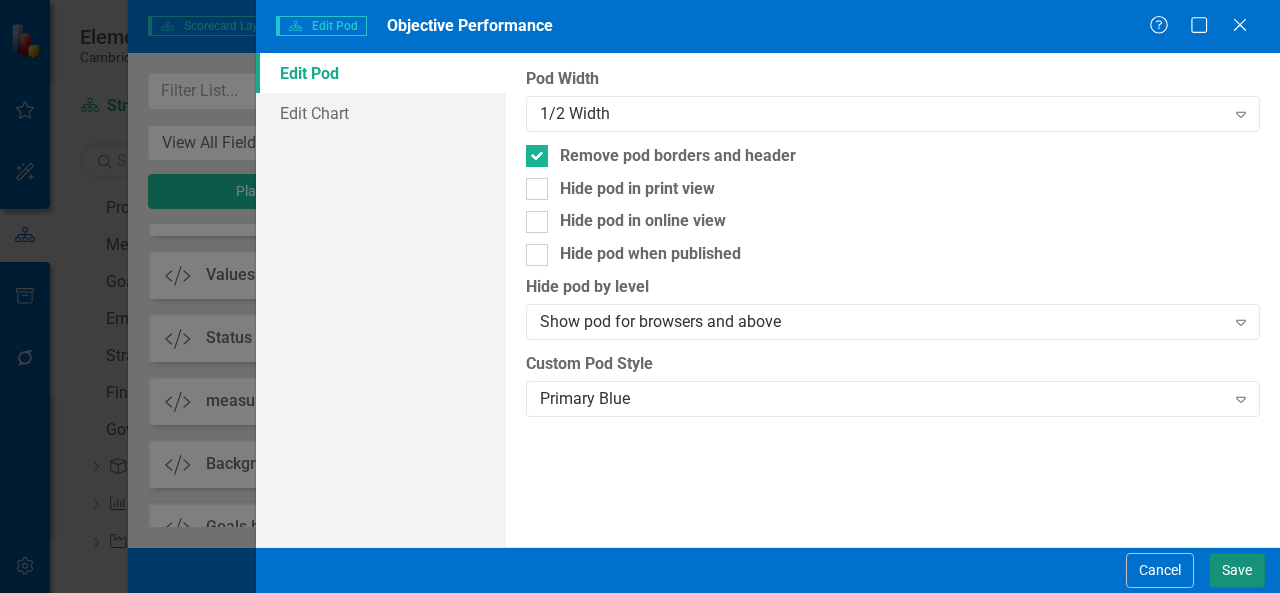 click on "Save" at bounding box center (1237, 570) 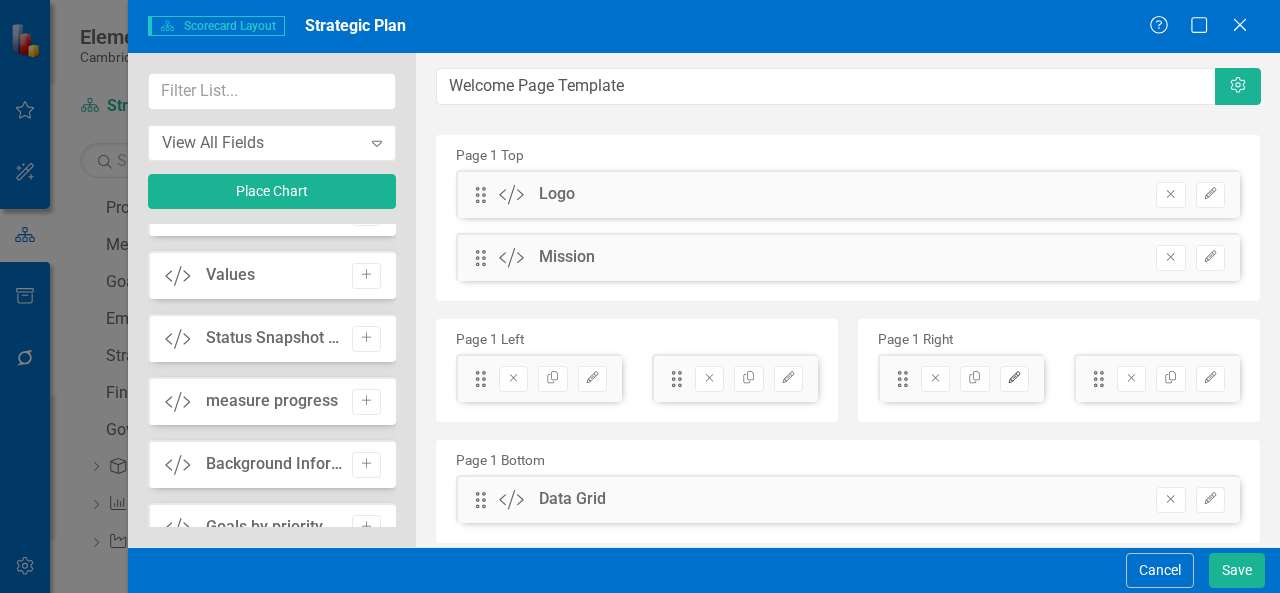 click on "Edit" at bounding box center [1014, 379] 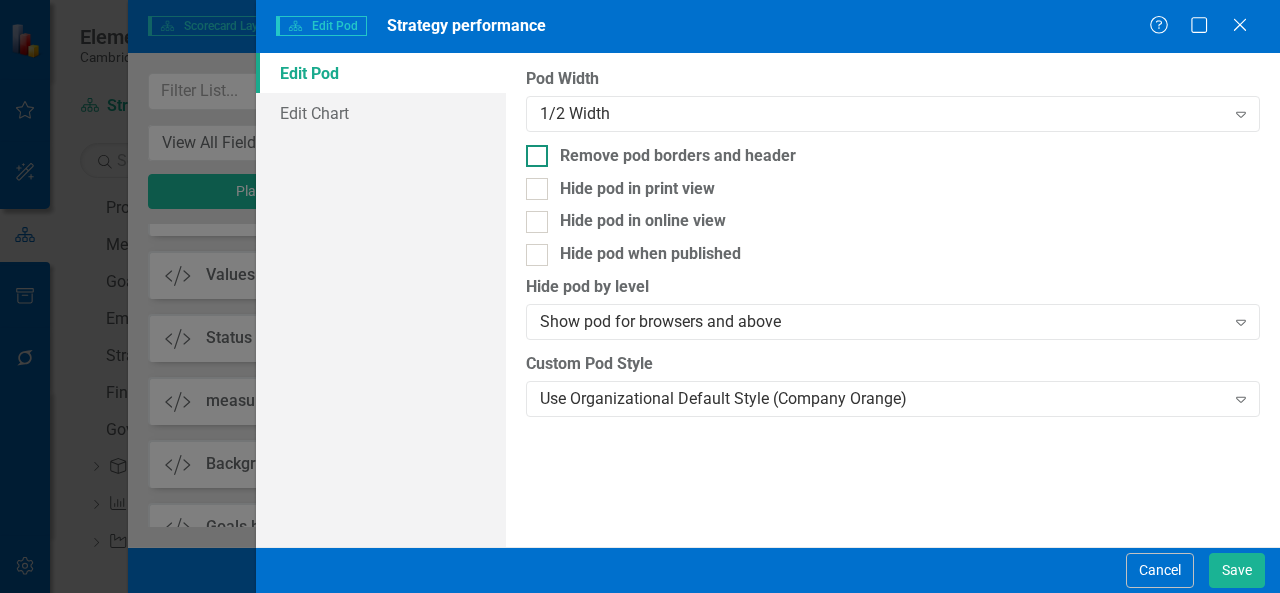 click on "Remove pod borders and header" at bounding box center (893, 156) 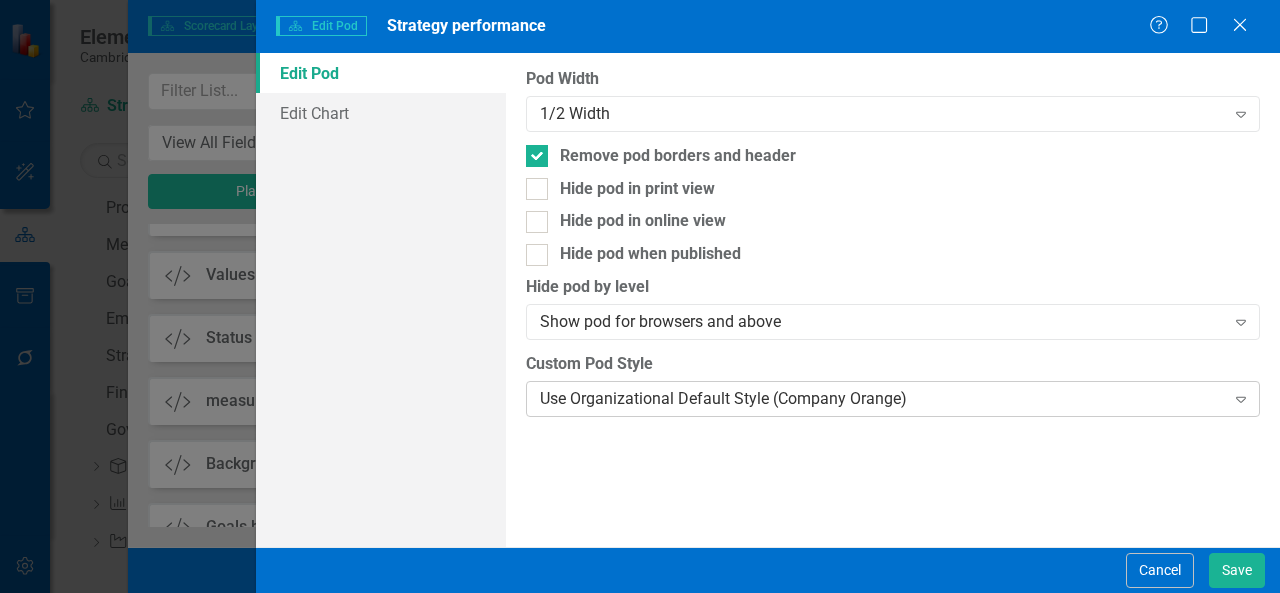 click on "Use Organizational Default Style (Company Orange)" at bounding box center (882, 398) 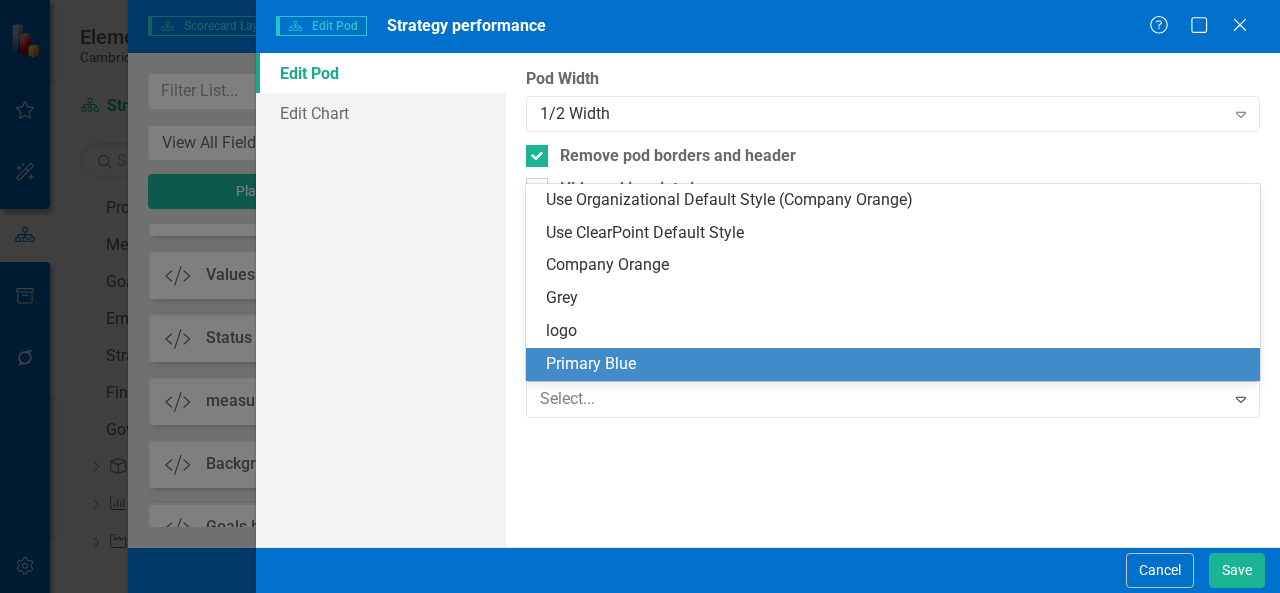 click on "Primary Blue" at bounding box center [897, 364] 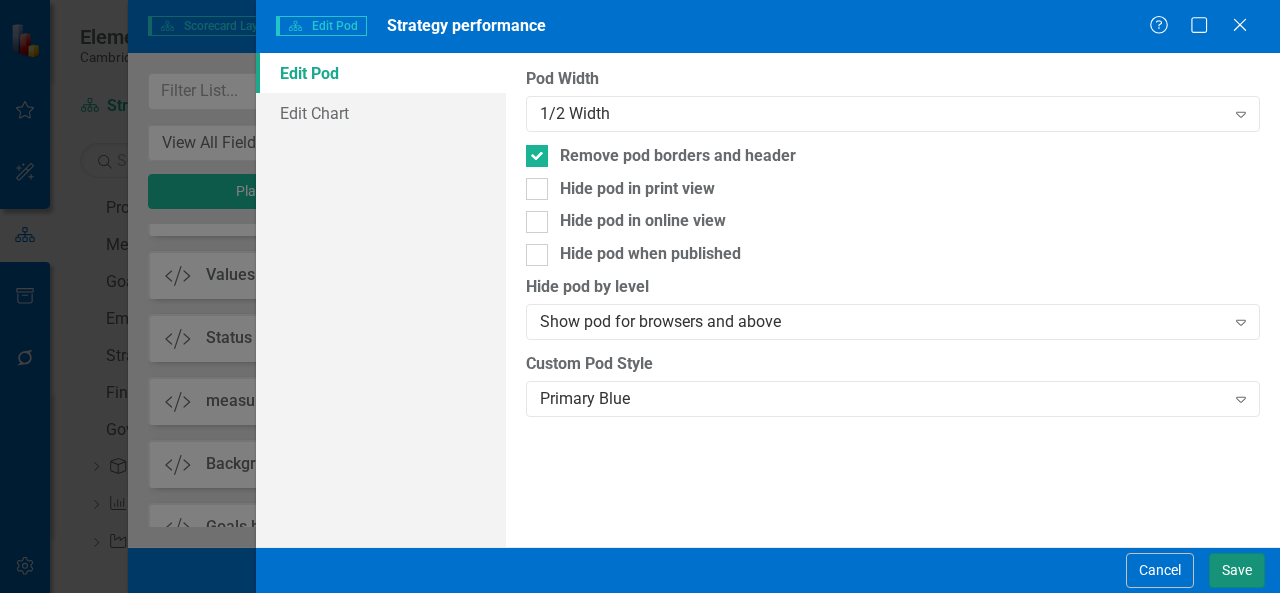 click on "Save" at bounding box center [1237, 570] 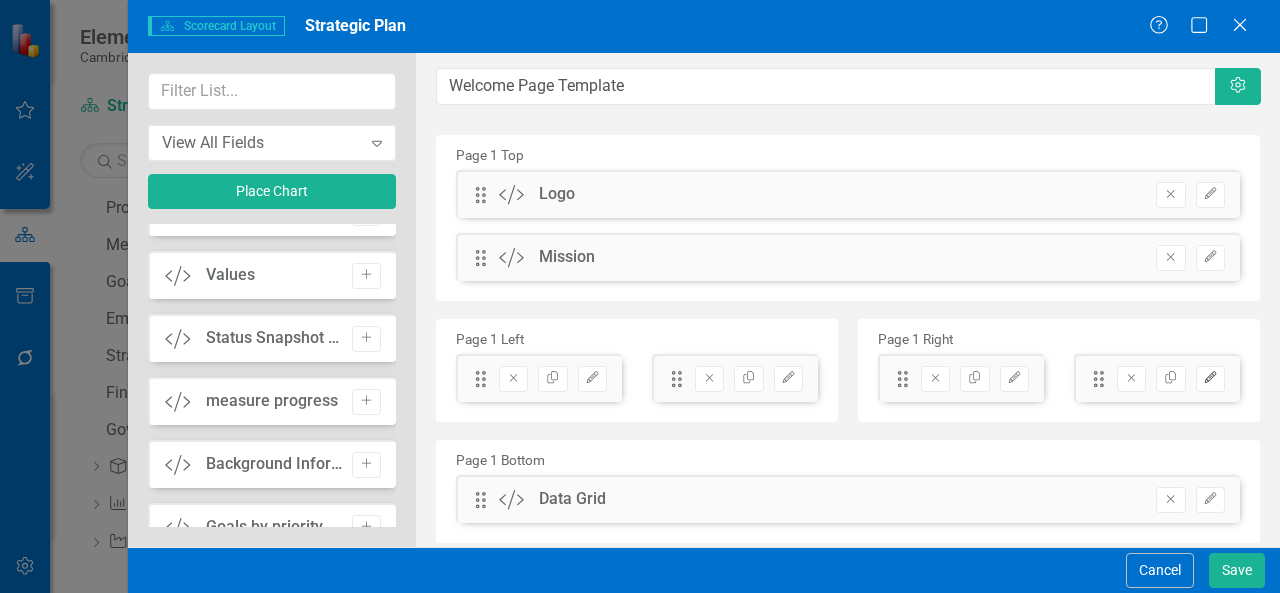 click on "Edit" 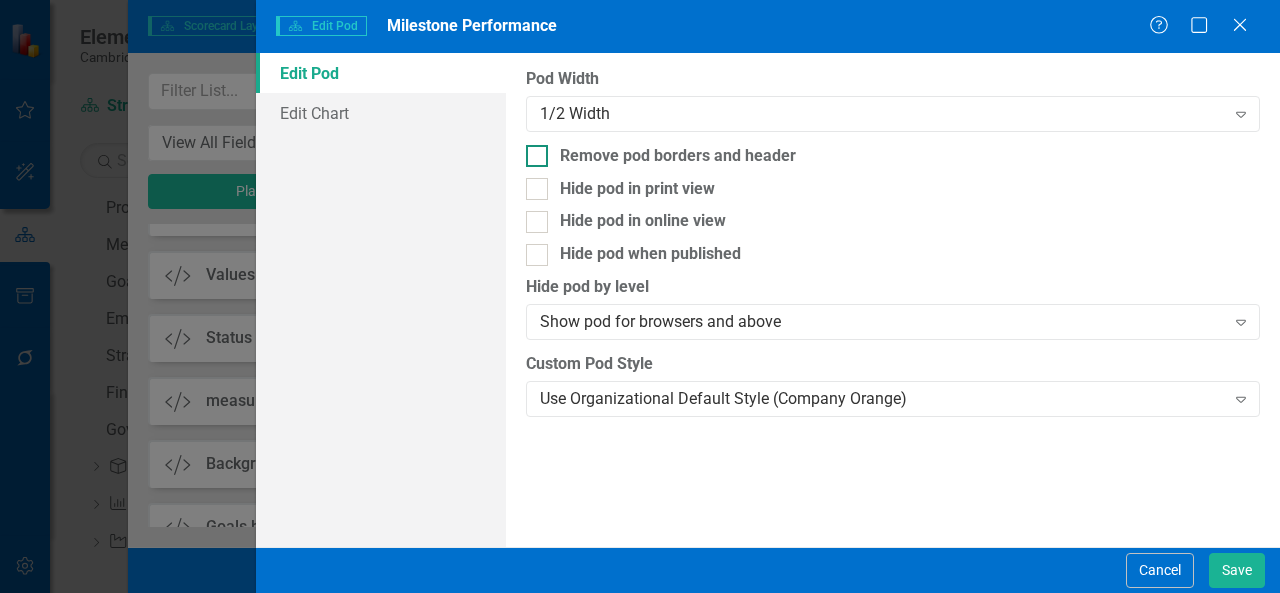 click on "Remove pod borders and header" at bounding box center [893, 156] 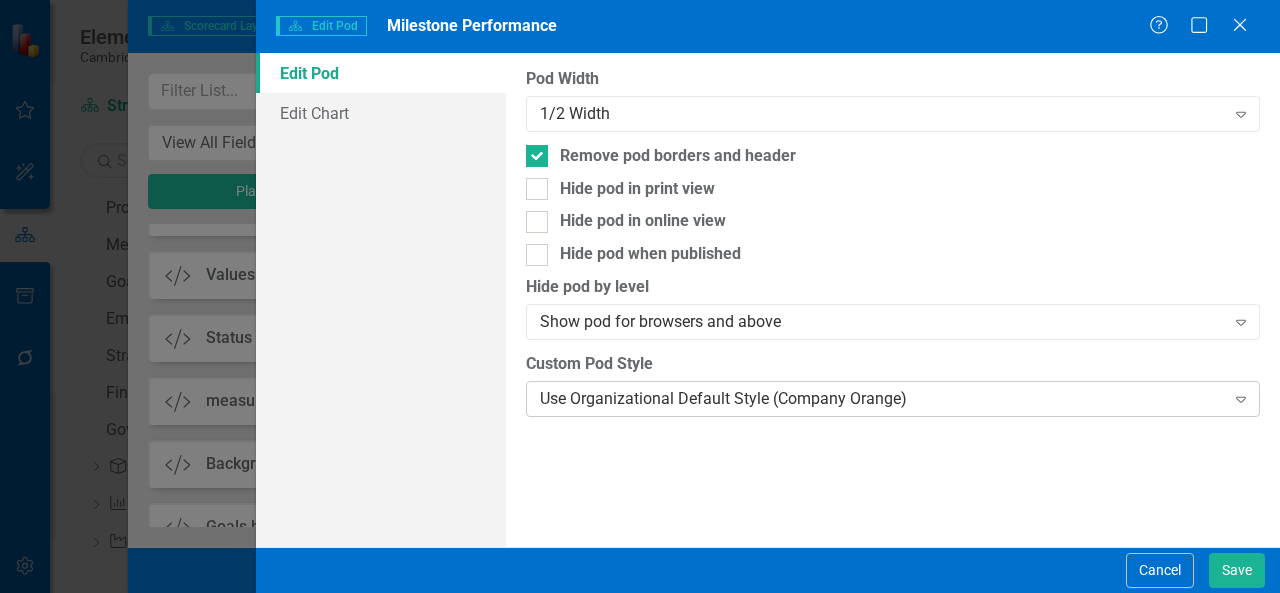 click on "Use Organizational Default Style (Company Orange)" at bounding box center (882, 398) 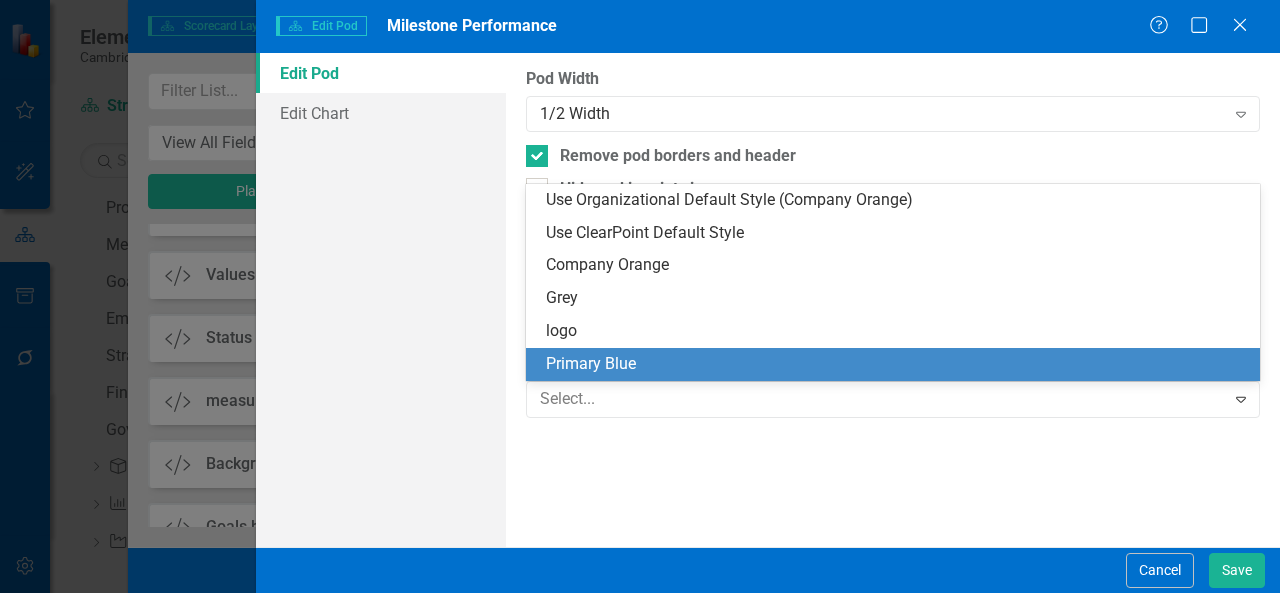 click on "Primary Blue" at bounding box center [893, 364] 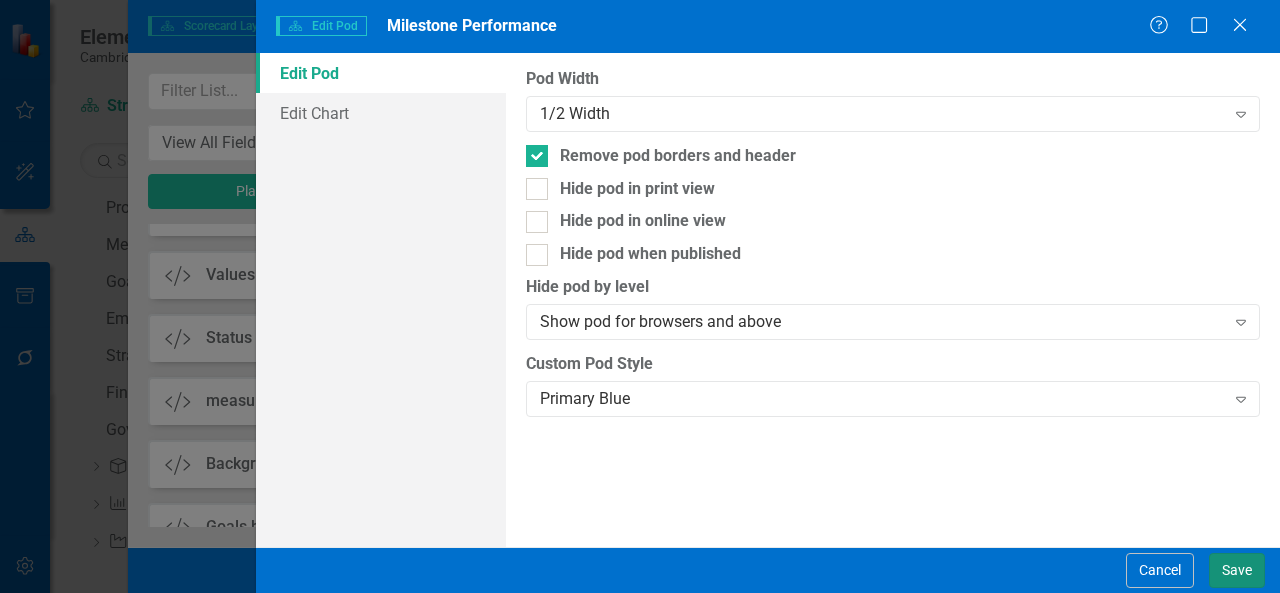 click on "Save" at bounding box center (1237, 570) 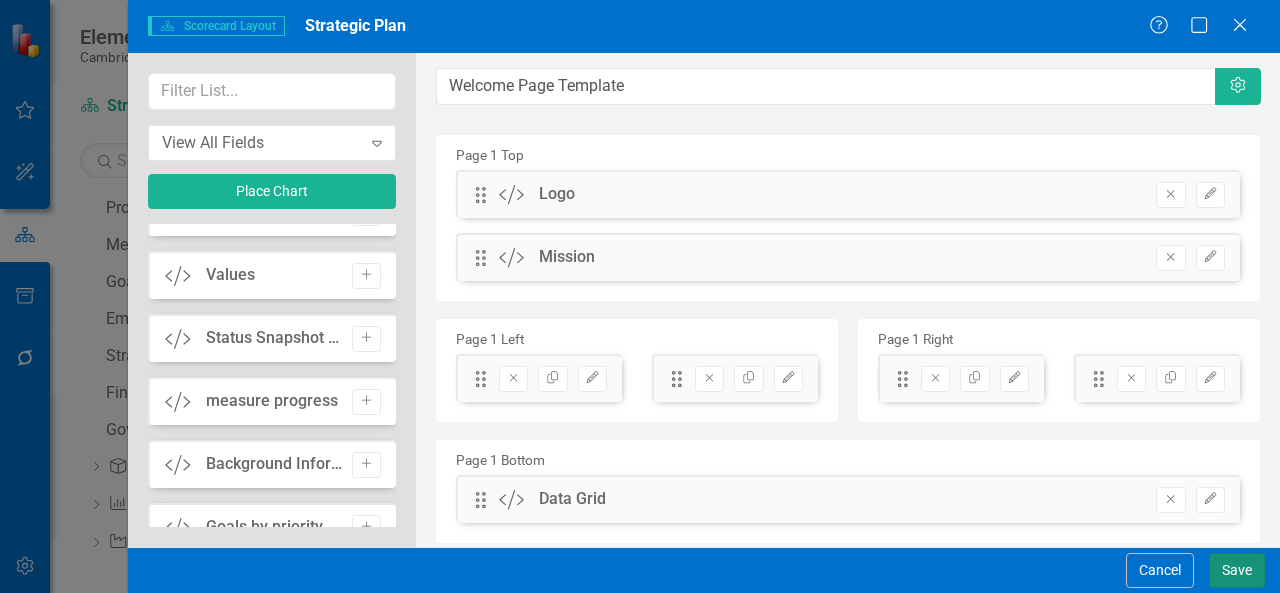 click on "Save" at bounding box center (1237, 570) 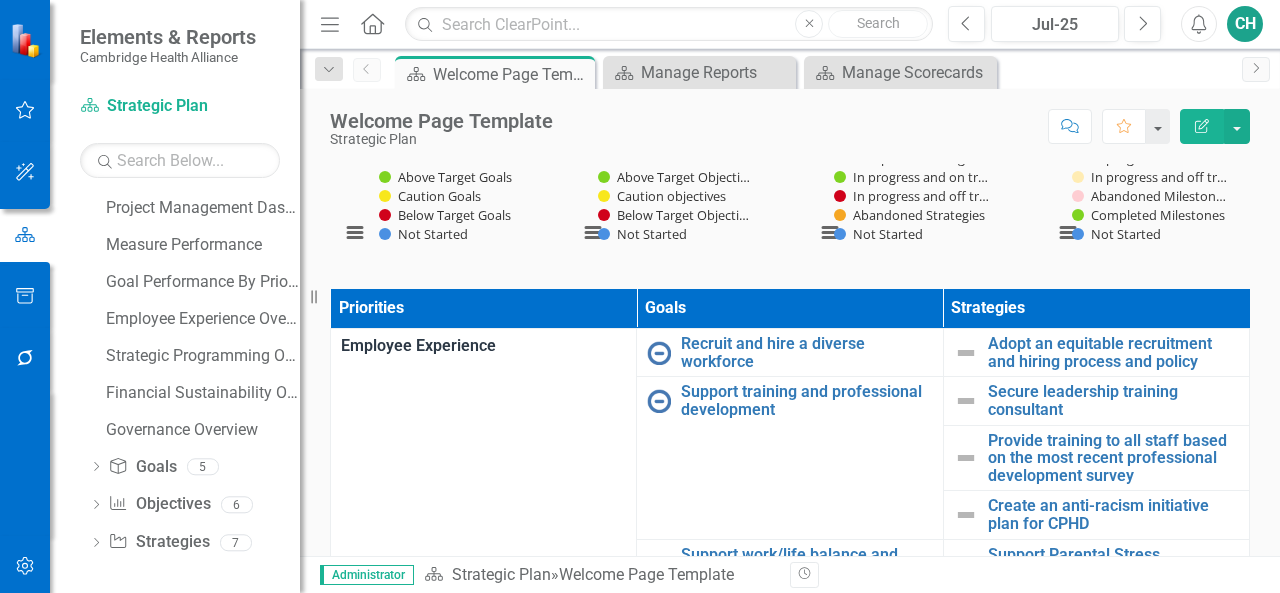 scroll, scrollTop: 624, scrollLeft: 0, axis: vertical 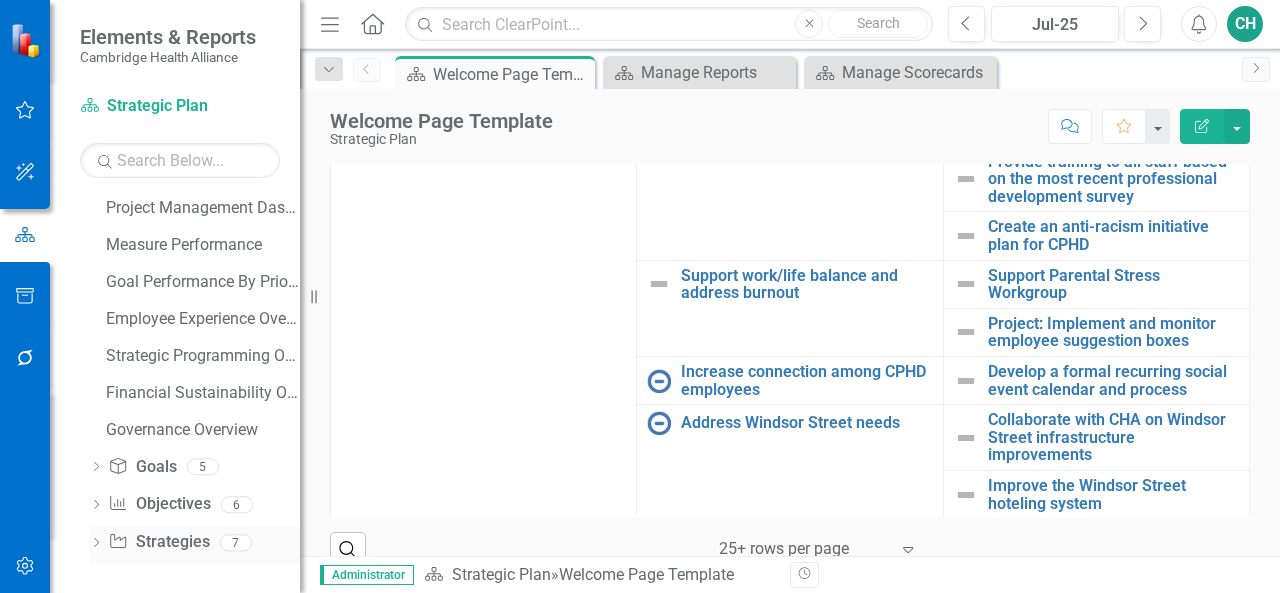 click on "Dropdown Strategy Strategies 7" at bounding box center (194, 545) 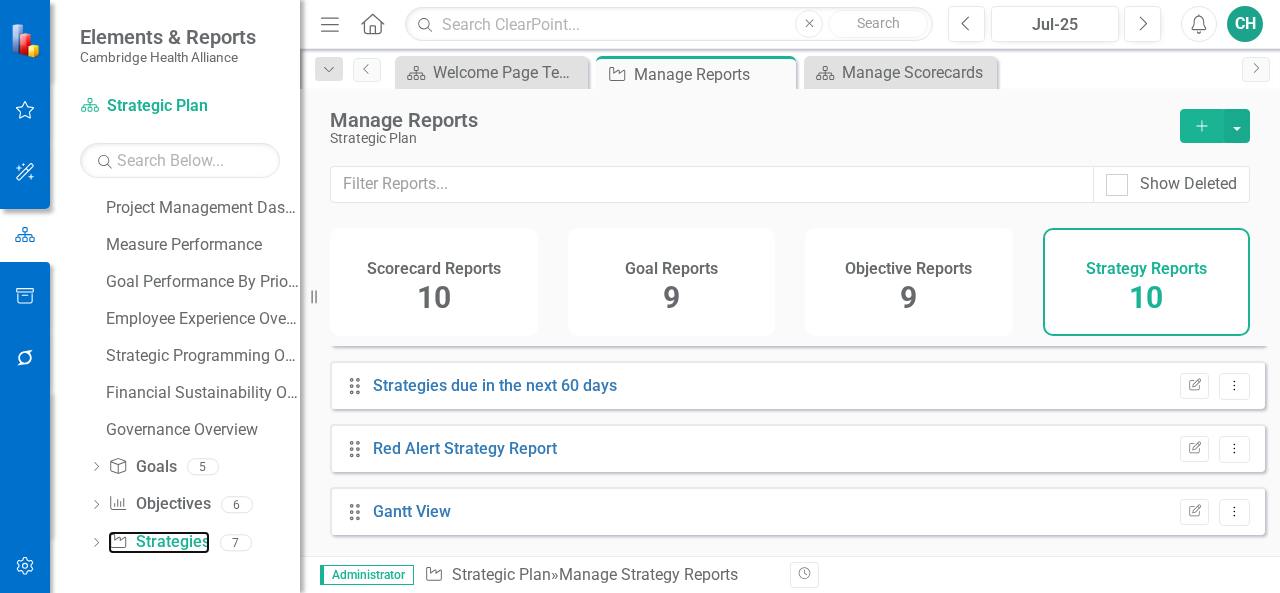 scroll, scrollTop: 0, scrollLeft: 0, axis: both 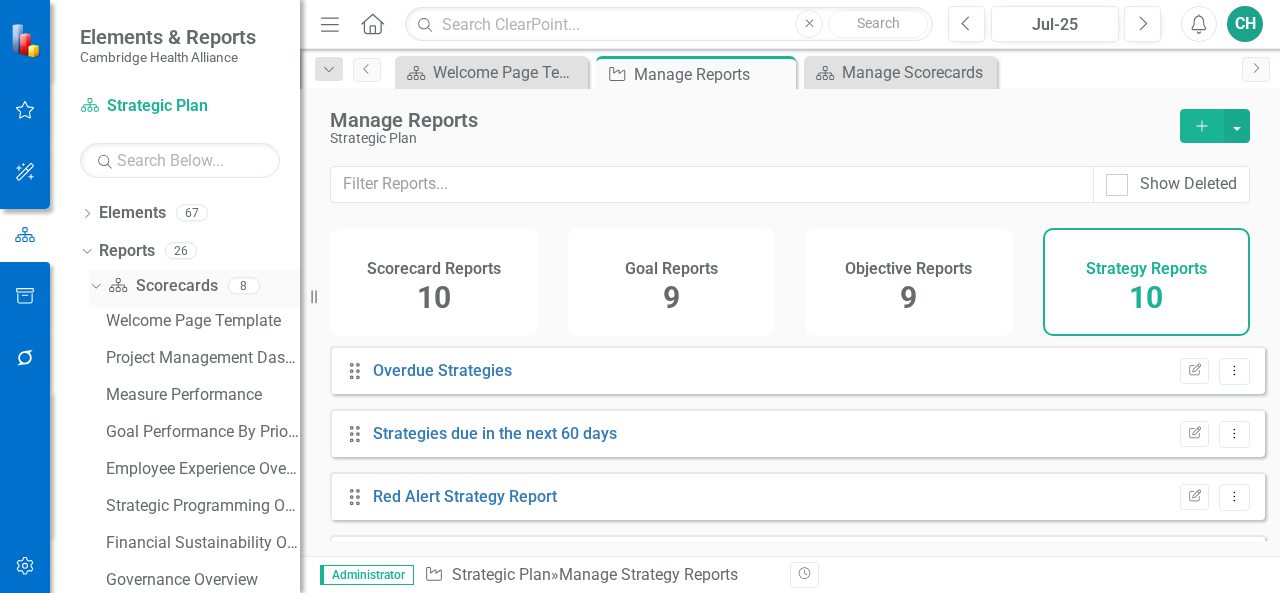 click on "Dropdown" at bounding box center (92, 285) 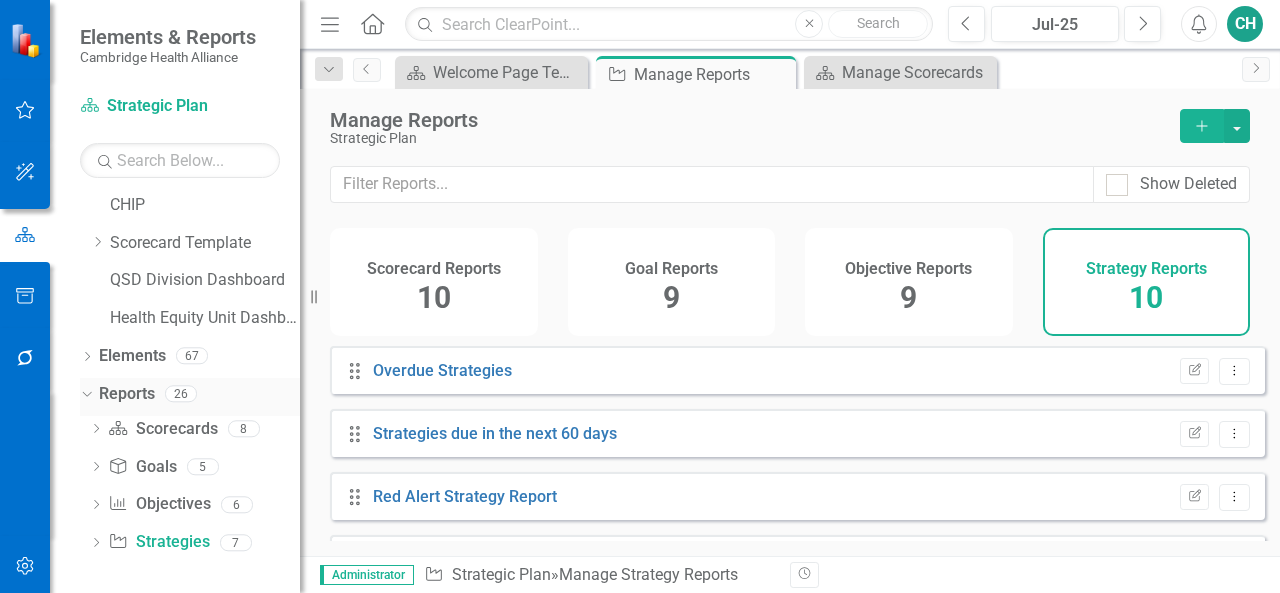 click on "Reports" at bounding box center [127, 394] 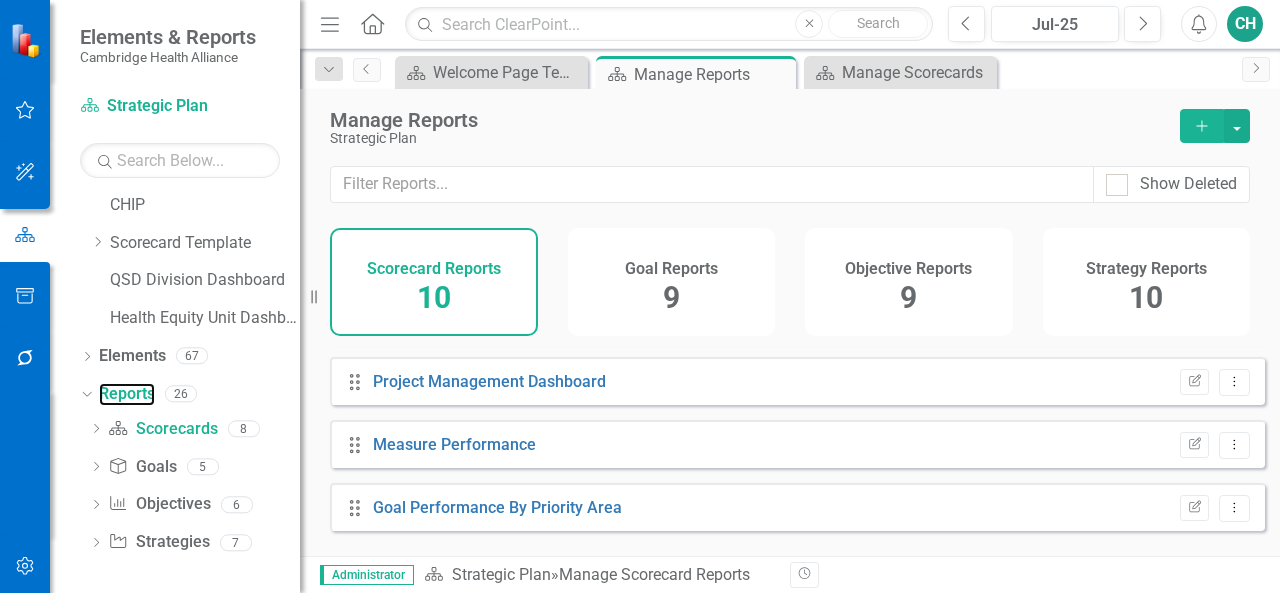 scroll, scrollTop: 0, scrollLeft: 0, axis: both 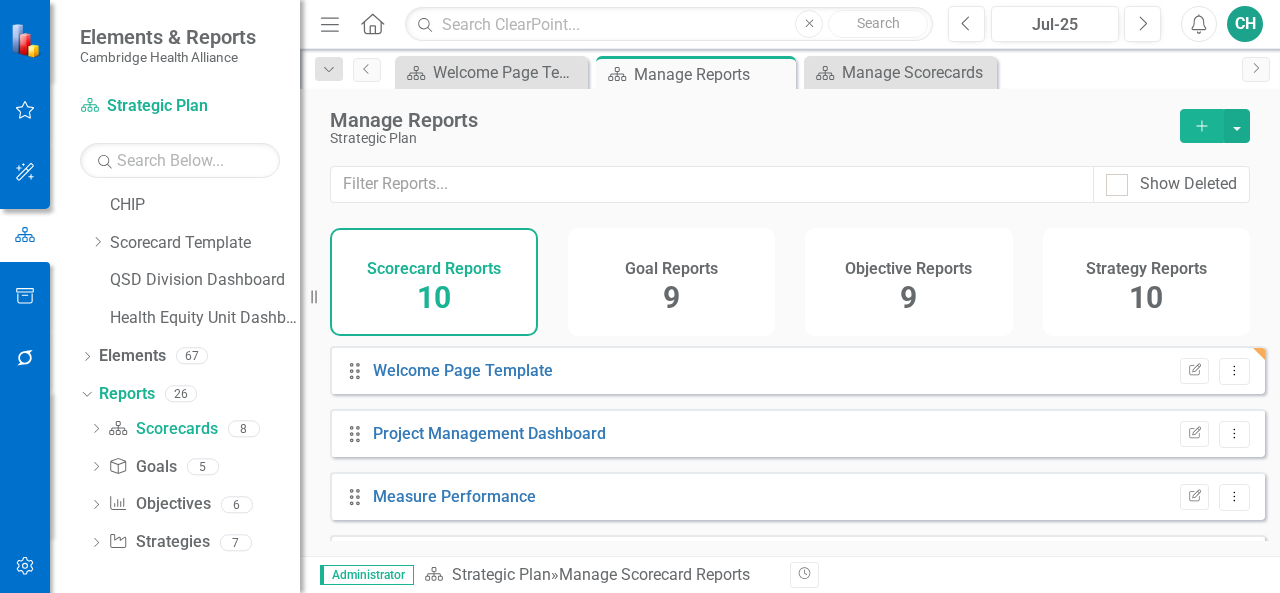 click on "Strategy Reports 10" at bounding box center (1147, 282) 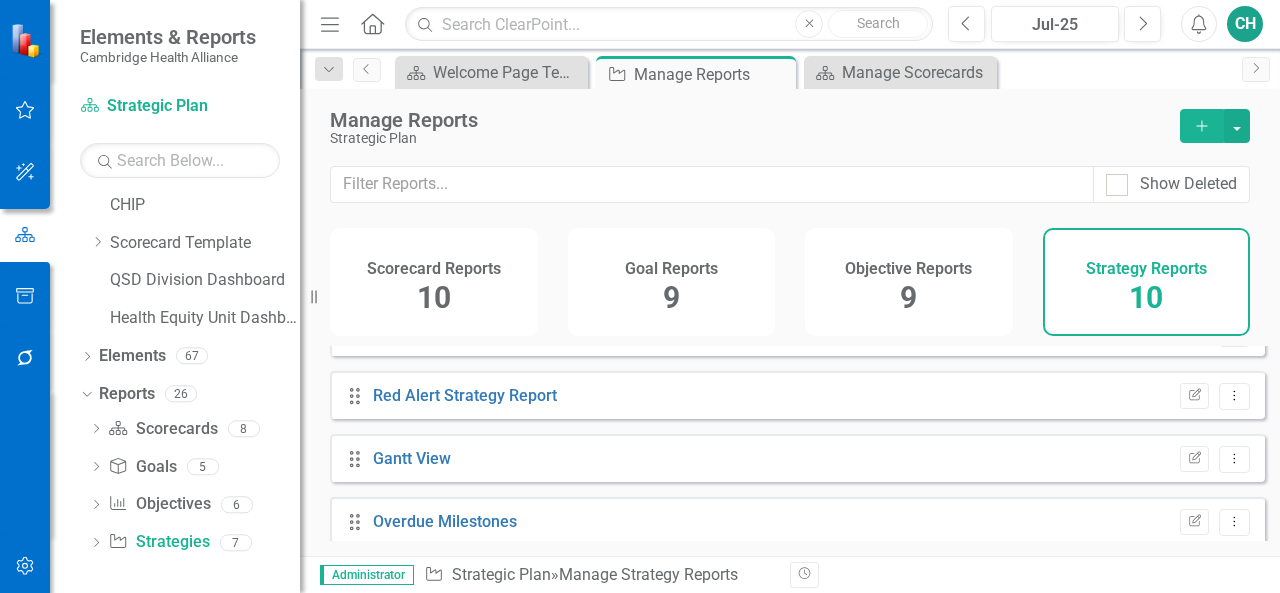 scroll, scrollTop: 0, scrollLeft: 0, axis: both 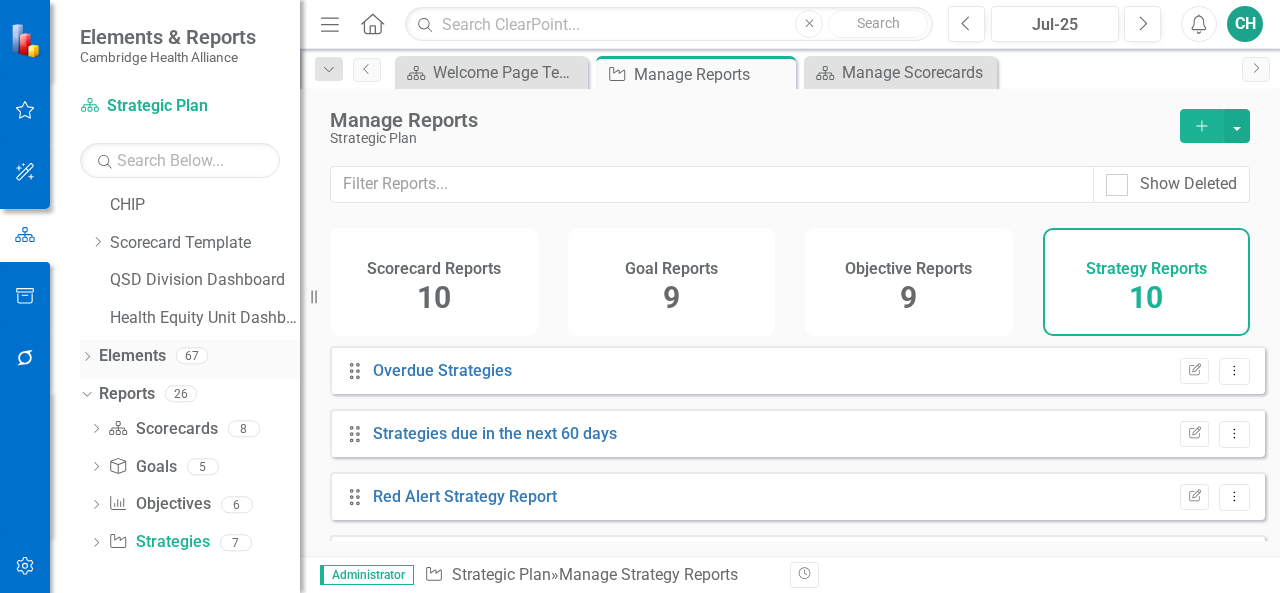 click 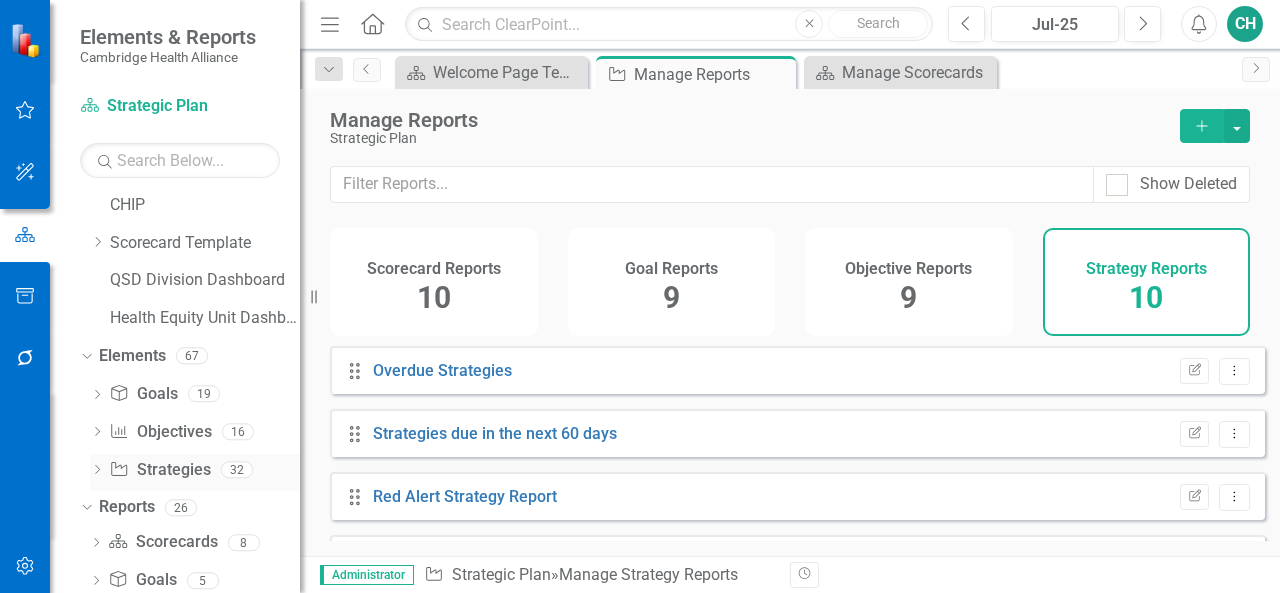 click on "Dropdown Strategy Strategies 32" at bounding box center (195, 473) 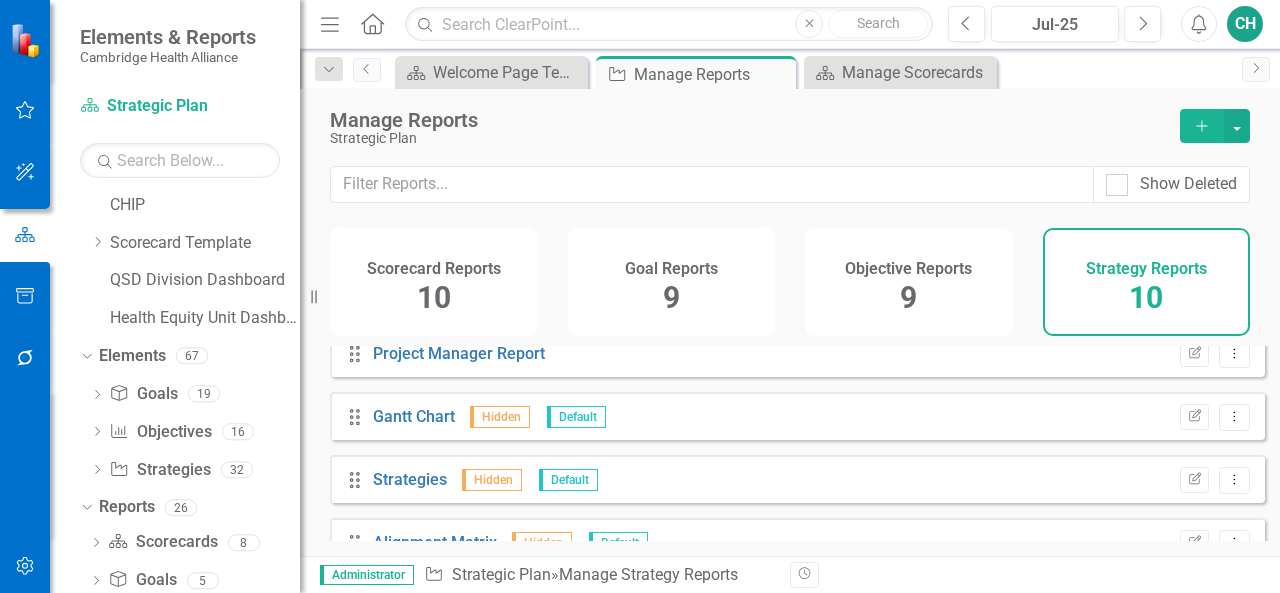scroll, scrollTop: 434, scrollLeft: 0, axis: vertical 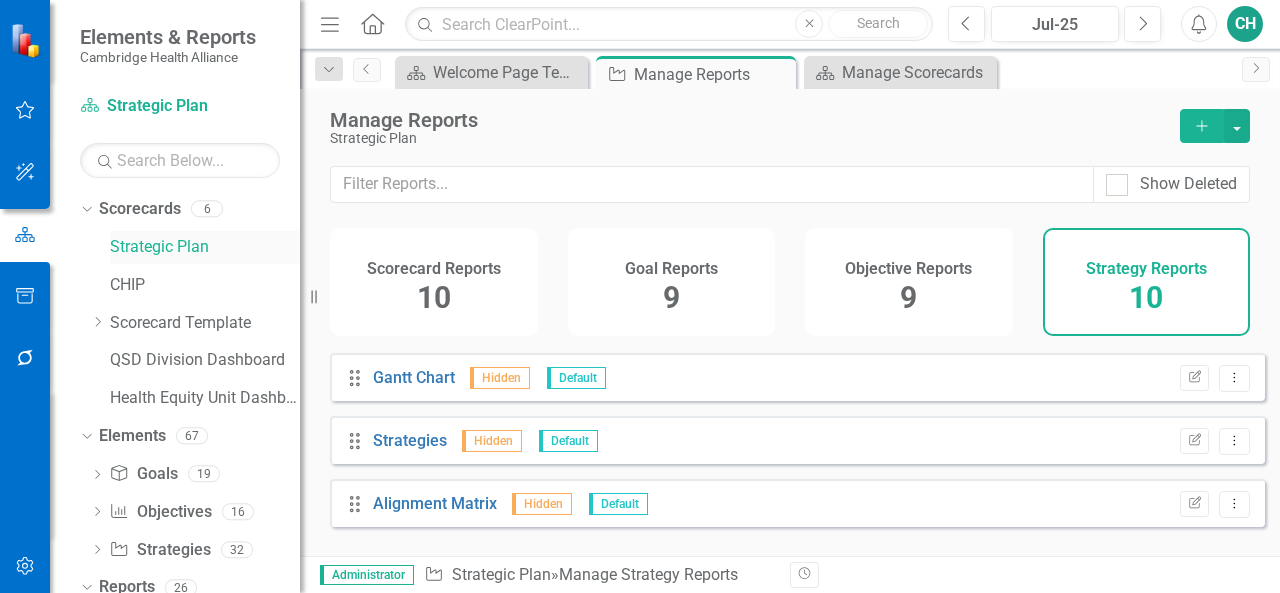 click on "Strategic Plan" at bounding box center (205, 247) 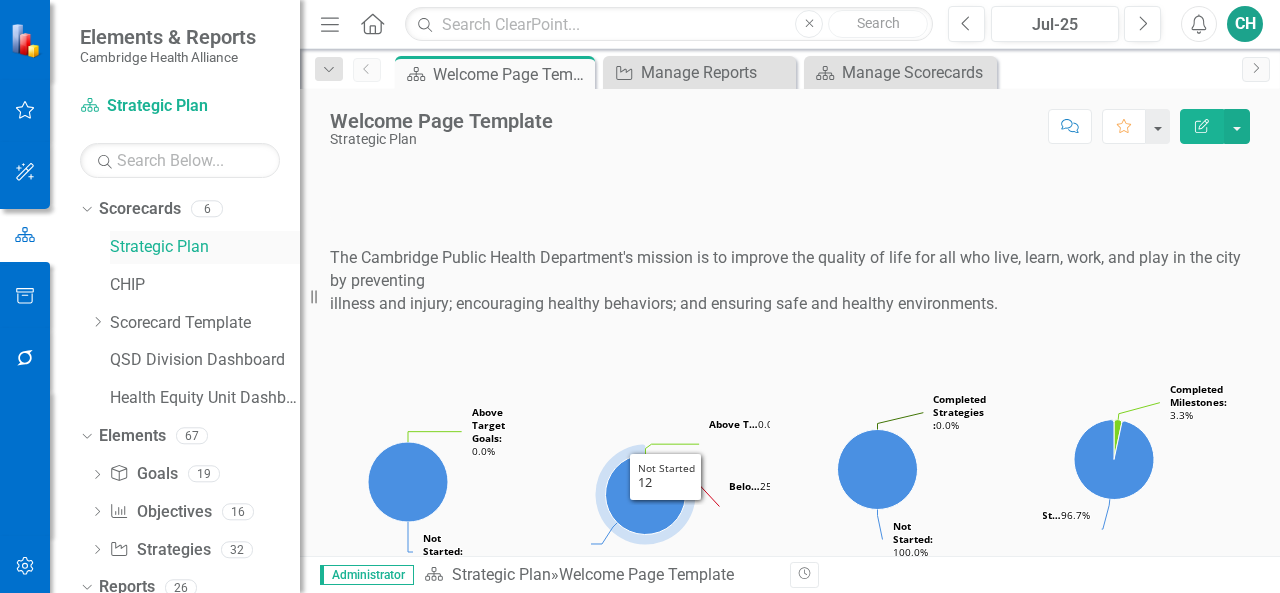 scroll, scrollTop: 79, scrollLeft: 0, axis: vertical 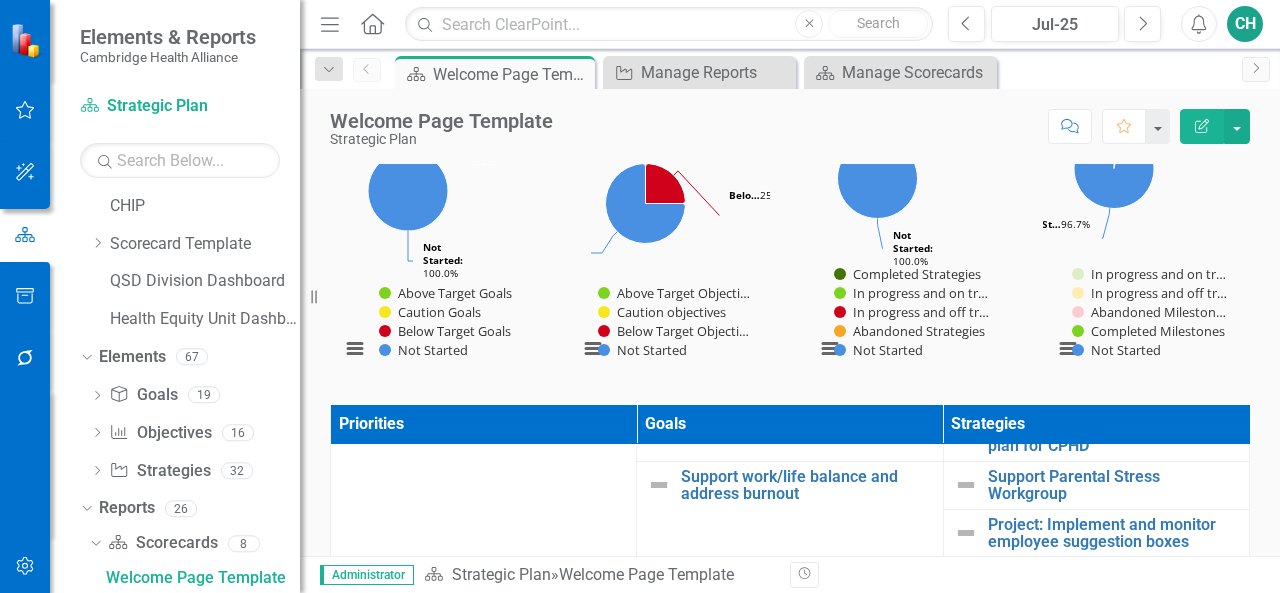 click on "Edit Report" at bounding box center (1202, 126) 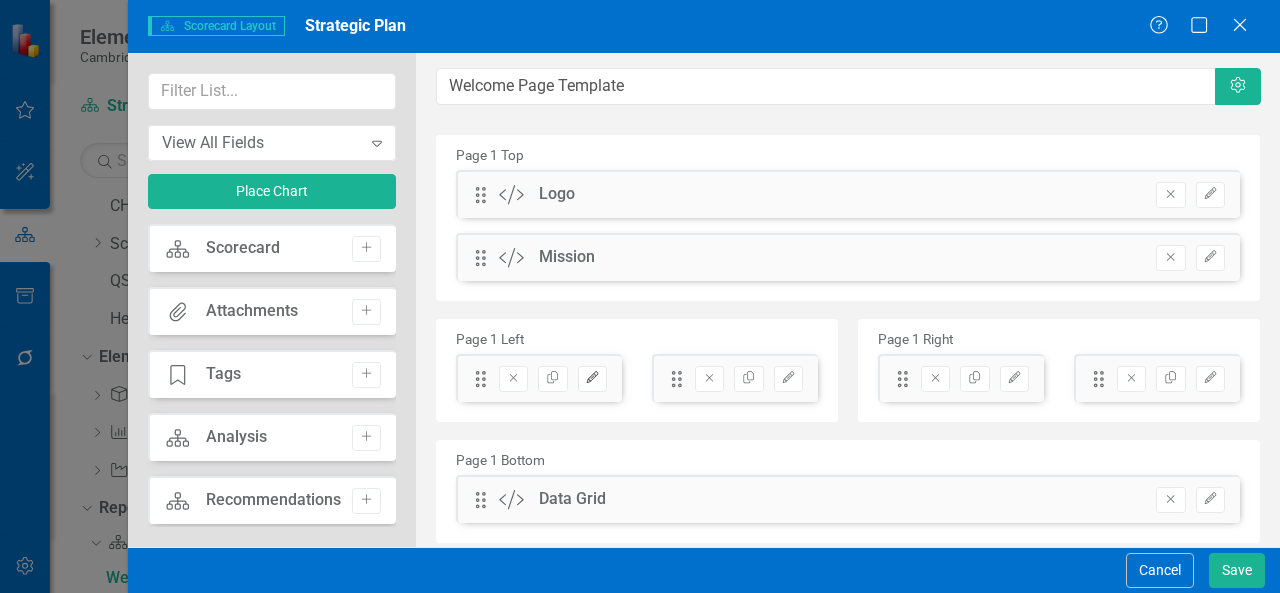 click on "Edit" 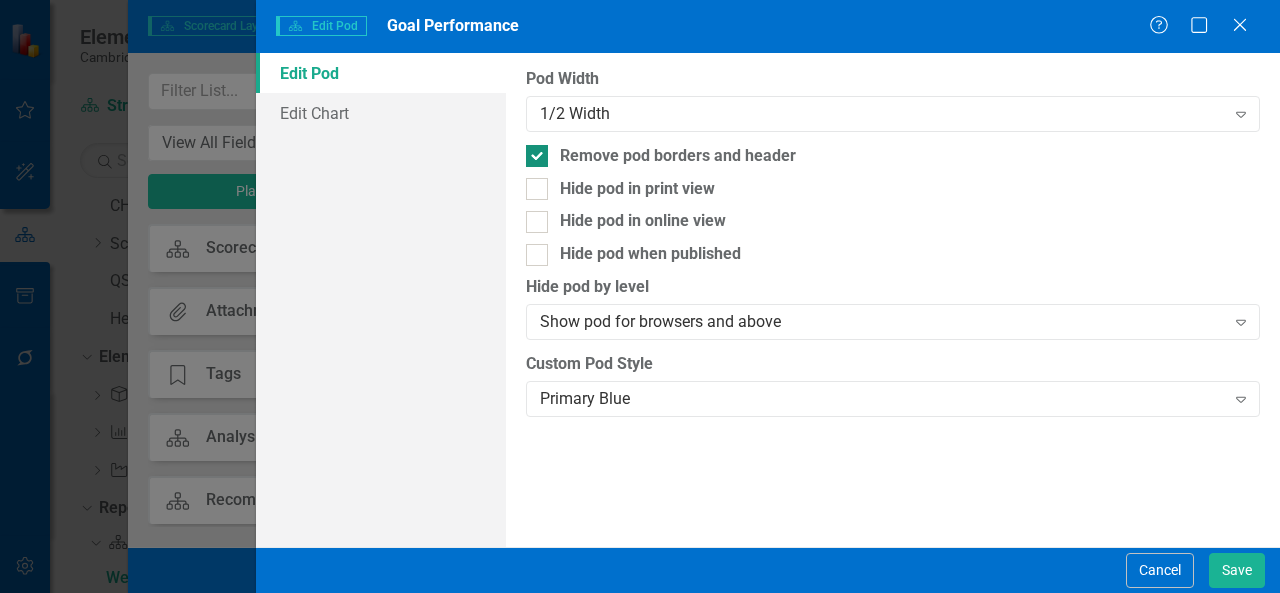 click at bounding box center [537, 156] 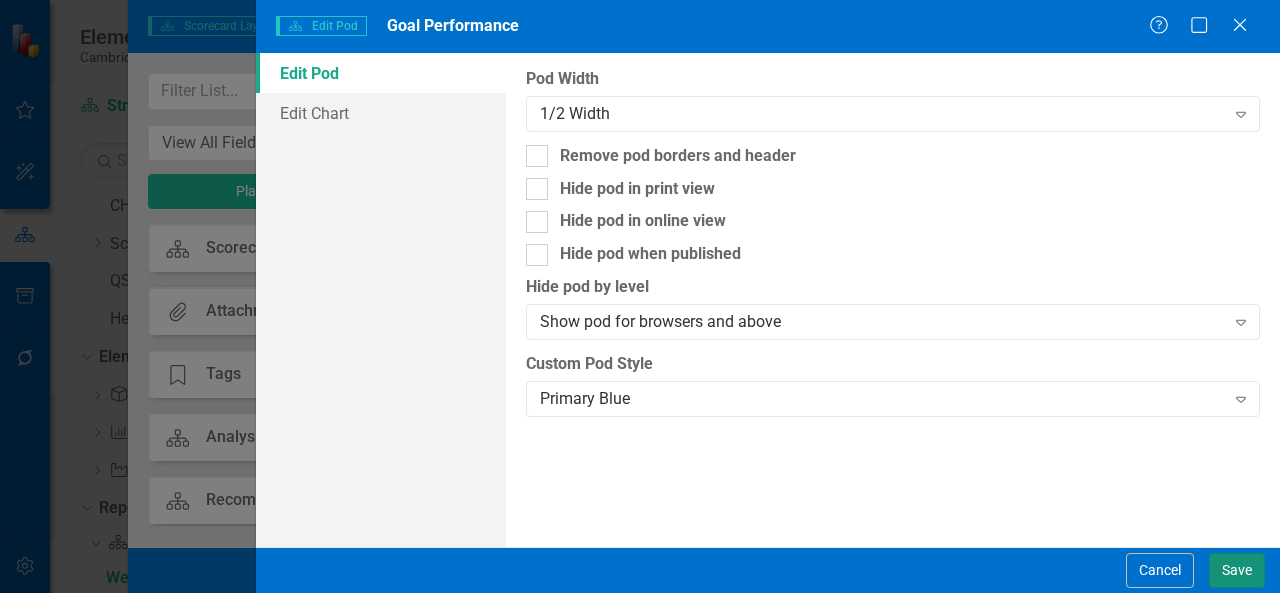 click on "Save" at bounding box center (1237, 570) 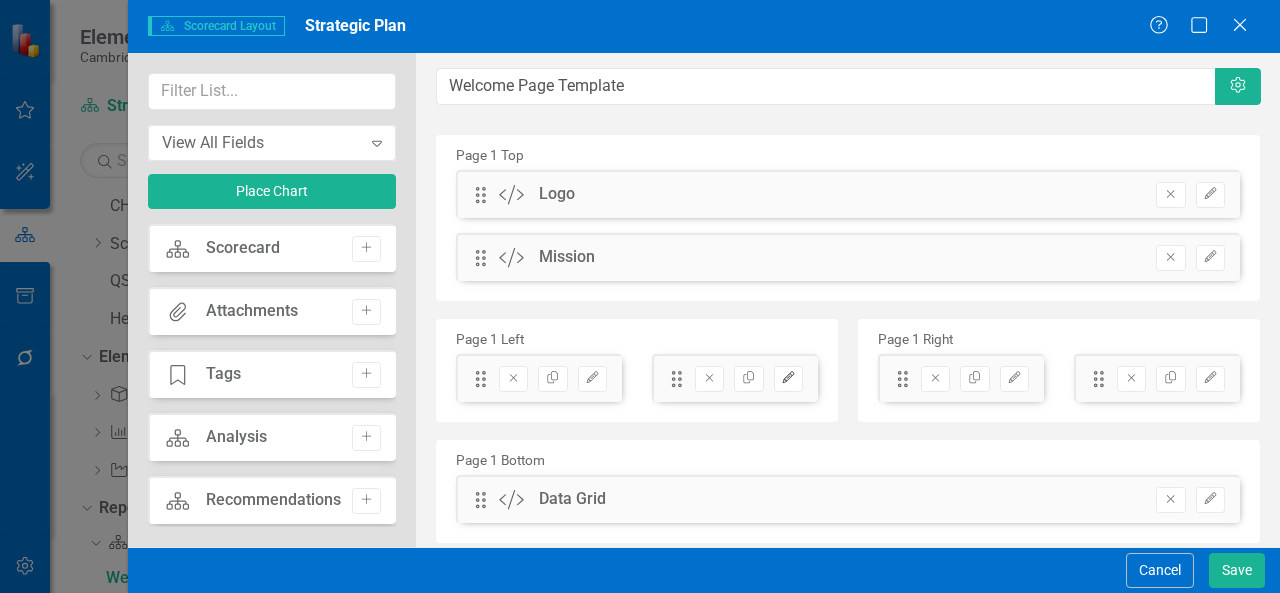 click on "Edit" at bounding box center [788, 379] 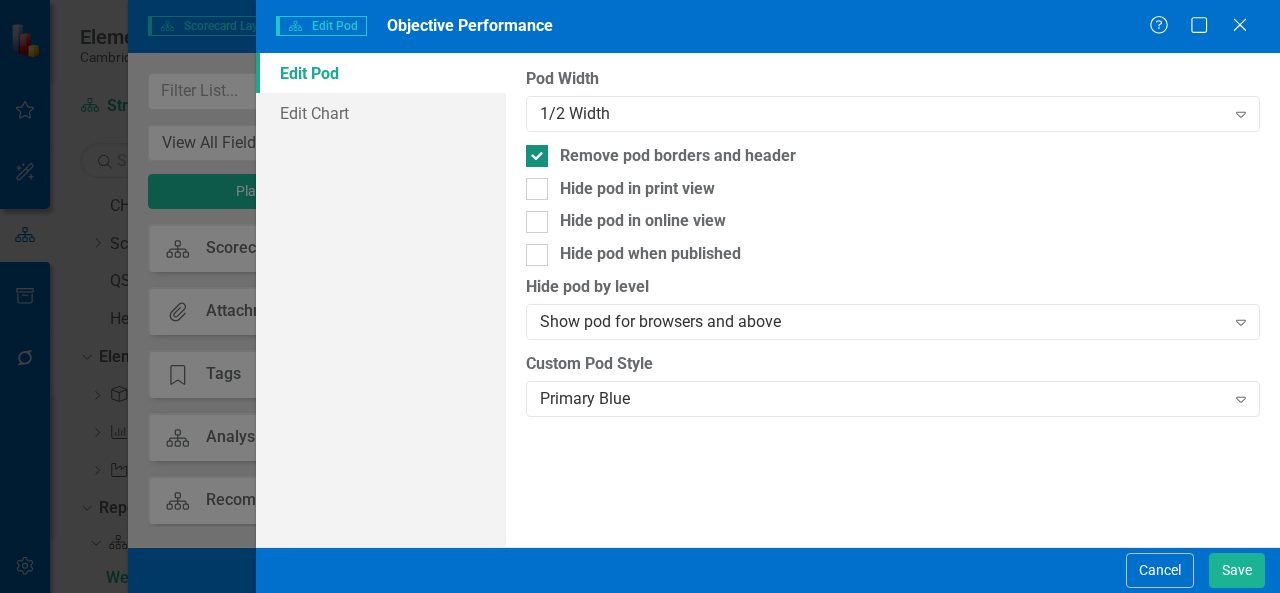 click at bounding box center [537, 156] 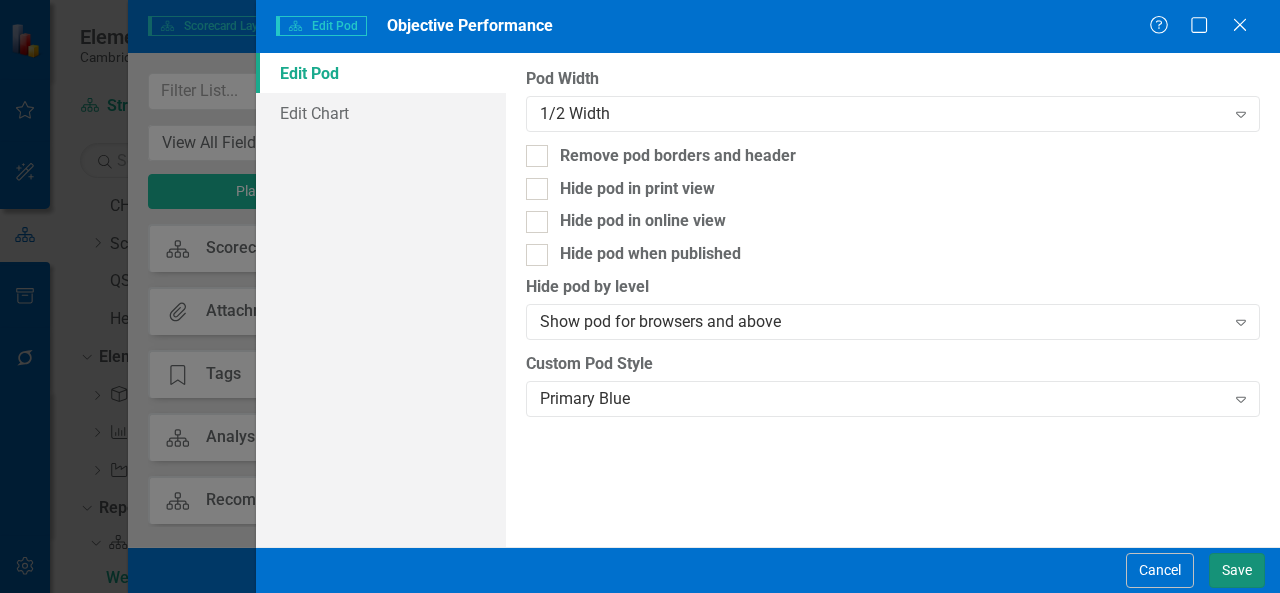 click on "Save" at bounding box center (1237, 570) 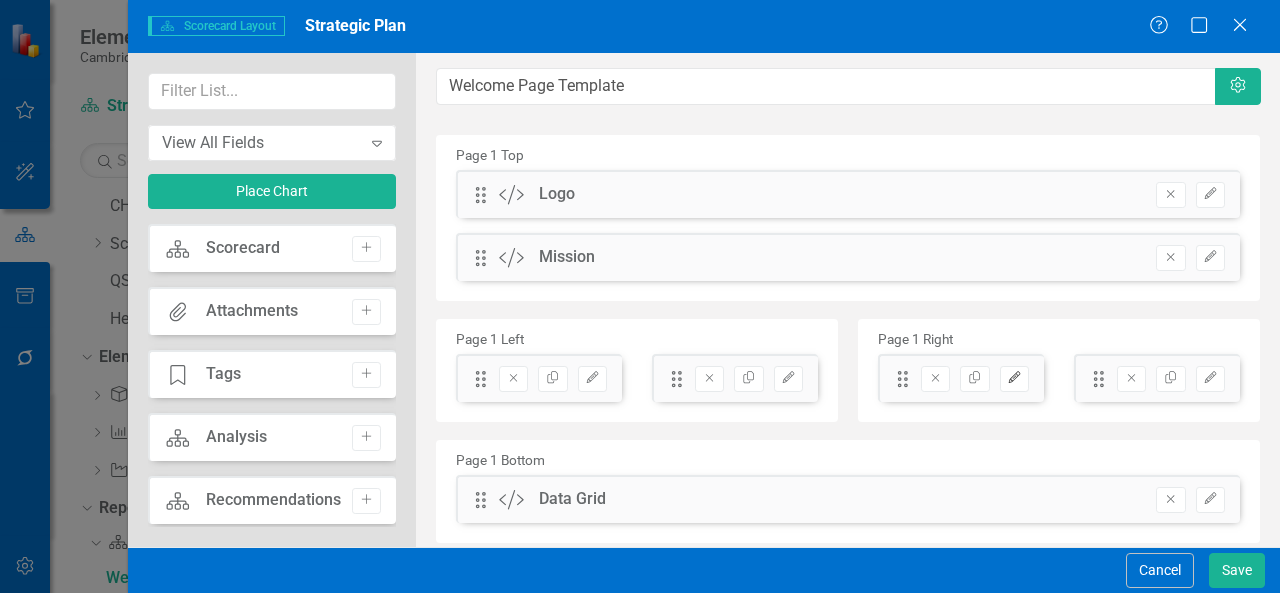 click on "Edit" 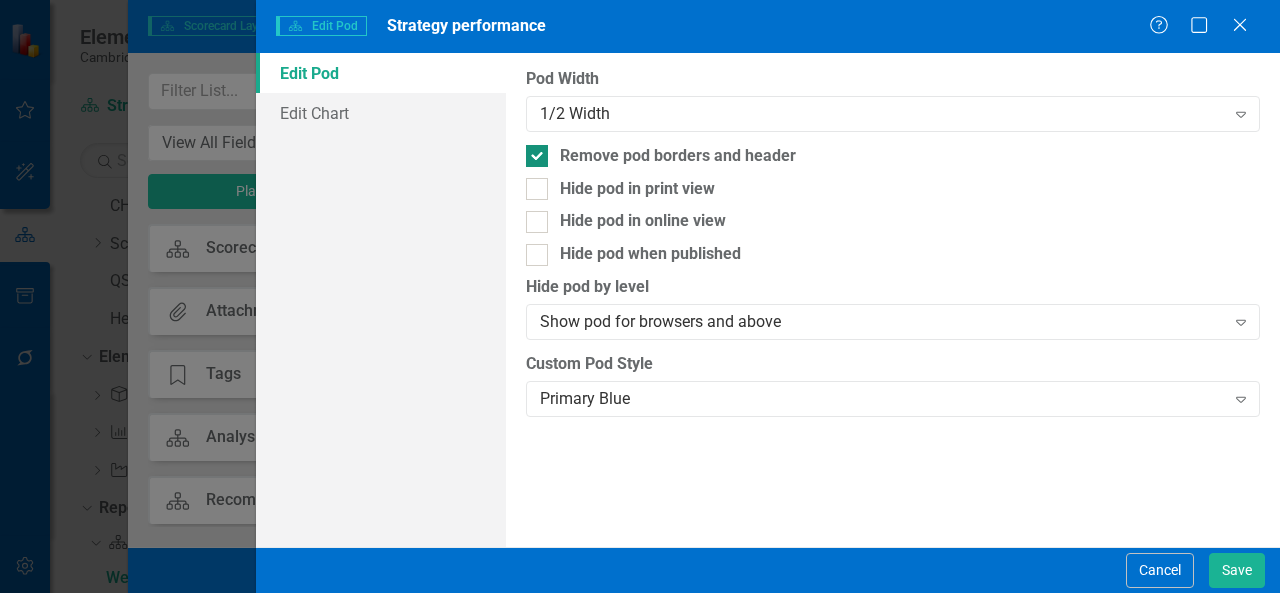 click on "Remove pod borders and header" at bounding box center [893, 156] 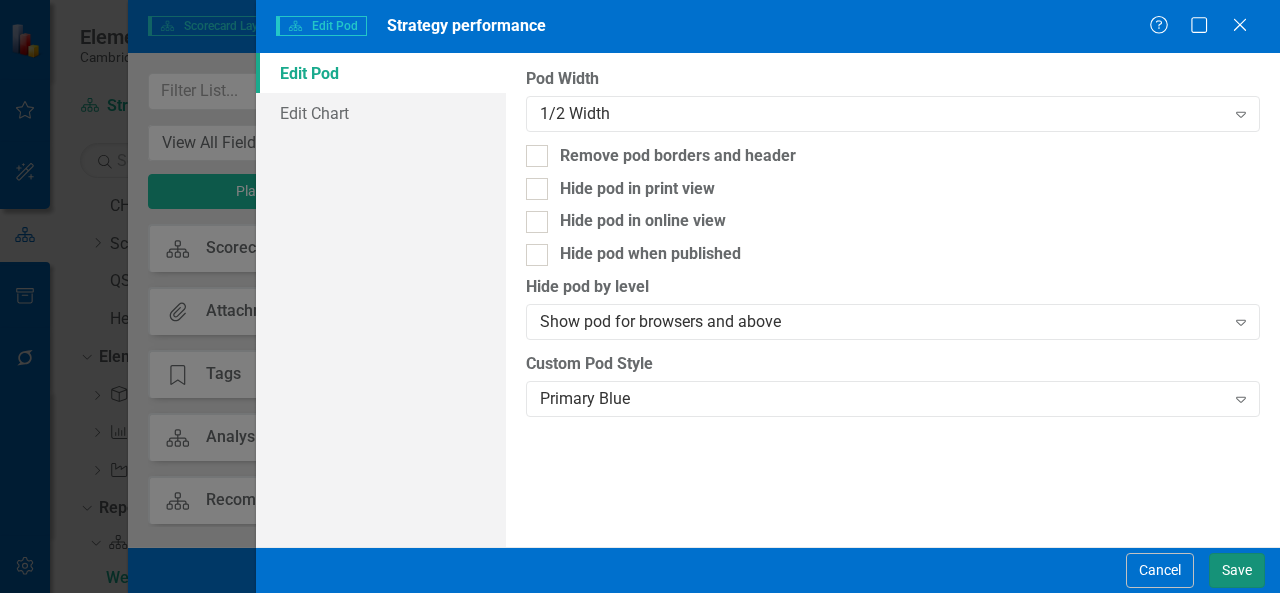 click on "Save" at bounding box center [1237, 570] 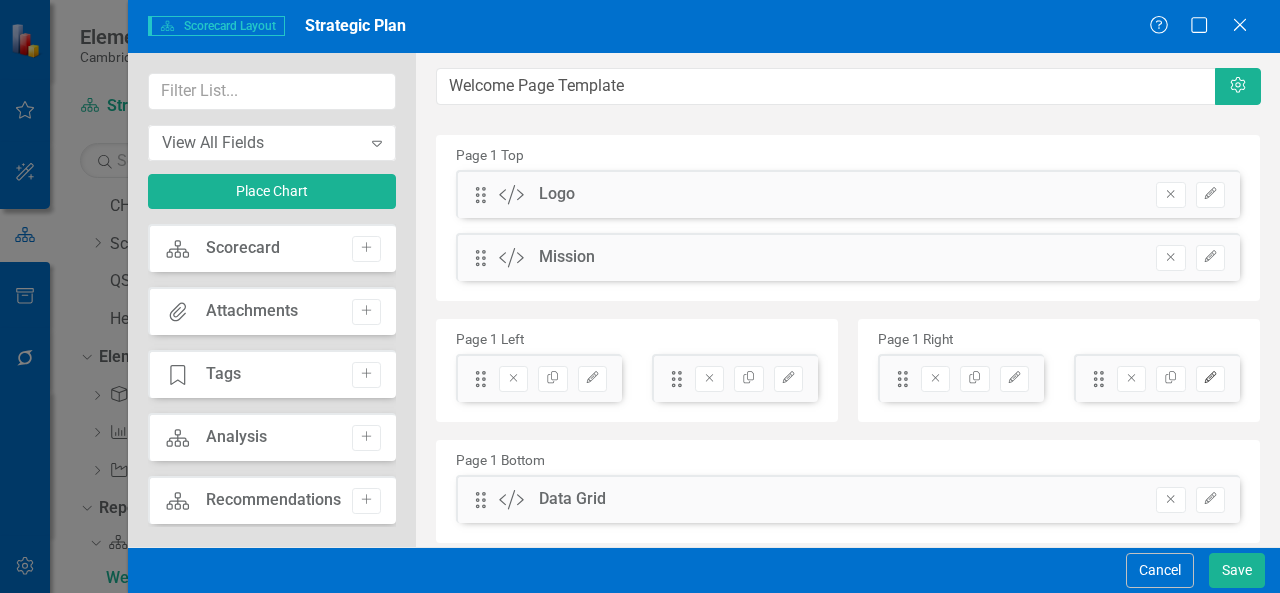 click on "Edit" at bounding box center (1210, 379) 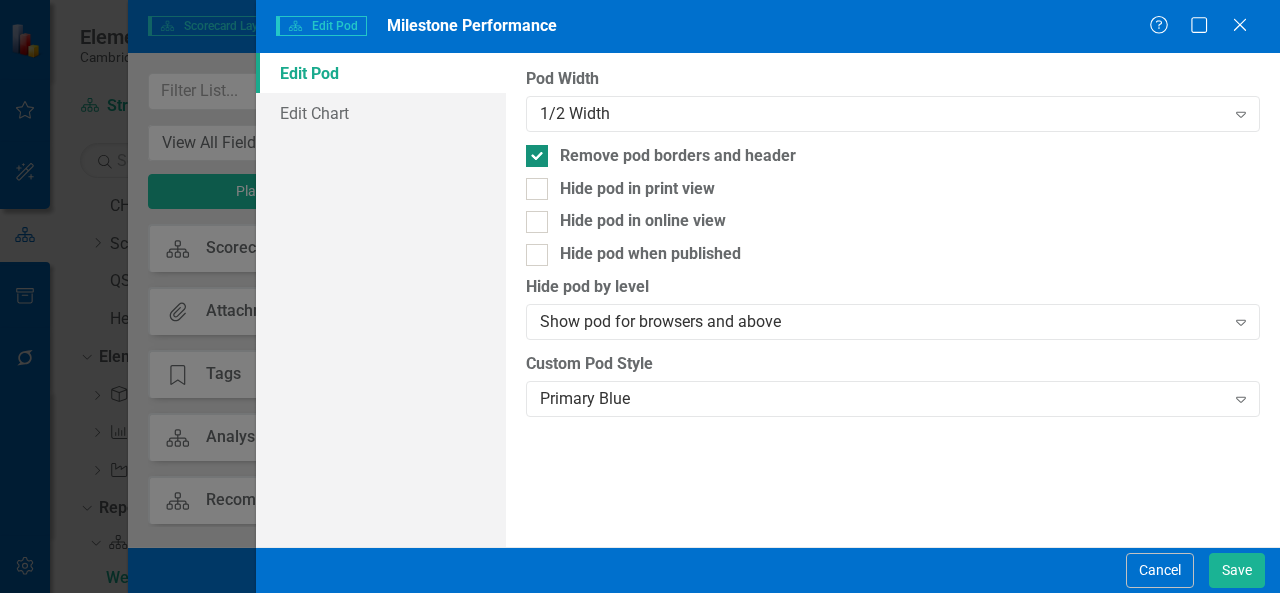 click on "Remove pod borders and header" at bounding box center [532, 151] 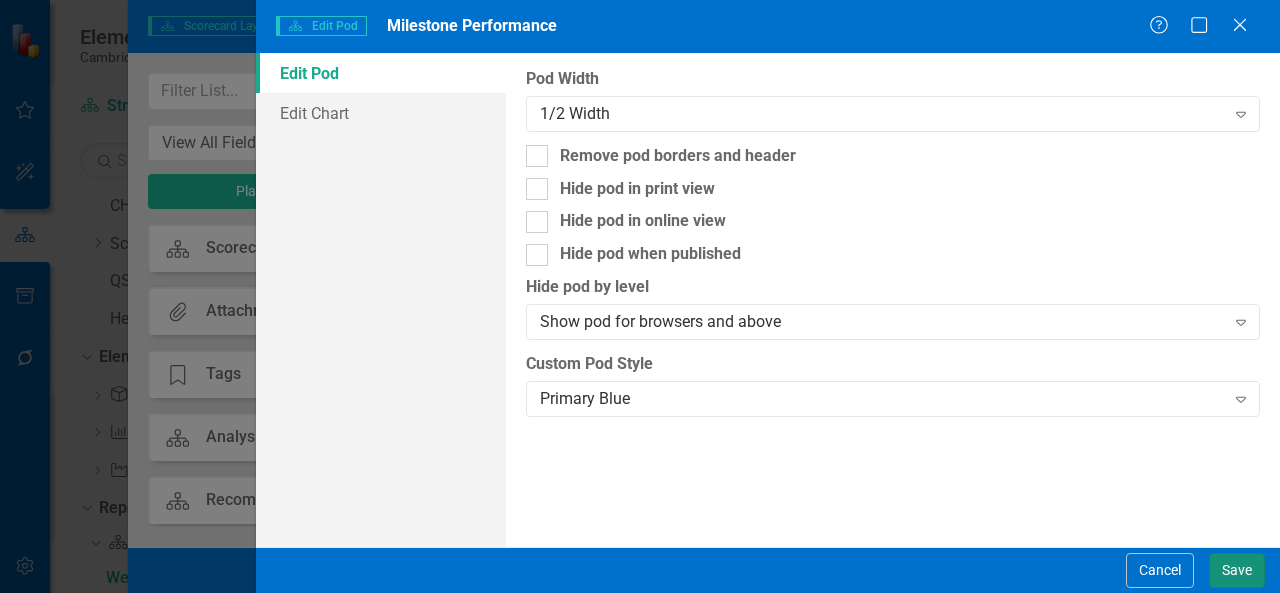 click on "Save" at bounding box center (1237, 570) 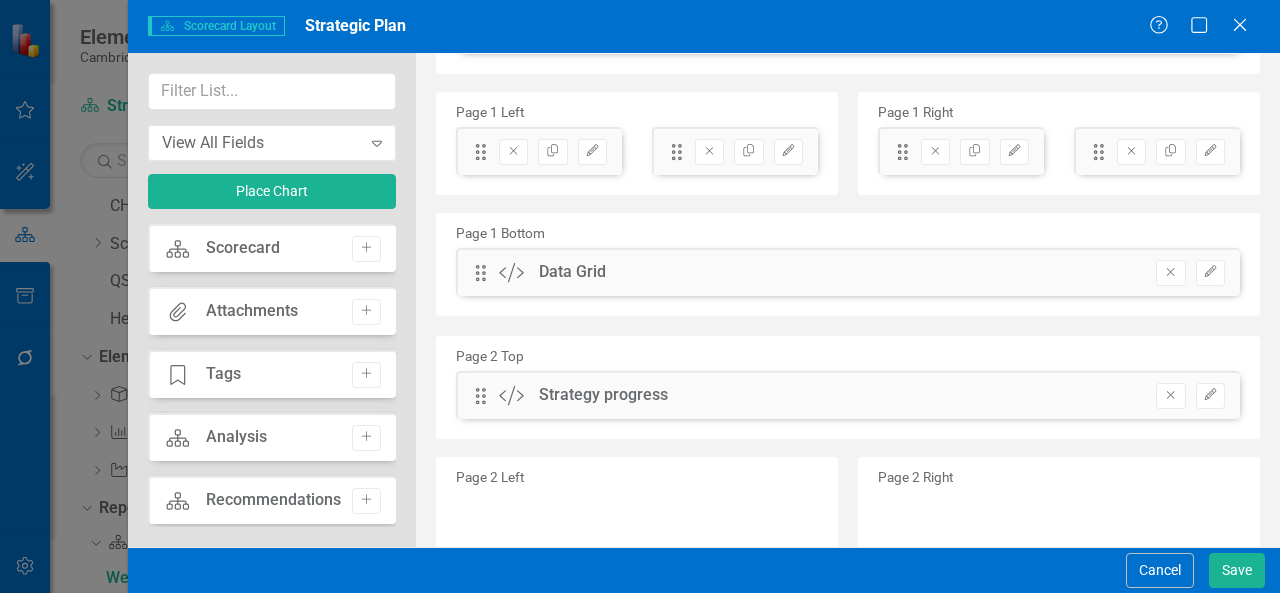 scroll, scrollTop: 234, scrollLeft: 0, axis: vertical 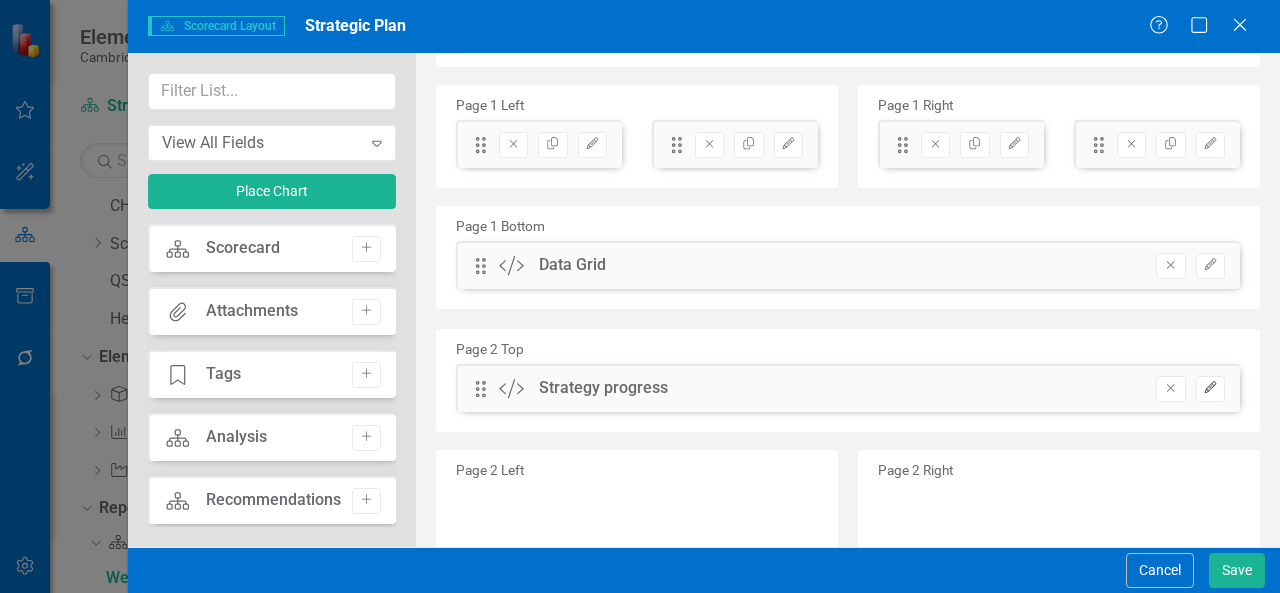 click on "Edit" 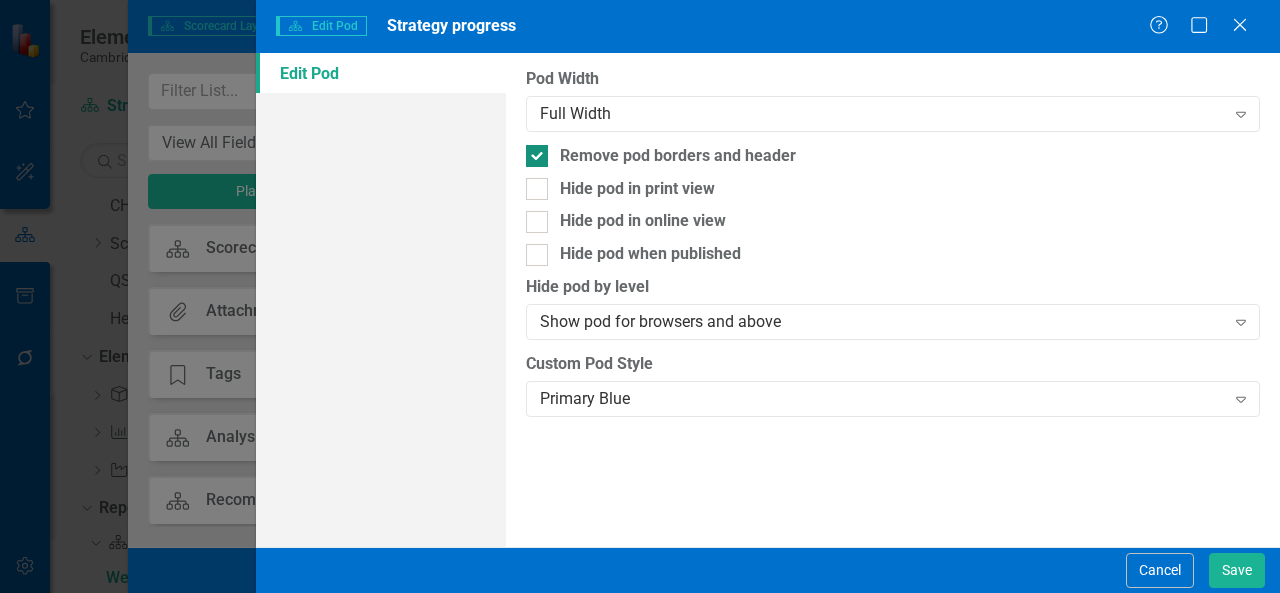 click on "Remove pod borders and header" at bounding box center (893, 156) 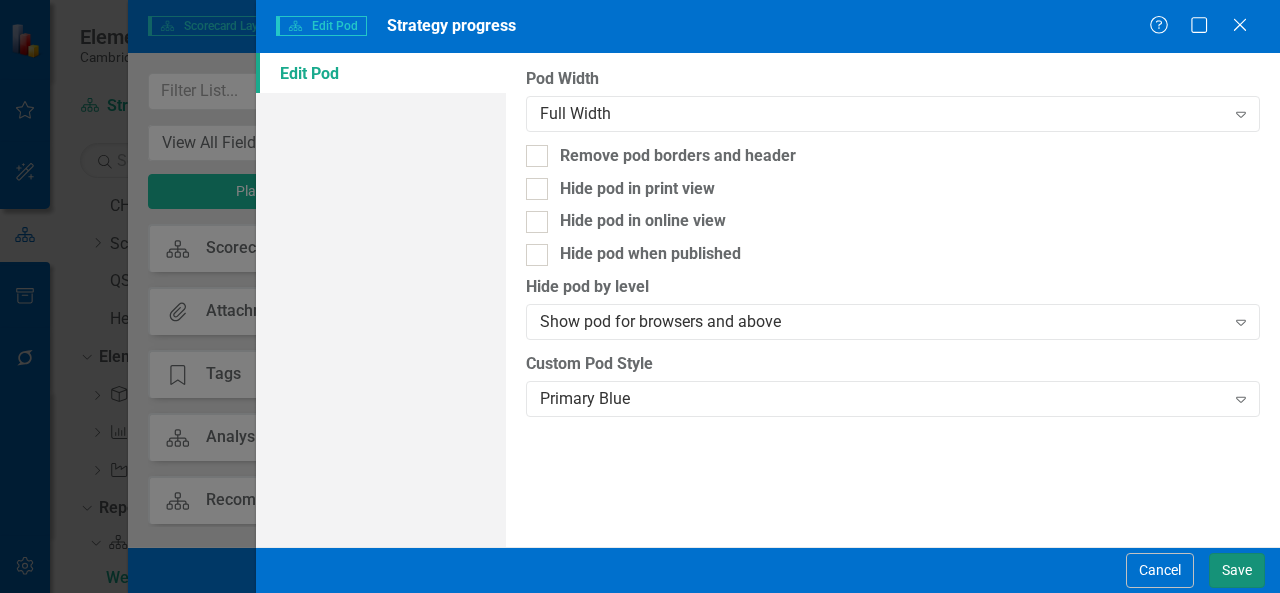 click on "Save" at bounding box center (1237, 570) 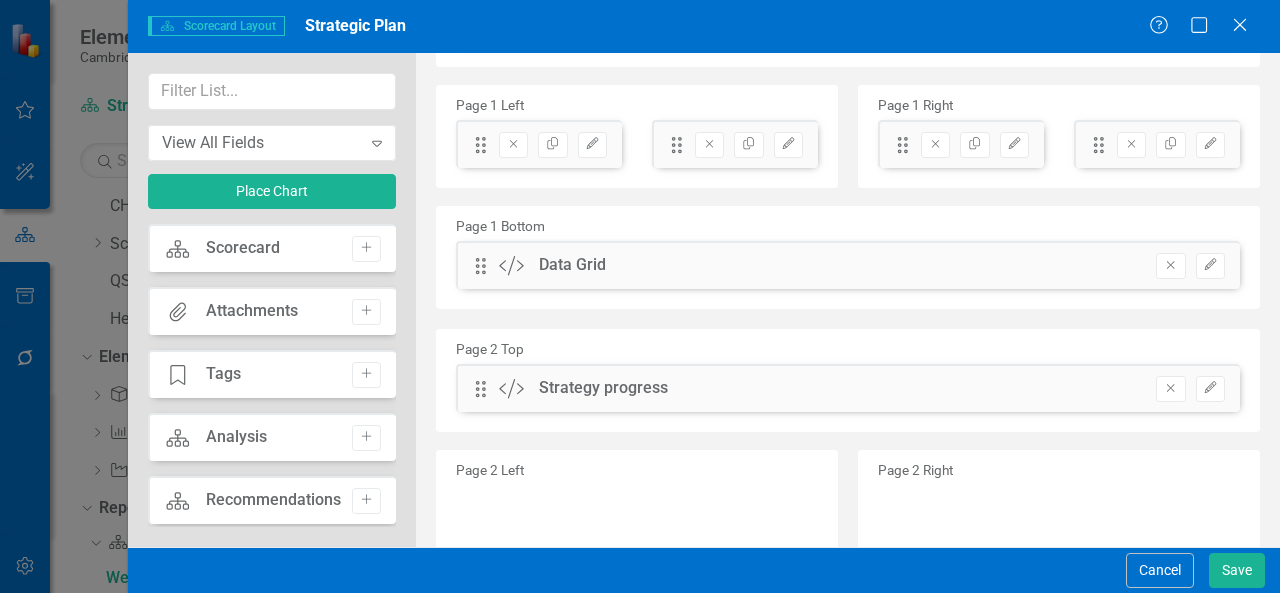 scroll, scrollTop: 413, scrollLeft: 0, axis: vertical 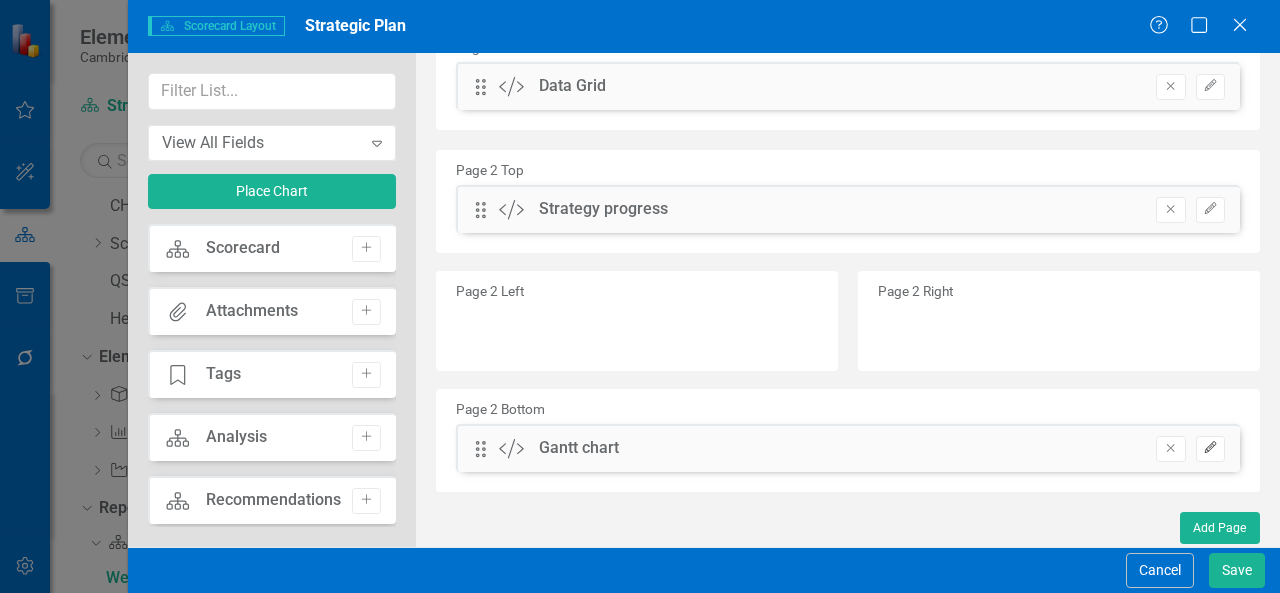 click on "Edit" 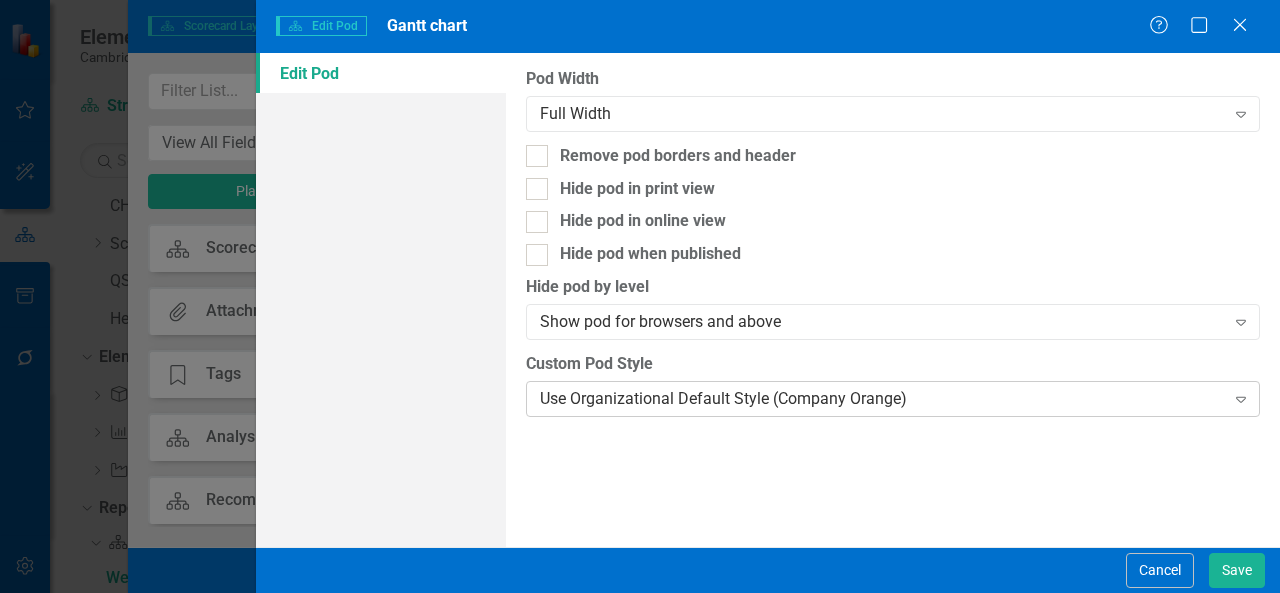 click on "Use Organizational Default Style (Company Orange)" at bounding box center (882, 398) 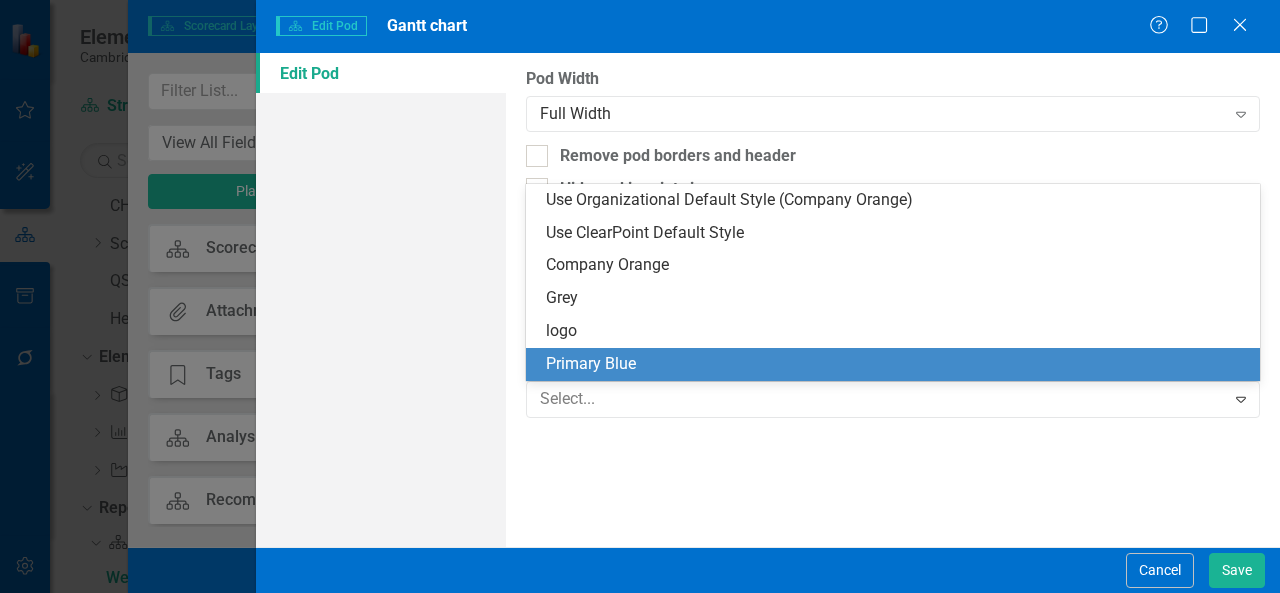 click on "Primary Blue" at bounding box center (897, 364) 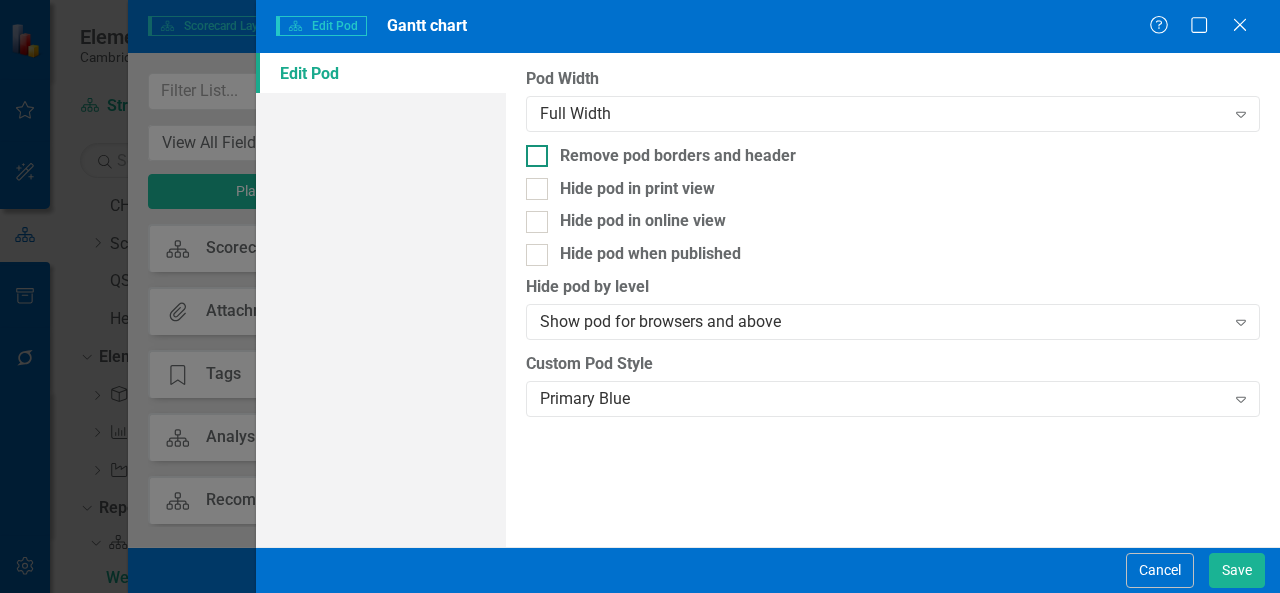 click on "Remove pod borders and header" at bounding box center (678, 156) 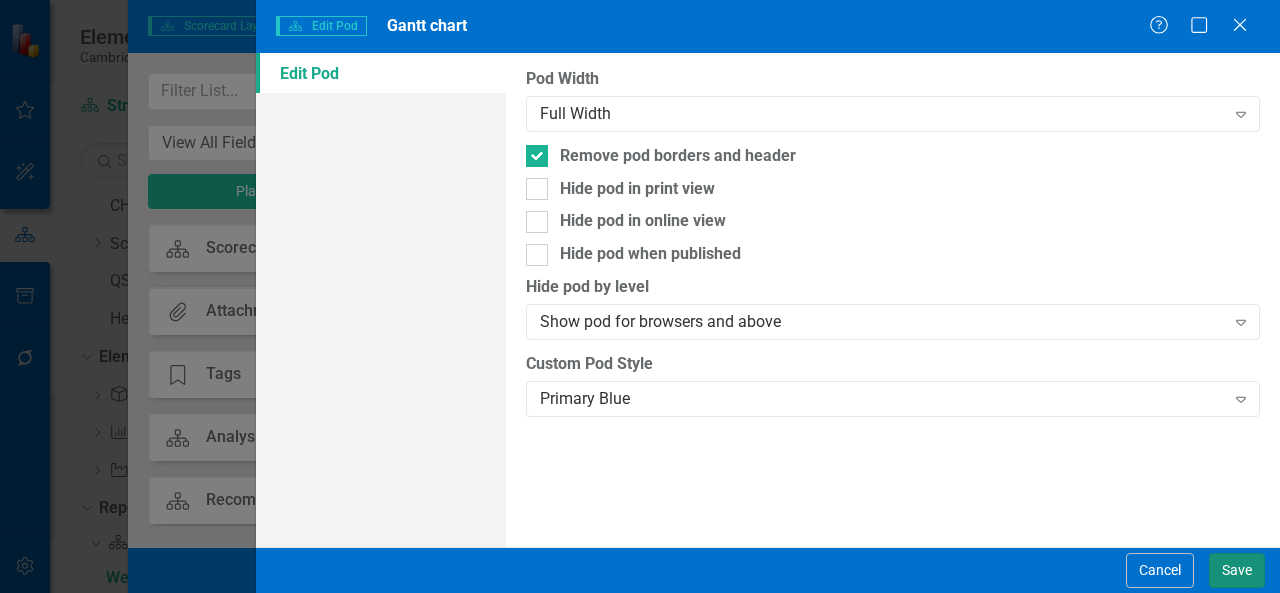 click on "Save" at bounding box center [1237, 570] 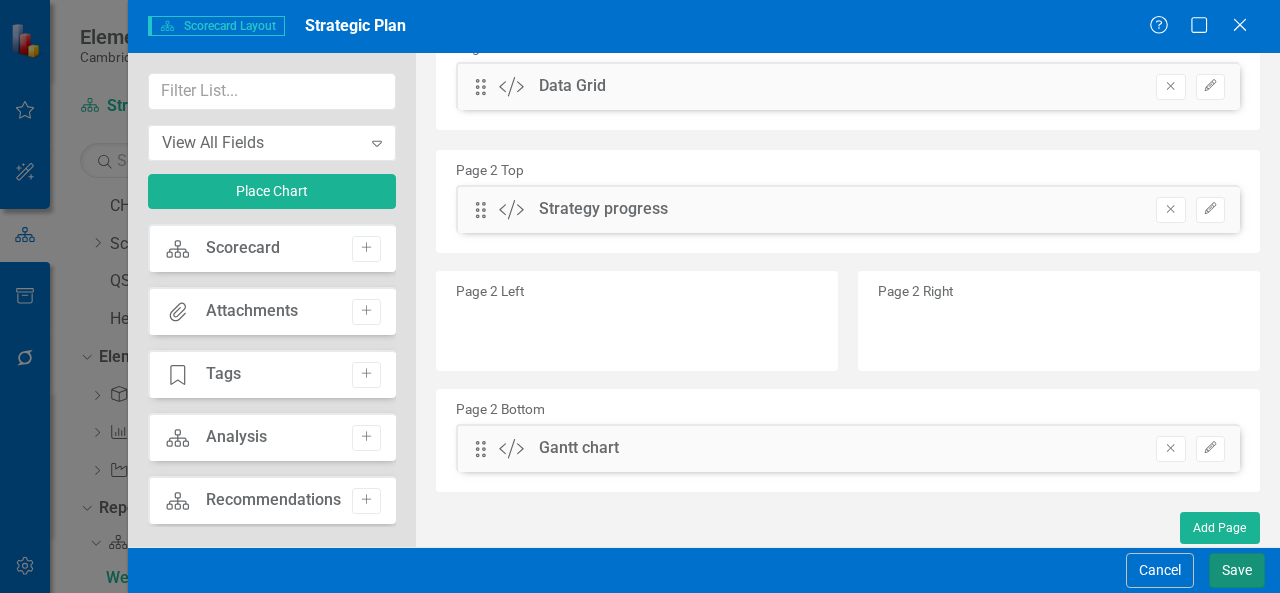 click on "Save" at bounding box center (1237, 570) 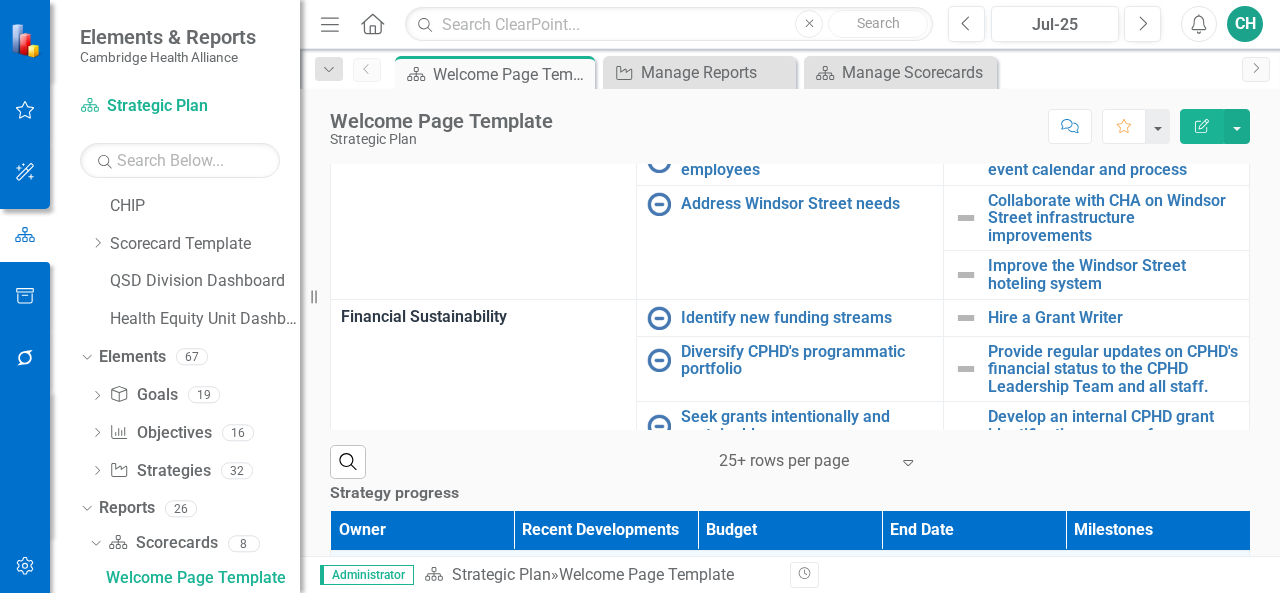 scroll, scrollTop: 720, scrollLeft: 0, axis: vertical 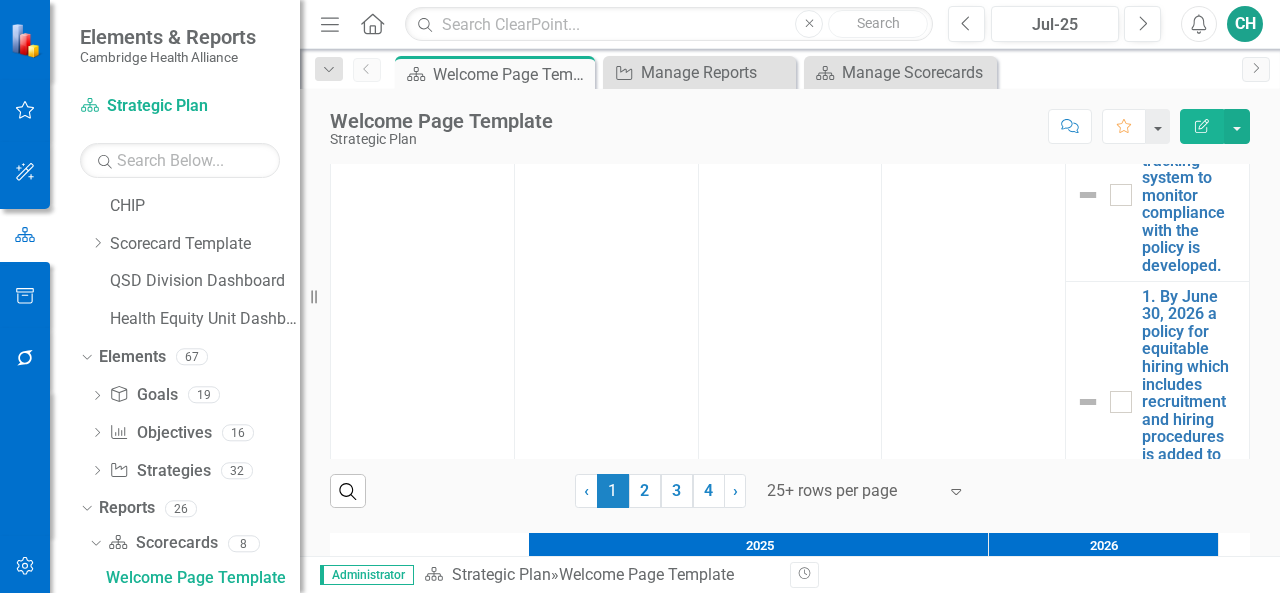 click on "Edit Report" at bounding box center [1202, 126] 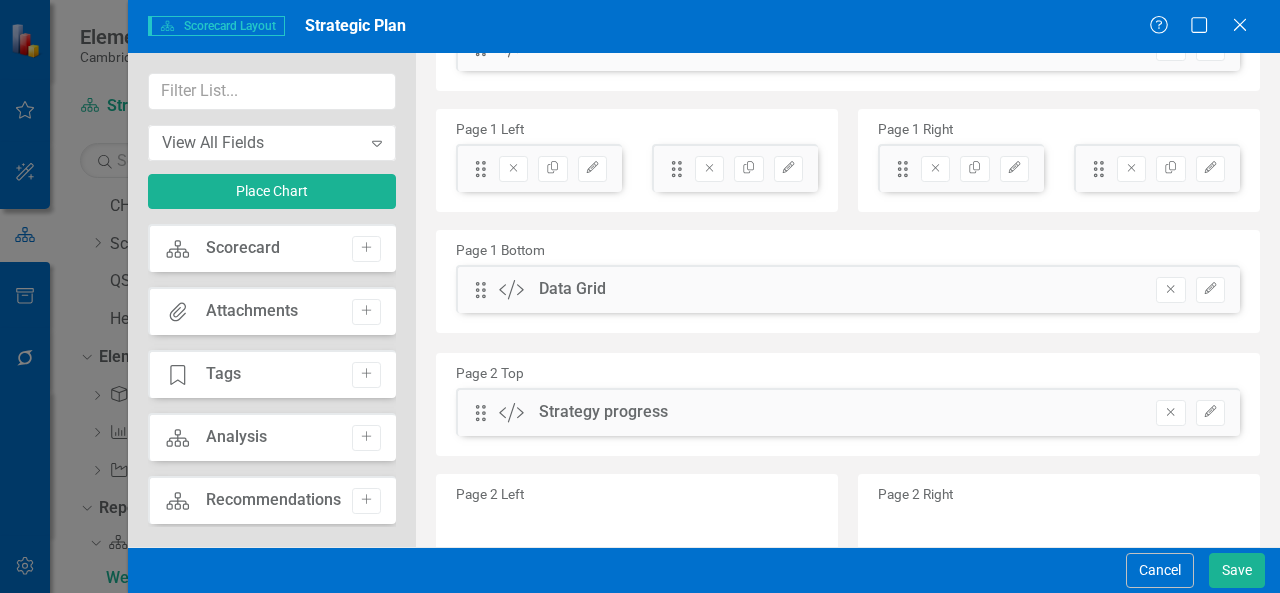 scroll, scrollTop: 213, scrollLeft: 0, axis: vertical 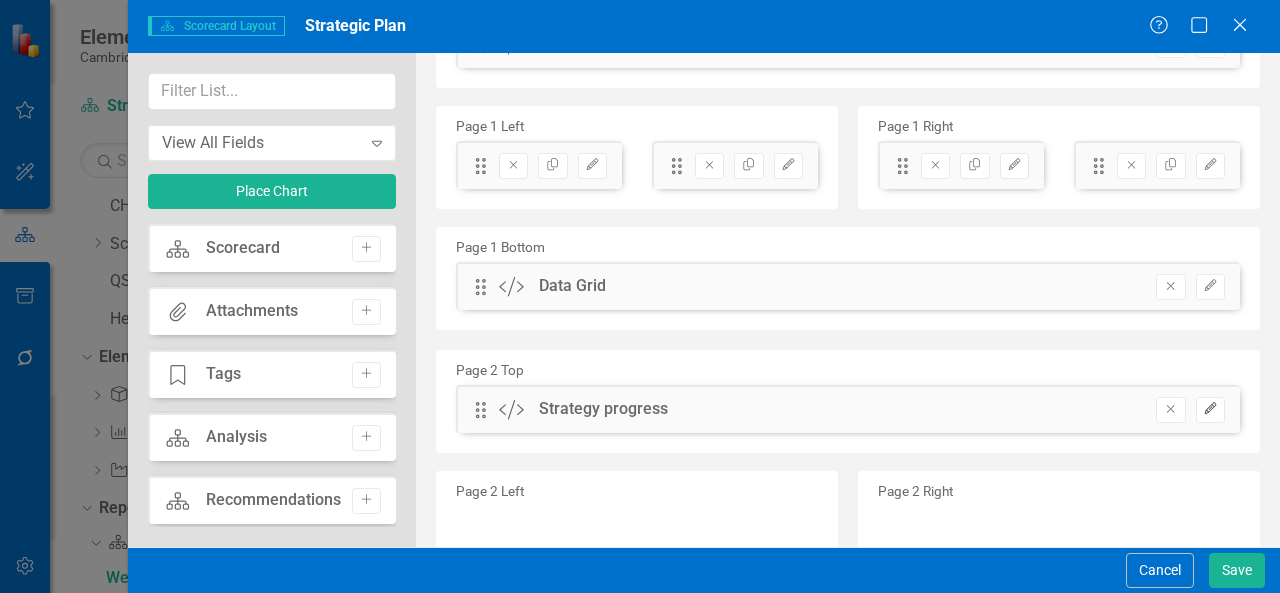 click on "Edit" 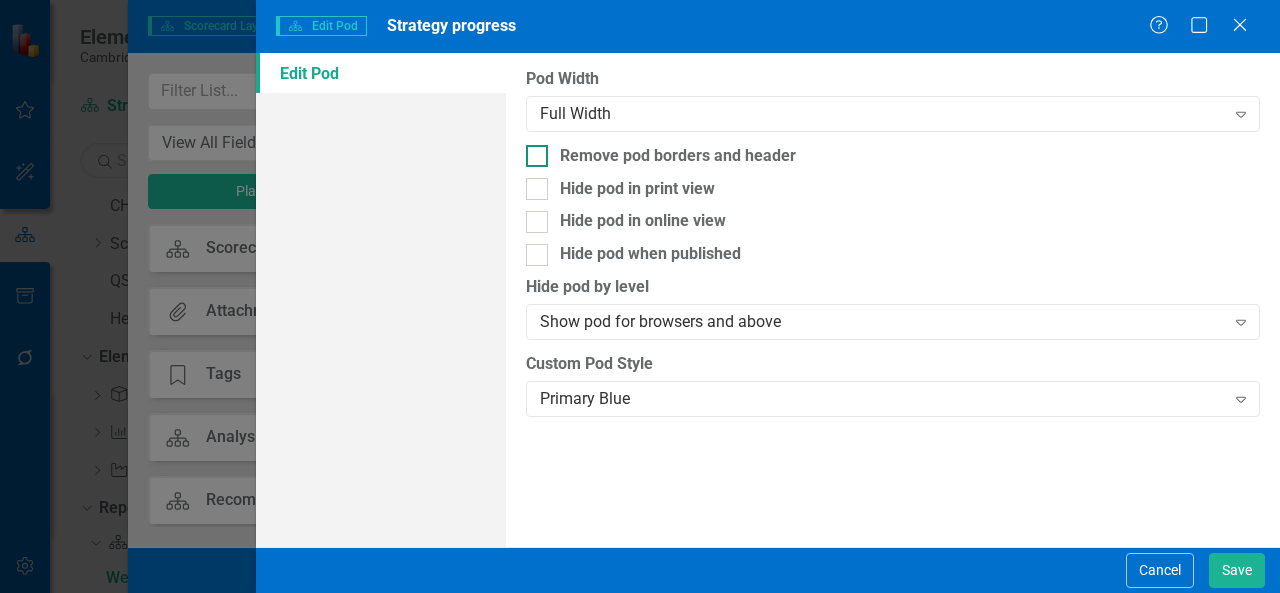 click on "Remove pod borders and header" at bounding box center [678, 156] 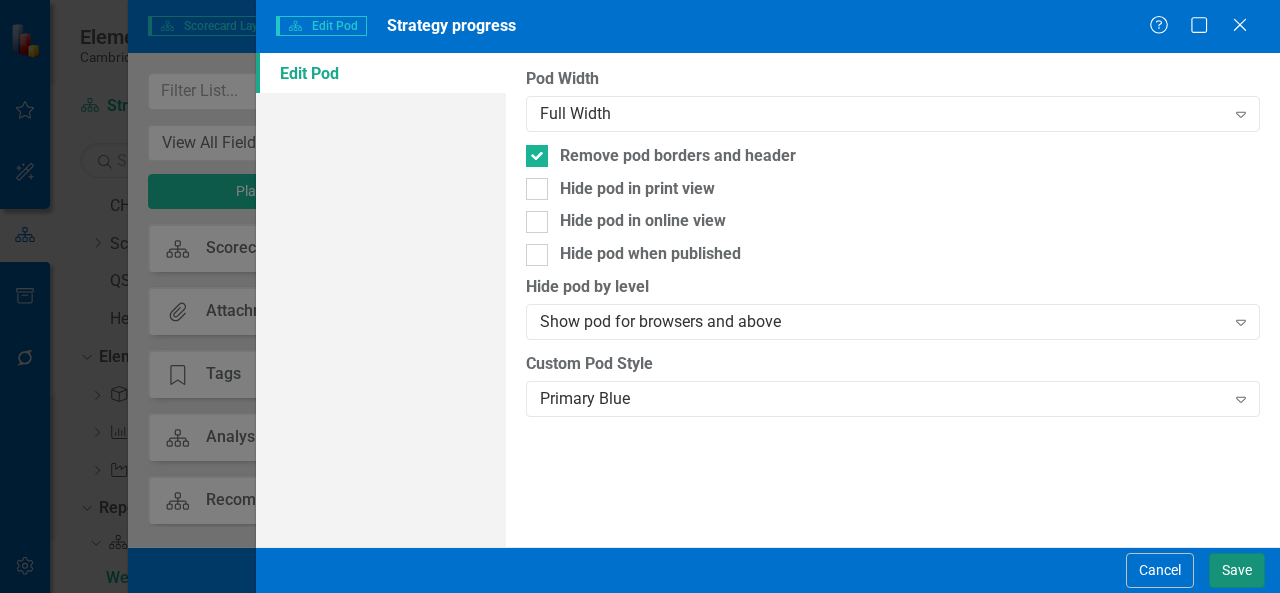 click on "Save" at bounding box center (1237, 570) 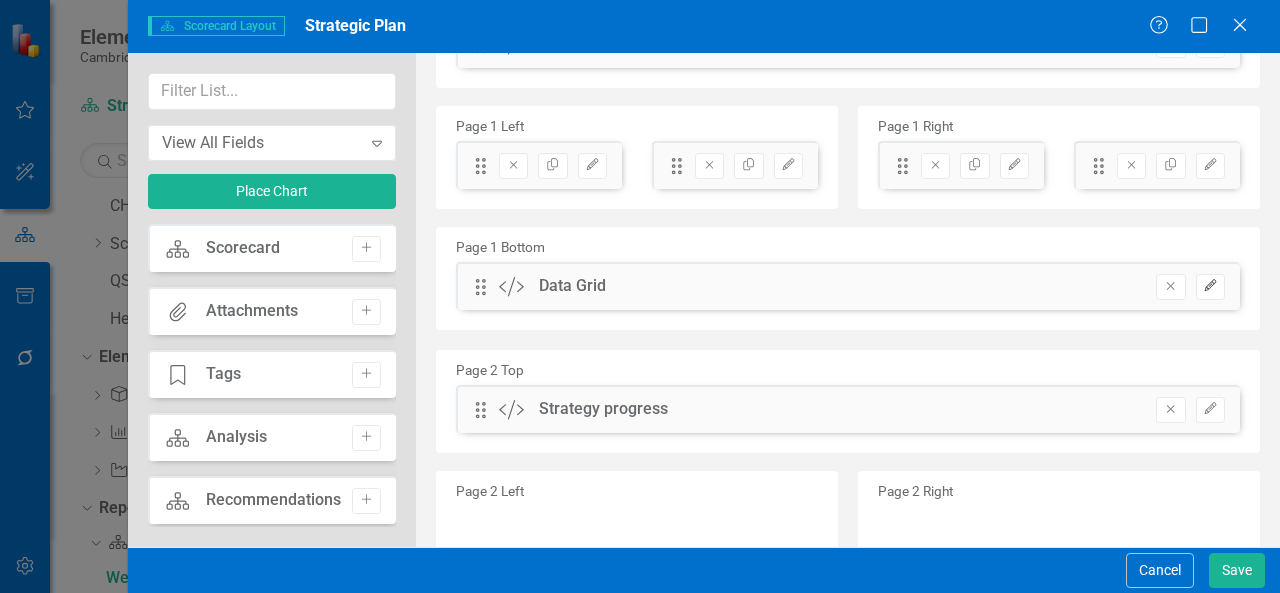 click on "Edit" 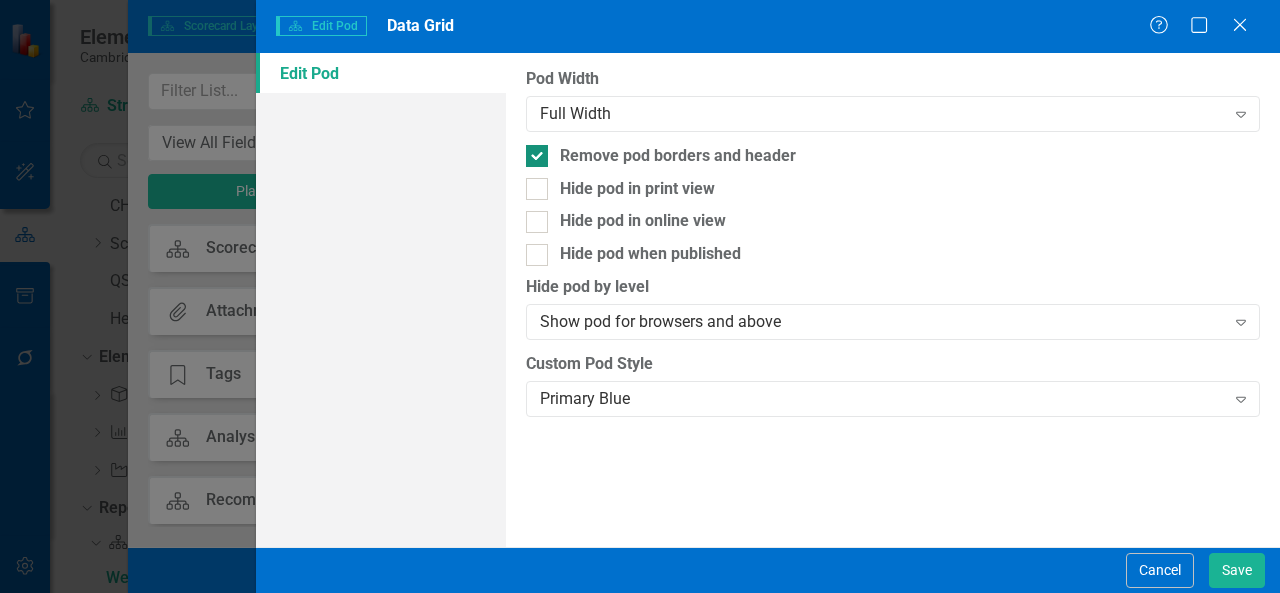 click on "Remove pod borders and header" at bounding box center [678, 156] 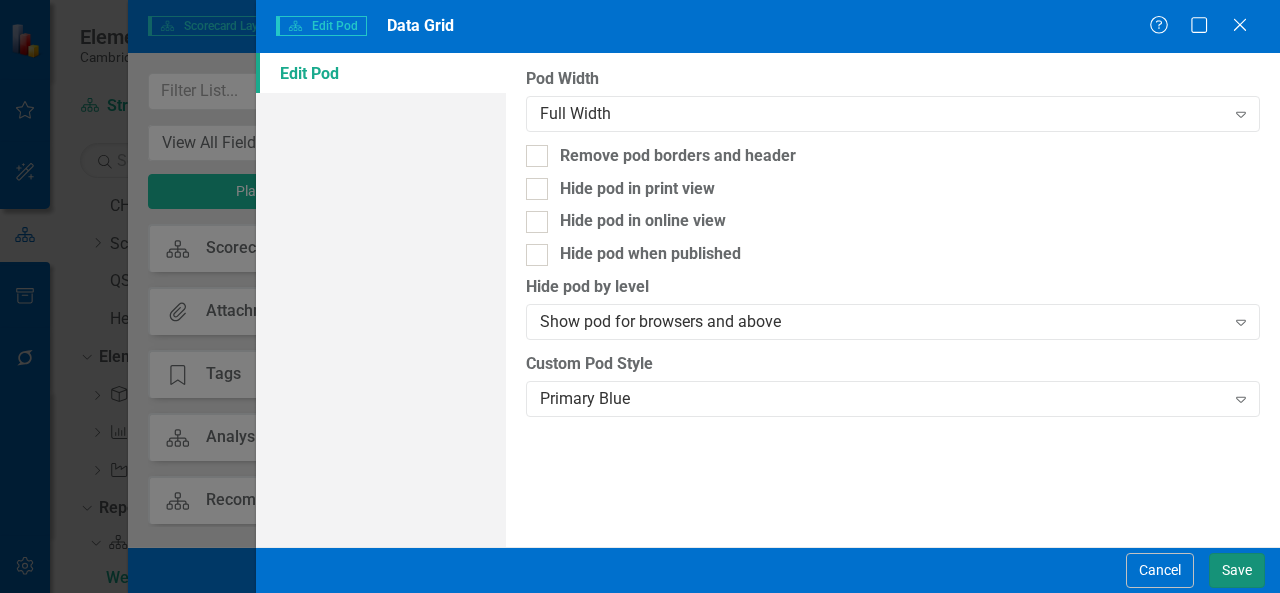 click on "Save" at bounding box center (1237, 570) 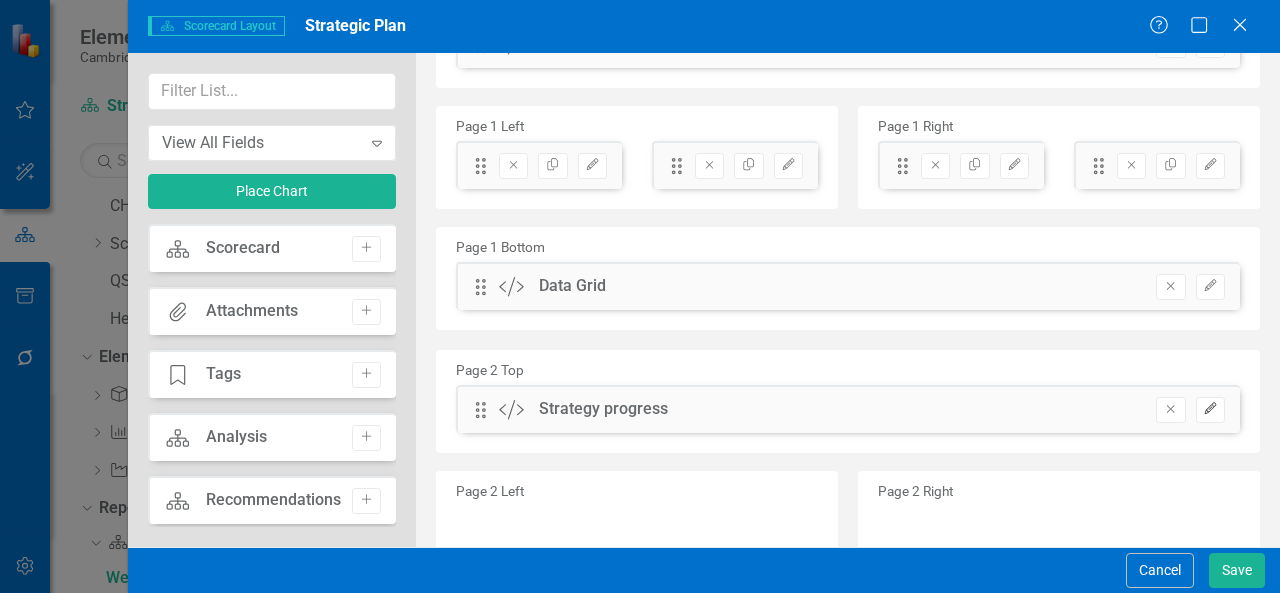 click on "Edit" 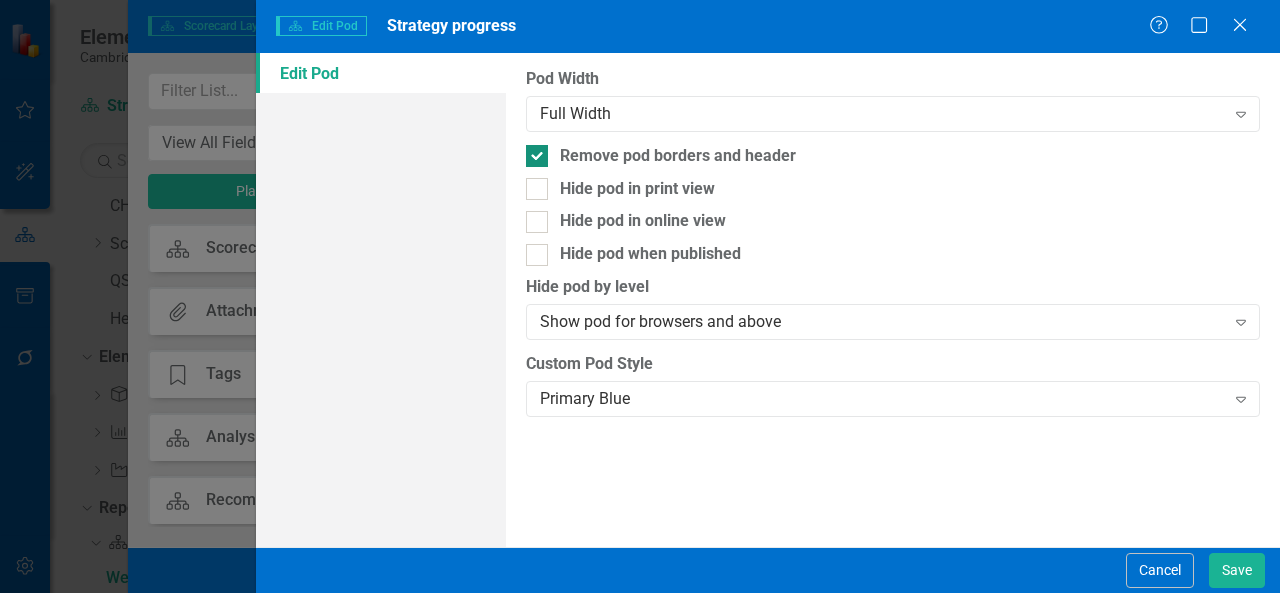 click on "Remove pod borders and header" at bounding box center (678, 156) 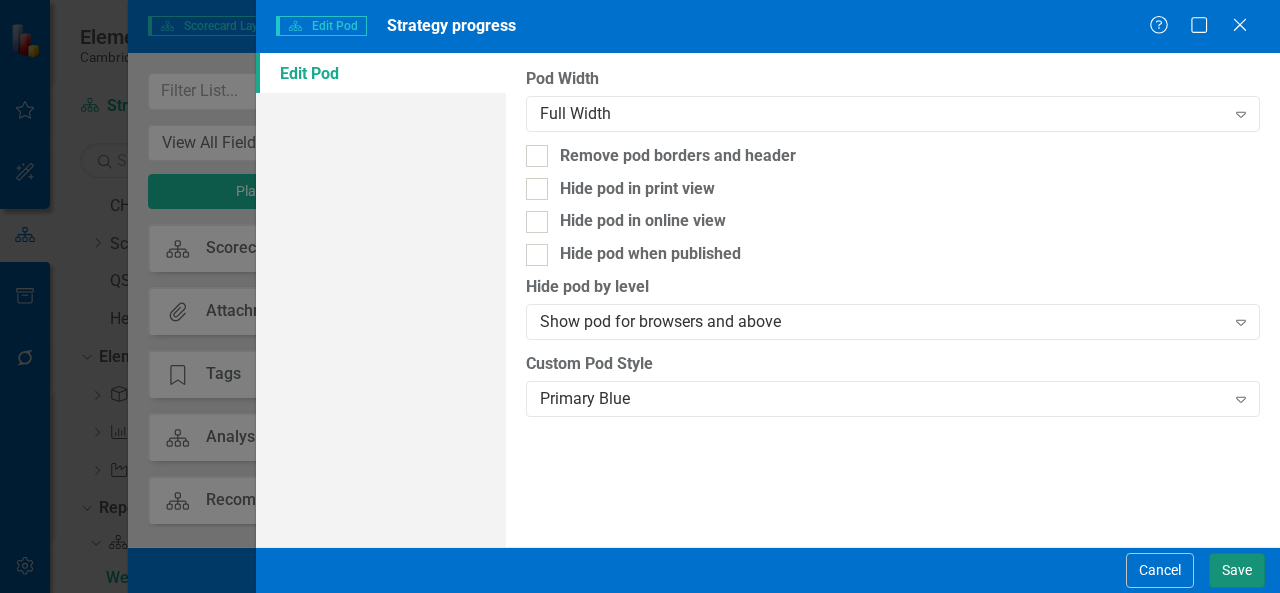 click on "Save" at bounding box center (1237, 570) 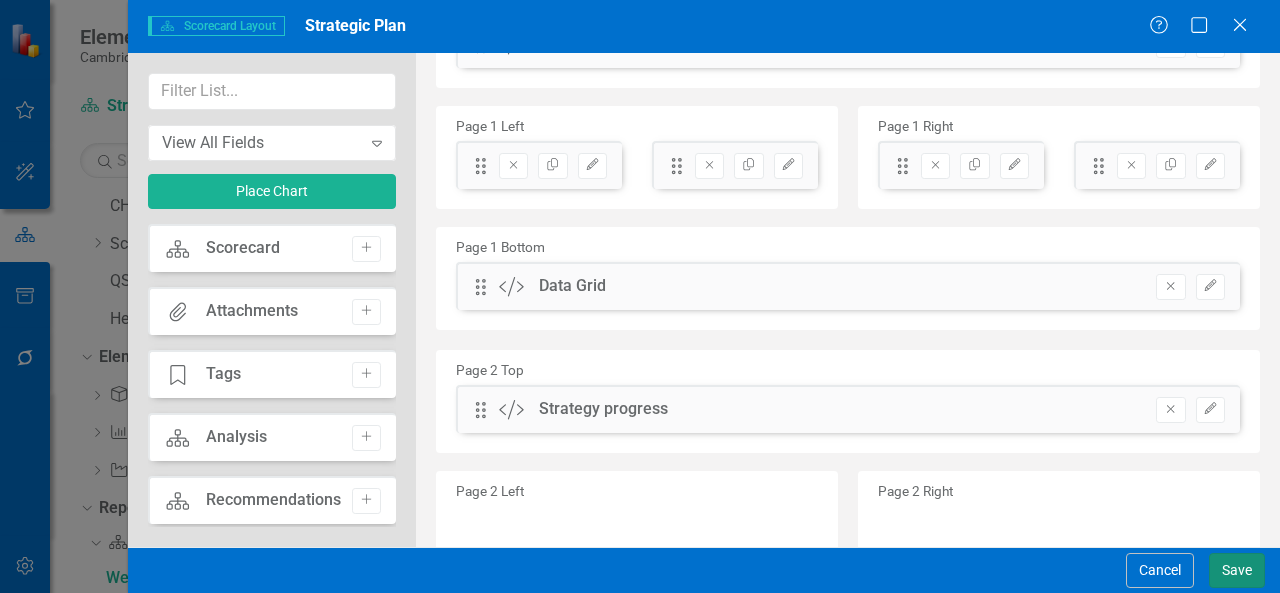 click on "Save" at bounding box center (1237, 570) 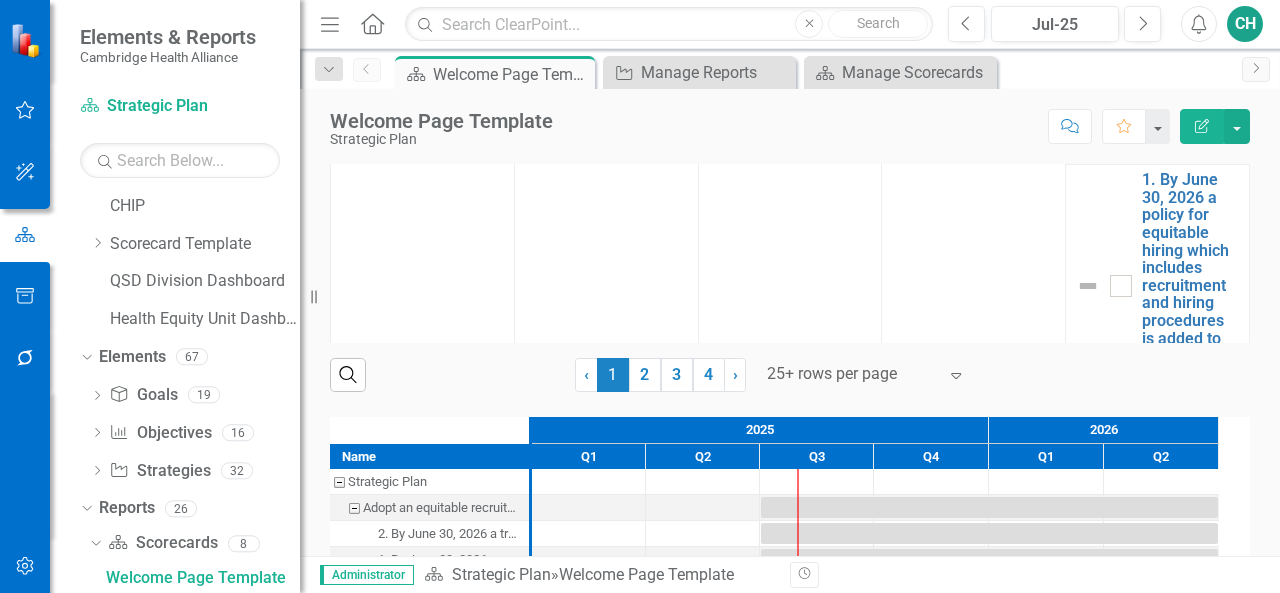 scroll, scrollTop: 1338, scrollLeft: 0, axis: vertical 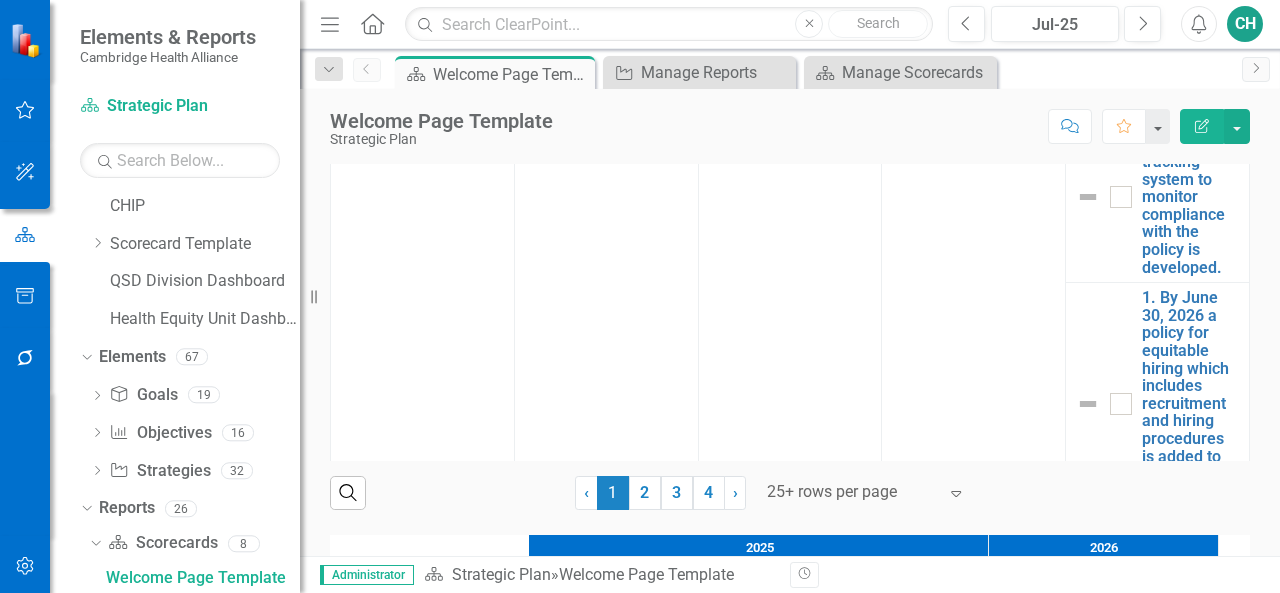 click on "Edit Report" at bounding box center [1202, 126] 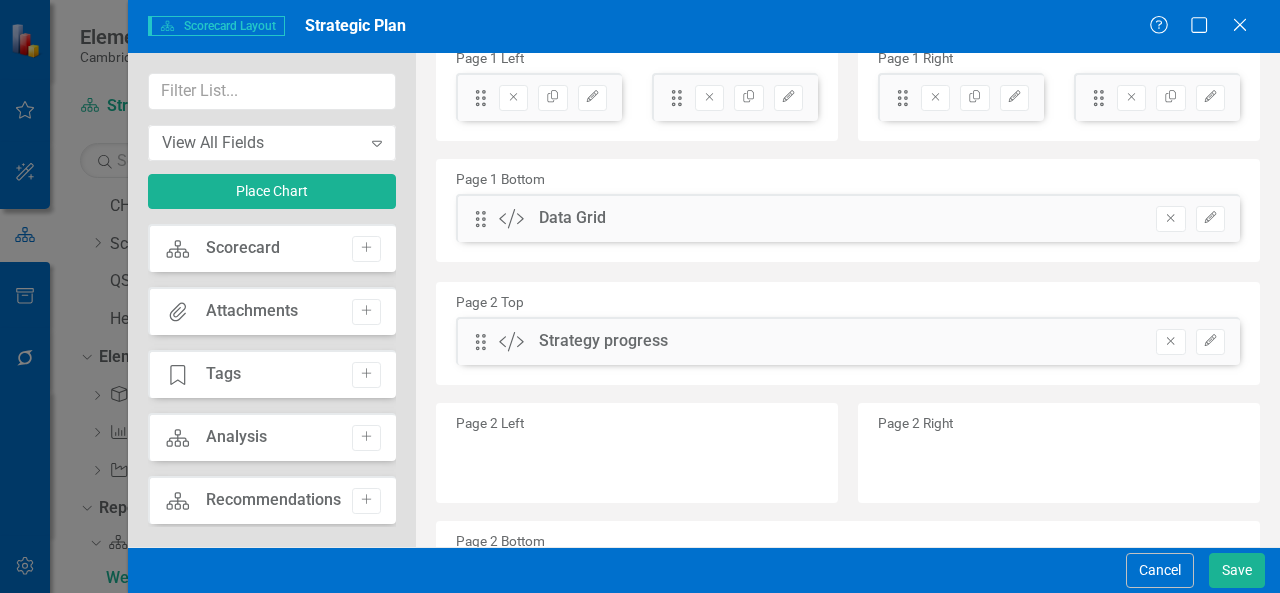 scroll, scrollTop: 256, scrollLeft: 0, axis: vertical 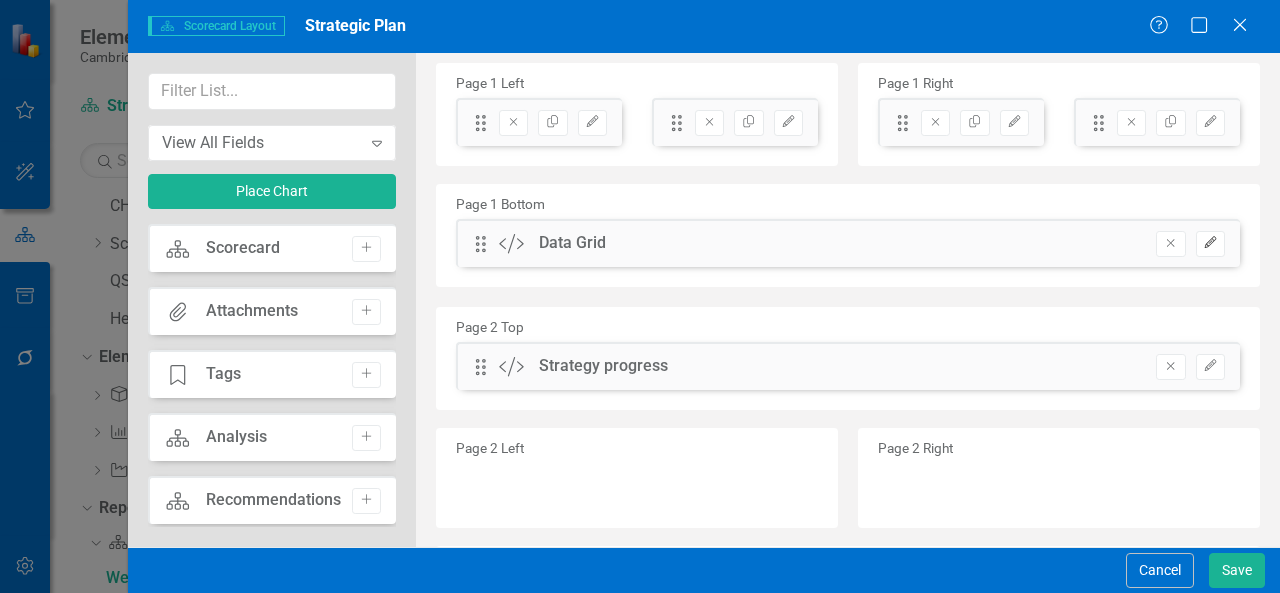 click on "Edit" 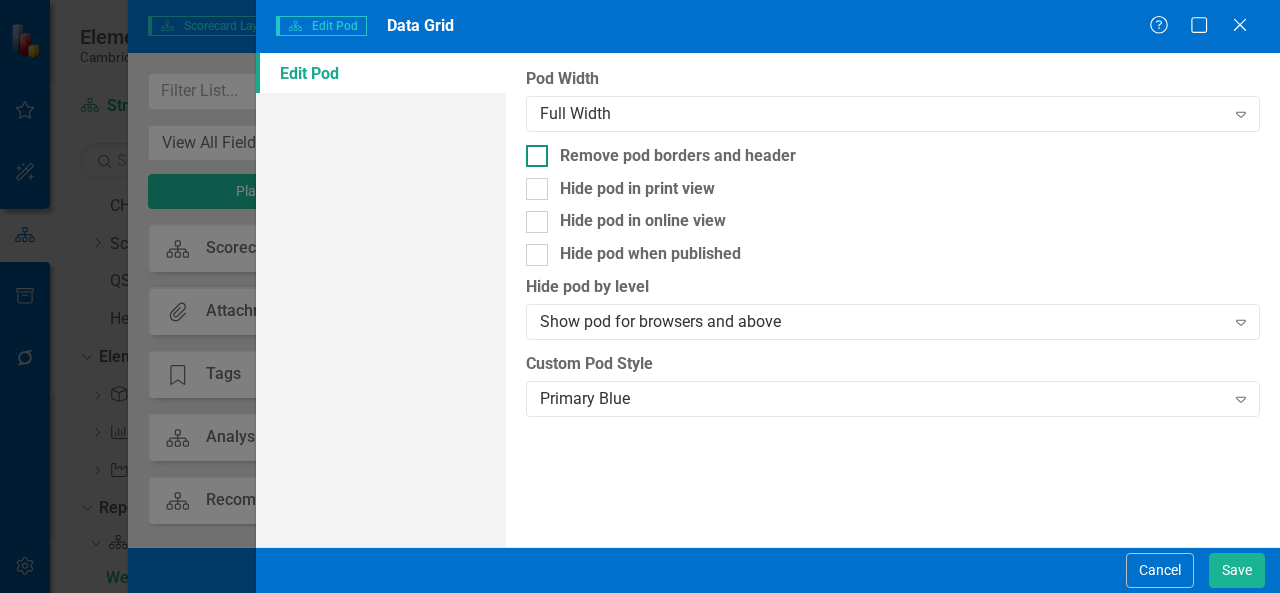 click on "Remove pod borders and header" at bounding box center (678, 156) 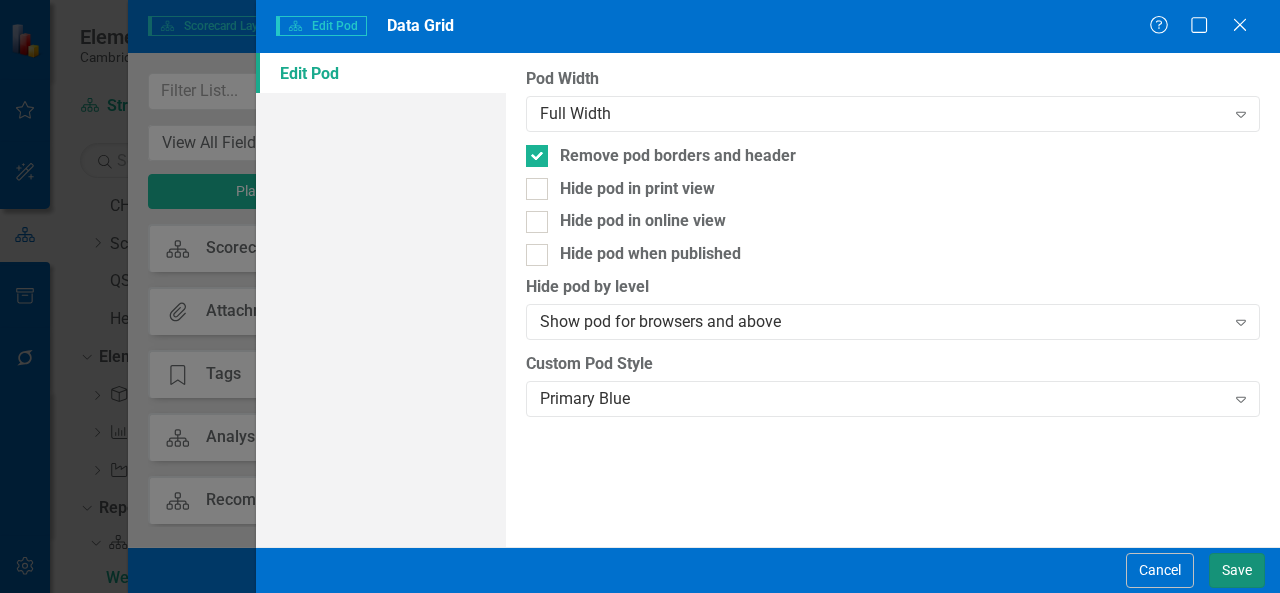 click on "Save" at bounding box center [1237, 570] 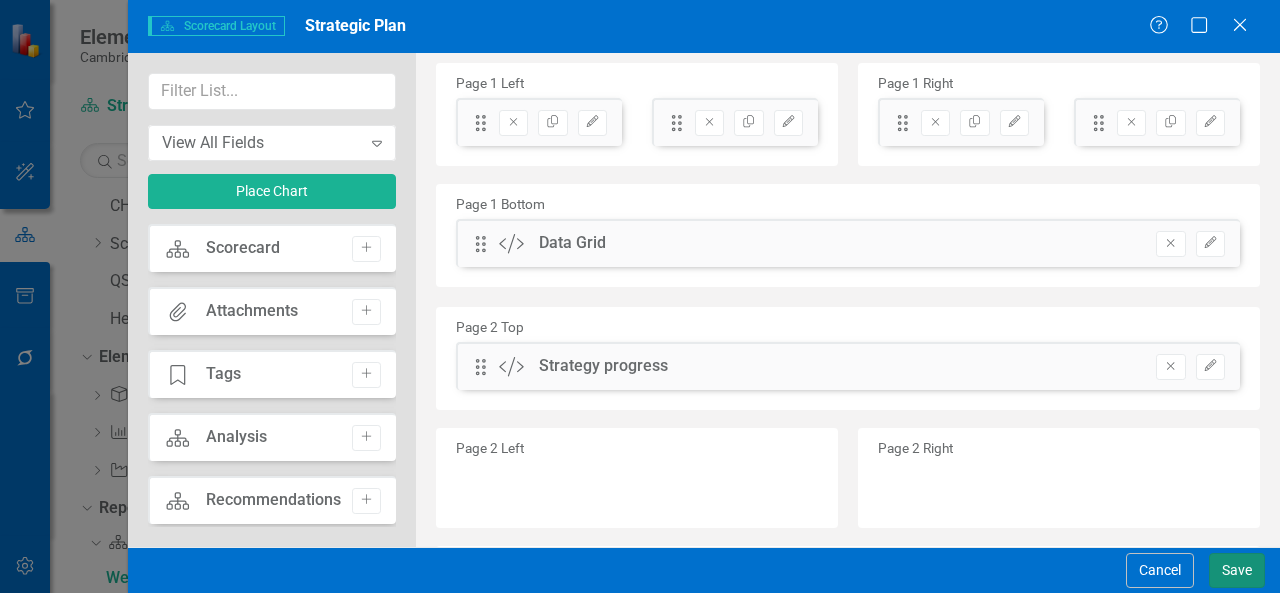 click on "Save" at bounding box center (1237, 570) 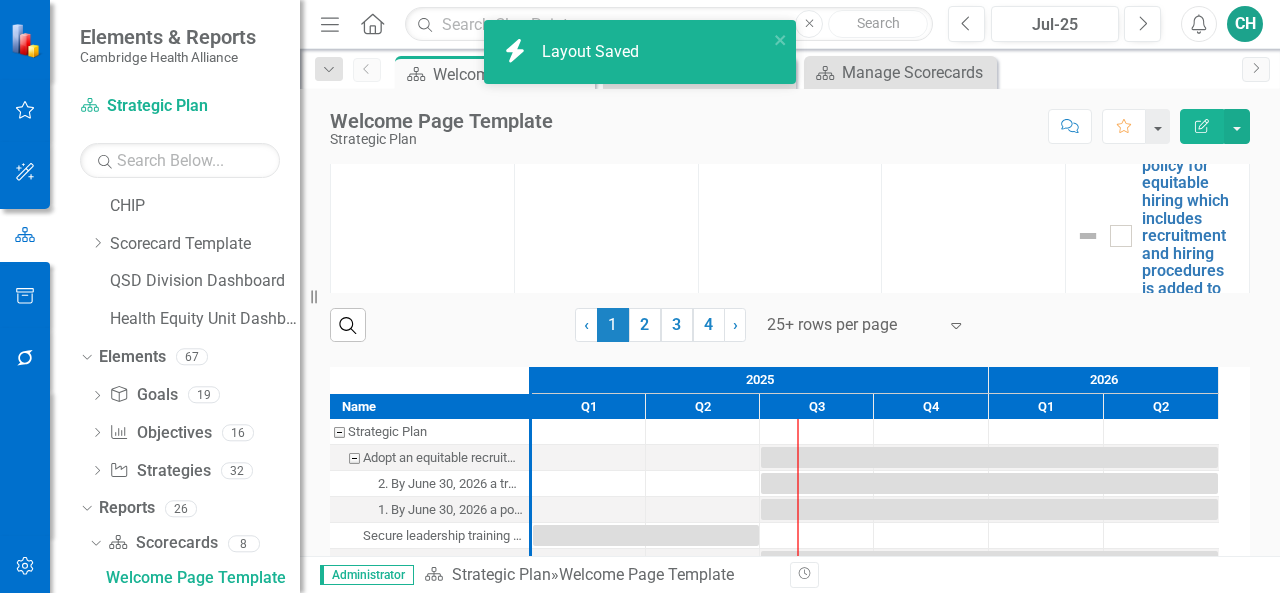 scroll, scrollTop: 925, scrollLeft: 0, axis: vertical 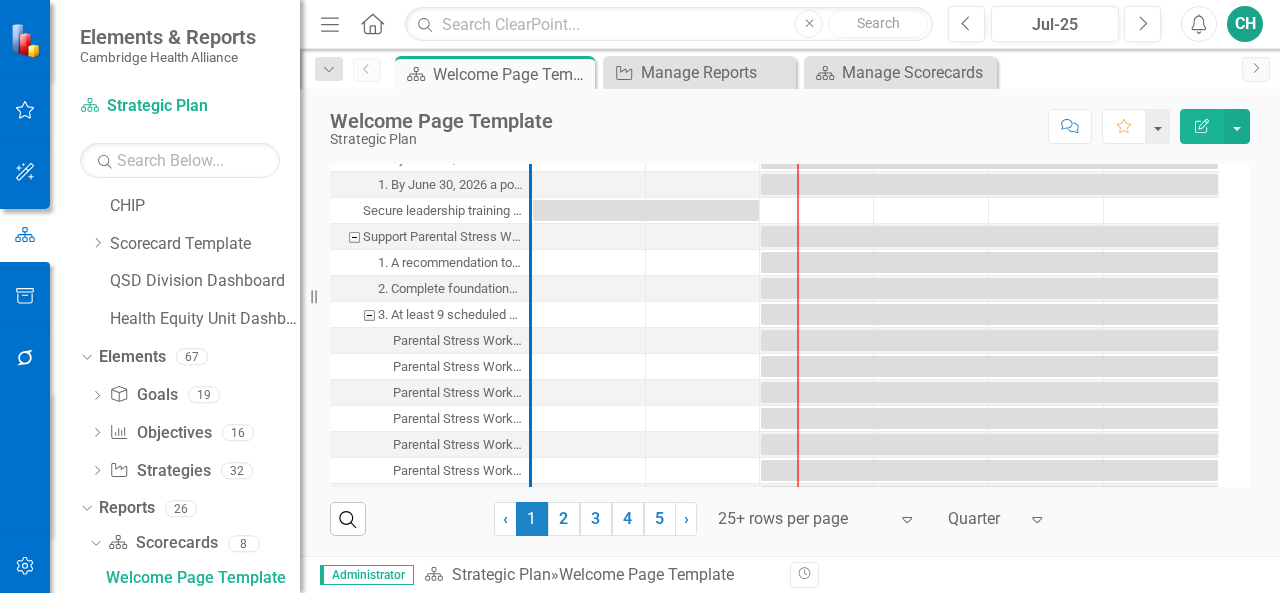 click on "Edit Report" at bounding box center (1202, 126) 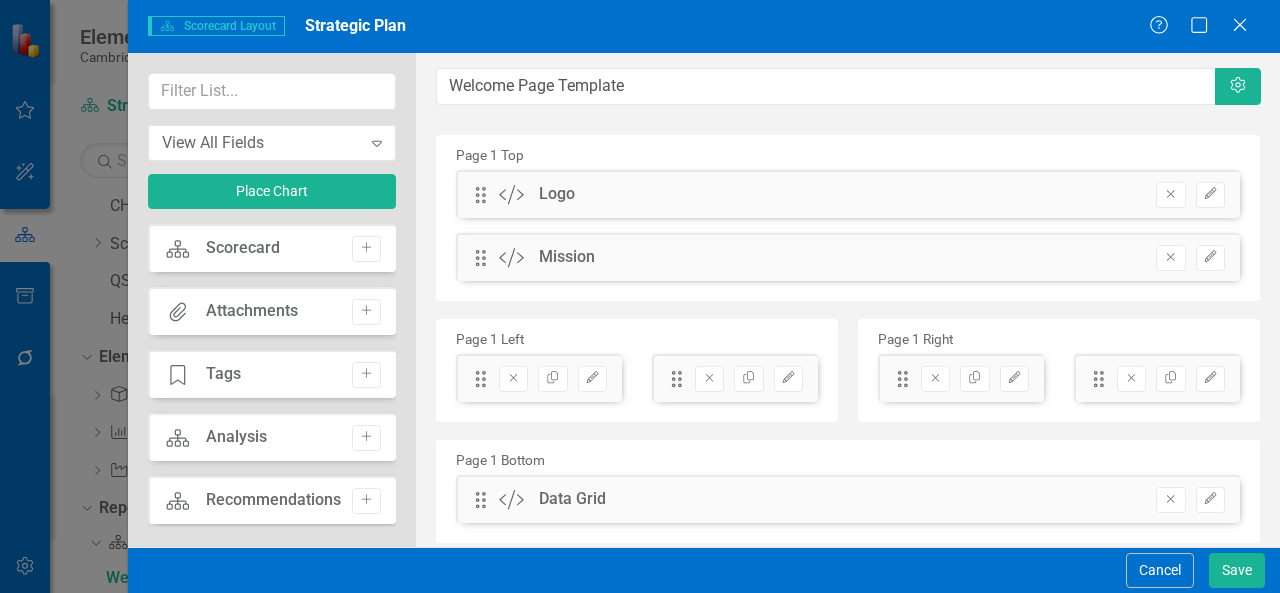 scroll, scrollTop: 413, scrollLeft: 0, axis: vertical 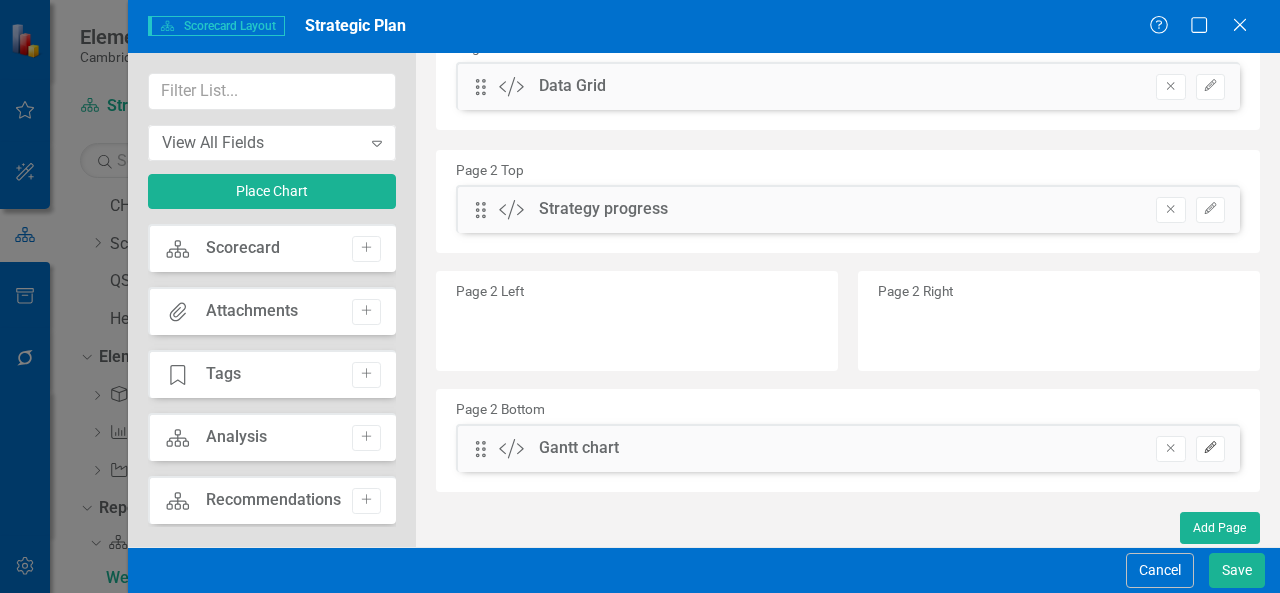 click on "Edit" at bounding box center [1210, 449] 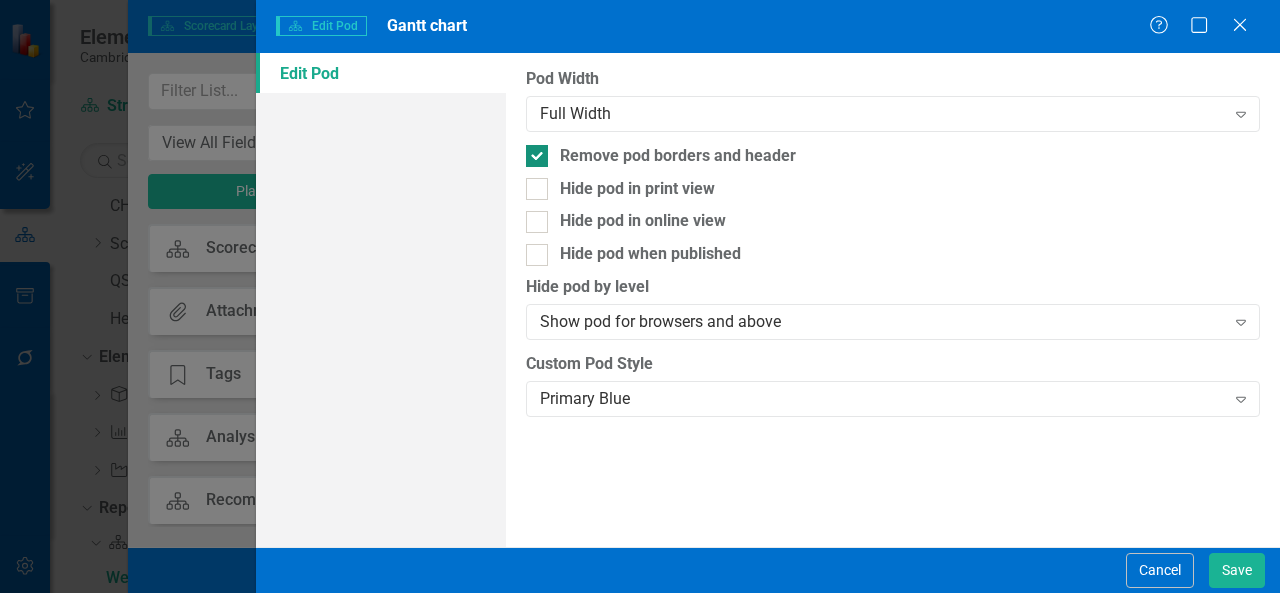 click on "Remove pod borders and header" at bounding box center [532, 151] 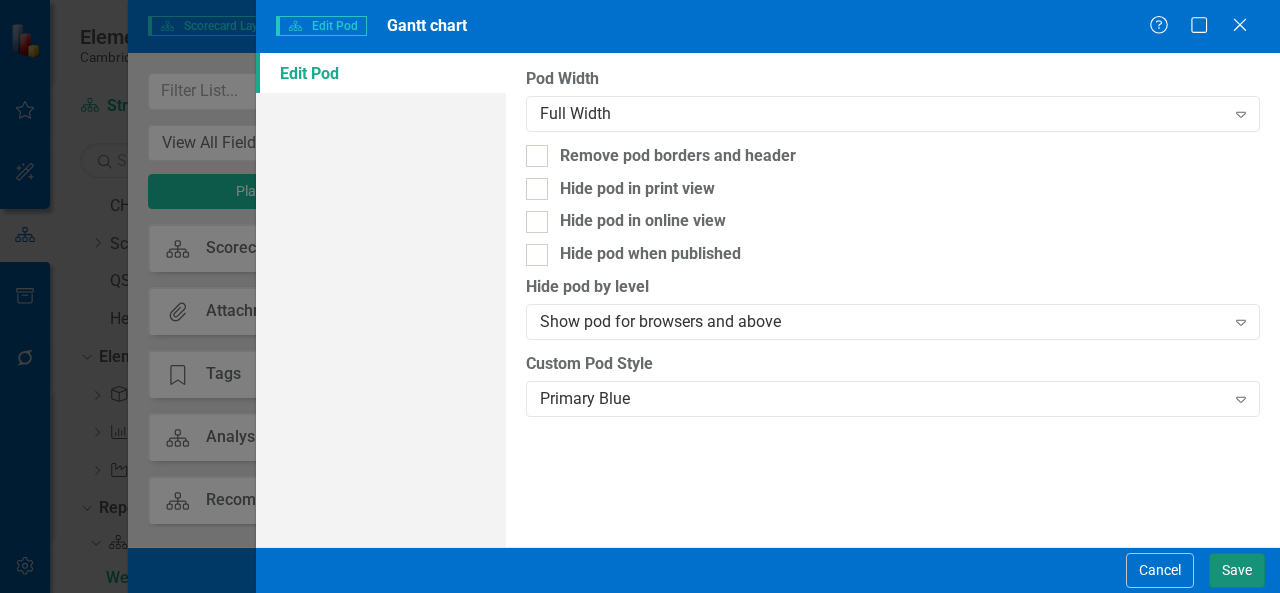 click on "Save" at bounding box center (1237, 570) 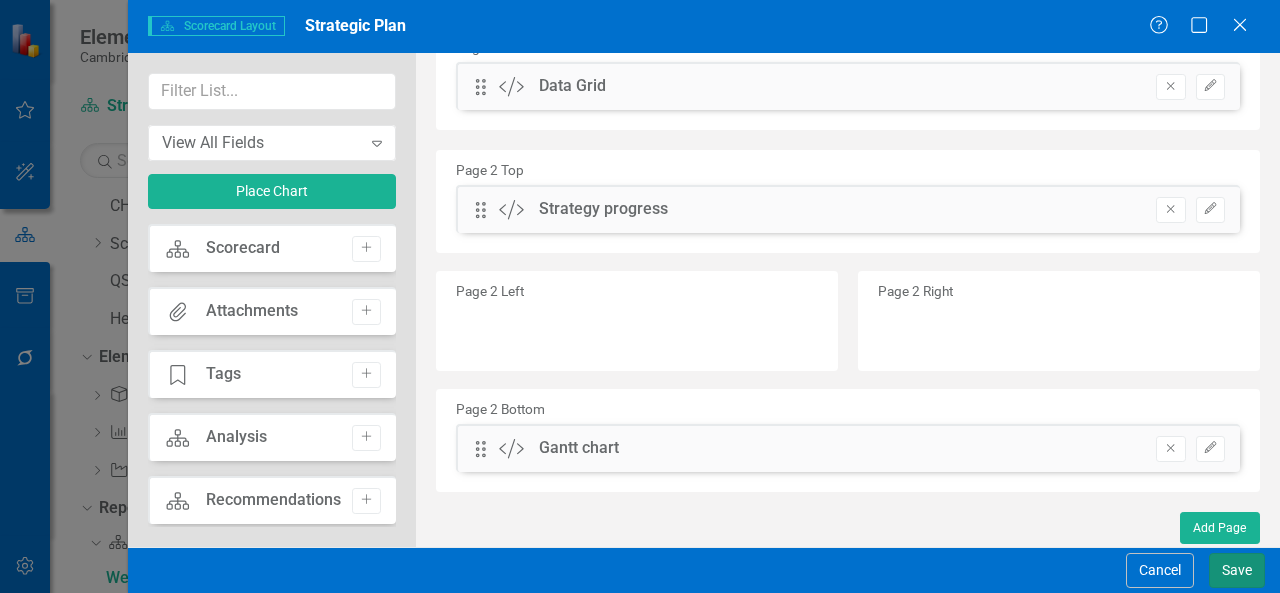 click on "Save" at bounding box center [1237, 570] 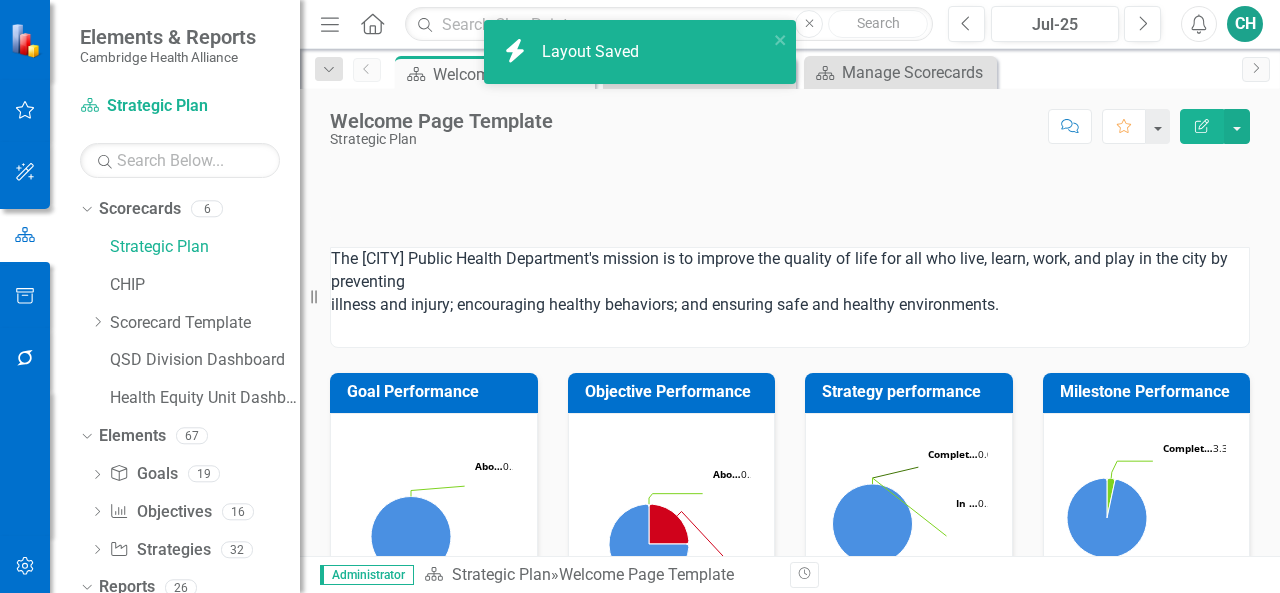 scroll, scrollTop: 0, scrollLeft: 0, axis: both 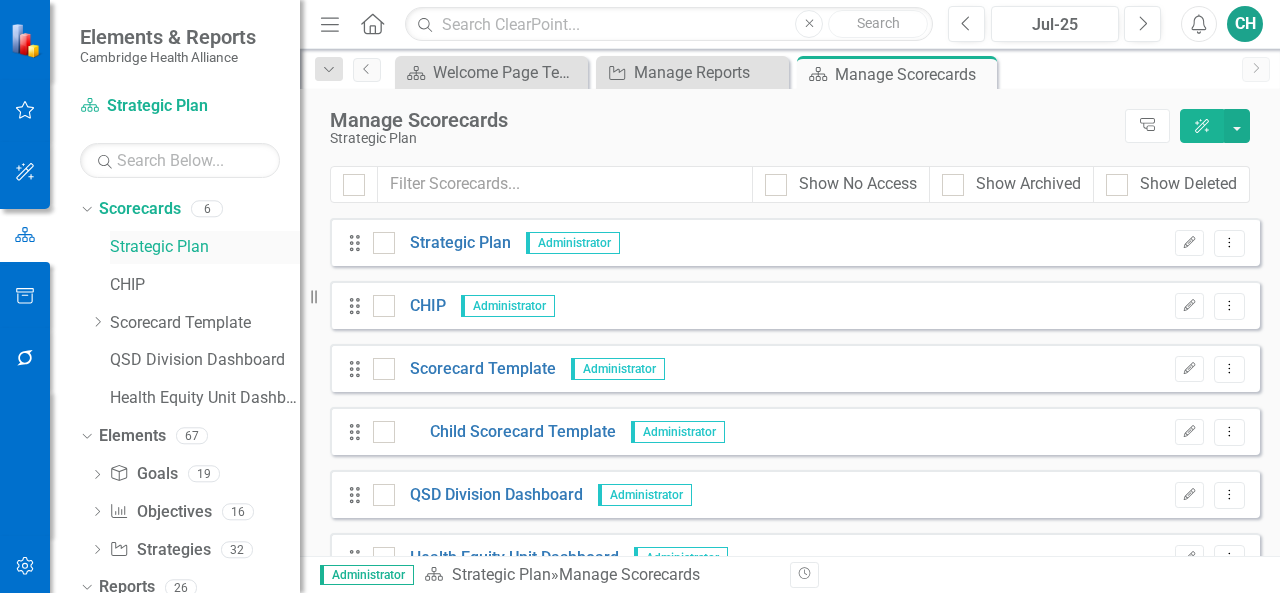 click on "Strategic Plan" at bounding box center (205, 247) 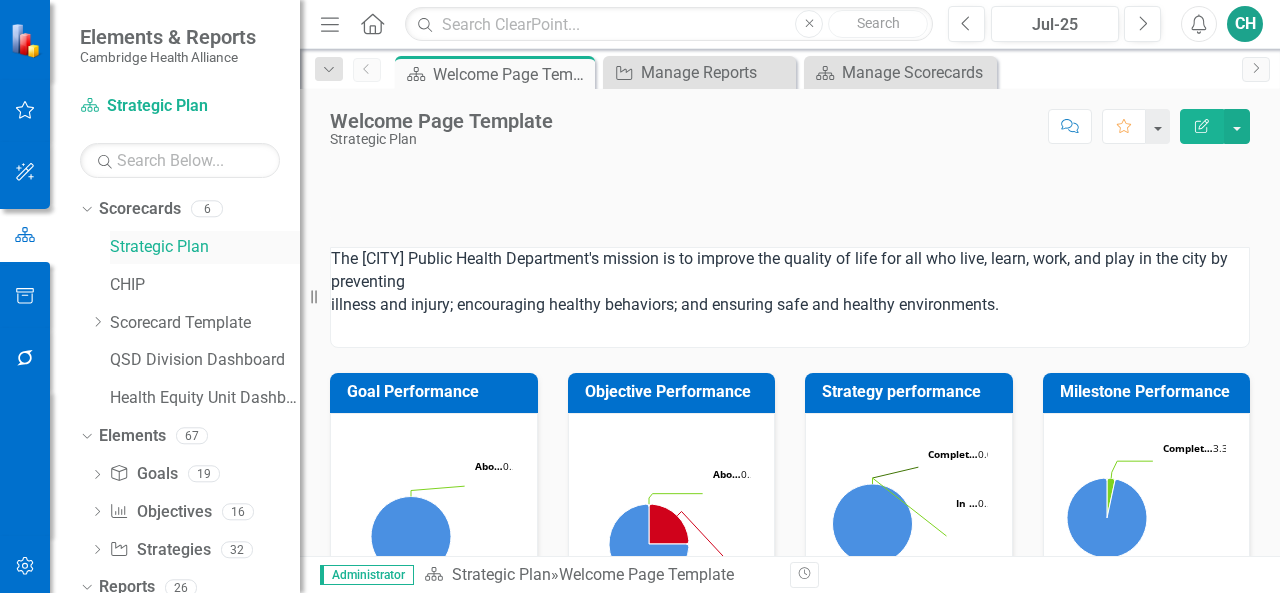 scroll, scrollTop: 79, scrollLeft: 0, axis: vertical 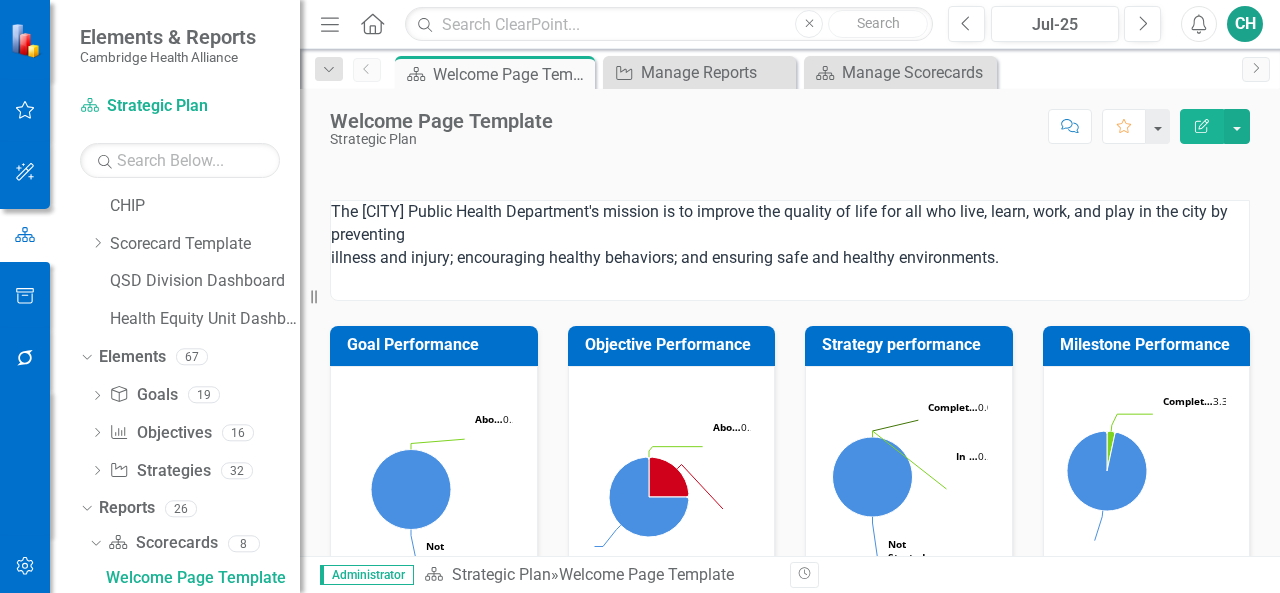 click on "Edit Report" at bounding box center [1202, 126] 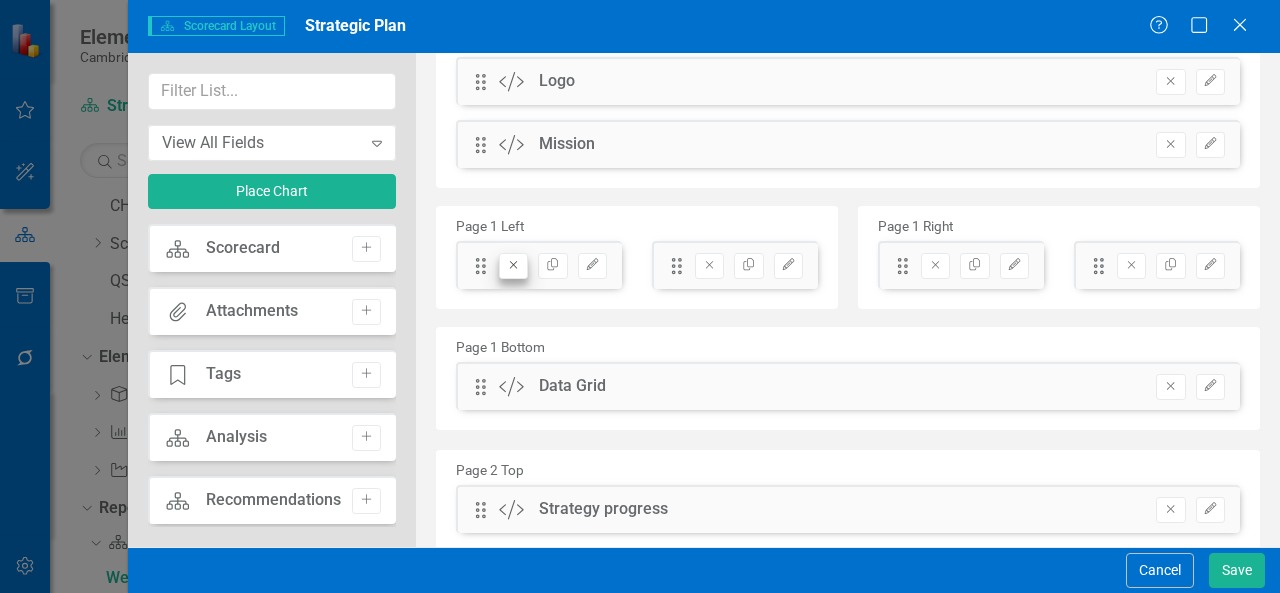 scroll, scrollTop: 151, scrollLeft: 0, axis: vertical 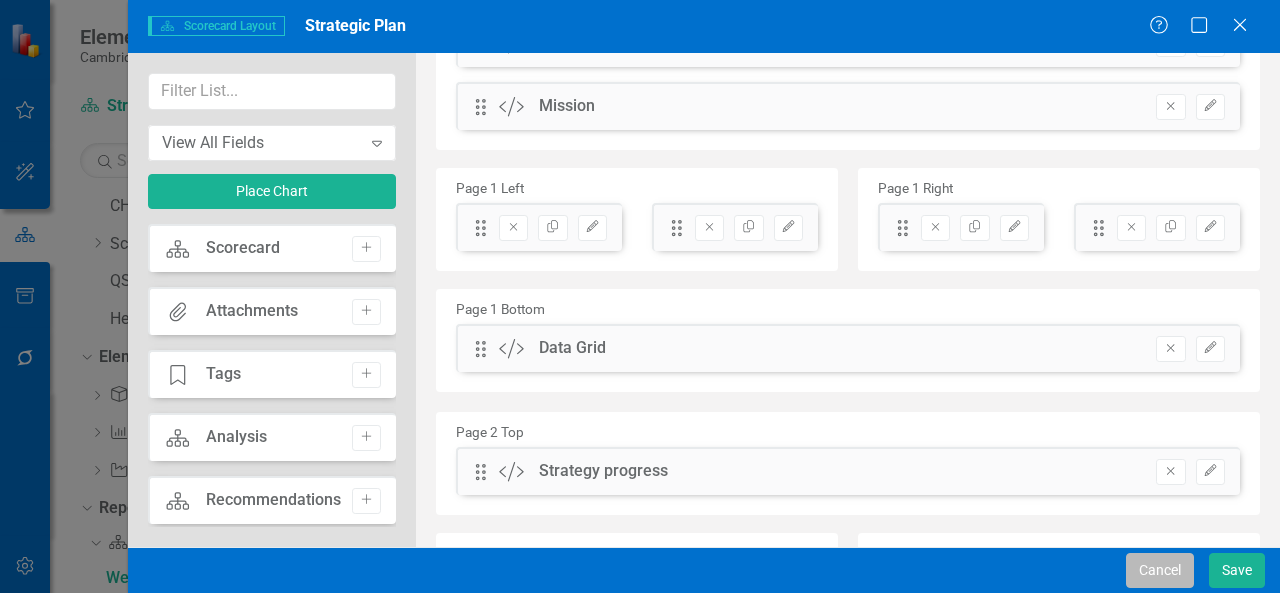 click on "Cancel" at bounding box center (1160, 570) 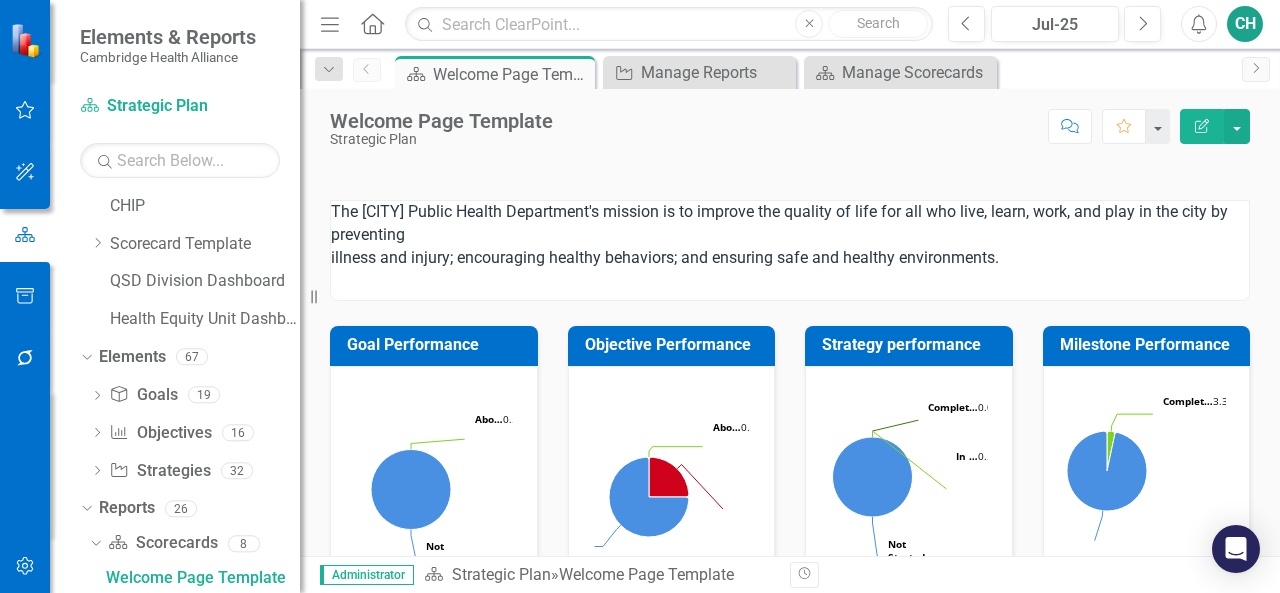 click on "The [CITY] Public Health Department's mission is to improve the quality of life for all who live, learn, work, and play in the city by preventing illness and injury; encouraging healthy behaviors; and ensuring safe and healthy environments." at bounding box center [790, 237] 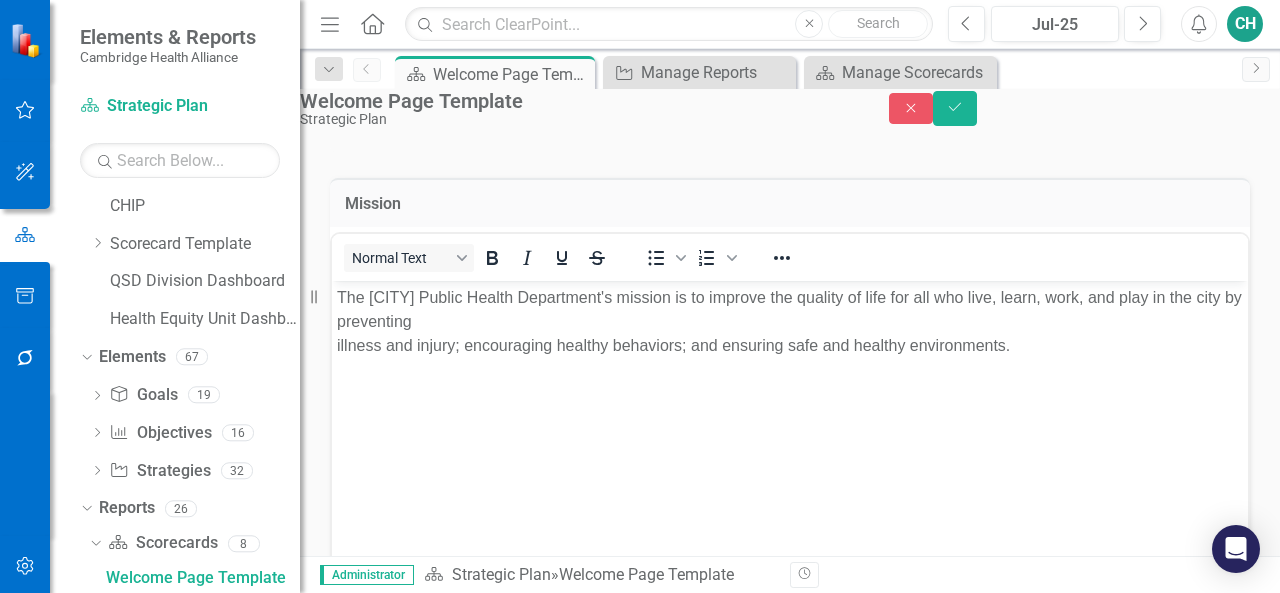 scroll, scrollTop: 222, scrollLeft: 0, axis: vertical 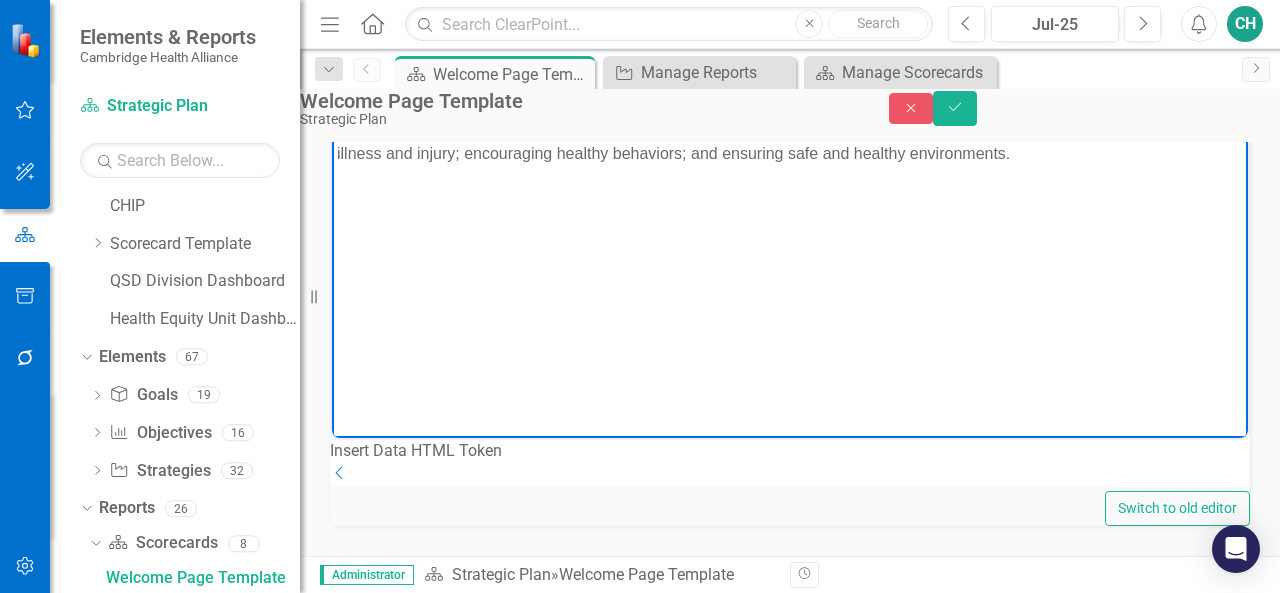 click on "The [CITY] Public Health Department's mission is to improve the quality of life for all who live, learn, work, and play in the city by preventing illness and injury; encouraging healthy behaviors; and ensuring safe and healthy environments." at bounding box center [790, 238] 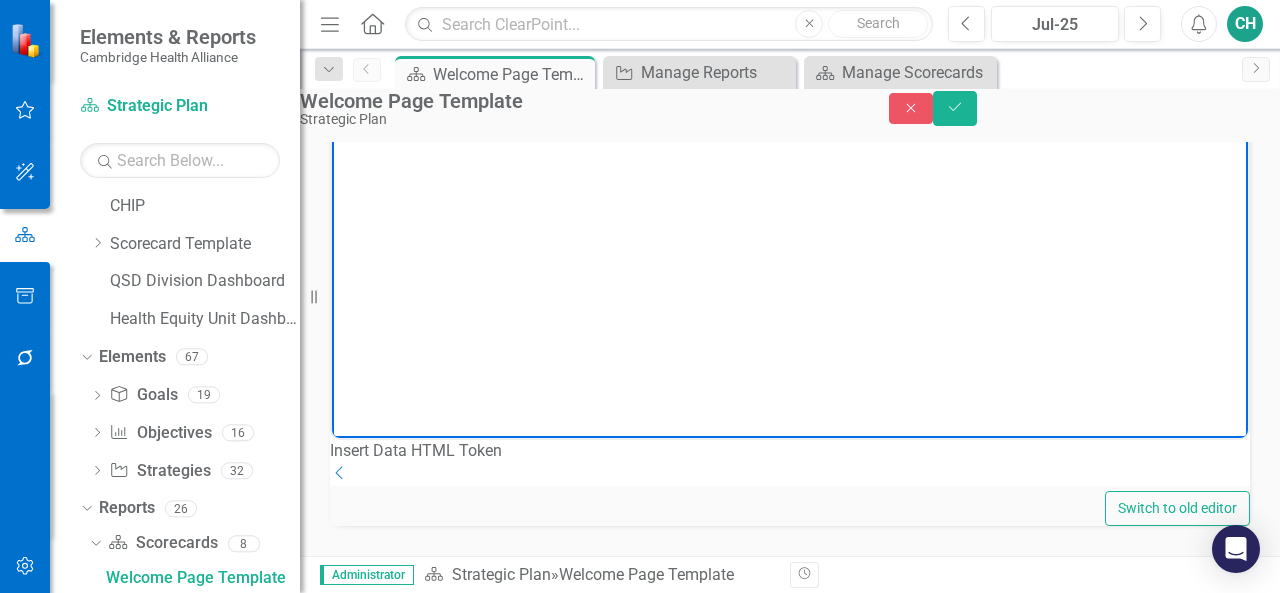 click on "The [CITY] Public Health Department's mission is to improve the quality of life for all who live, learn, work, and play in the city by preventing  illness and injury; encouraging healthy behaviors; and ensuring safe and healthy environments." at bounding box center [790, 117] 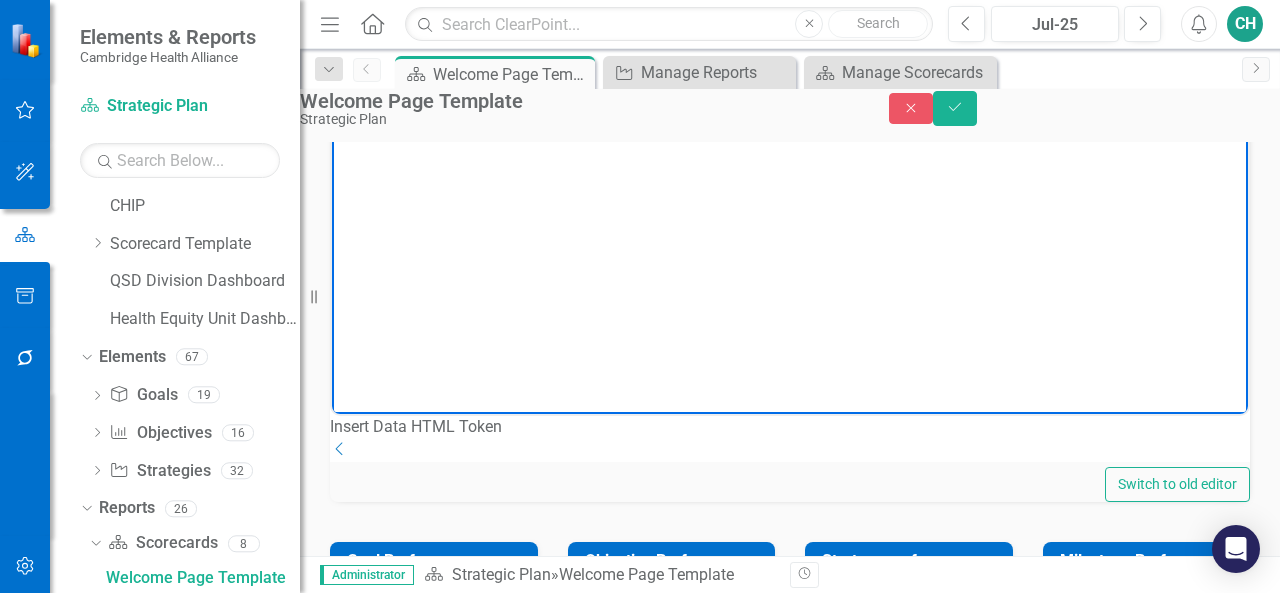 scroll, scrollTop: 262, scrollLeft: 0, axis: vertical 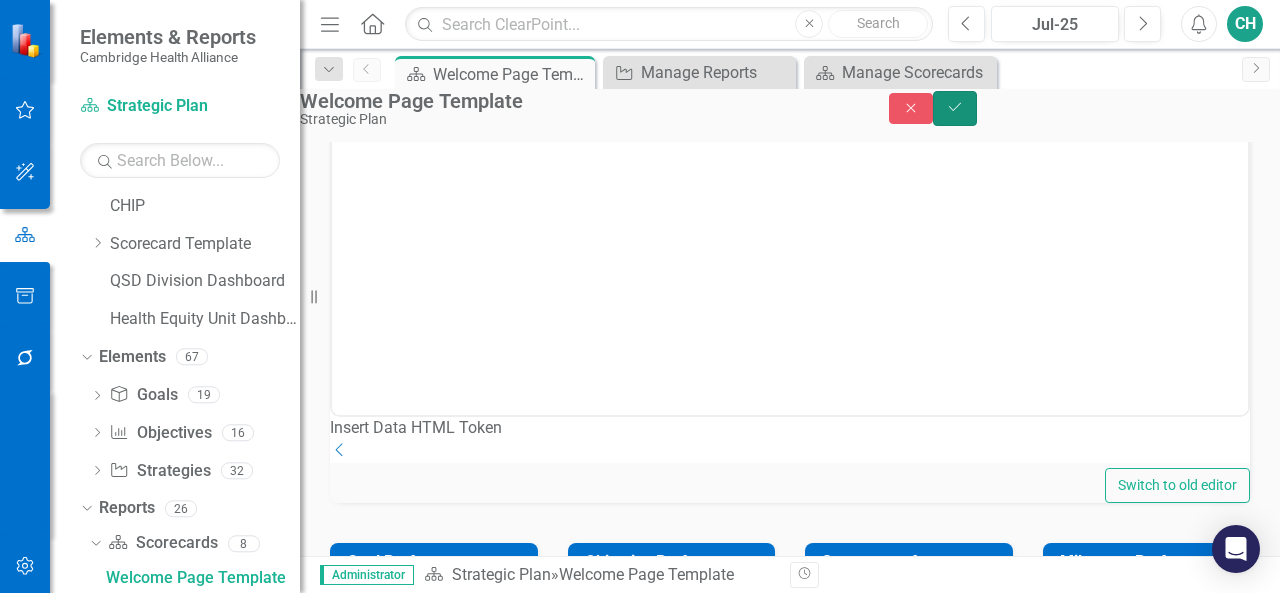 click on "Save" at bounding box center [955, 108] 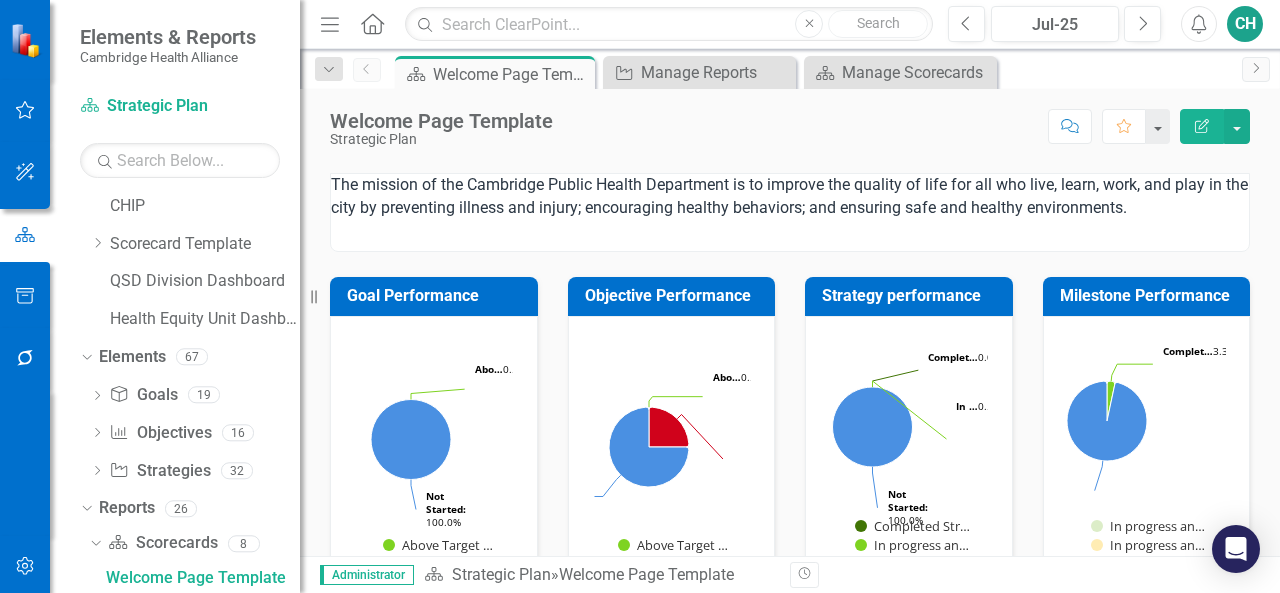 scroll, scrollTop: 0, scrollLeft: 0, axis: both 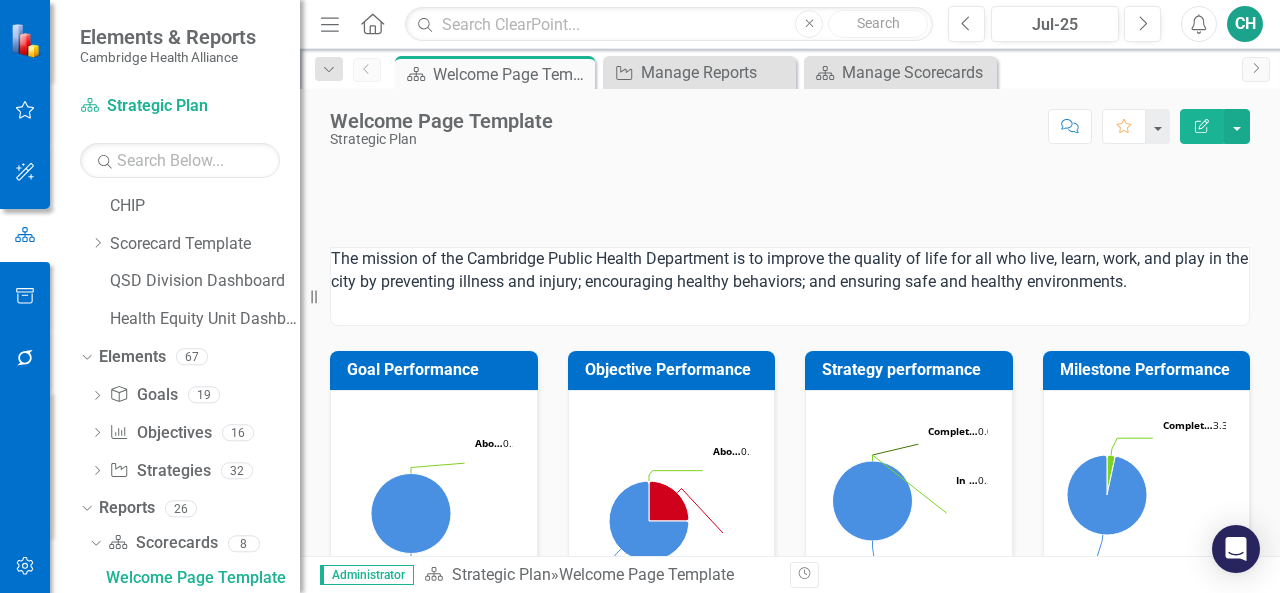 click on "Edit Report" at bounding box center (1202, 126) 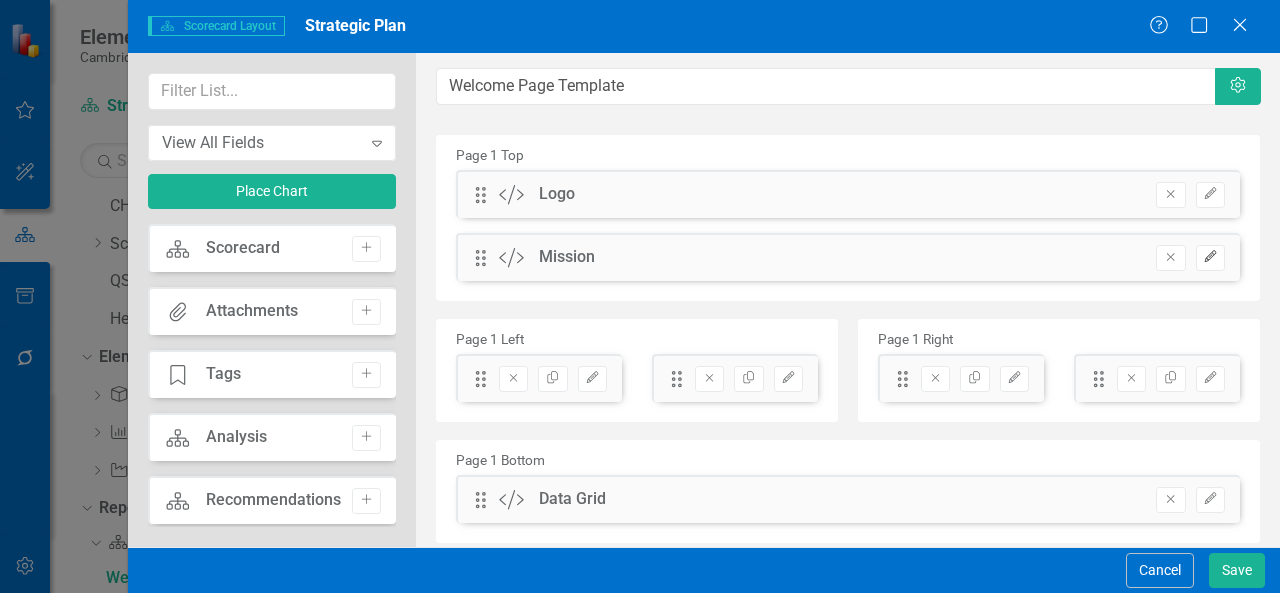 click on "Edit" at bounding box center (1210, 258) 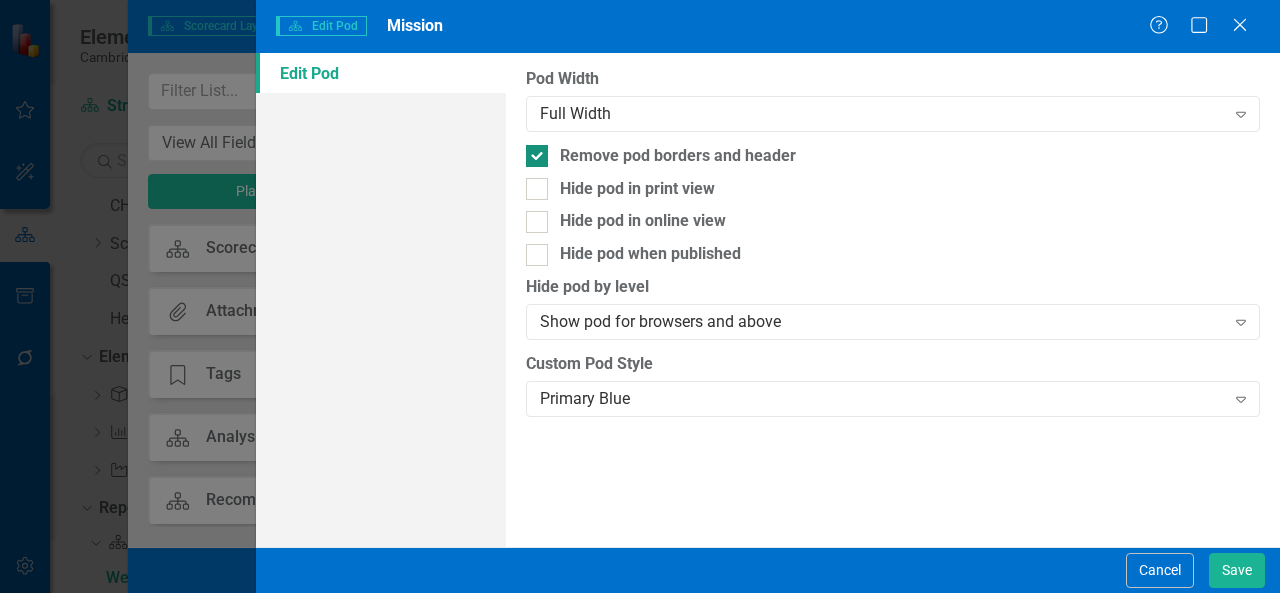 click on "Remove pod borders and header" at bounding box center (678, 156) 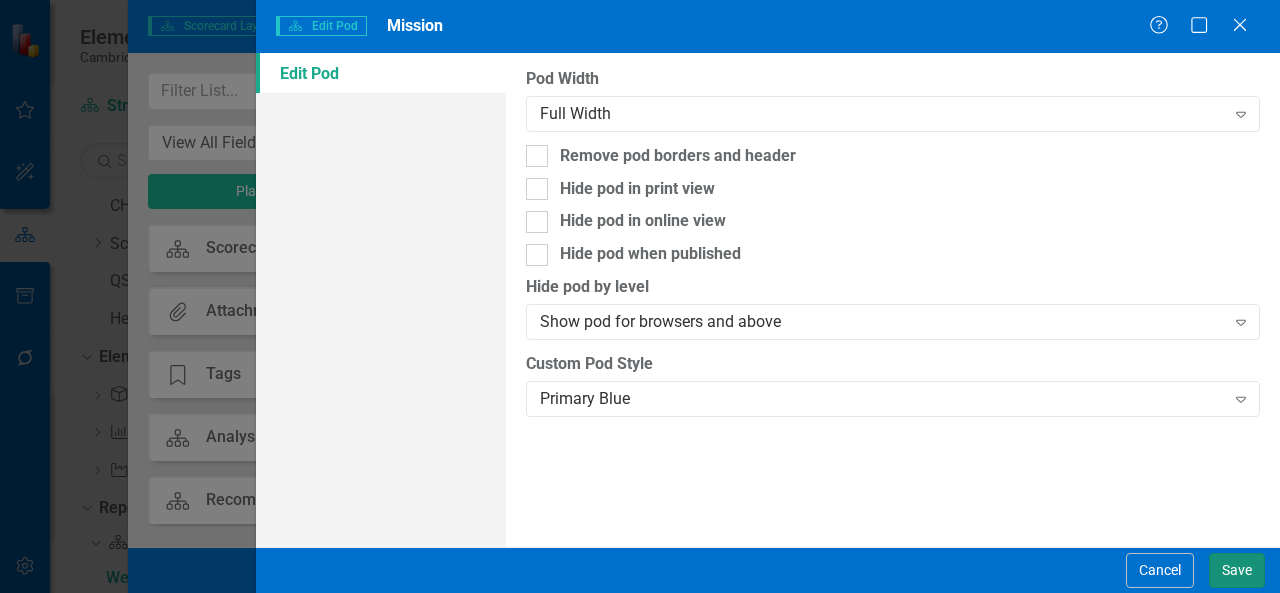 click on "Save" at bounding box center (1237, 570) 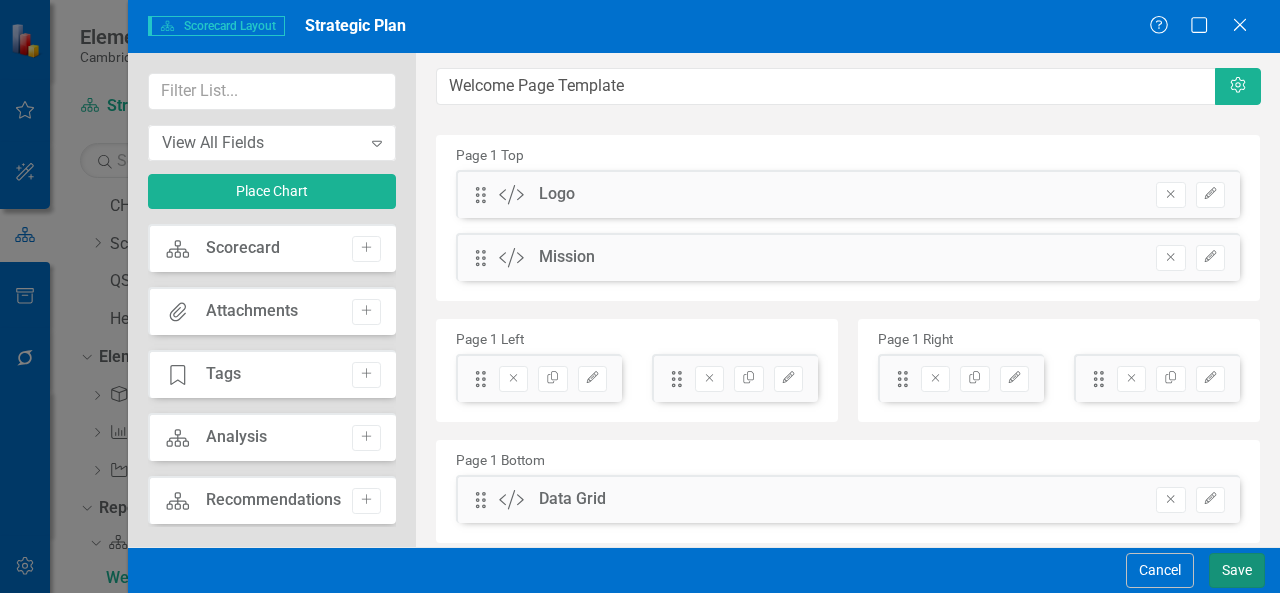 click on "Save" at bounding box center [1237, 570] 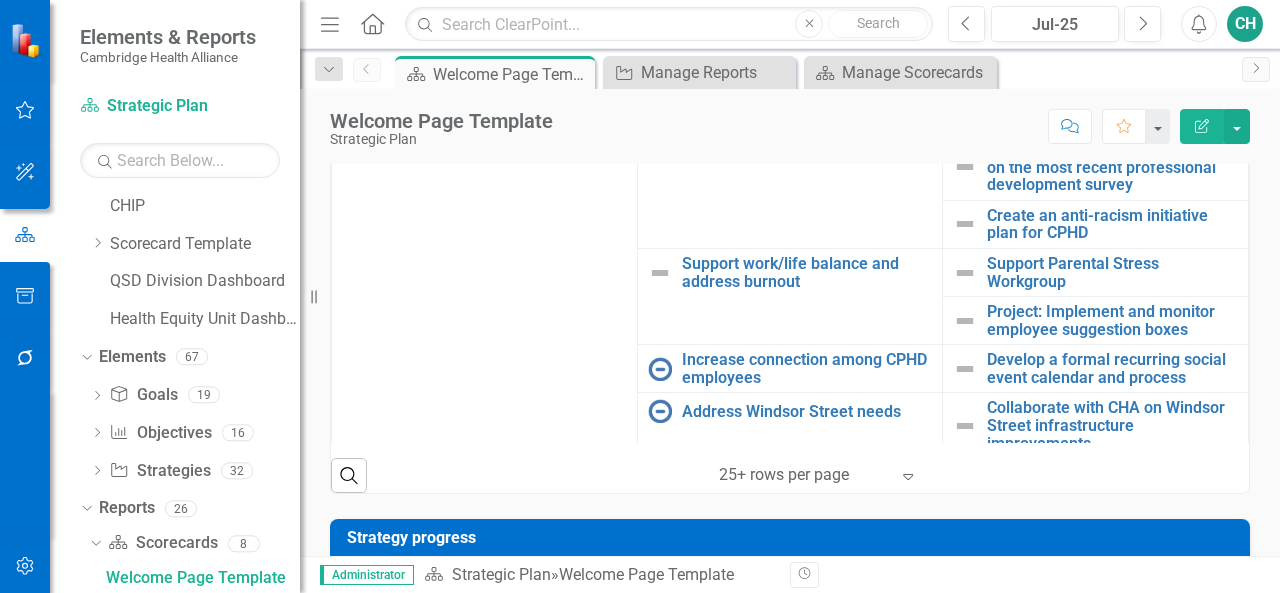 scroll, scrollTop: 834, scrollLeft: 0, axis: vertical 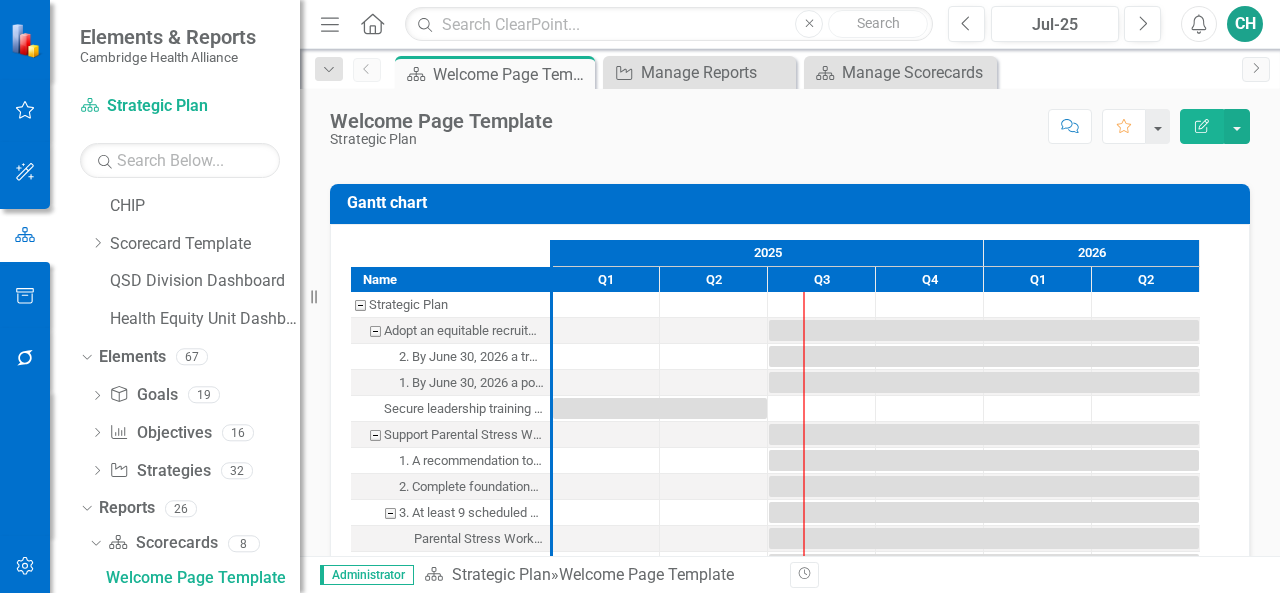 click on "Edit Report" at bounding box center (1202, 126) 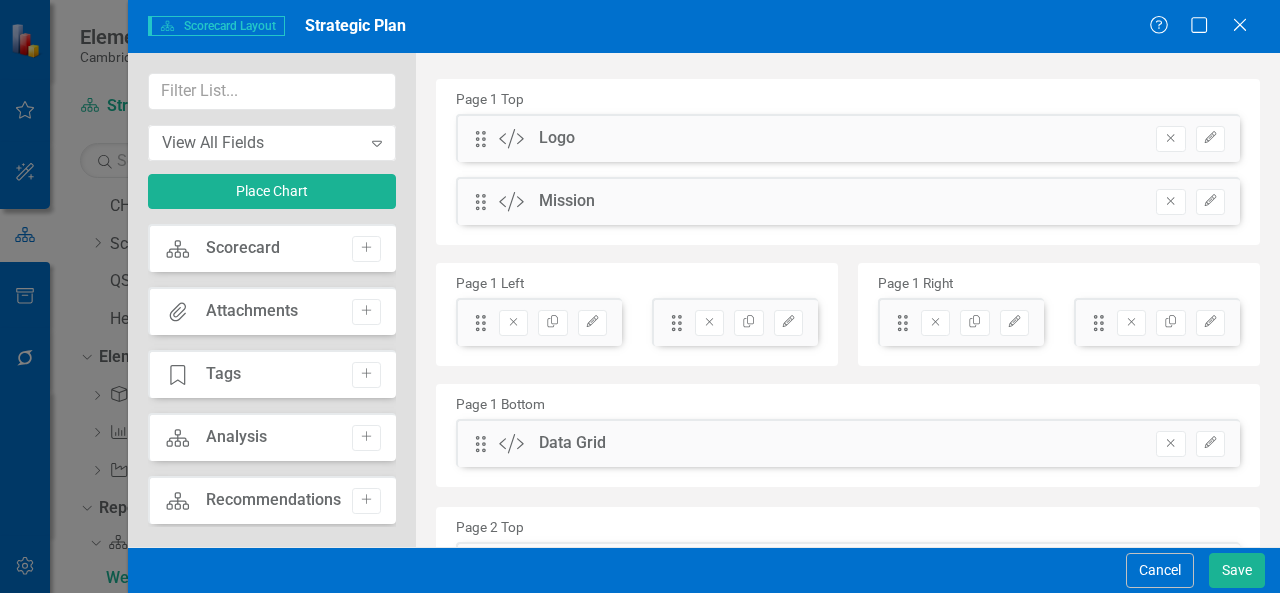 scroll, scrollTop: 56, scrollLeft: 0, axis: vertical 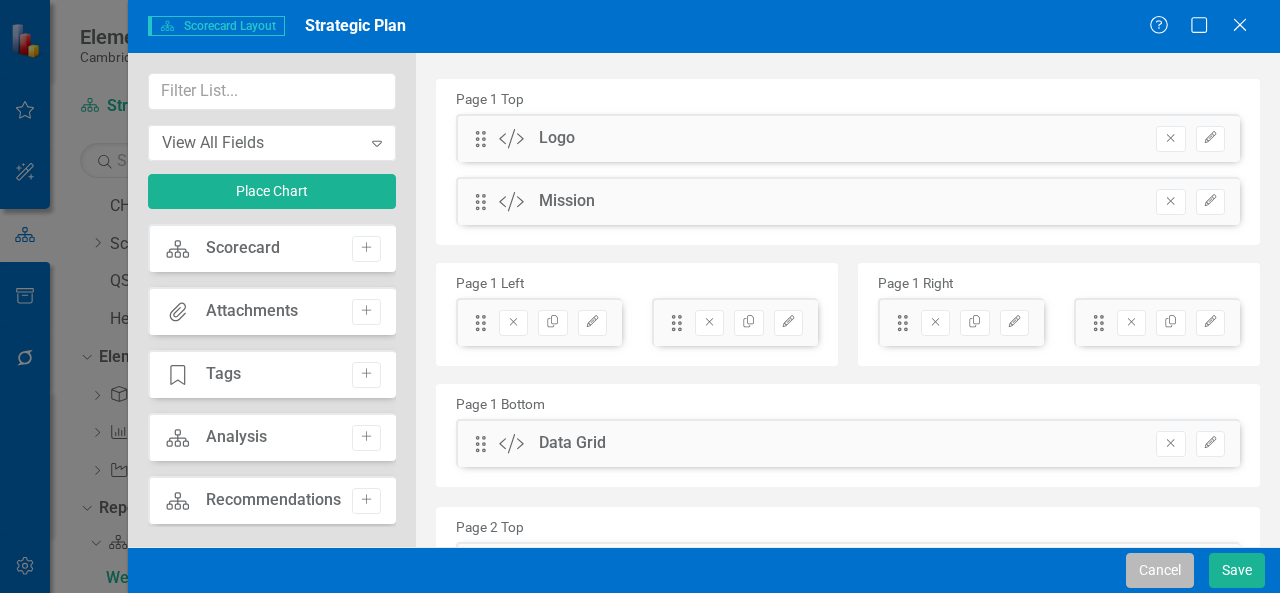 click on "Cancel" at bounding box center (1160, 570) 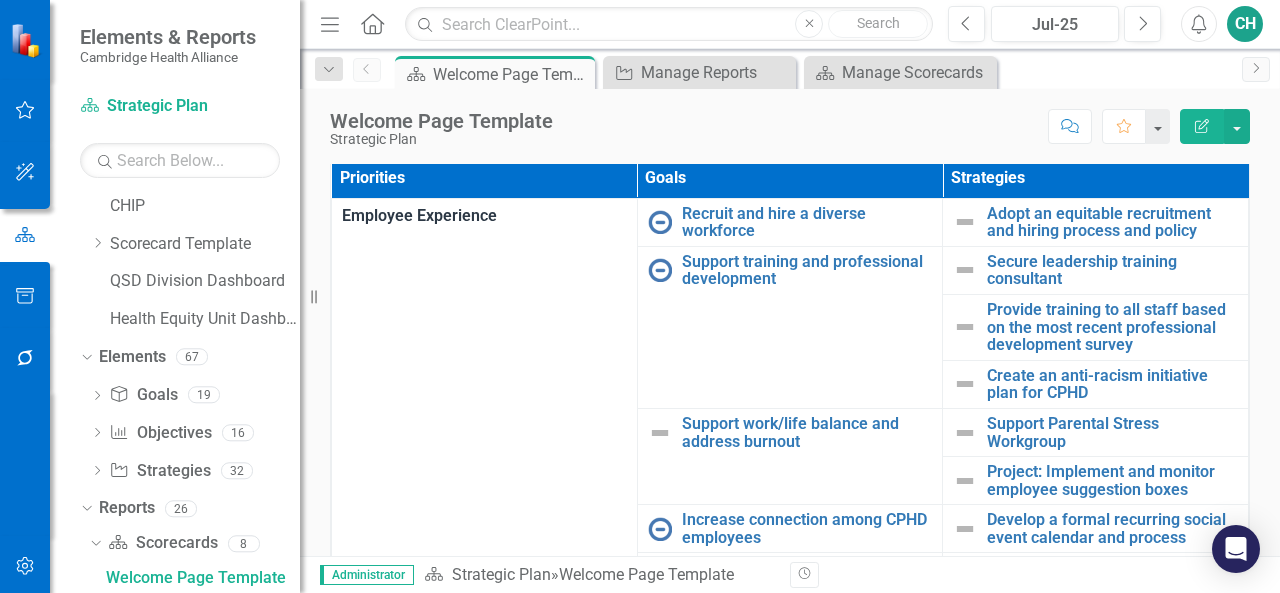 scroll, scrollTop: 670, scrollLeft: 0, axis: vertical 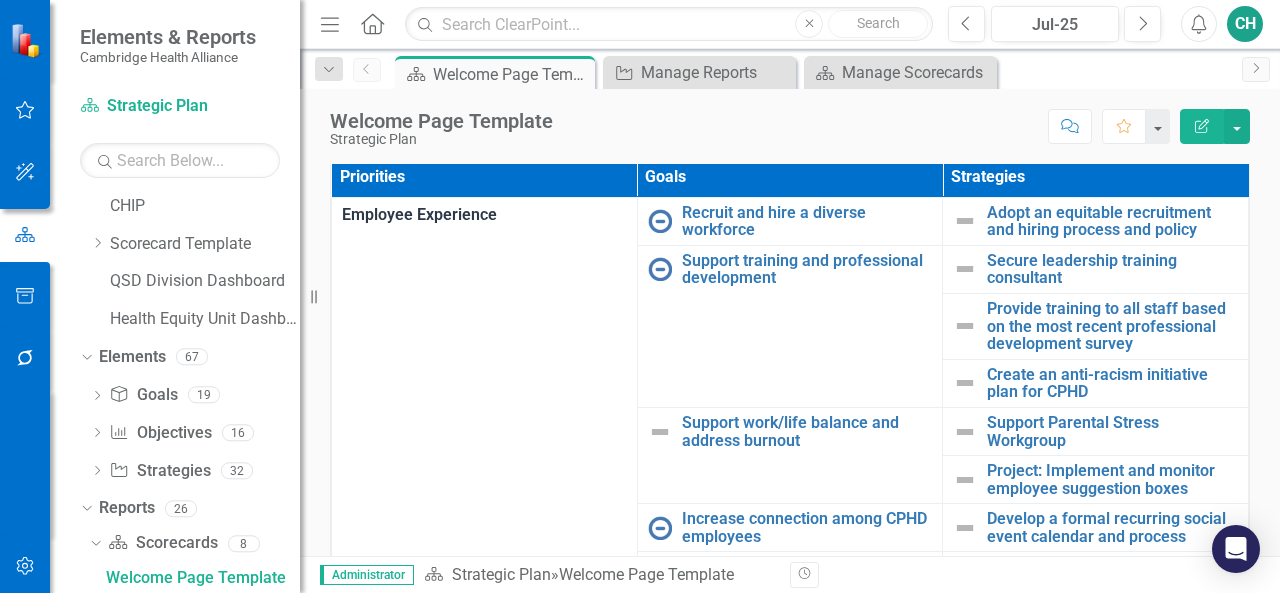 click on "Priorities" at bounding box center (485, 177) 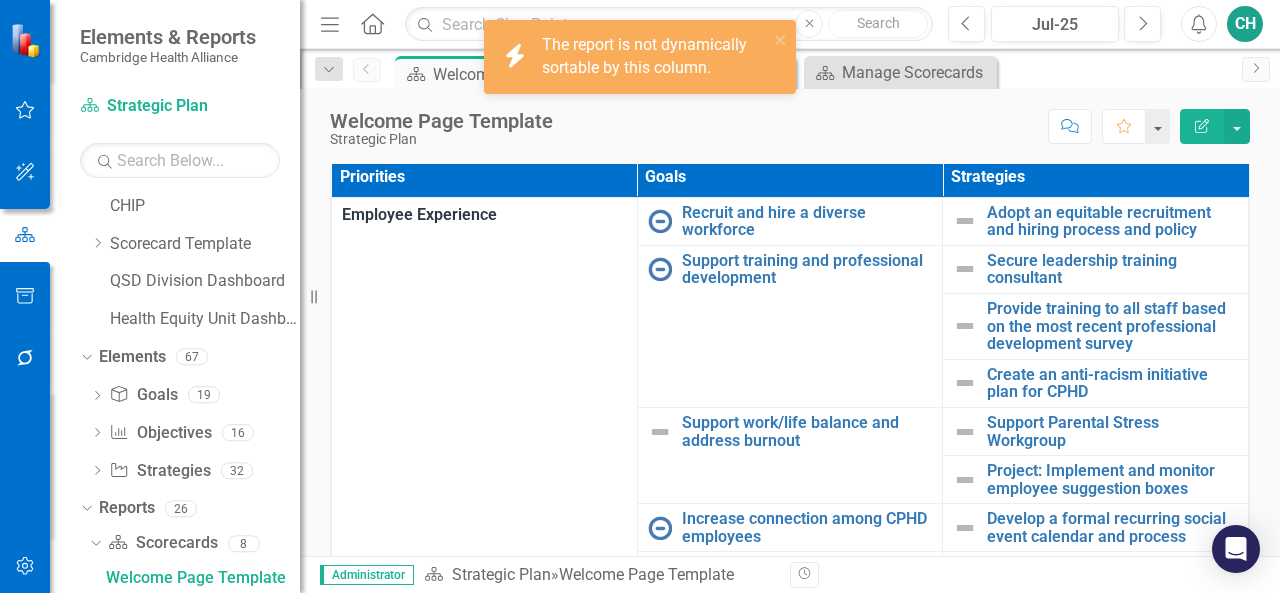 click on "Priorities" at bounding box center (485, 177) 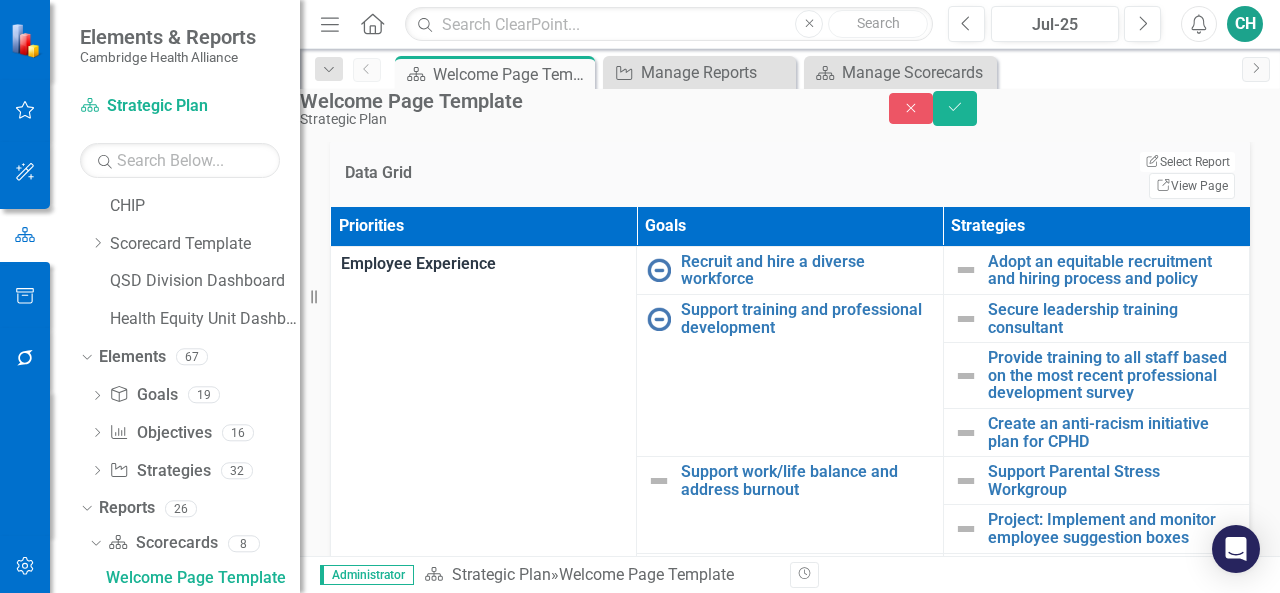 click on "Goals" at bounding box center [790, 226] 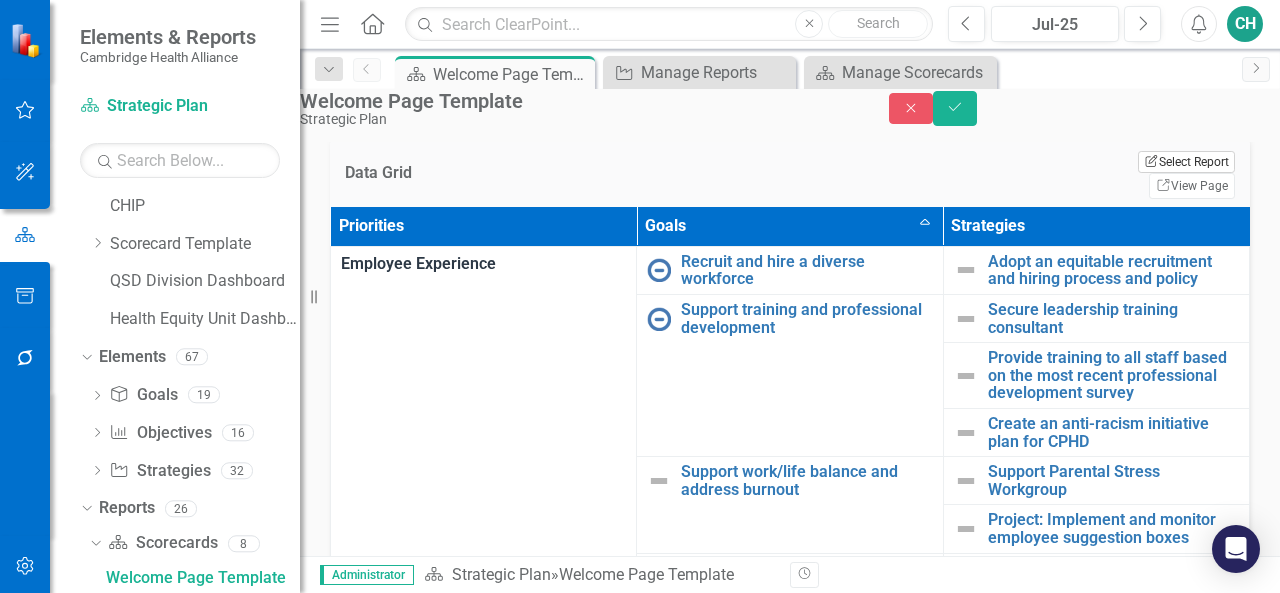 click on "Edit Report  Select Report" at bounding box center (1186, 162) 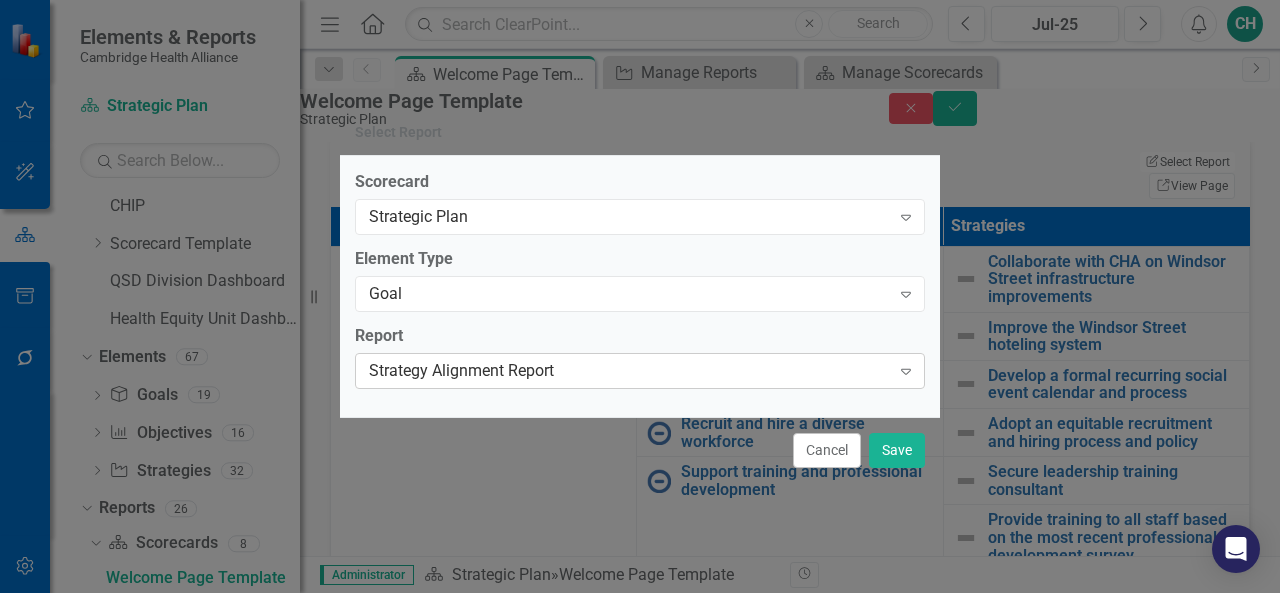 click on "Strategy Alignment Report Expand" at bounding box center (640, 371) 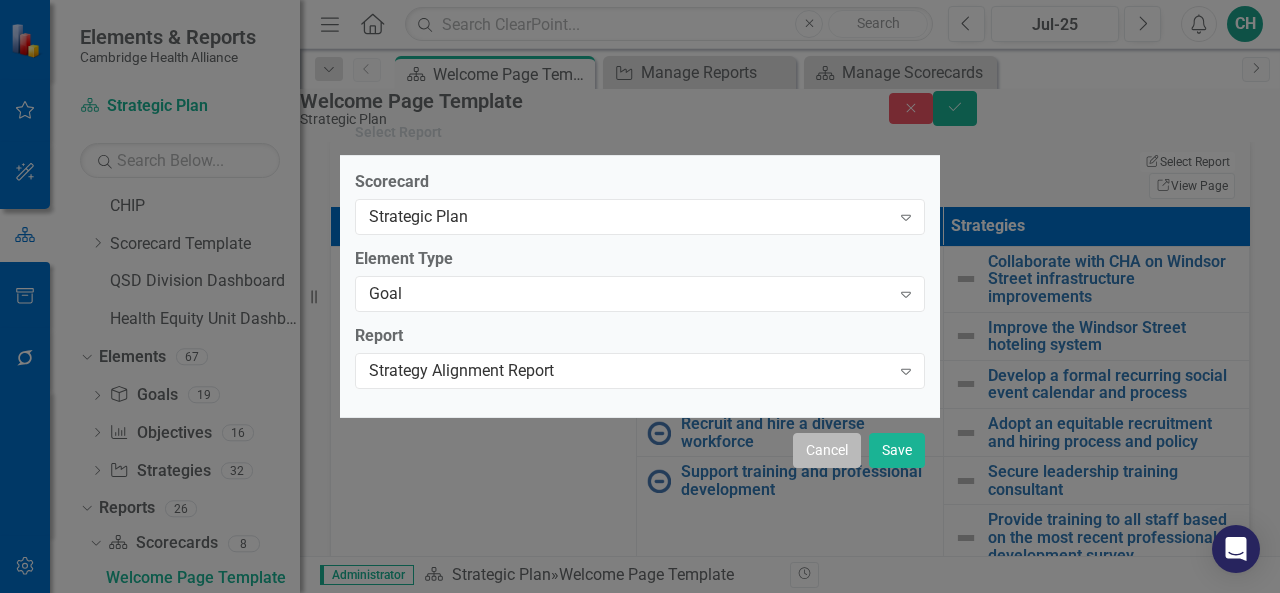 click on "Cancel" at bounding box center [827, 450] 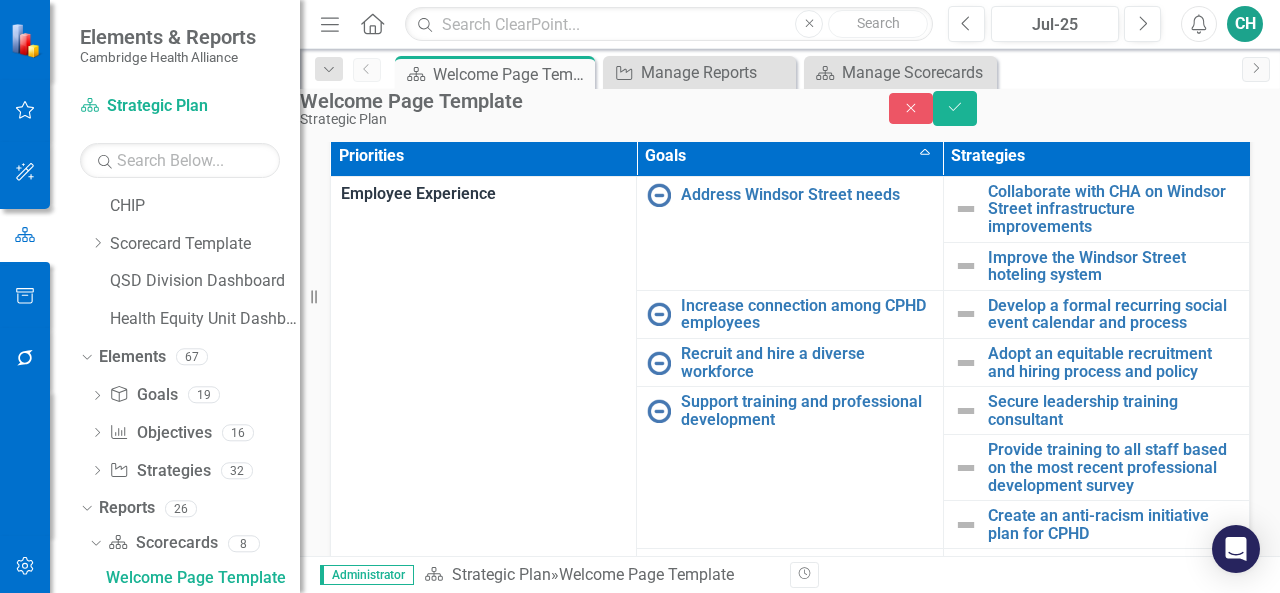 scroll, scrollTop: 742, scrollLeft: 0, axis: vertical 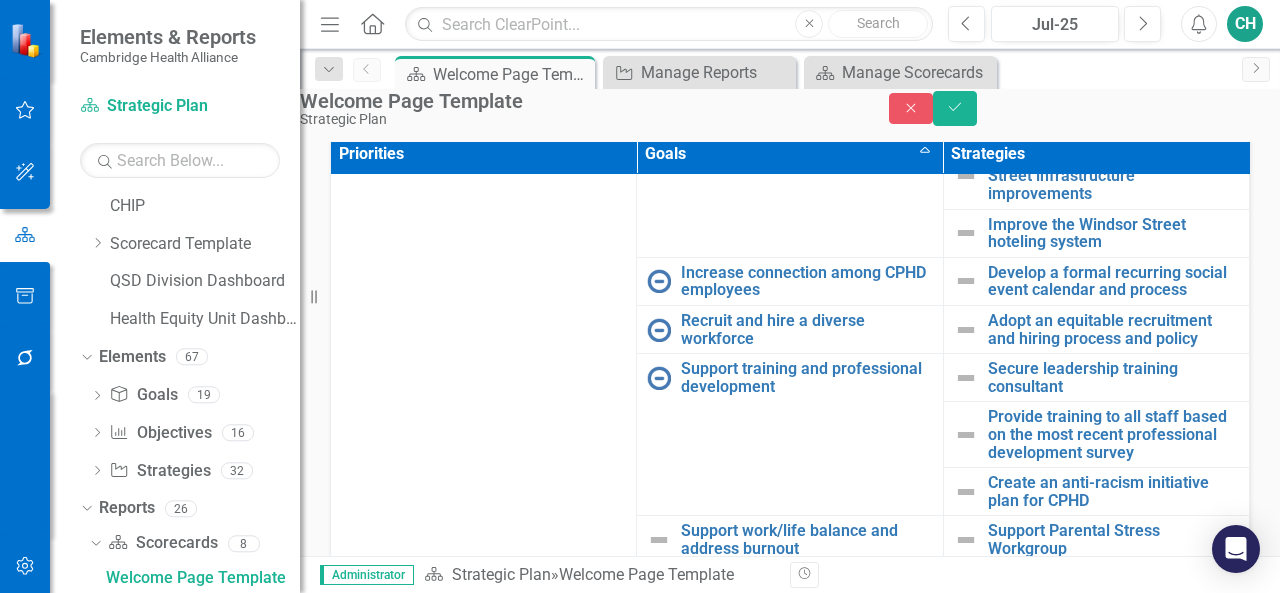 click on "Goals Sort Ascending" at bounding box center (790, 154) 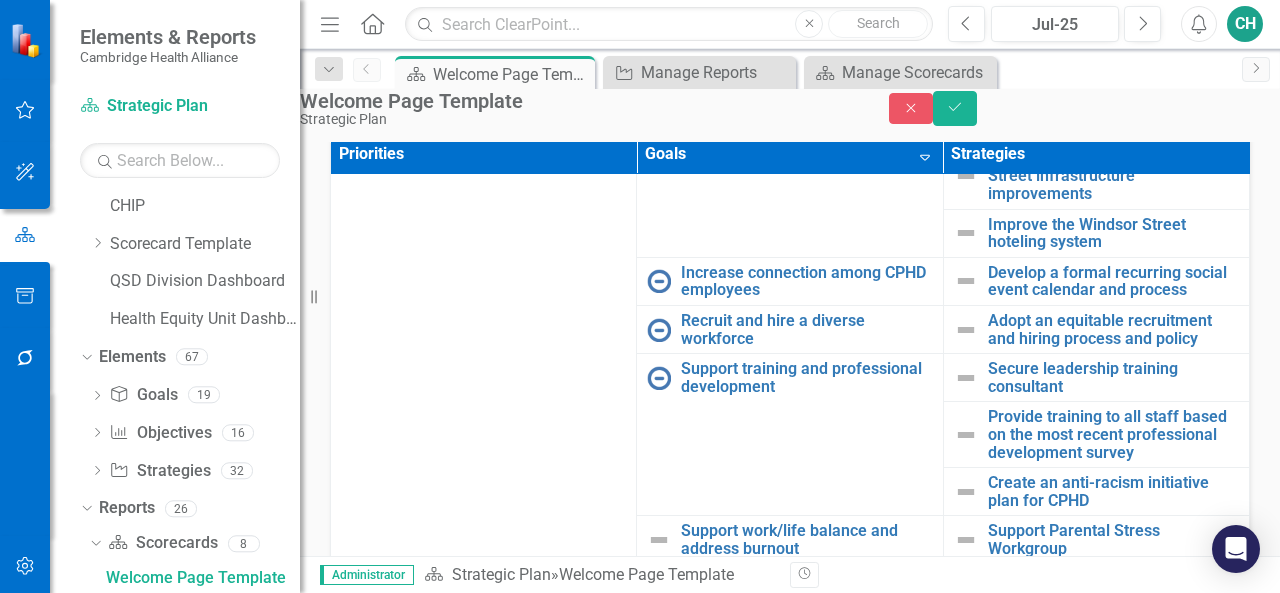 click on "Goals Sort Descending" at bounding box center (790, 154) 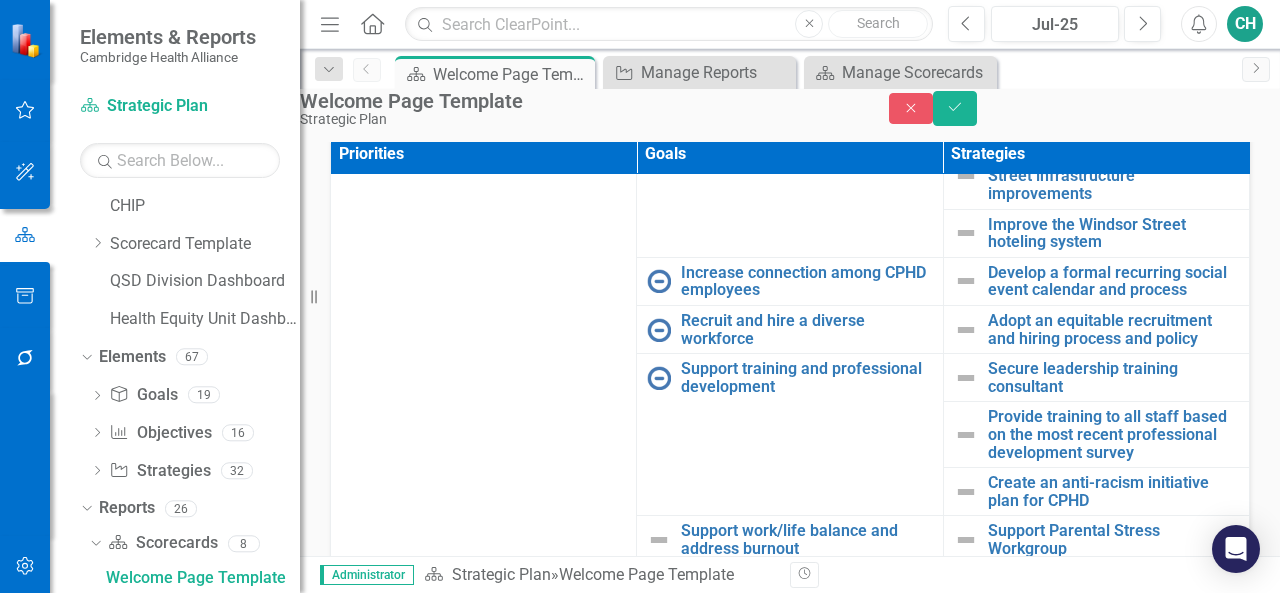 scroll, scrollTop: 712, scrollLeft: 0, axis: vertical 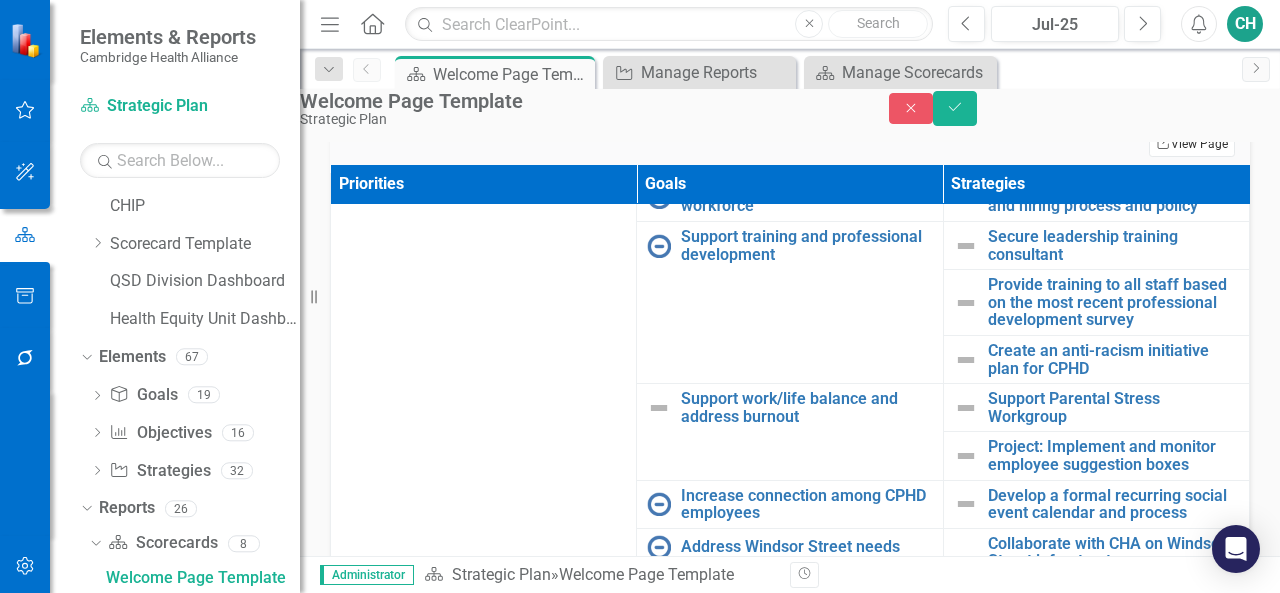 click on "Link  View Page" at bounding box center [1192, 144] 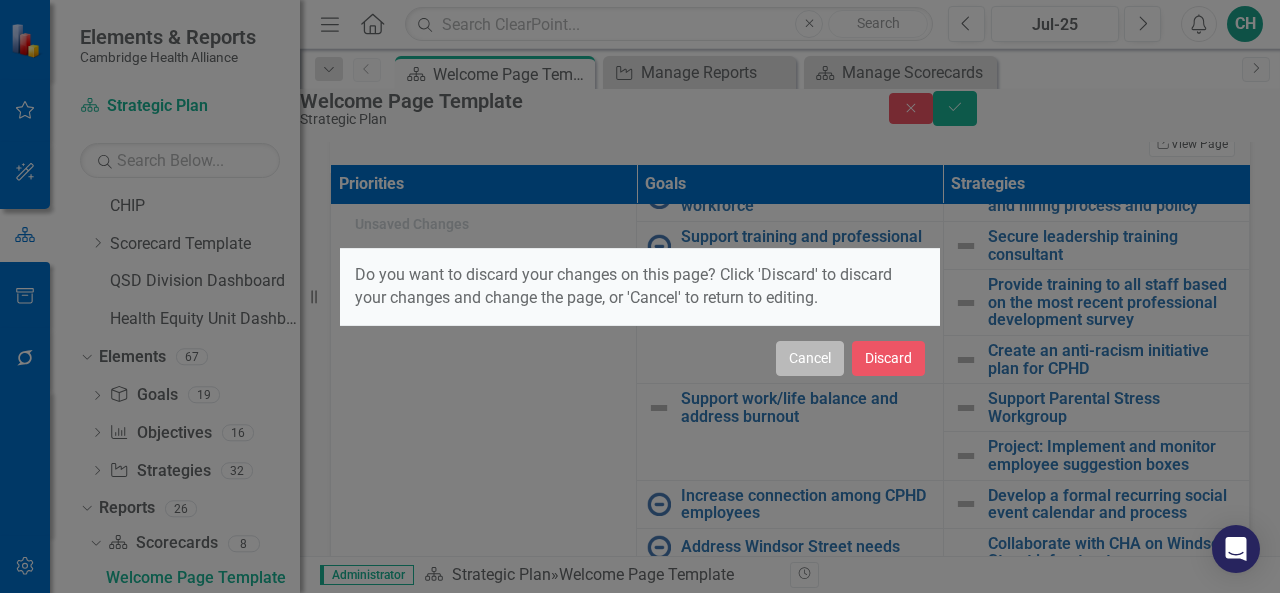 click on "Cancel" at bounding box center [810, 358] 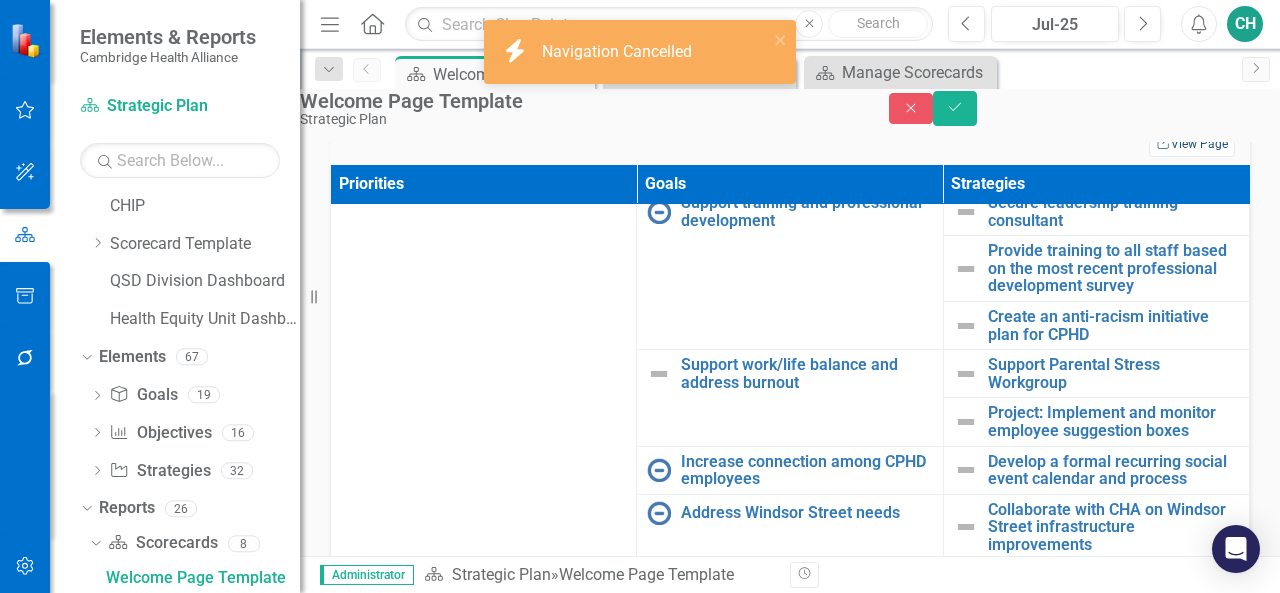 scroll, scrollTop: 0, scrollLeft: 0, axis: both 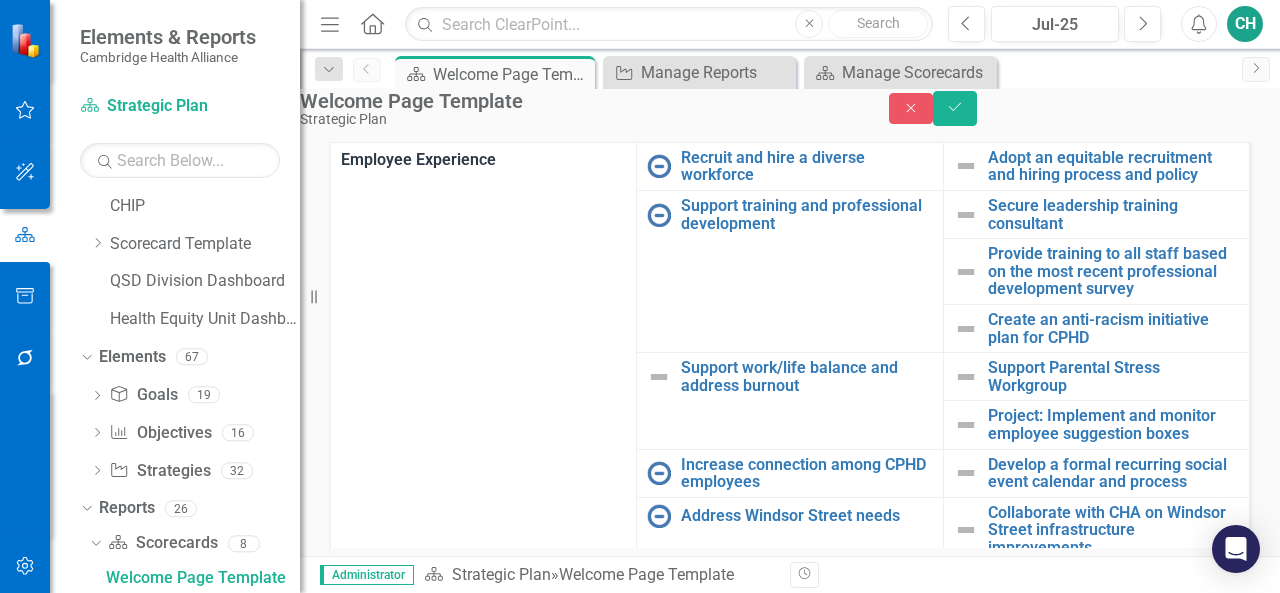 click on "Edit Report" 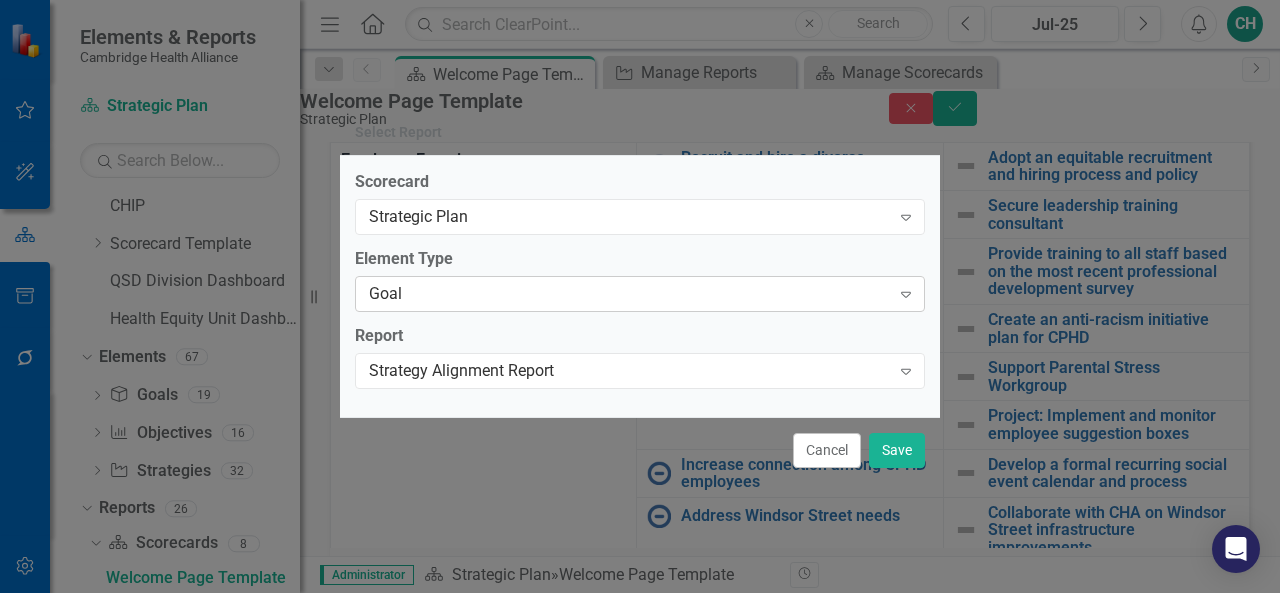 click on "Goal" at bounding box center (629, 294) 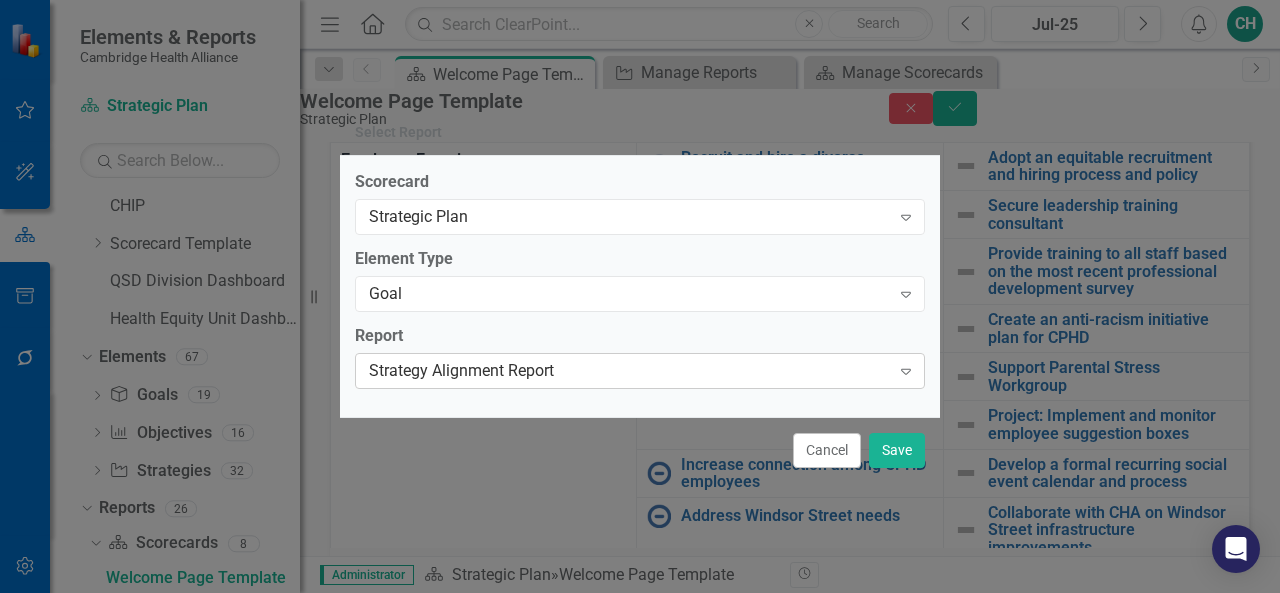 click on "Strategy Alignment Report" at bounding box center (629, 371) 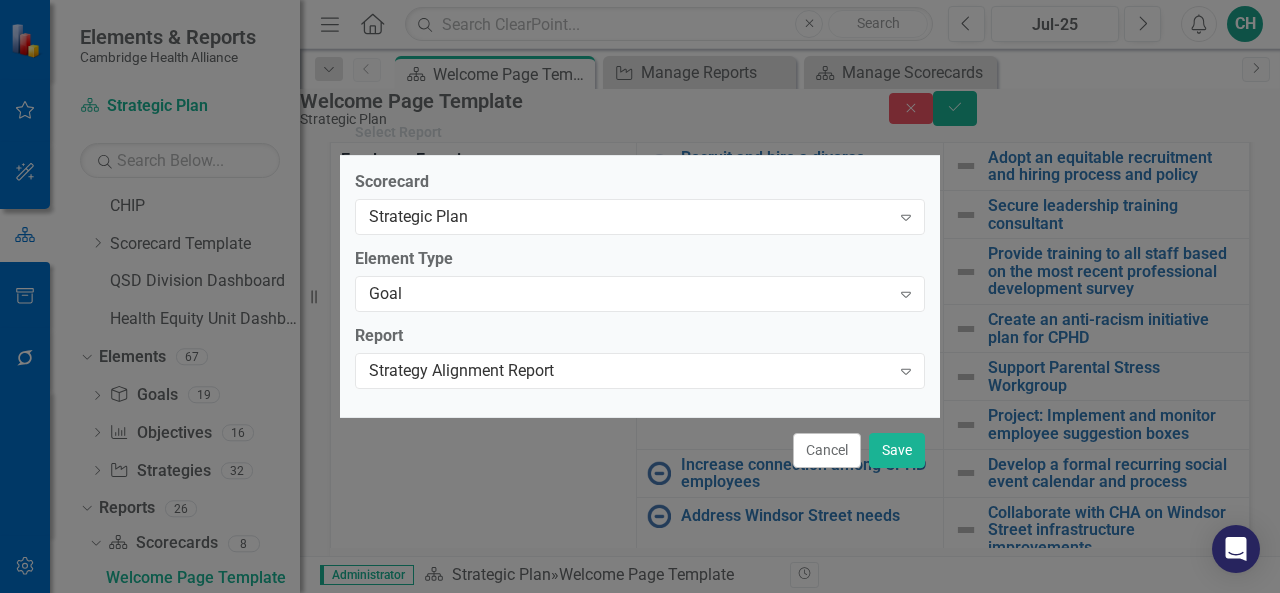 click on "Cancel Save" at bounding box center (640, 450) 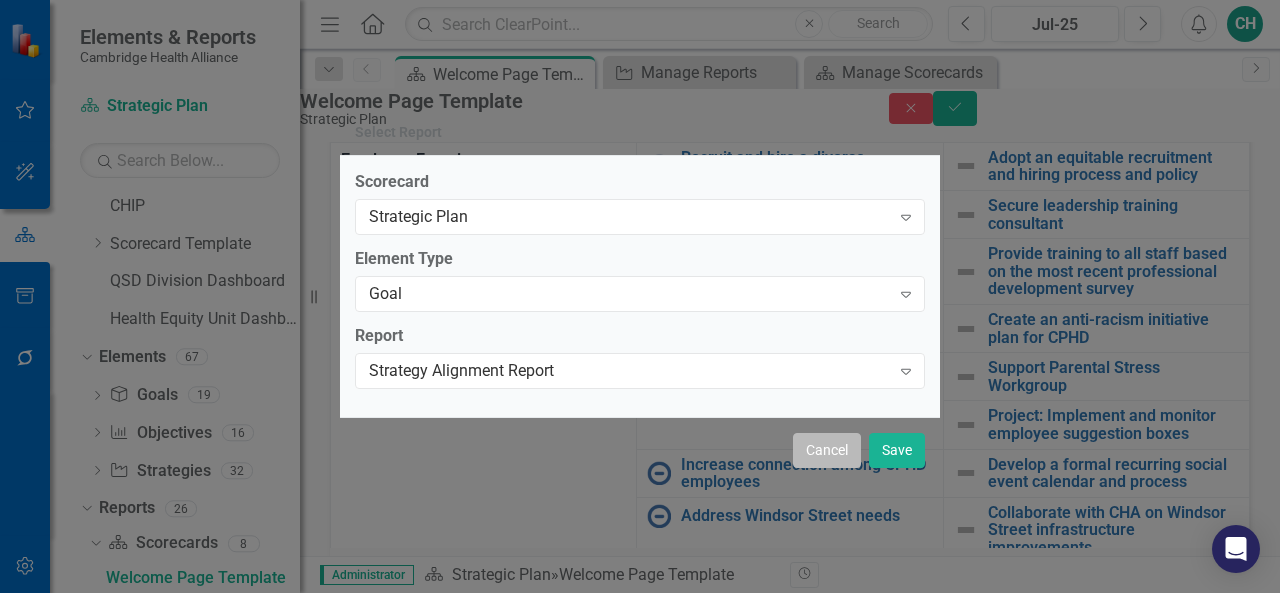click on "Cancel" at bounding box center [827, 450] 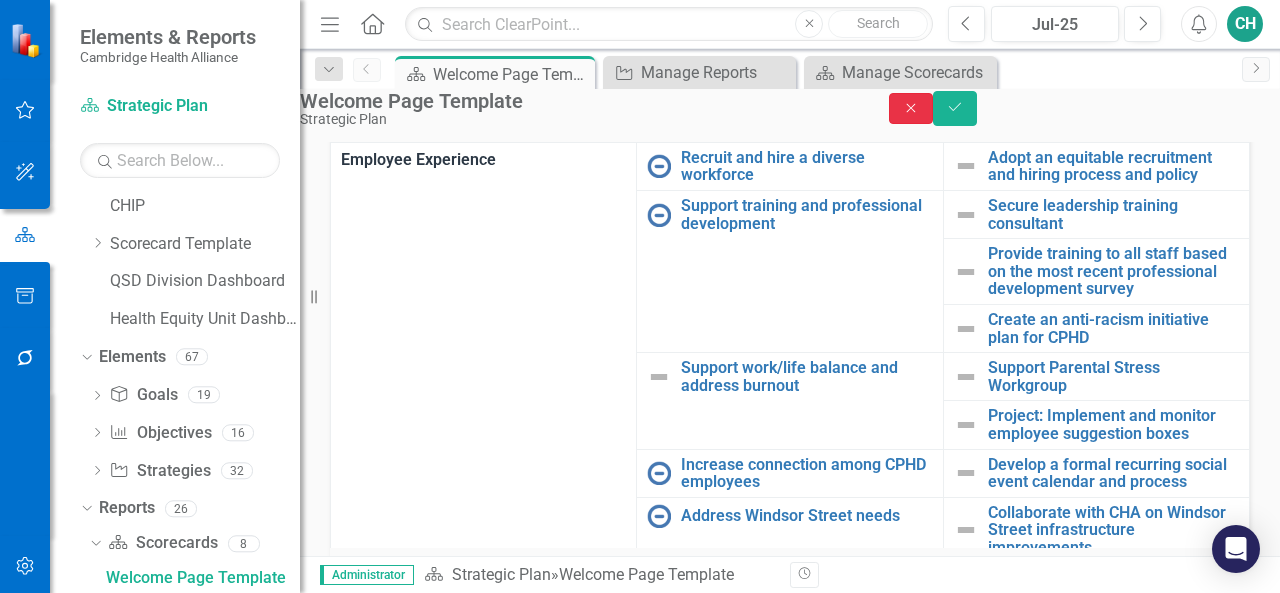 click on "Close" 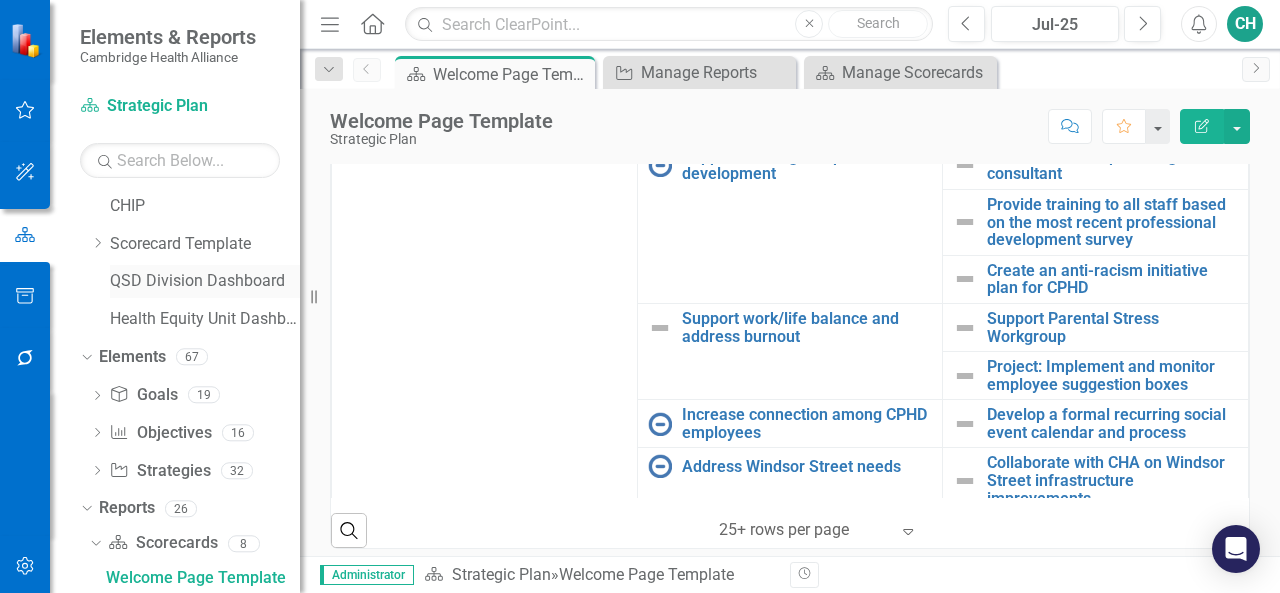 click on "QSD Division Dashboard" at bounding box center (205, 281) 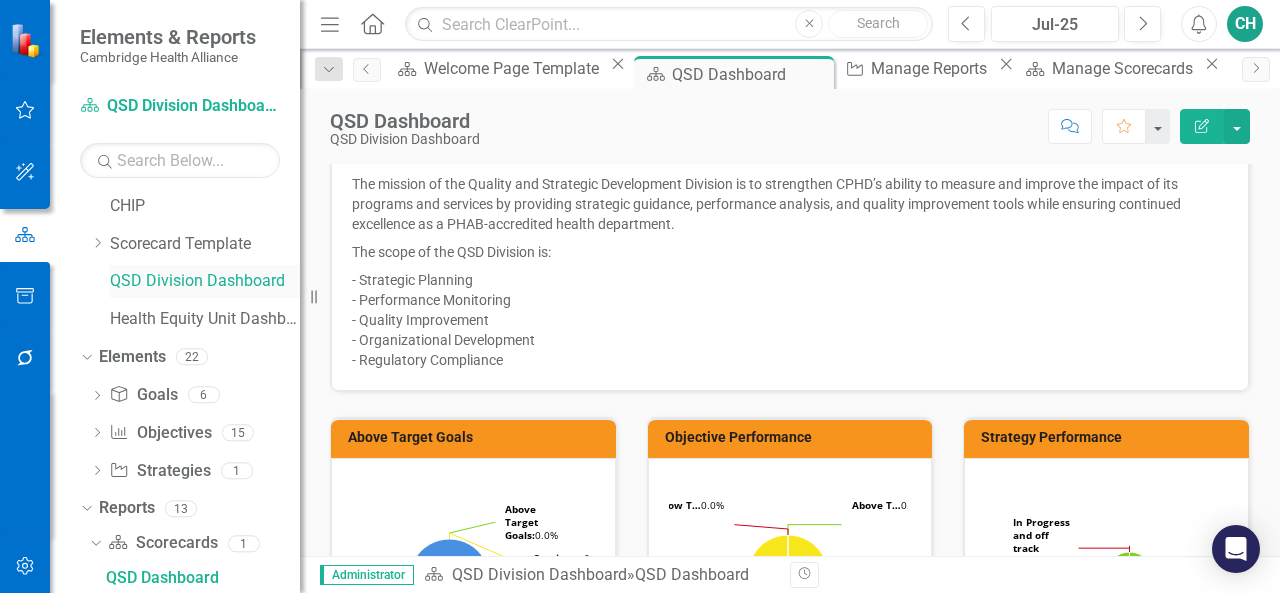 scroll, scrollTop: 514, scrollLeft: 0, axis: vertical 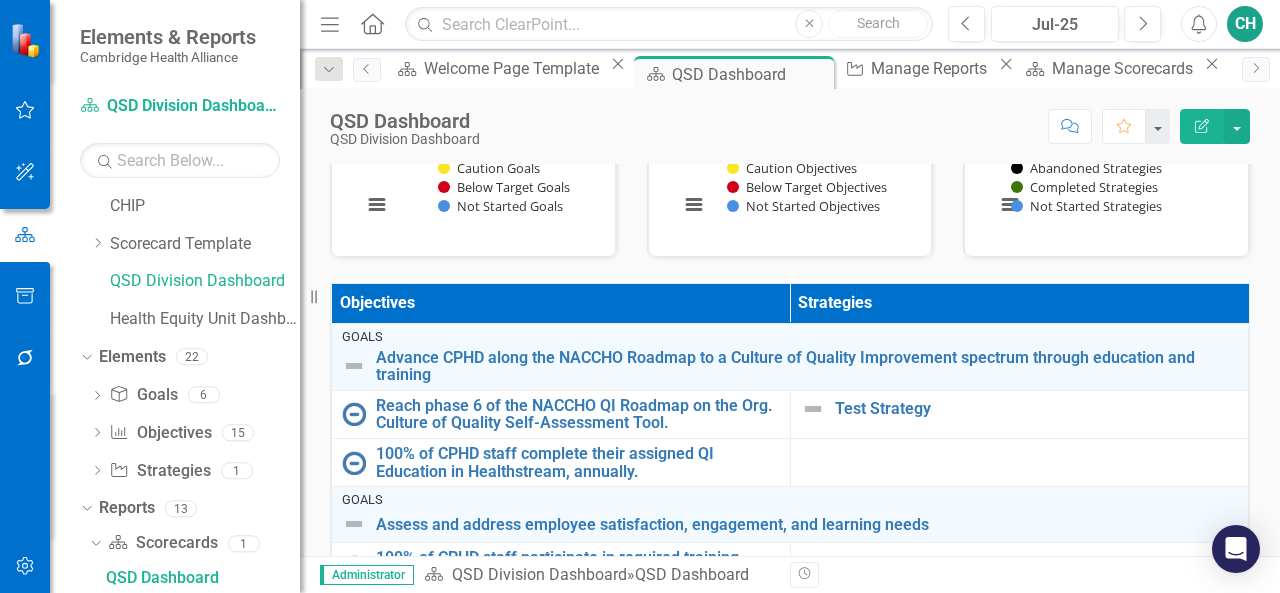 click on "Objectives" at bounding box center (561, 303) 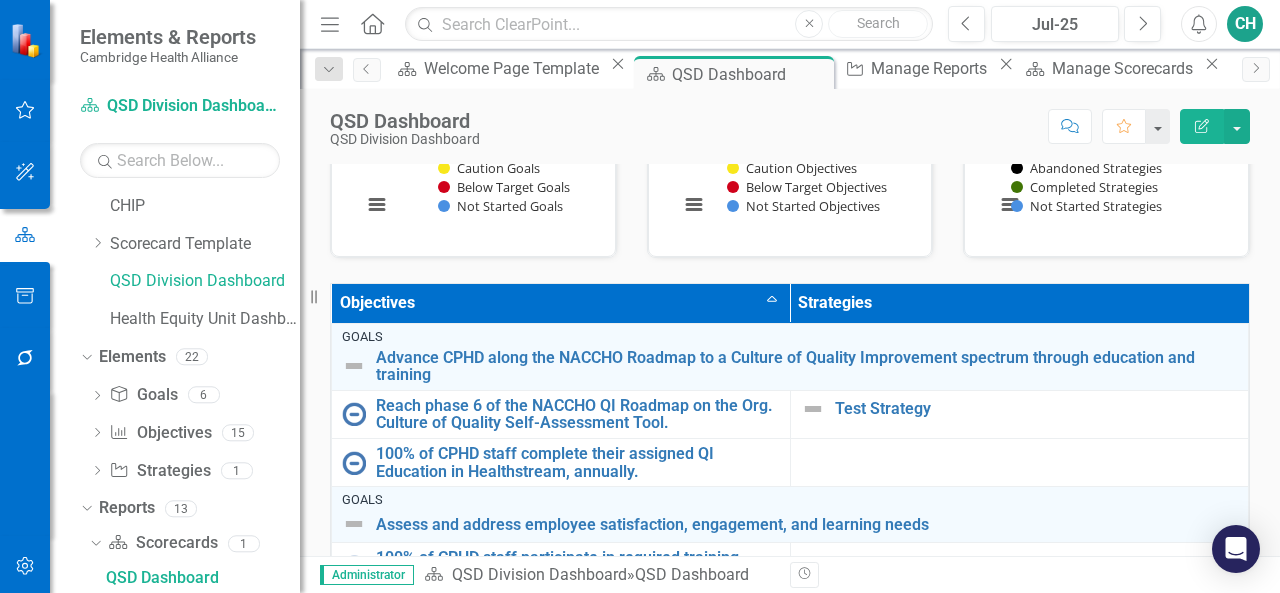 click on "Objectives Sort Ascending" at bounding box center [561, 303] 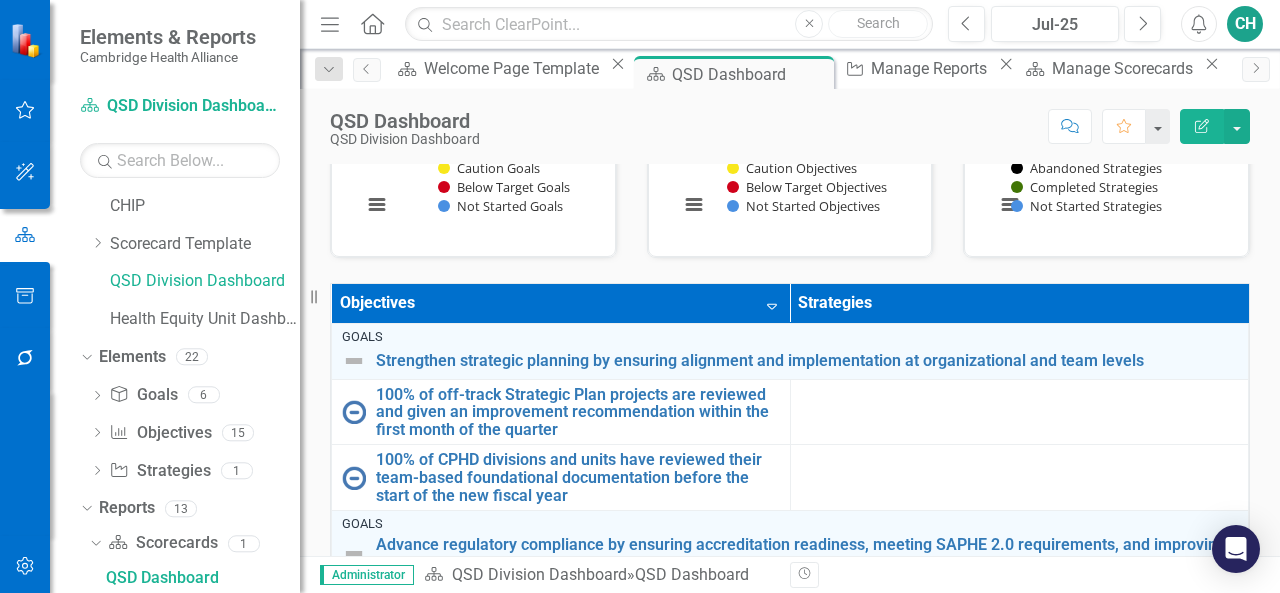 click 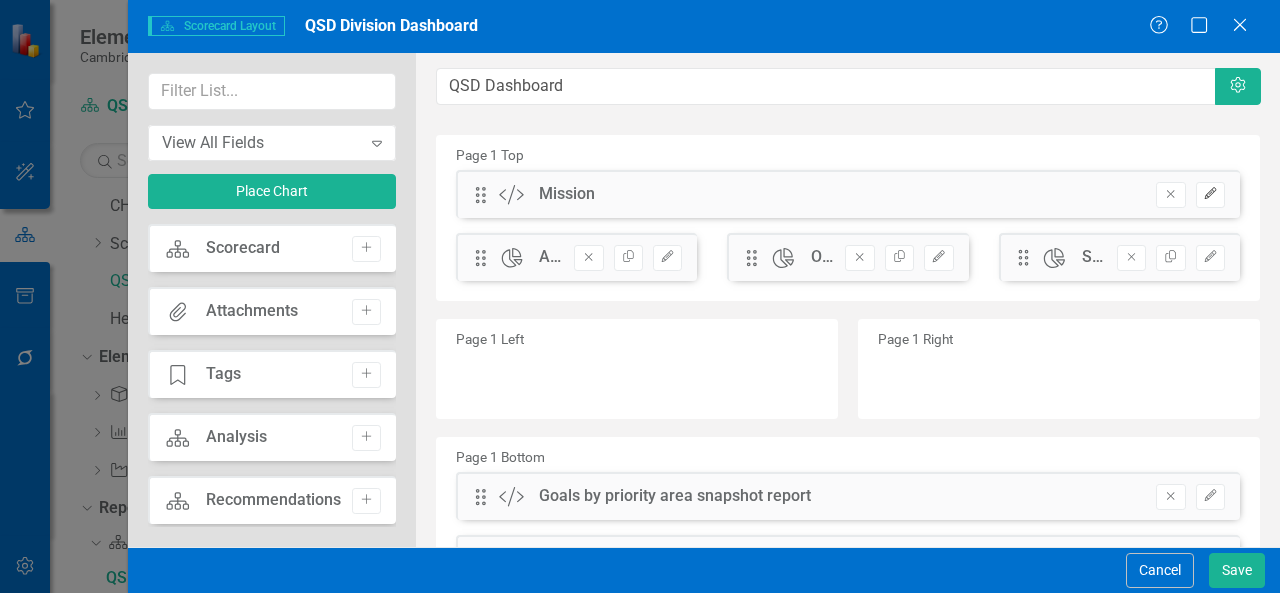 click on "Edit" at bounding box center (1210, 195) 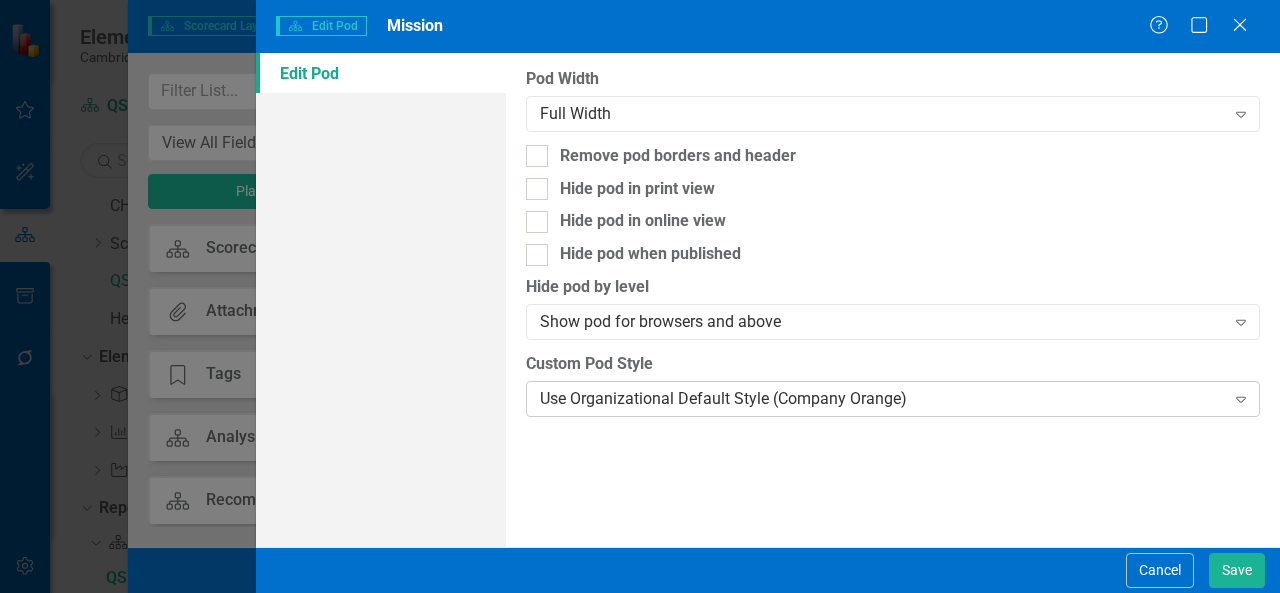 click on "Use Organizational Default Style (Company Orange)" at bounding box center [882, 398] 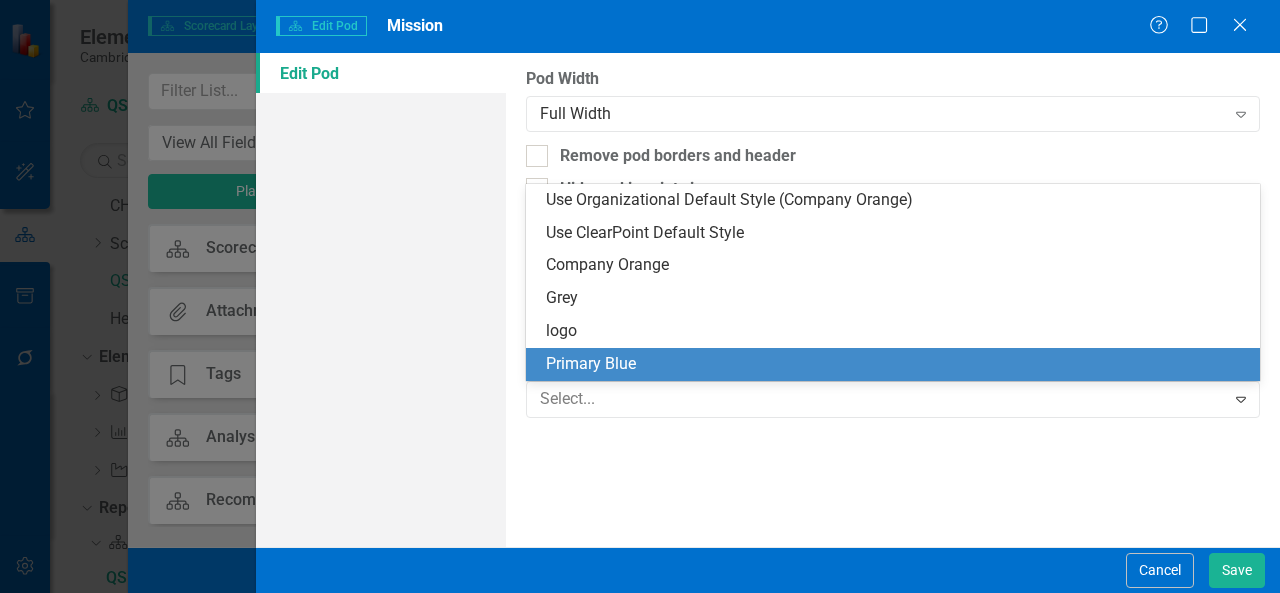 click on "Primary Blue" at bounding box center [897, 364] 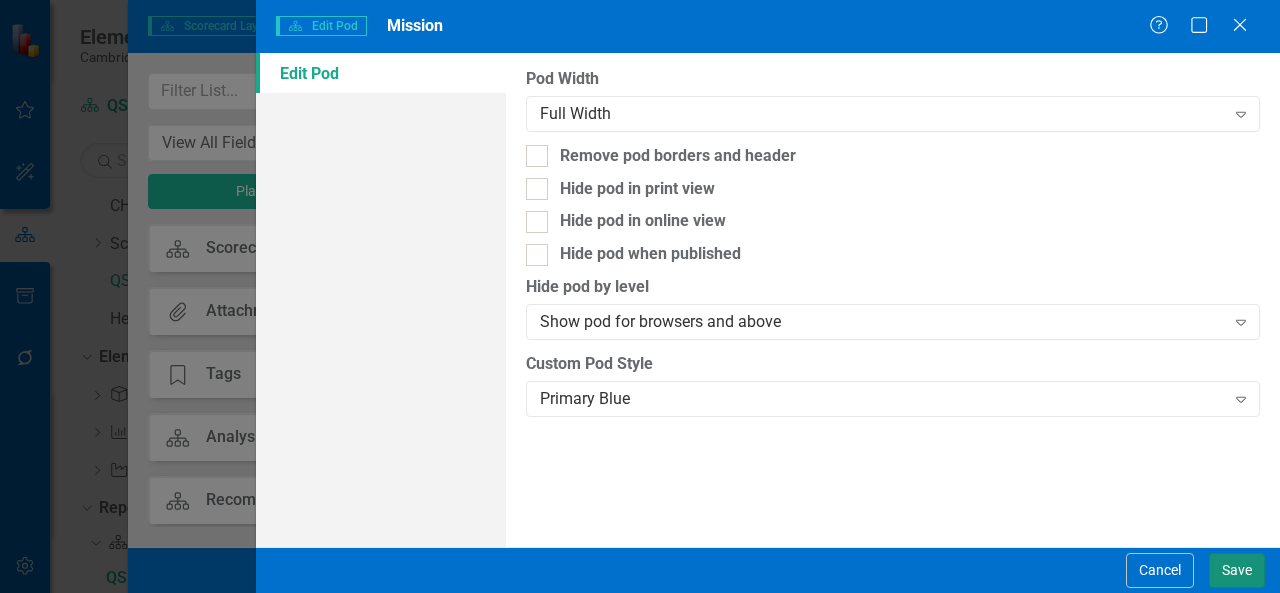 click on "Save" at bounding box center (1237, 570) 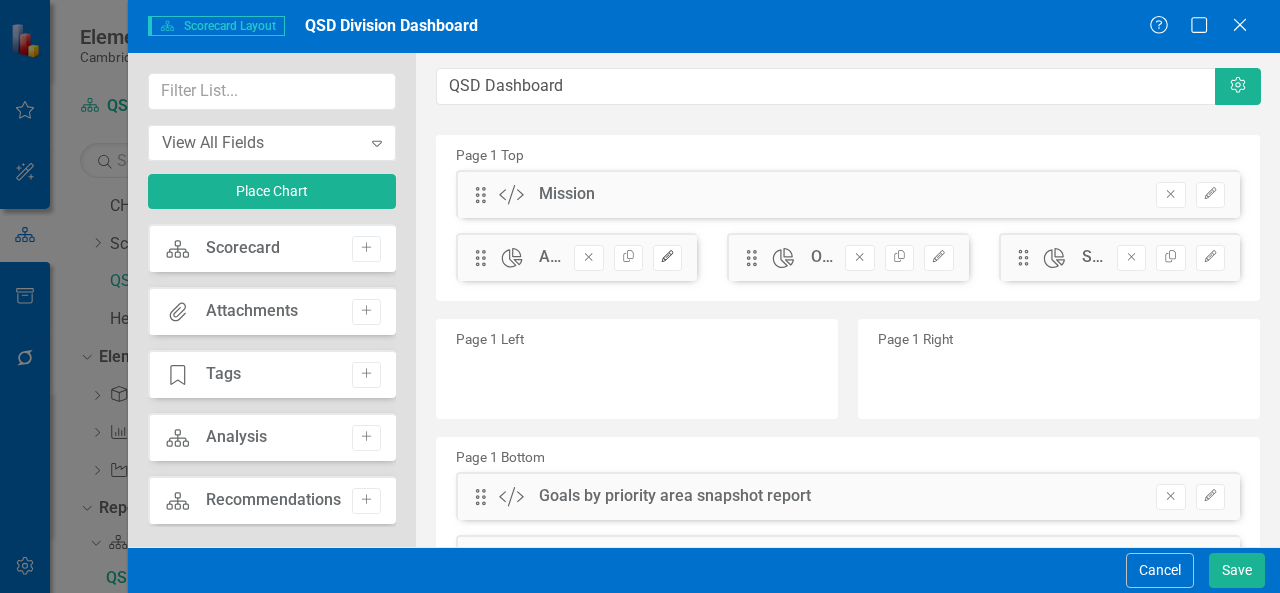 click on "Edit" 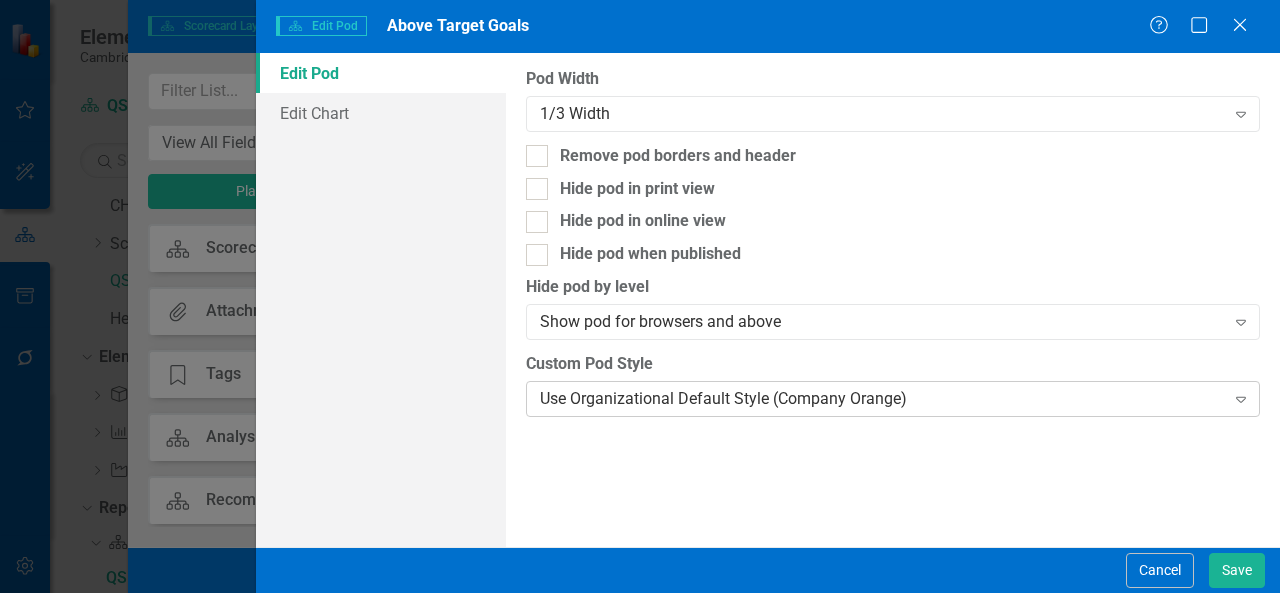 click on "Use Organizational Default Style (Company Orange)" at bounding box center [882, 398] 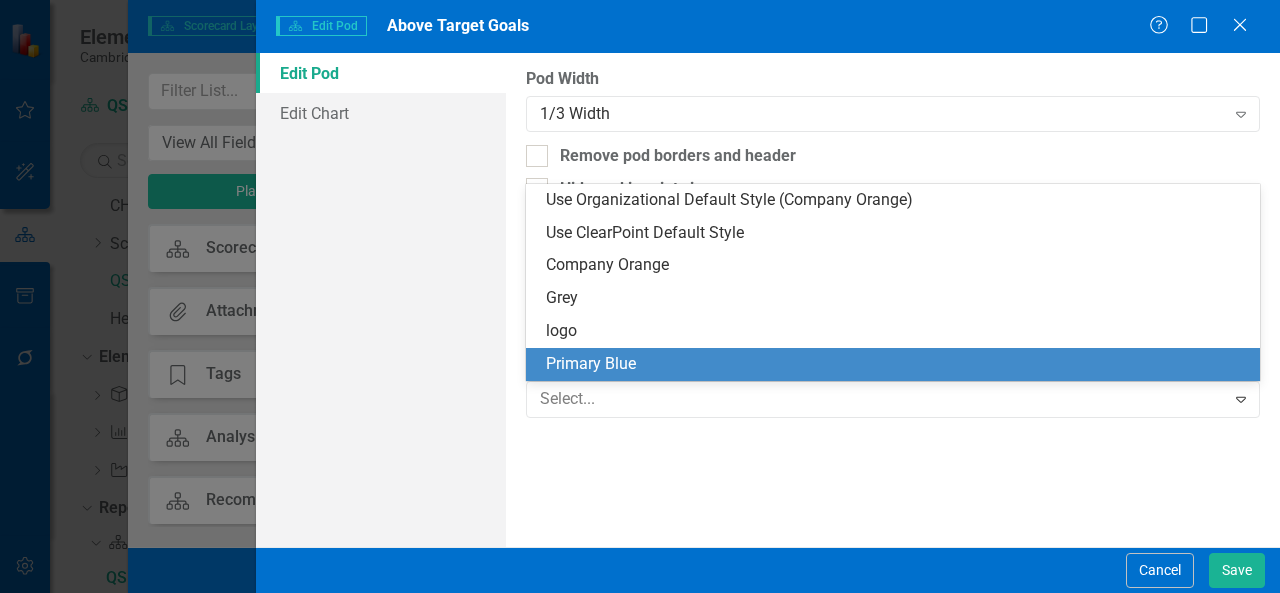 click on "Primary Blue" at bounding box center [897, 364] 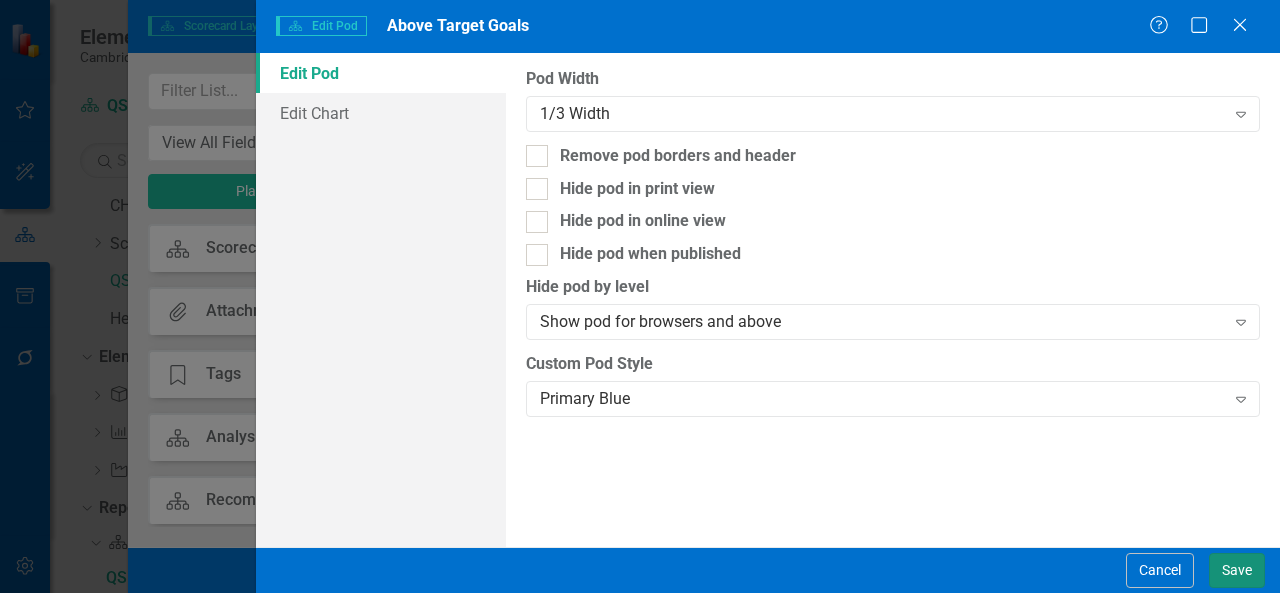 click on "Save" at bounding box center [1237, 570] 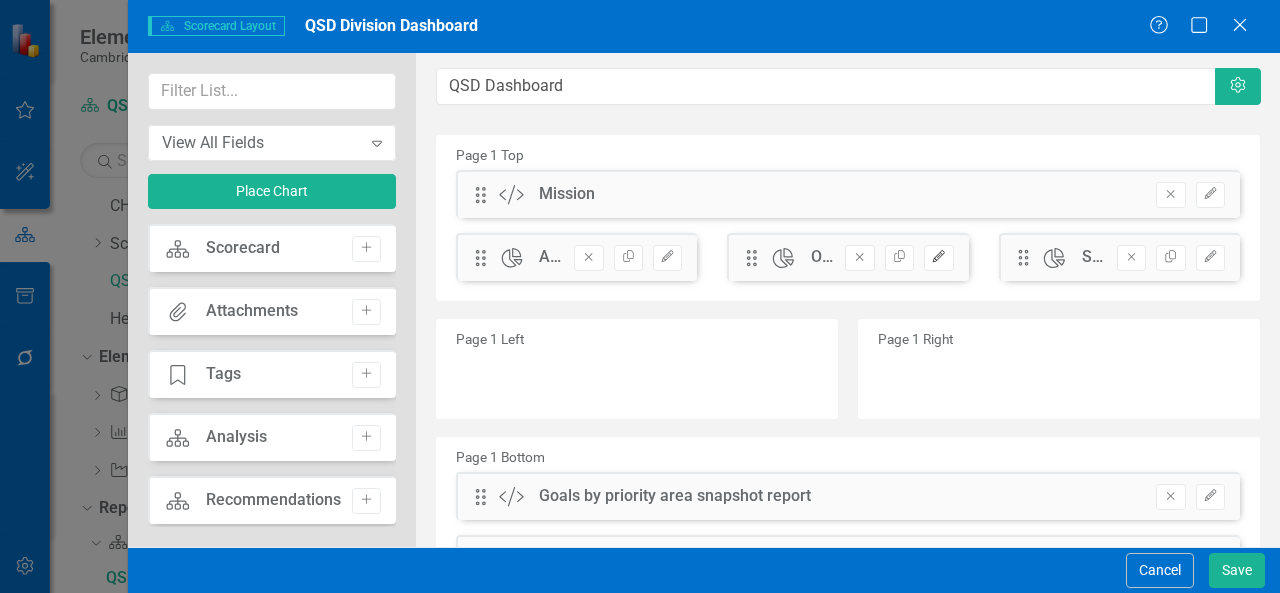 click on "Edit" 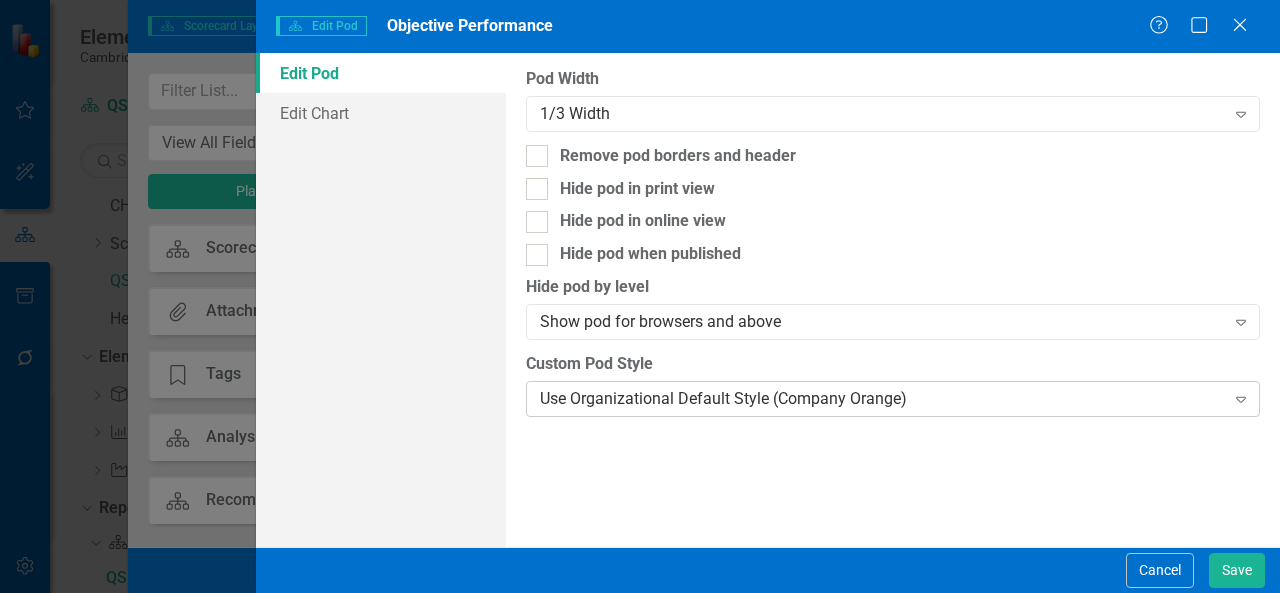 click on "Use Organizational Default Style (Company Orange)" at bounding box center [882, 398] 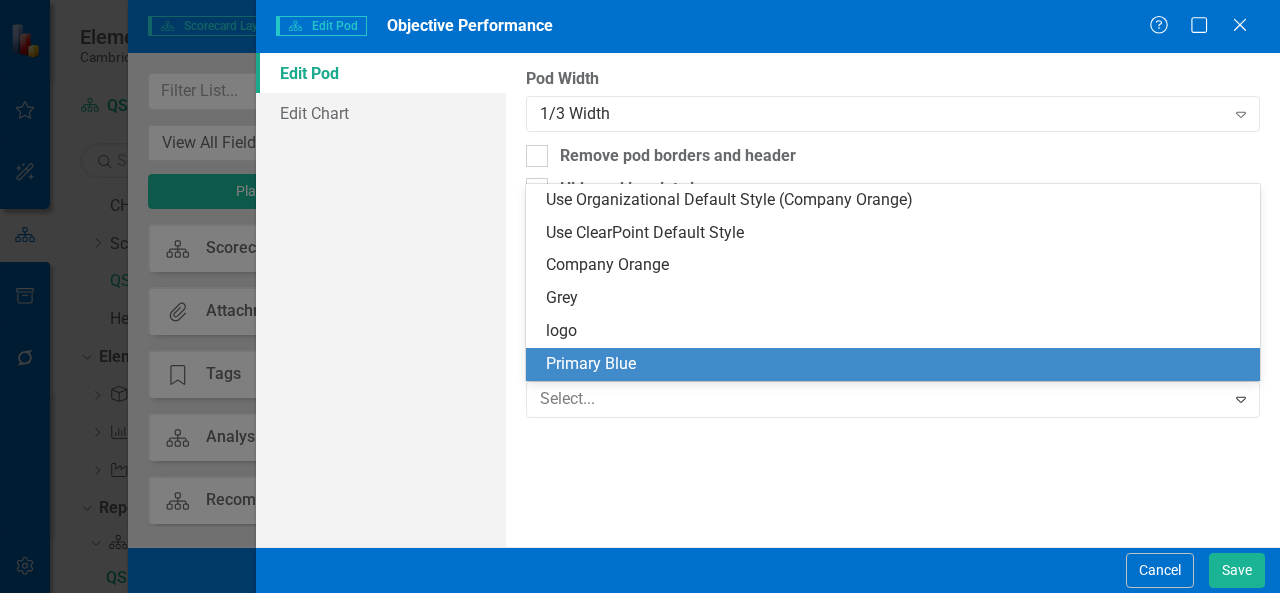 click on "Primary Blue" at bounding box center [897, 364] 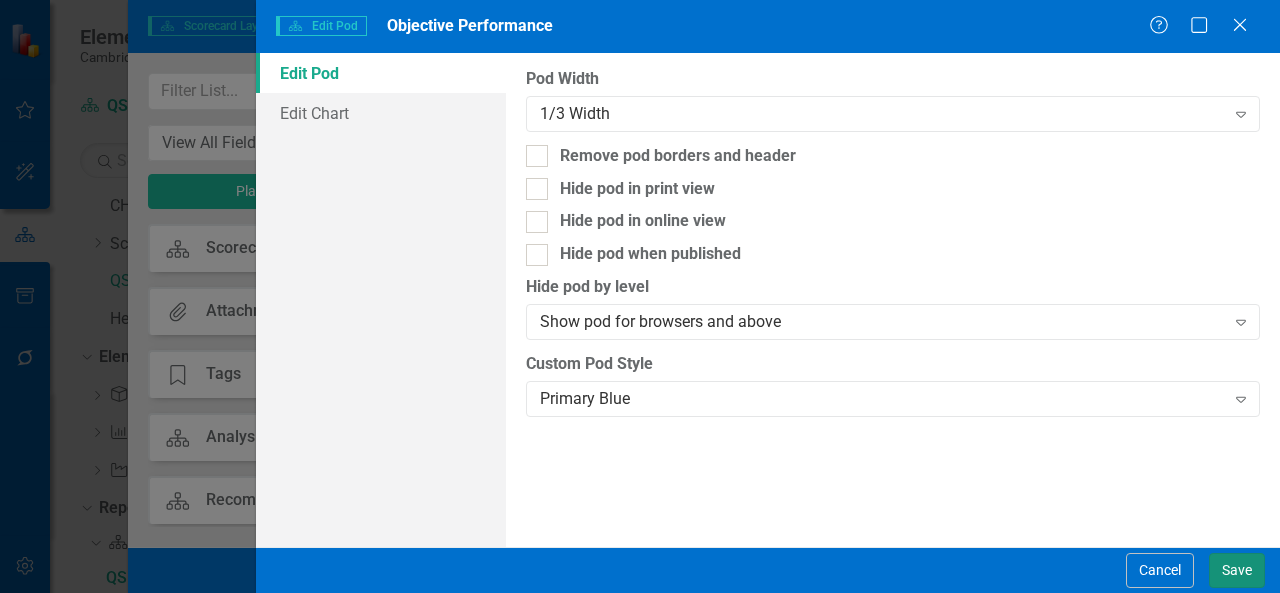 click on "Save" at bounding box center [1237, 570] 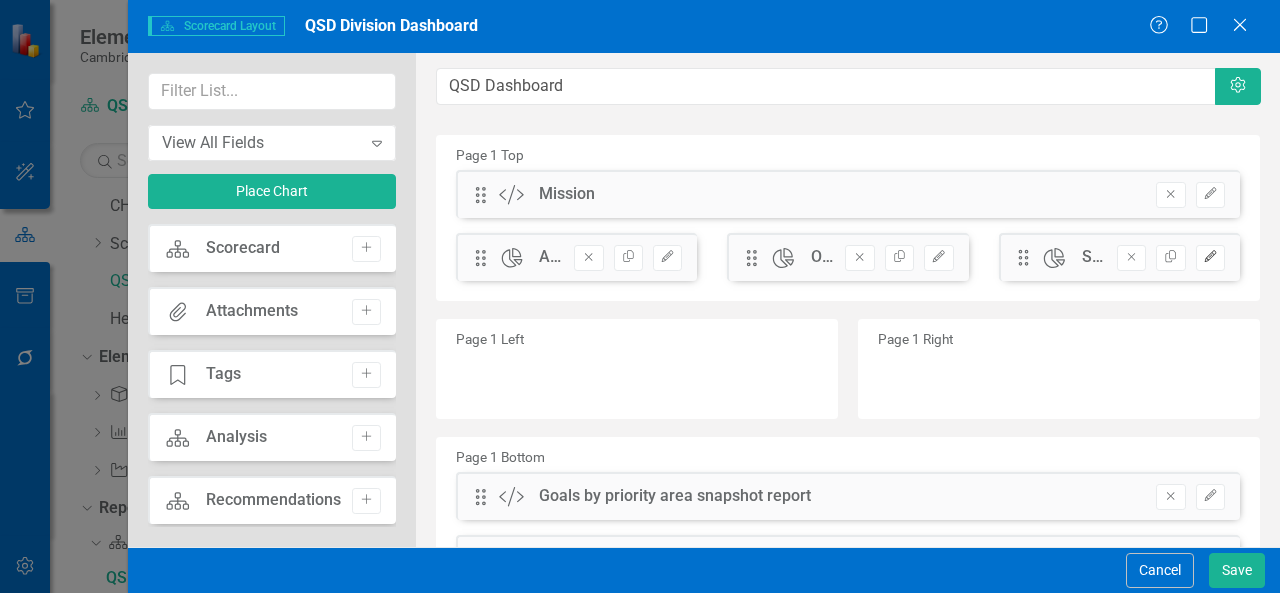 click on "Edit" at bounding box center [1210, 258] 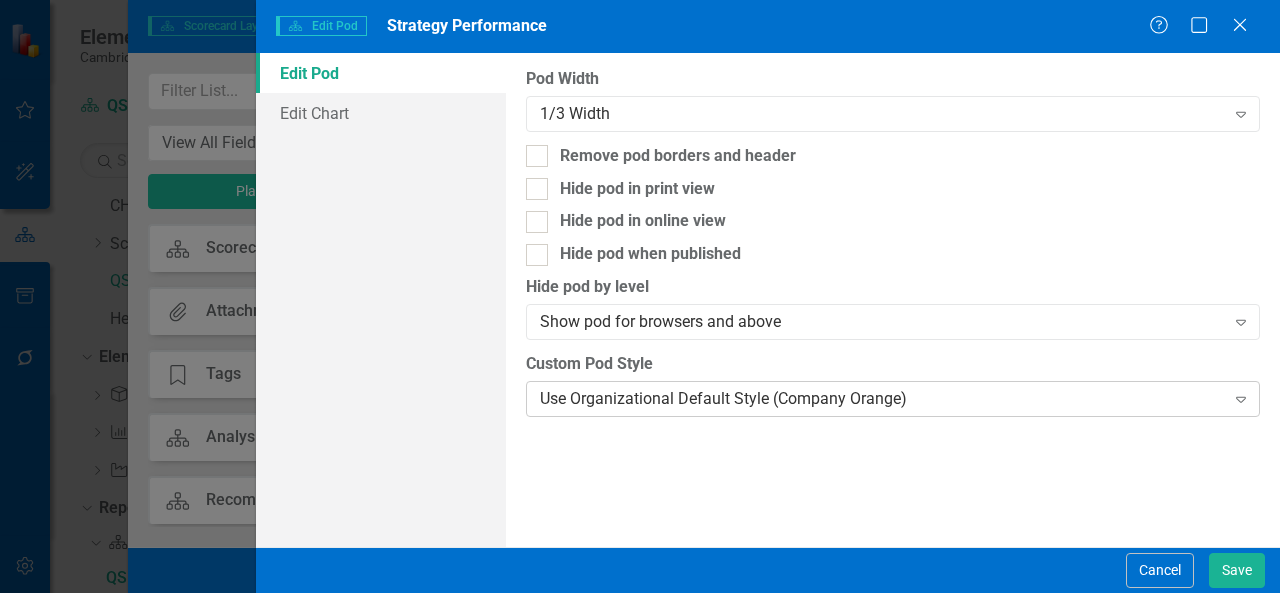 click on "Use Organizational Default Style (Company Orange)" at bounding box center (882, 398) 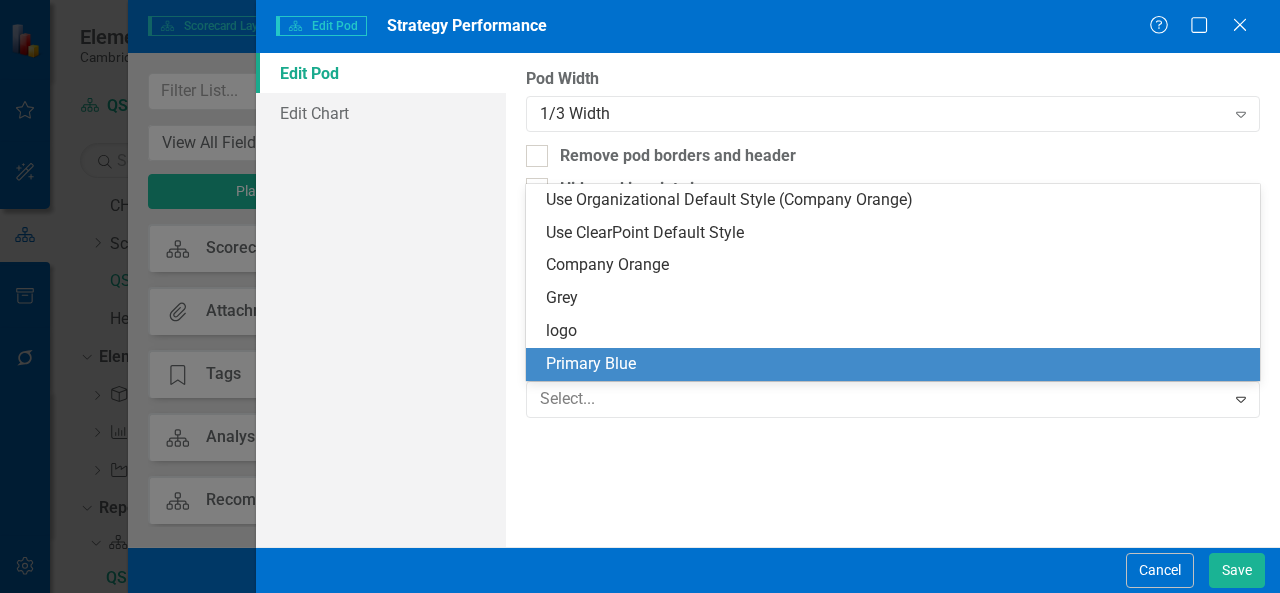 click on "Primary Blue" at bounding box center [897, 364] 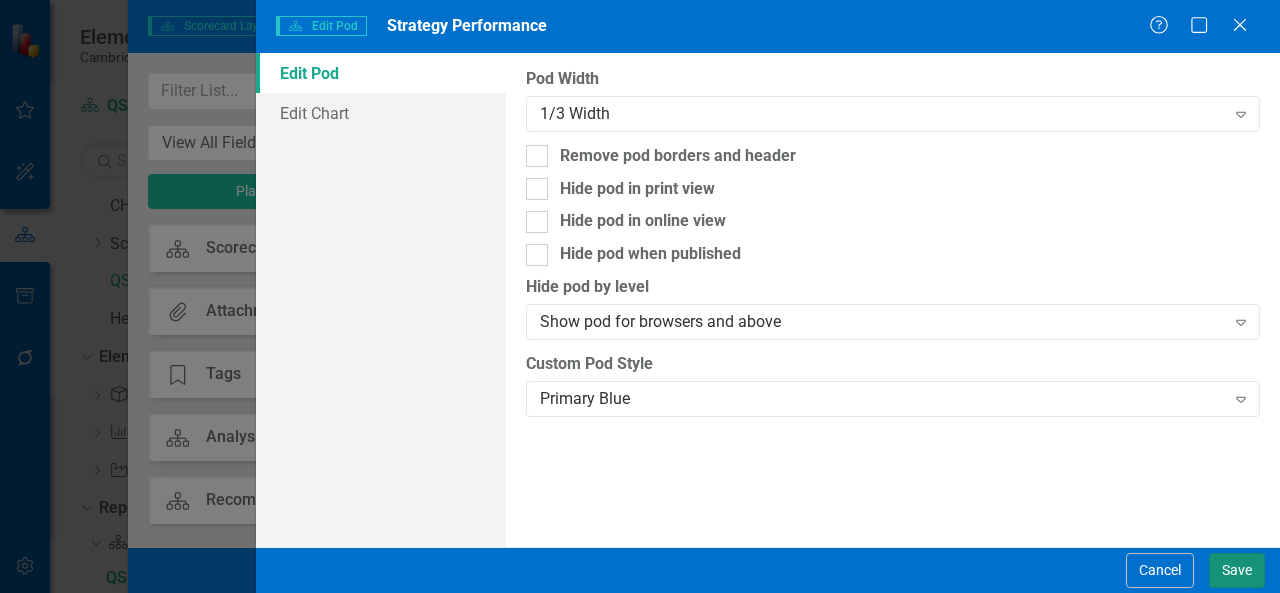 click on "Save" at bounding box center (1237, 570) 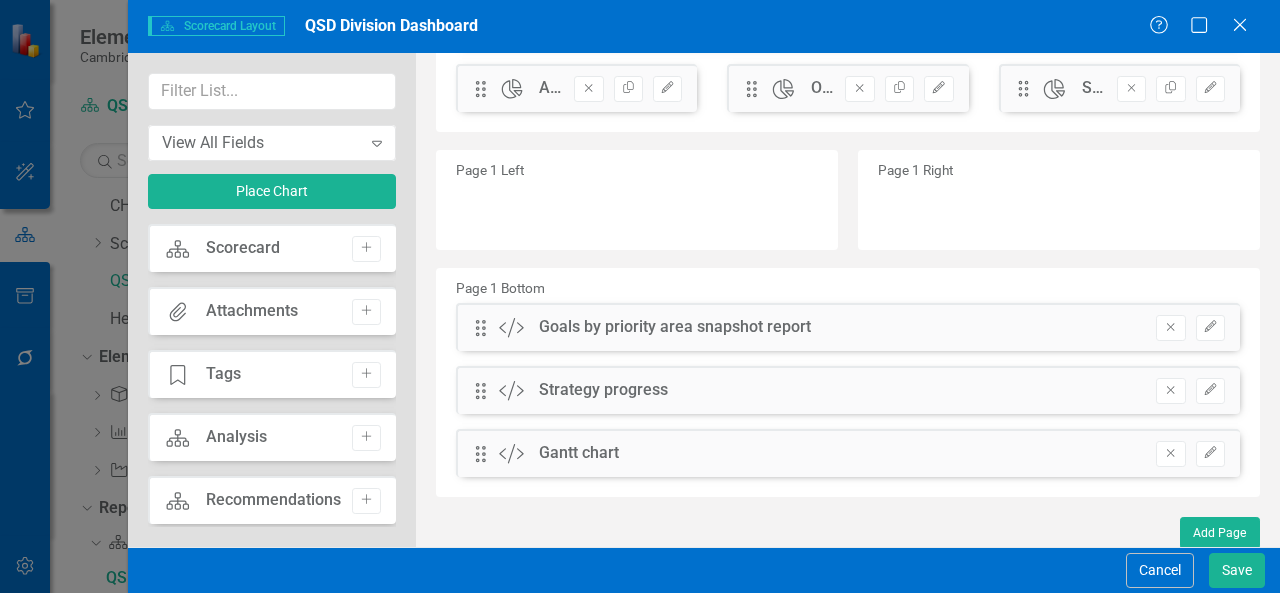 scroll, scrollTop: 172, scrollLeft: 0, axis: vertical 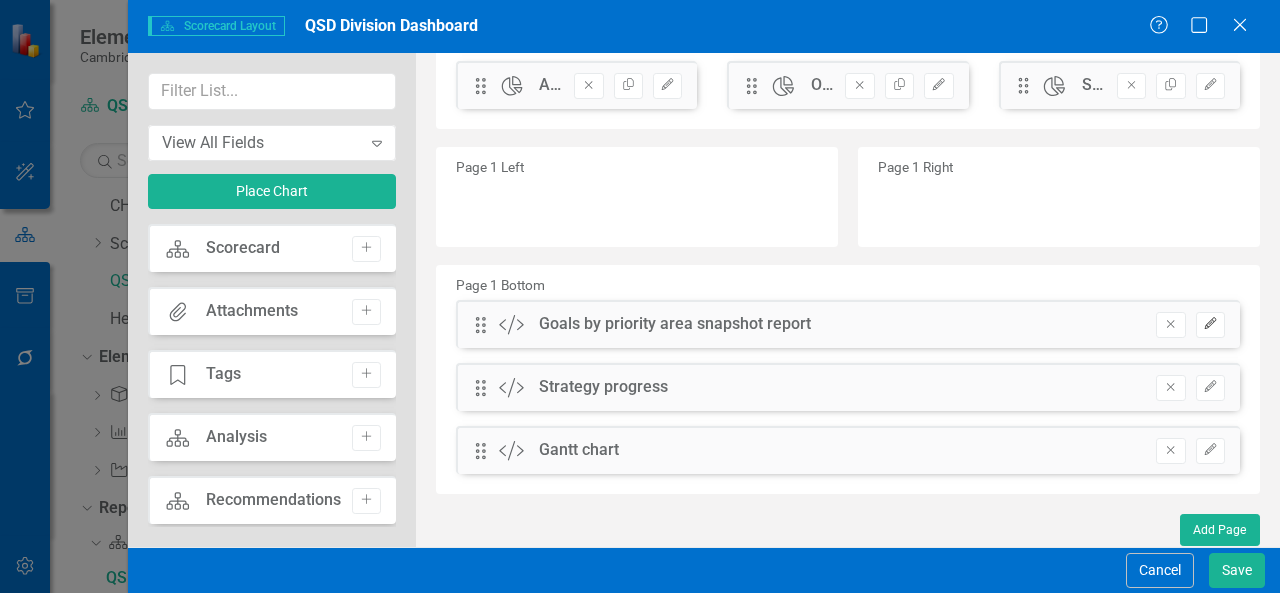 click on "Edit" 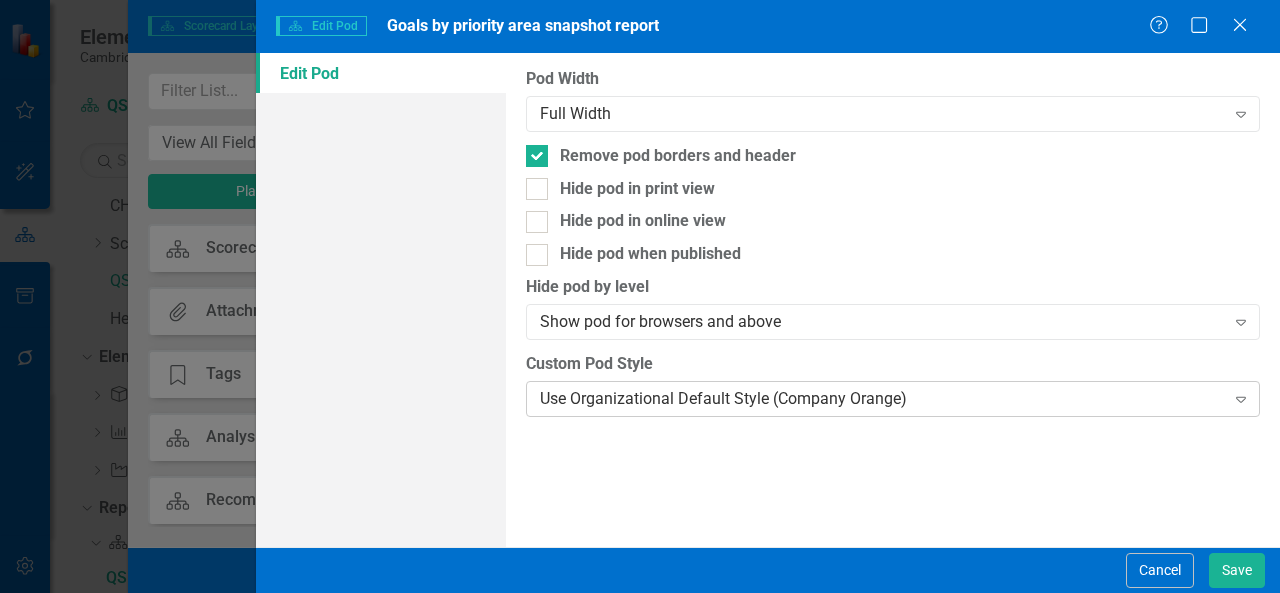 click on "Use Organizational Default Style (Company Orange) Expand" at bounding box center (893, 399) 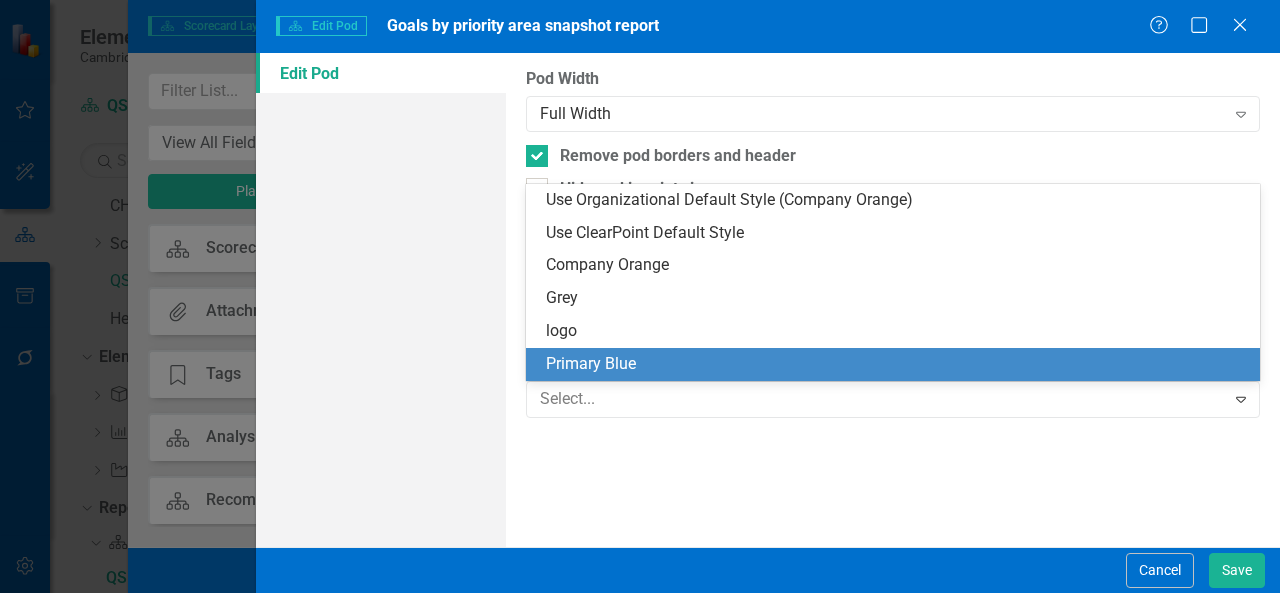 click on "Primary Blue" at bounding box center [897, 364] 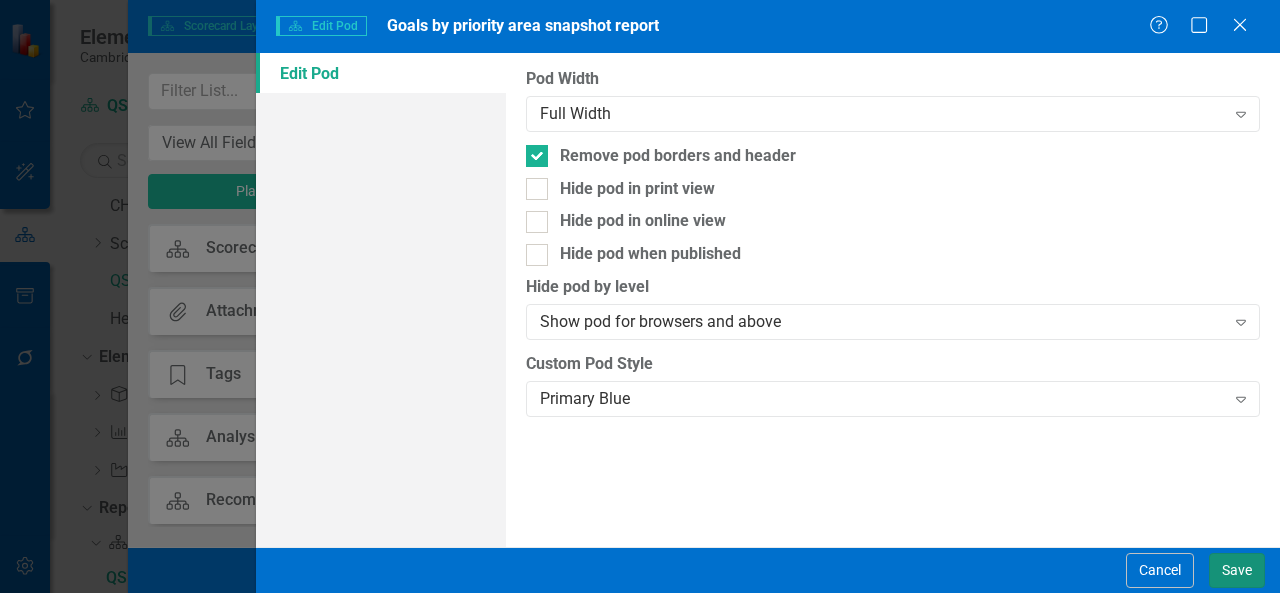 click on "Save" at bounding box center (1237, 570) 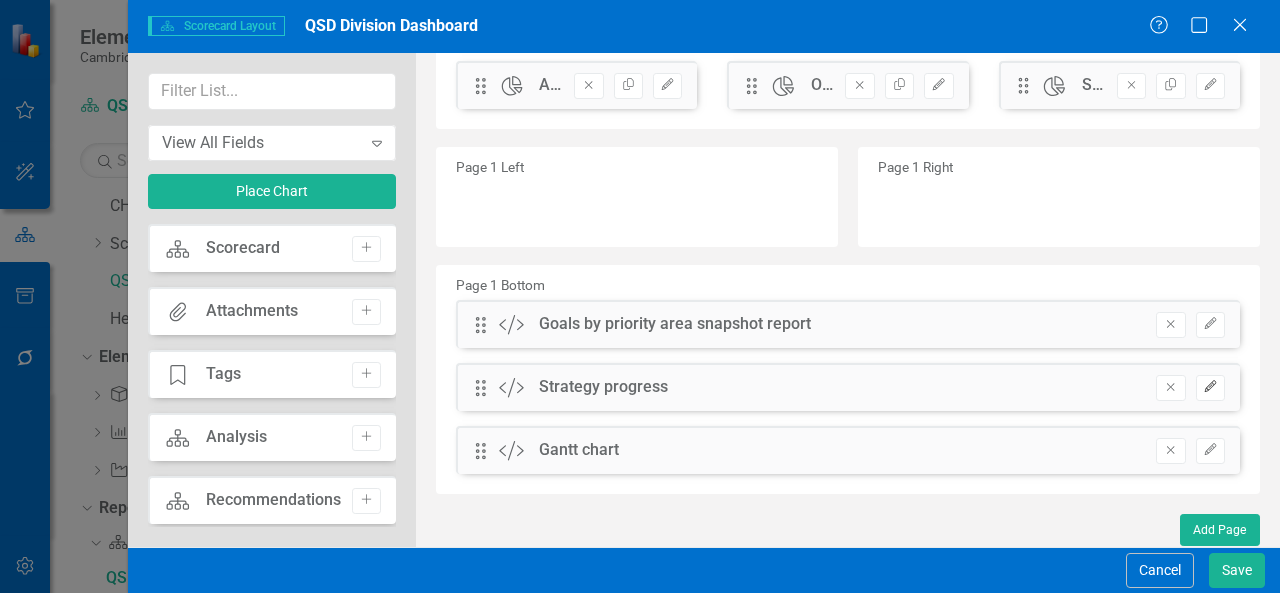 click 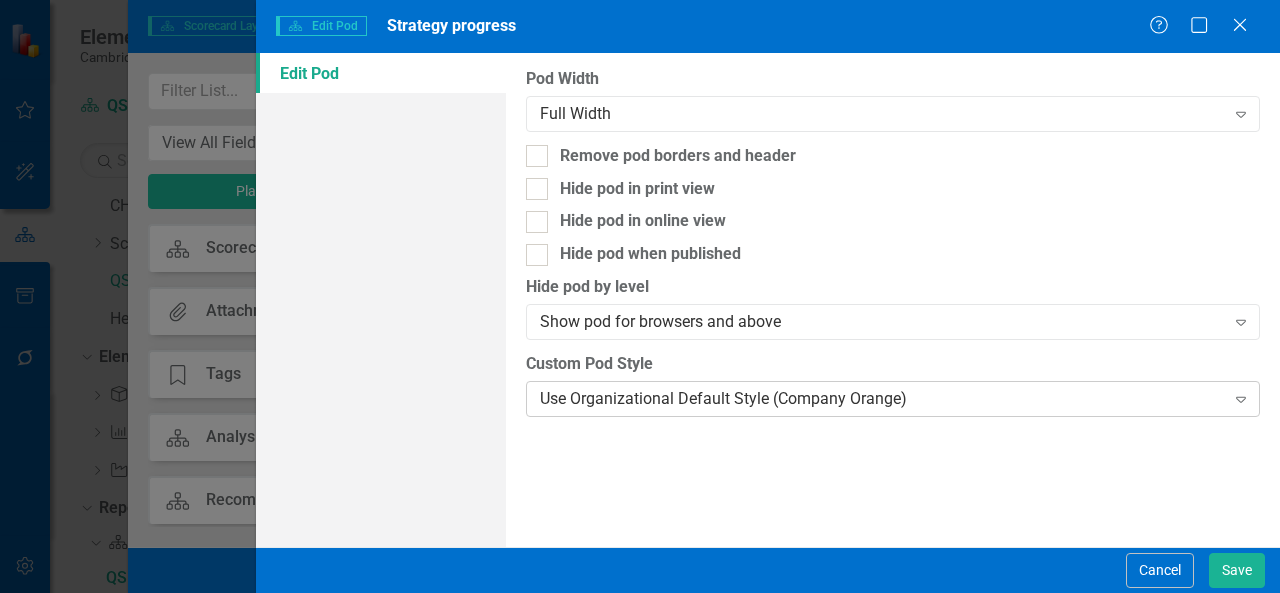 click on "Use Organizational Default Style (Company Orange)" at bounding box center [882, 398] 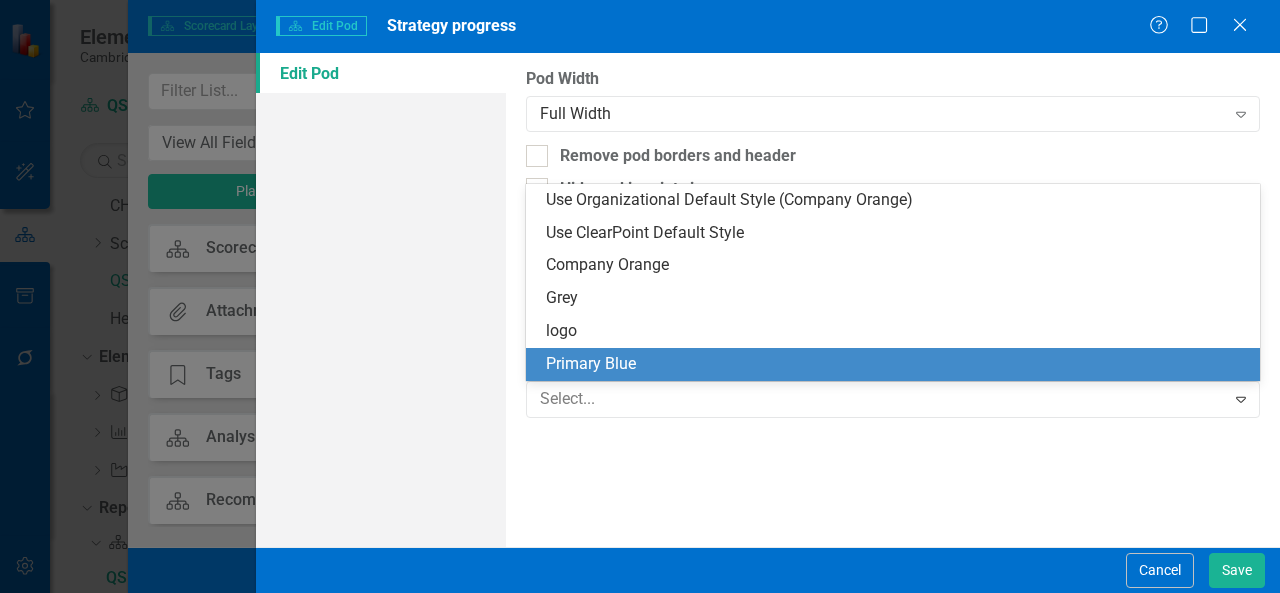 click on "Primary Blue" at bounding box center (897, 364) 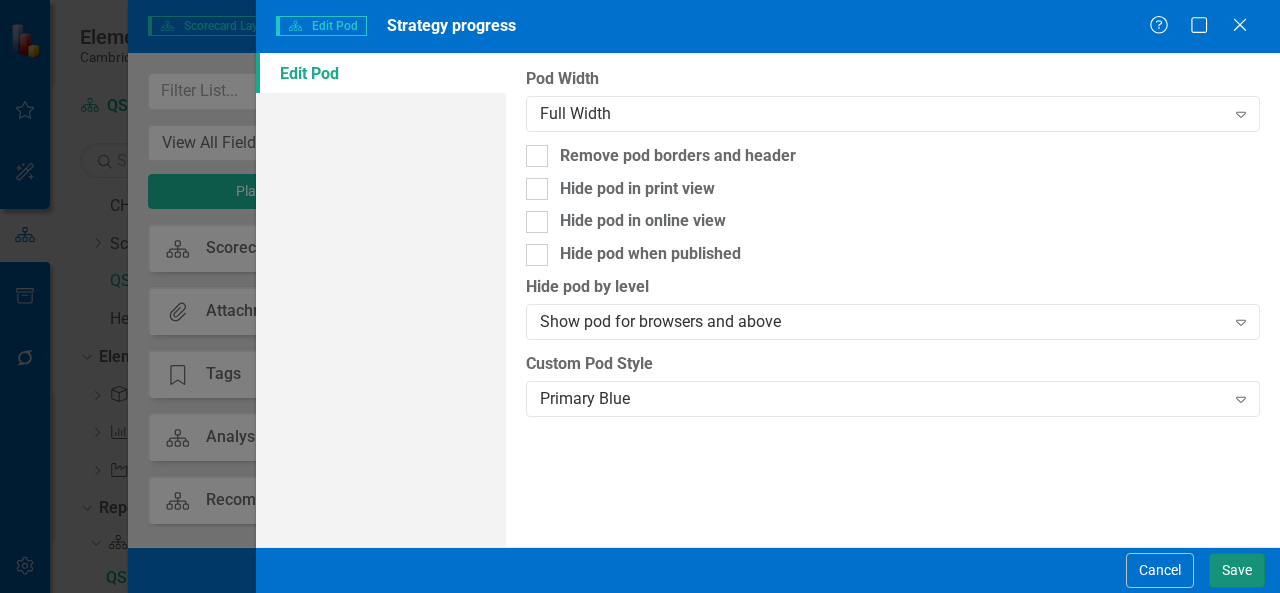 click on "Save" at bounding box center (1237, 570) 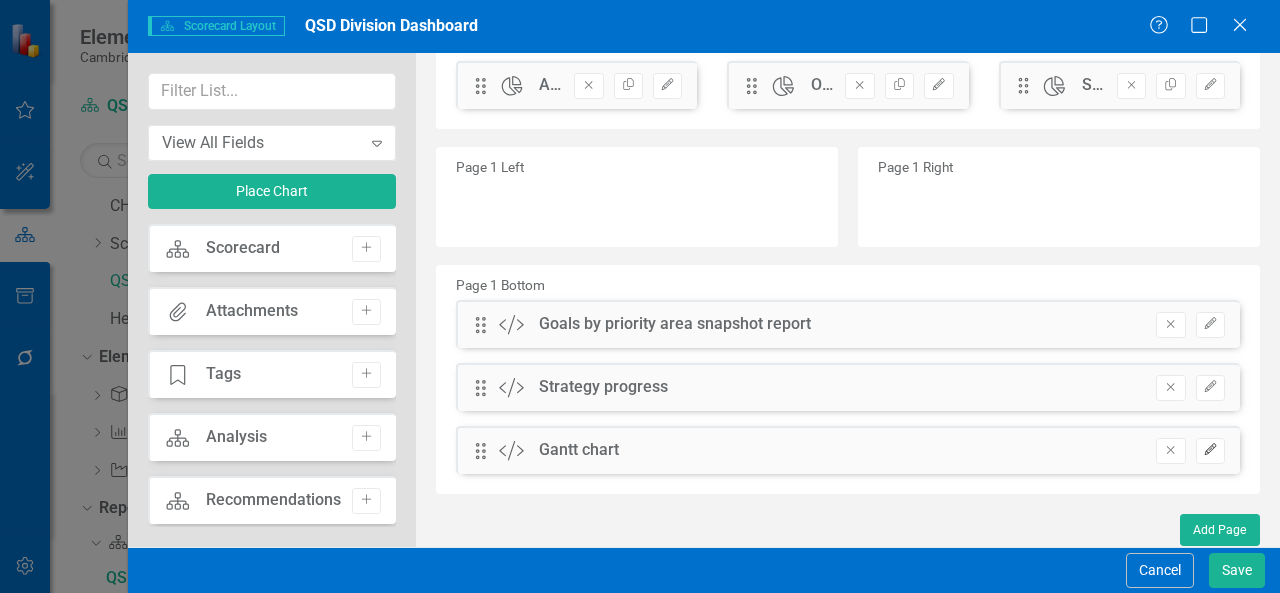 click on "Edit" at bounding box center (1210, 451) 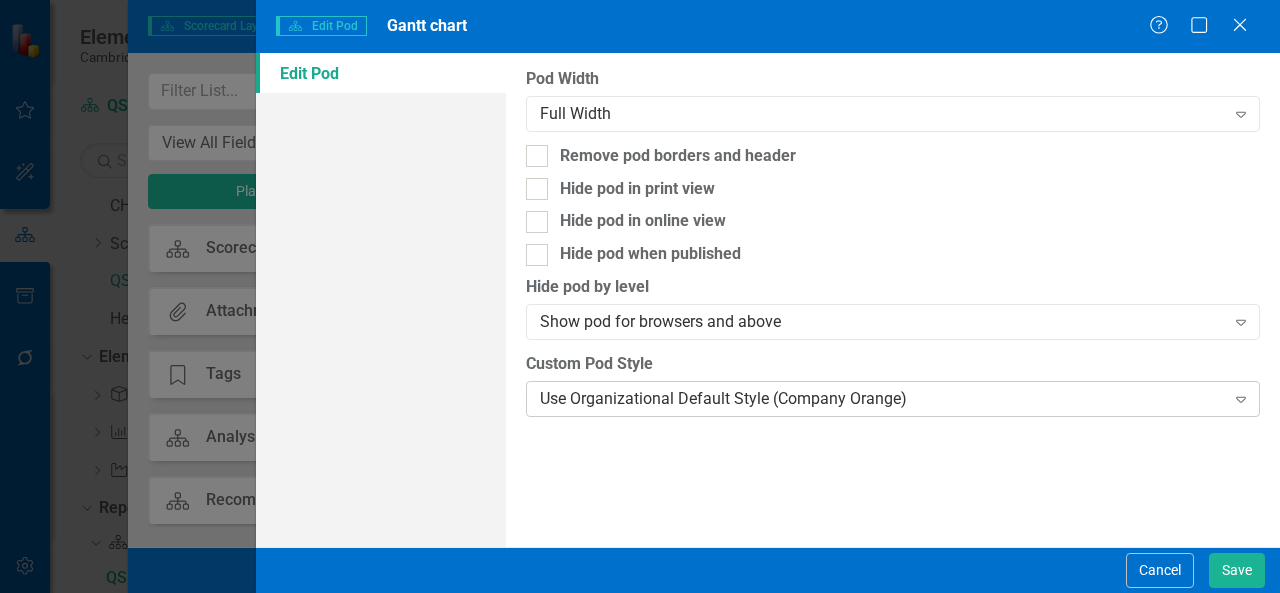 click on "Use Organizational Default Style (Company Orange) Expand" at bounding box center (893, 399) 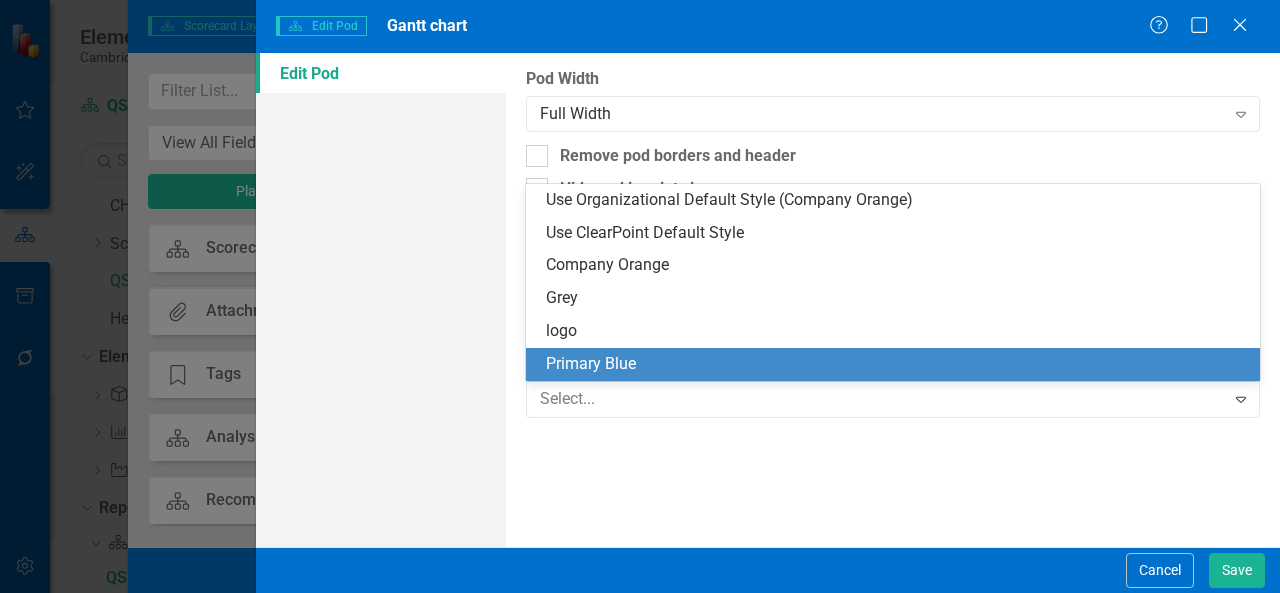 click on "Primary Blue" at bounding box center (897, 364) 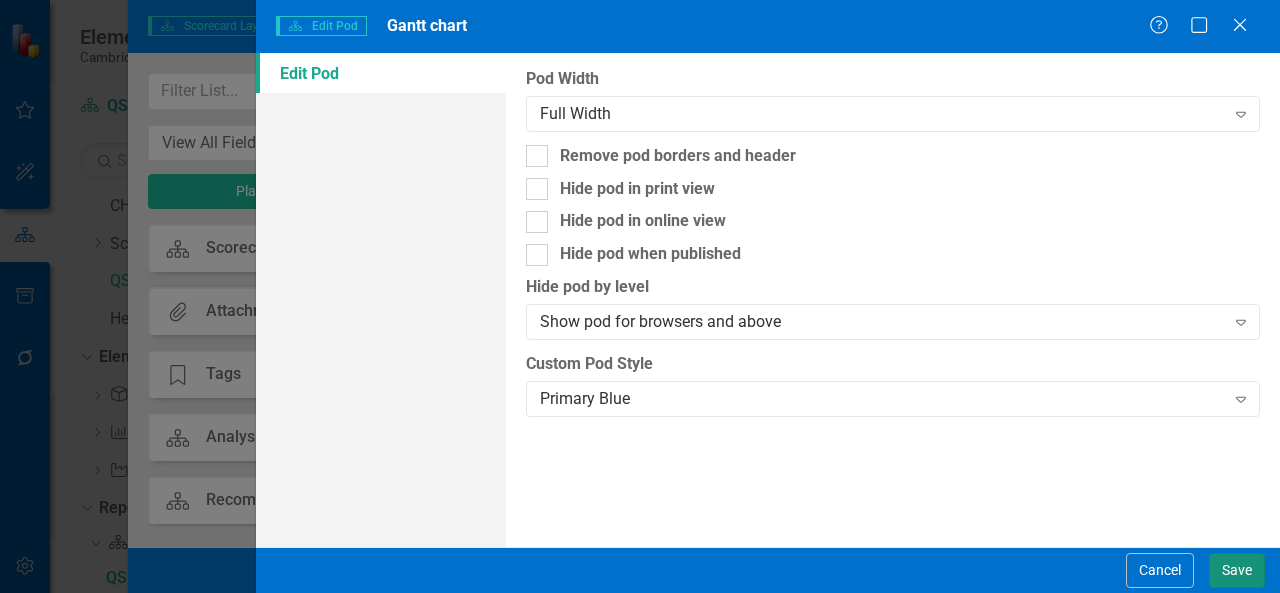 click on "Save" at bounding box center [1237, 570] 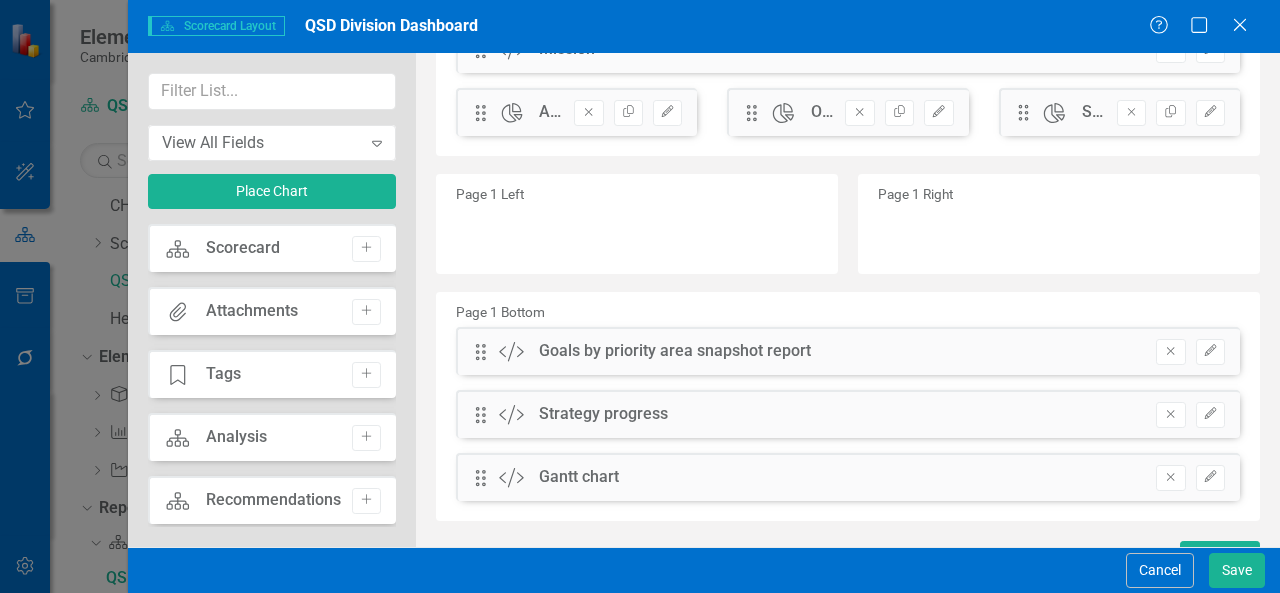 scroll, scrollTop: 174, scrollLeft: 0, axis: vertical 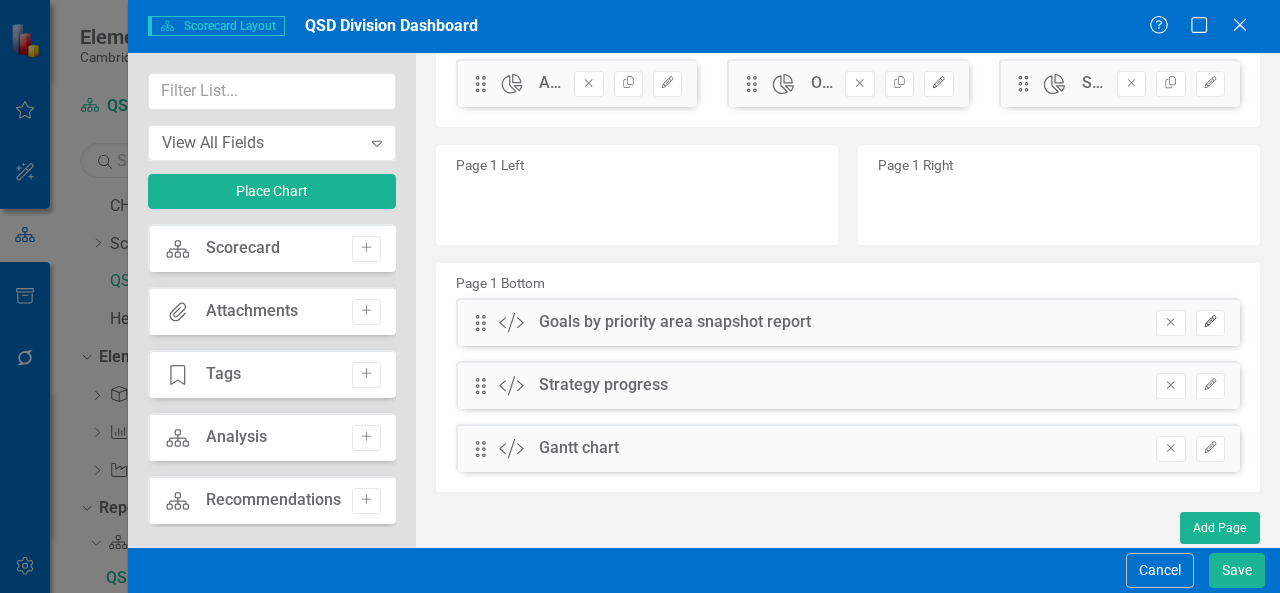 click on "Edit" at bounding box center [1210, 323] 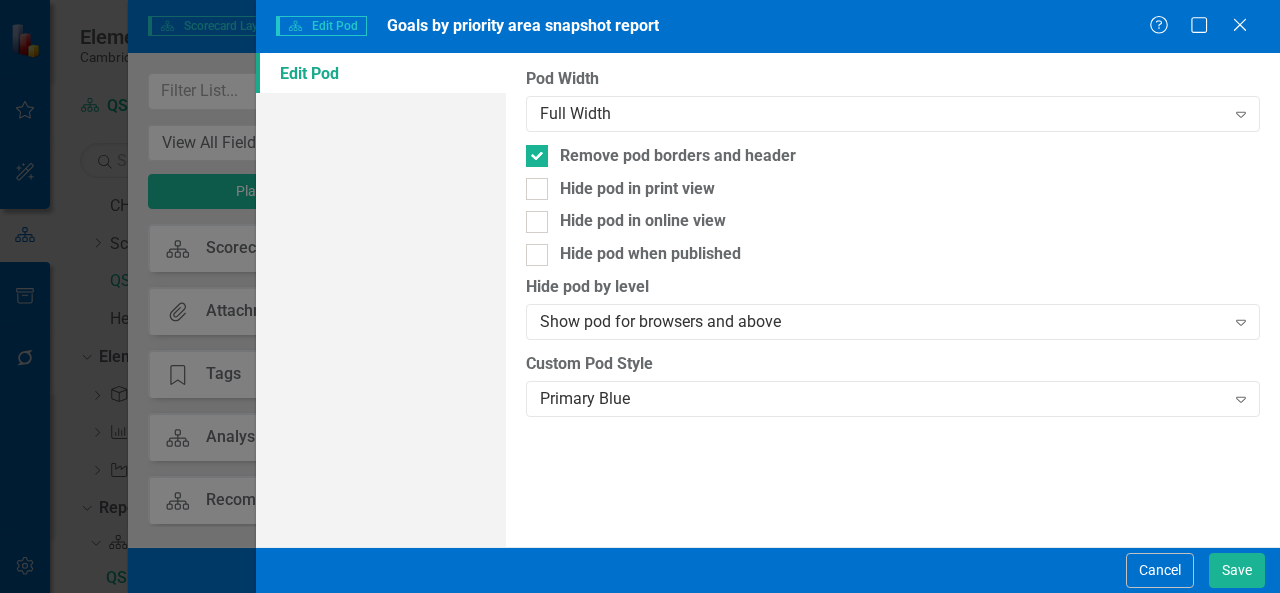 click on "Show pod for browsers and above Expand" at bounding box center (893, 322) 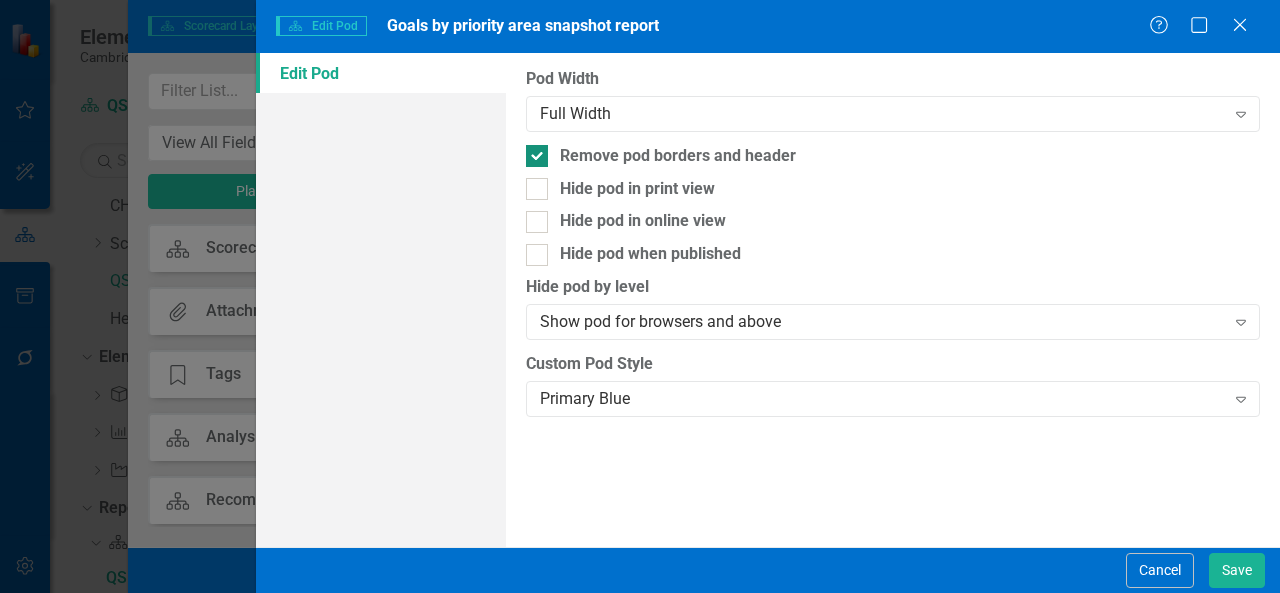 click on "Remove pod borders and header" at bounding box center [678, 156] 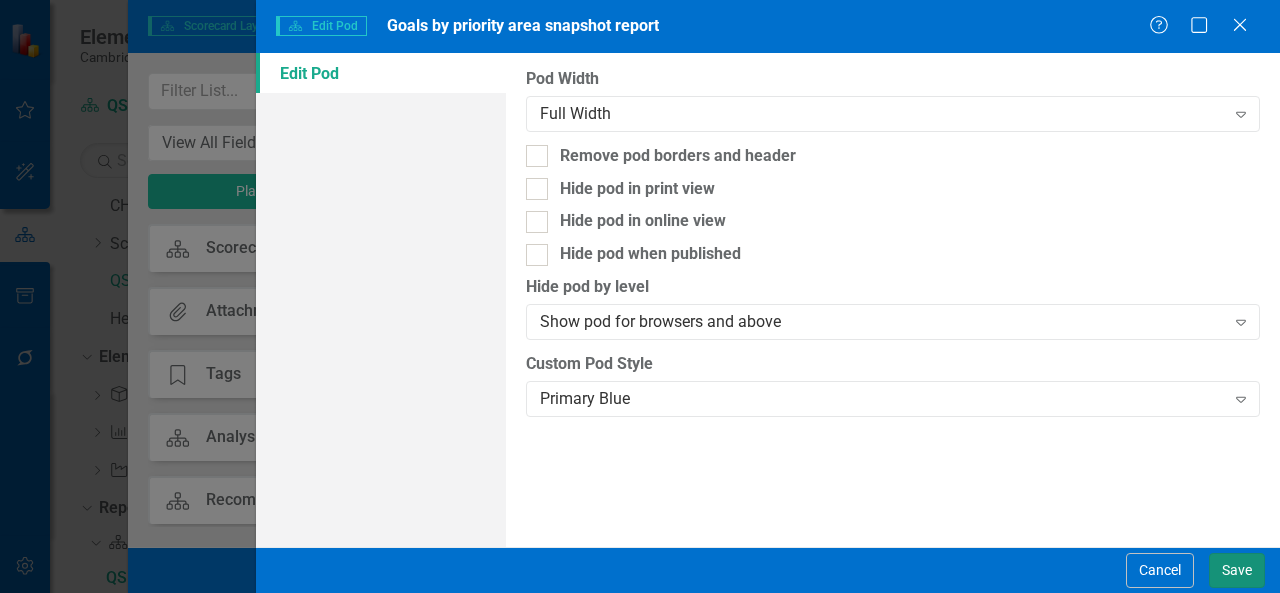 click on "Save" at bounding box center (1237, 570) 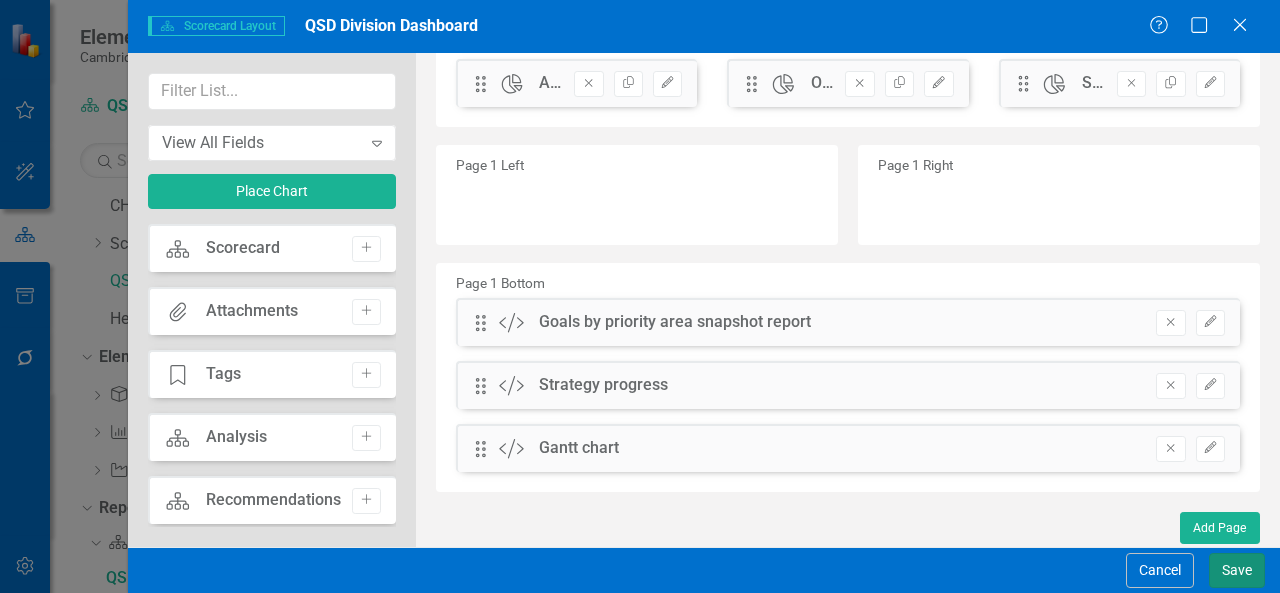 click on "Save" at bounding box center [1237, 570] 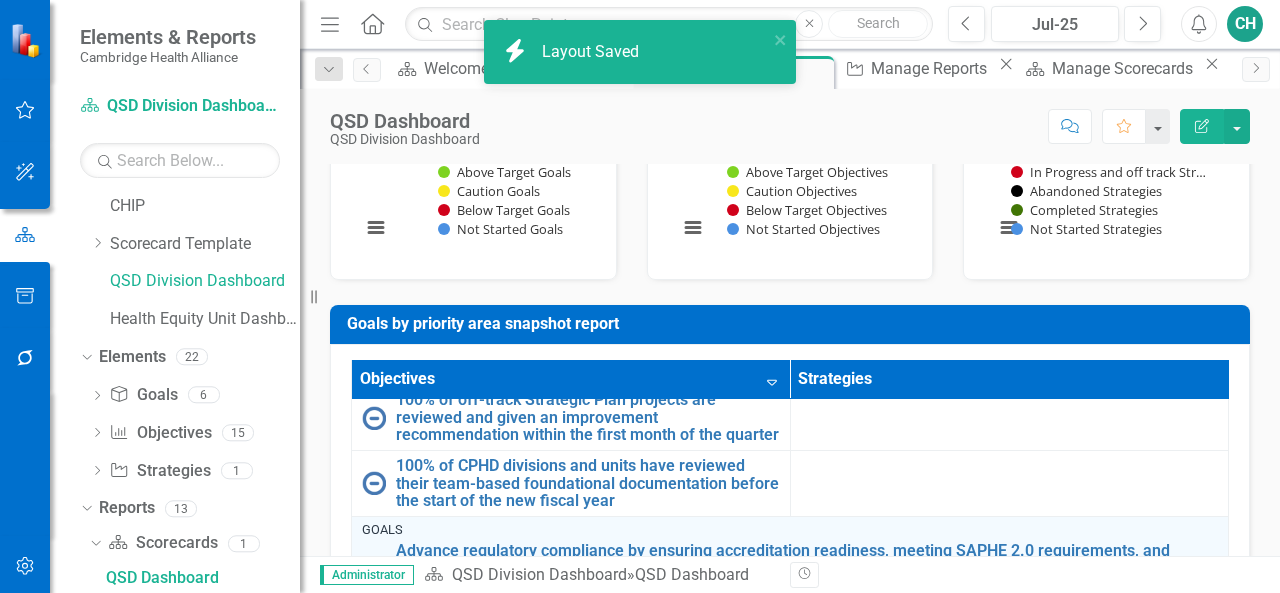 scroll, scrollTop: 68, scrollLeft: 0, axis: vertical 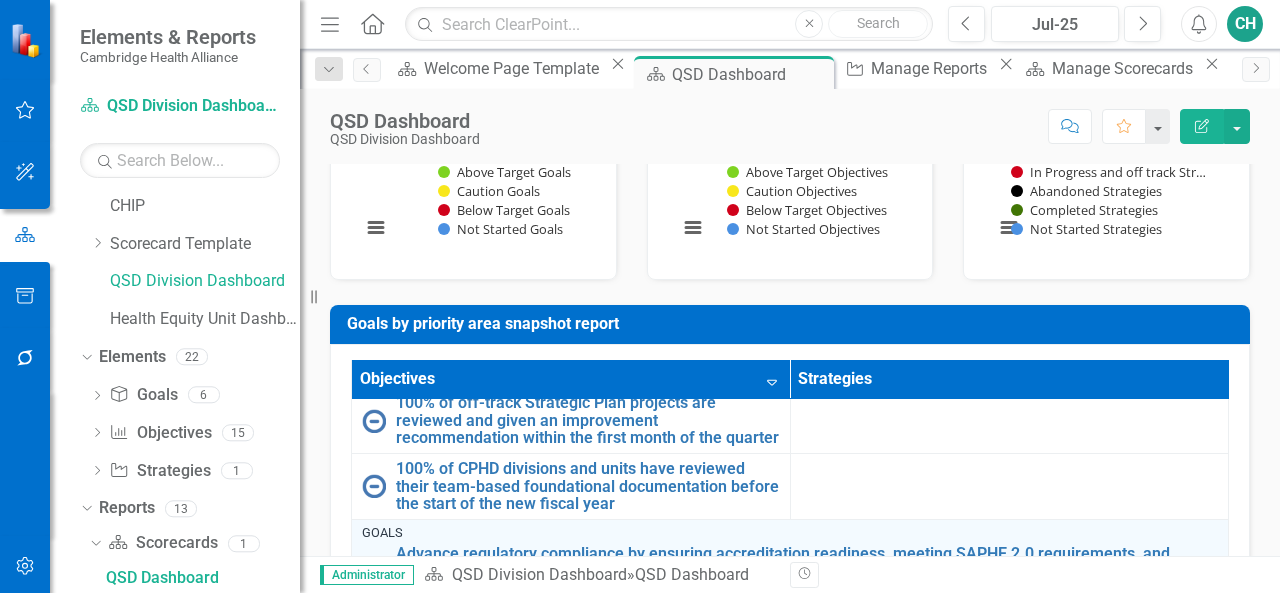 click on "Edit Report" 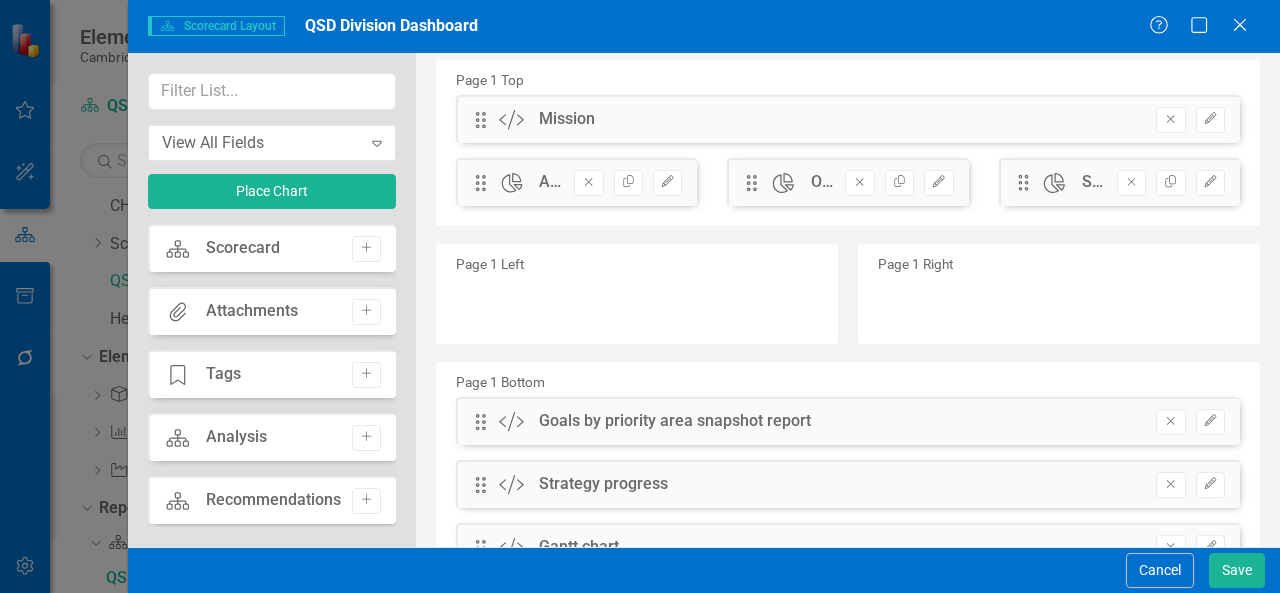 scroll, scrollTop: 76, scrollLeft: 0, axis: vertical 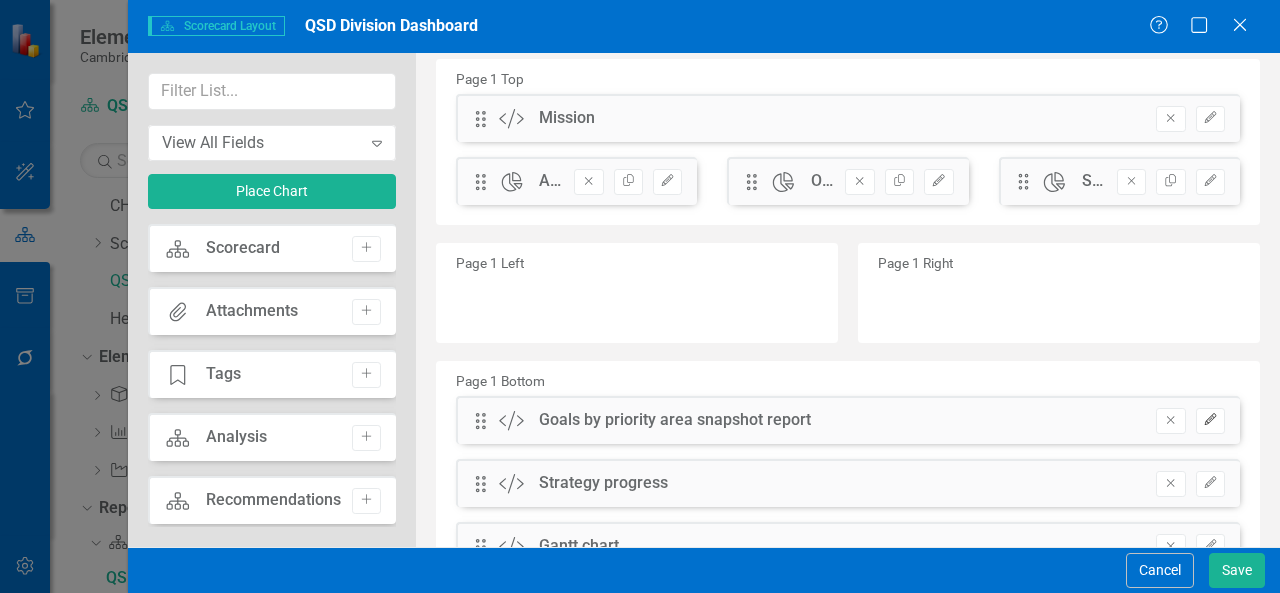 click on "Edit" 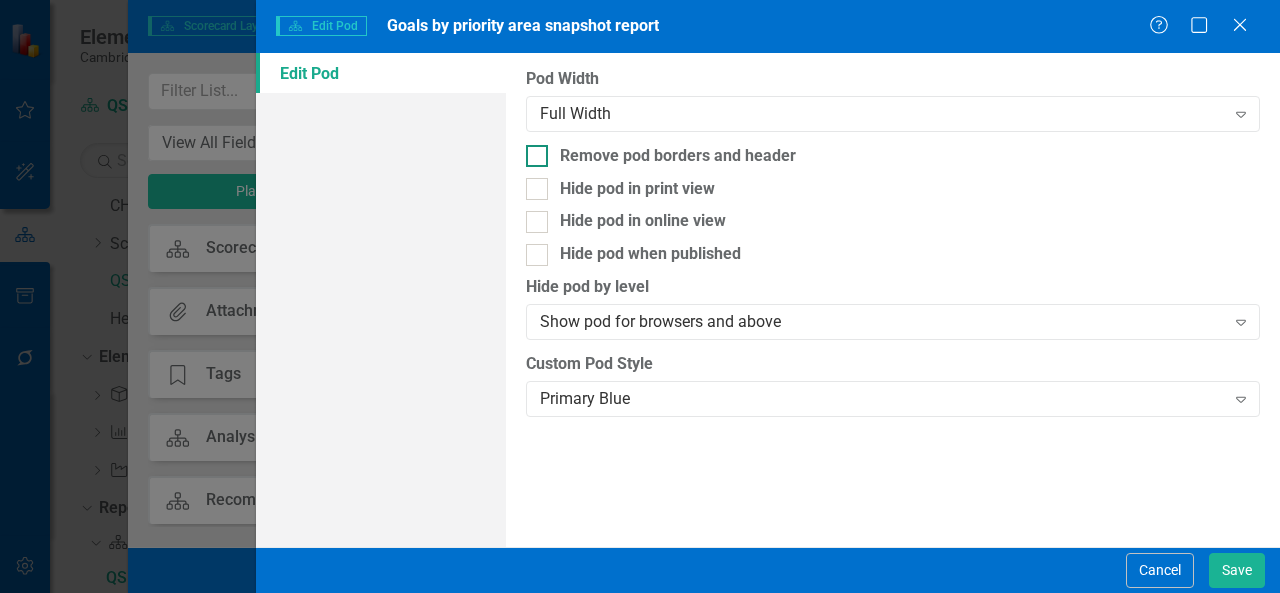 click on "Remove pod borders and header" at bounding box center (678, 156) 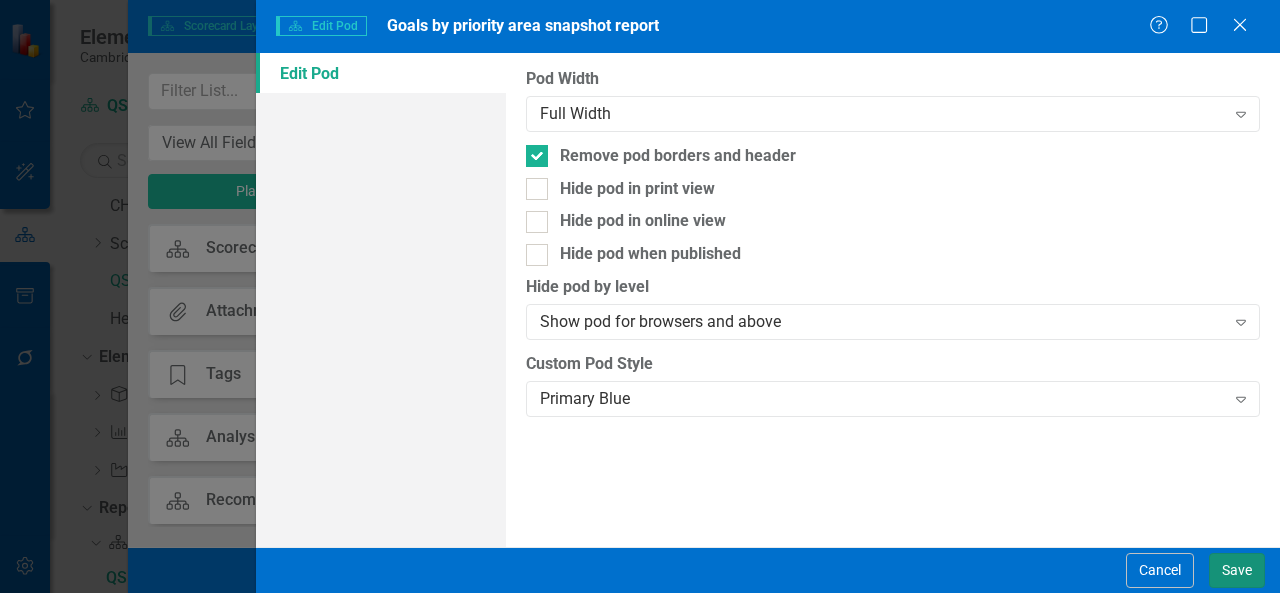 click on "Save" at bounding box center (1237, 570) 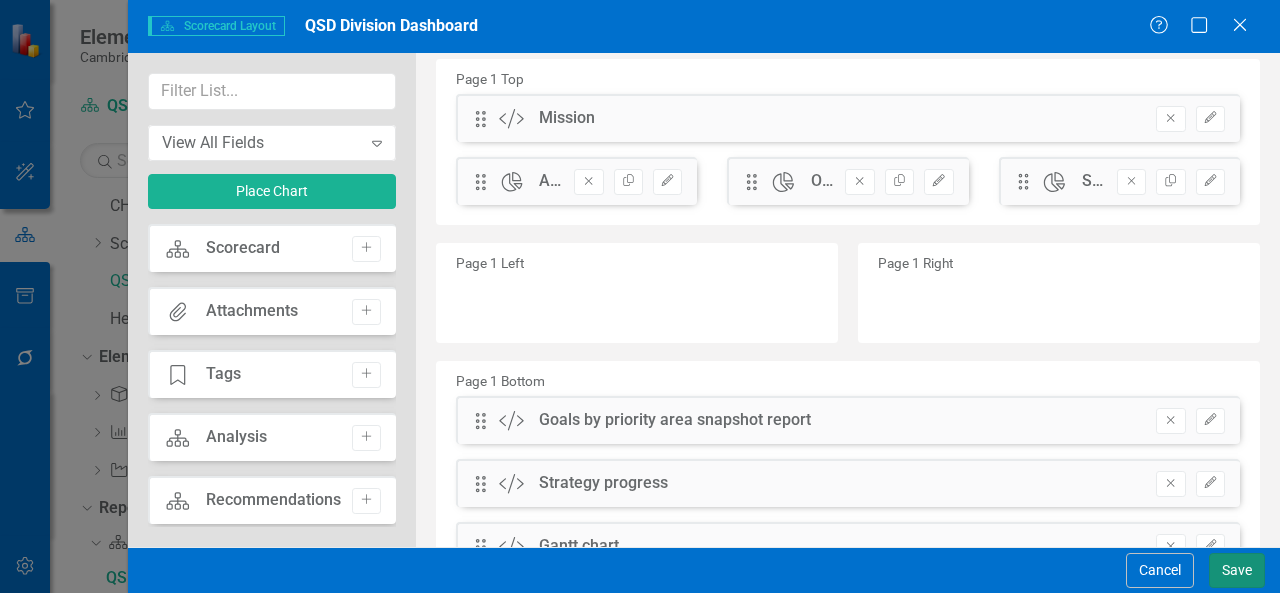click on "Save" at bounding box center [1237, 570] 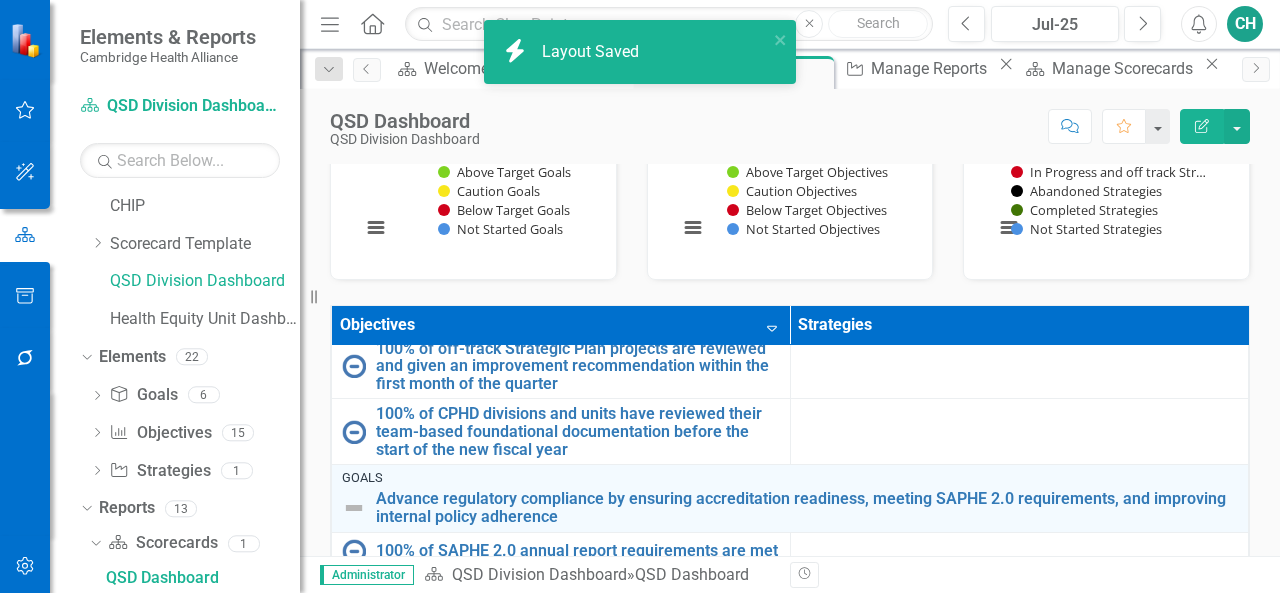 scroll, scrollTop: 416, scrollLeft: 0, axis: vertical 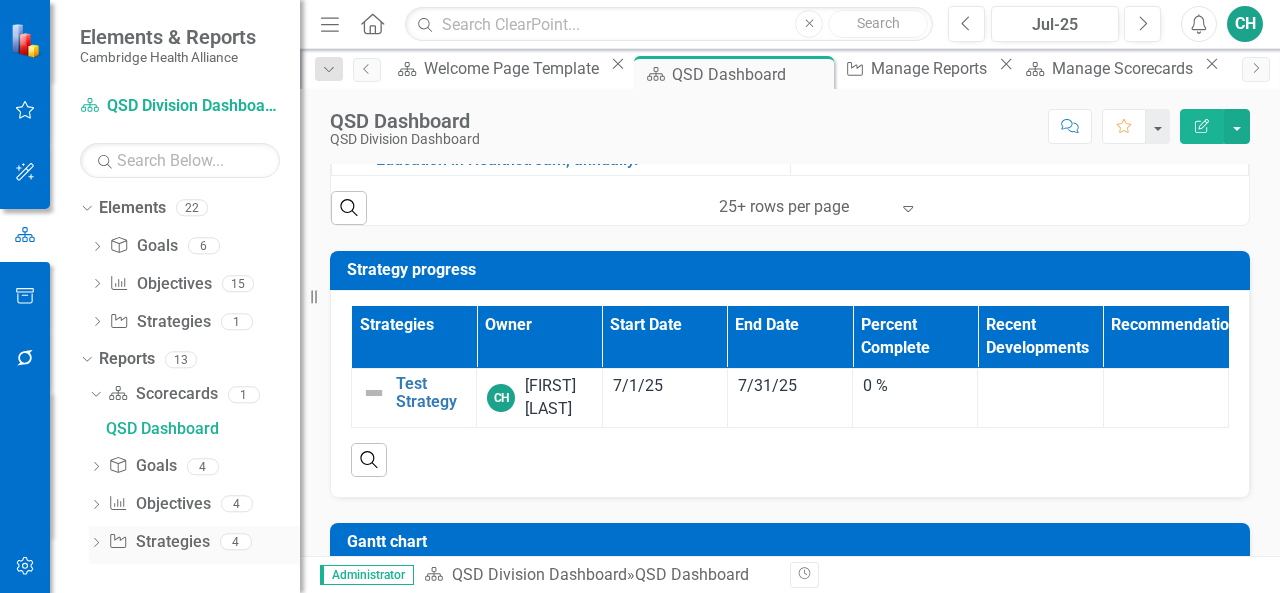 click on "Strategy Strategies" at bounding box center [158, 542] 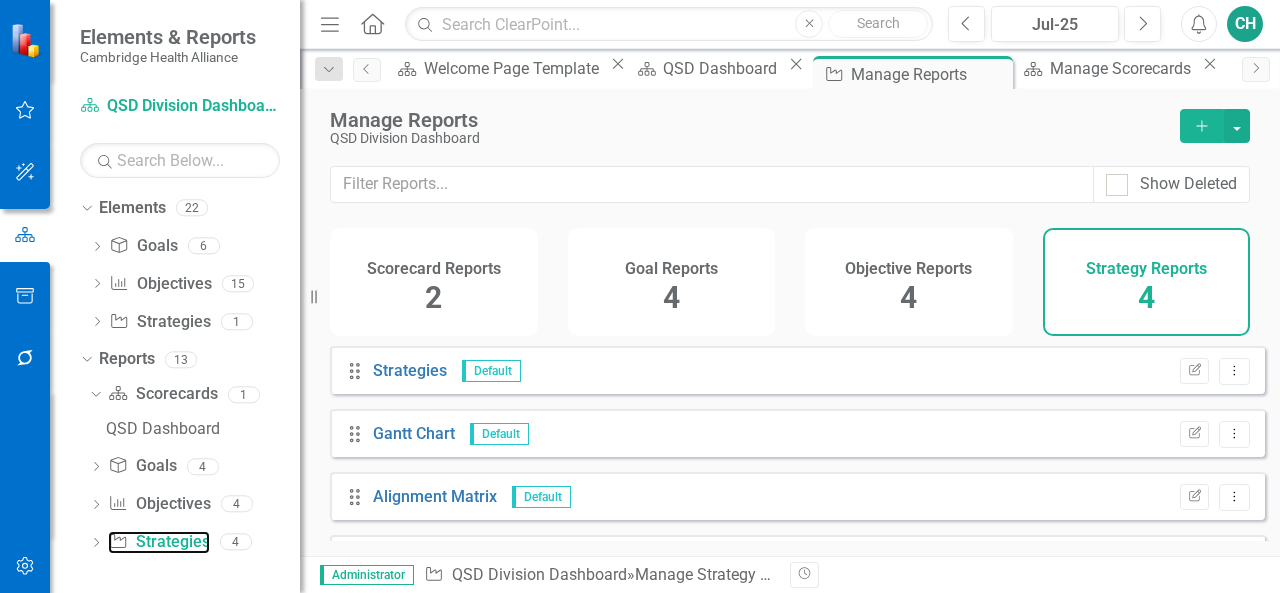scroll, scrollTop: 56, scrollLeft: 0, axis: vertical 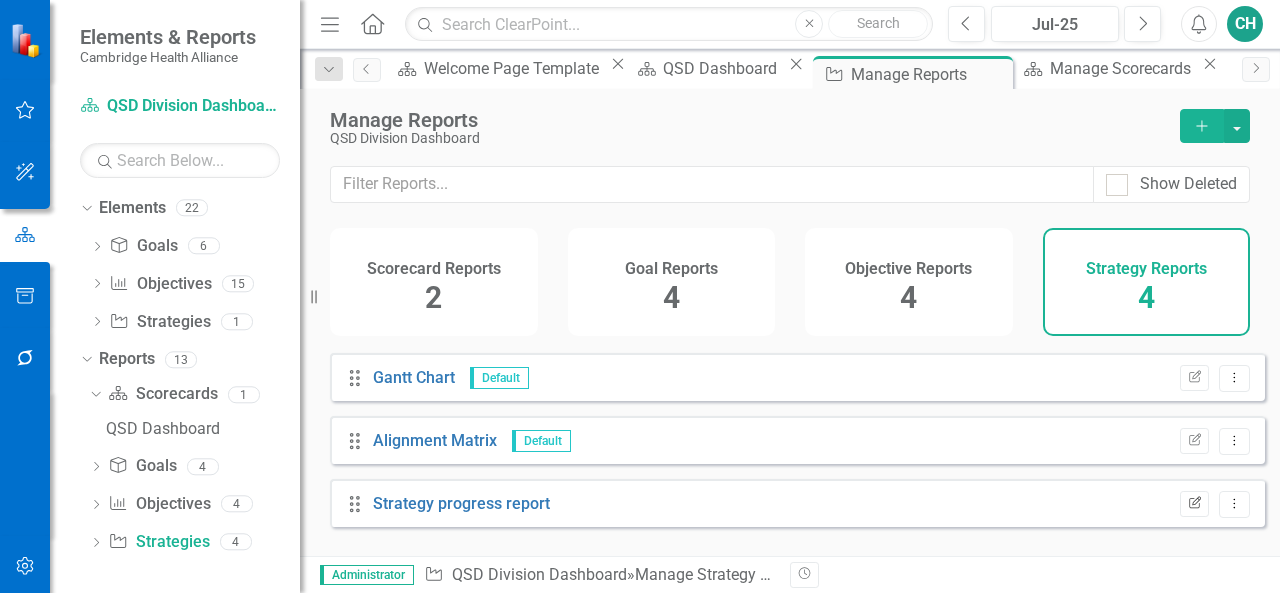 click on "Edit Report" at bounding box center [1194, 504] 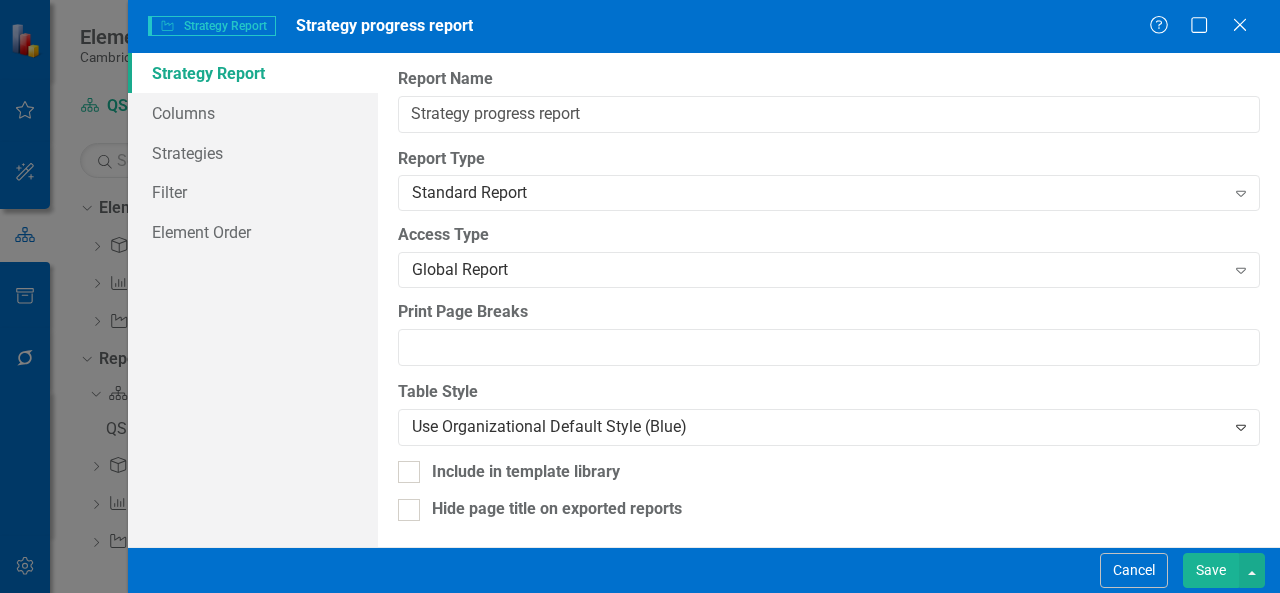 scroll, scrollTop: 2, scrollLeft: 0, axis: vertical 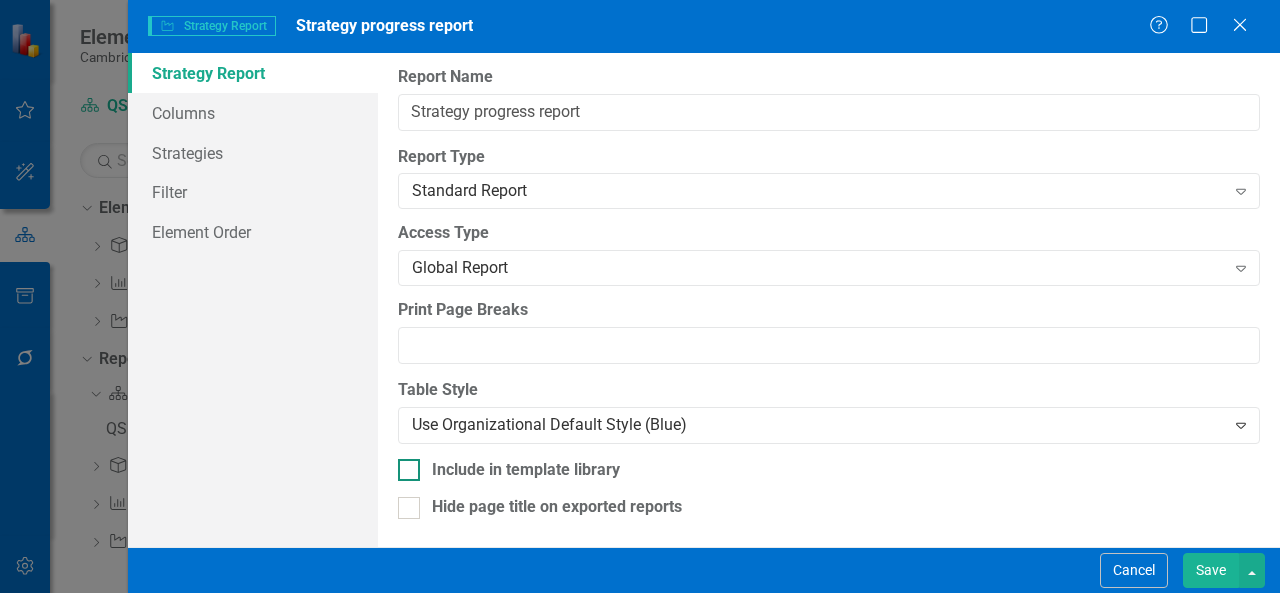 click on "Include in template library" at bounding box center [526, 470] 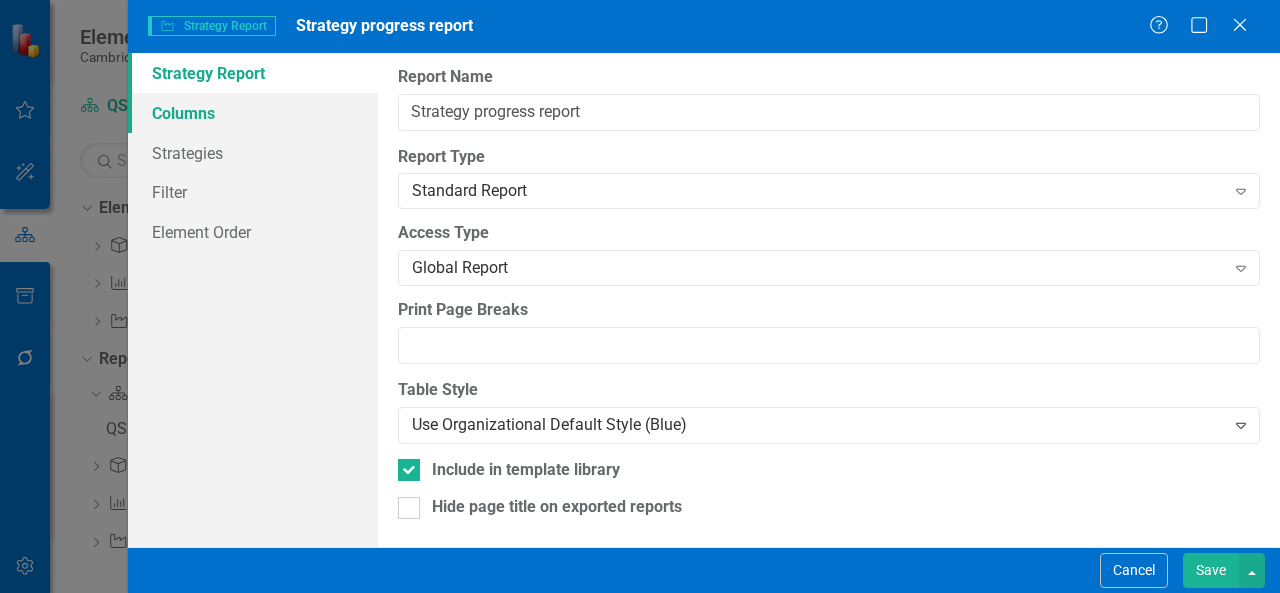 click on "Columns" at bounding box center [253, 113] 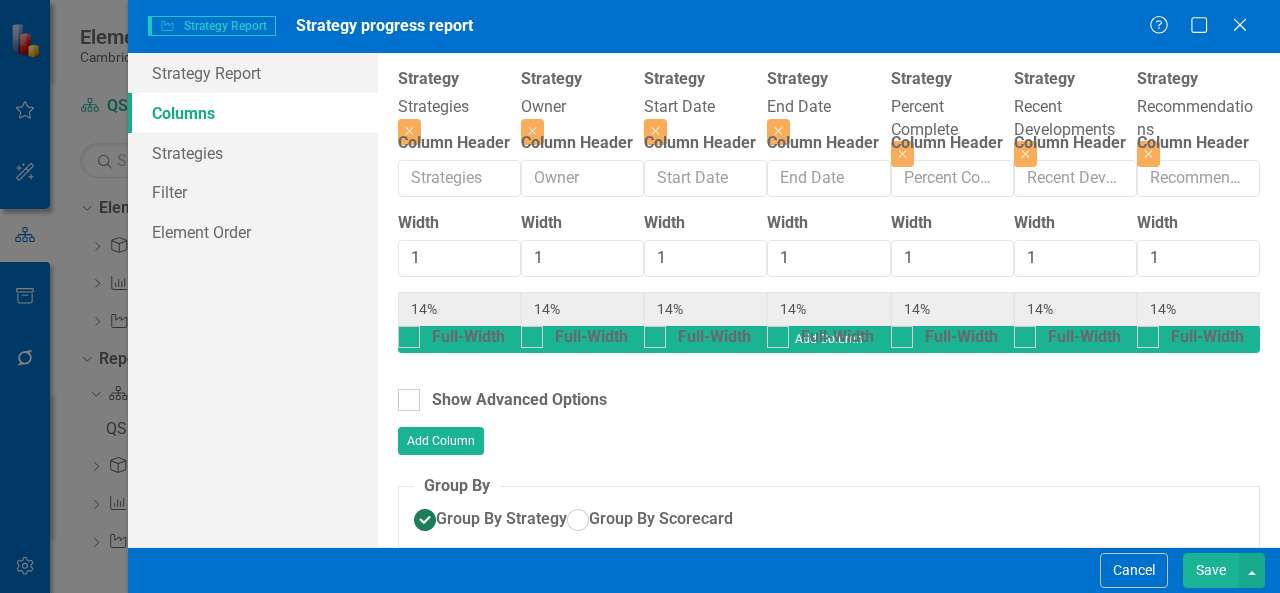 scroll, scrollTop: 0, scrollLeft: 432, axis: horizontal 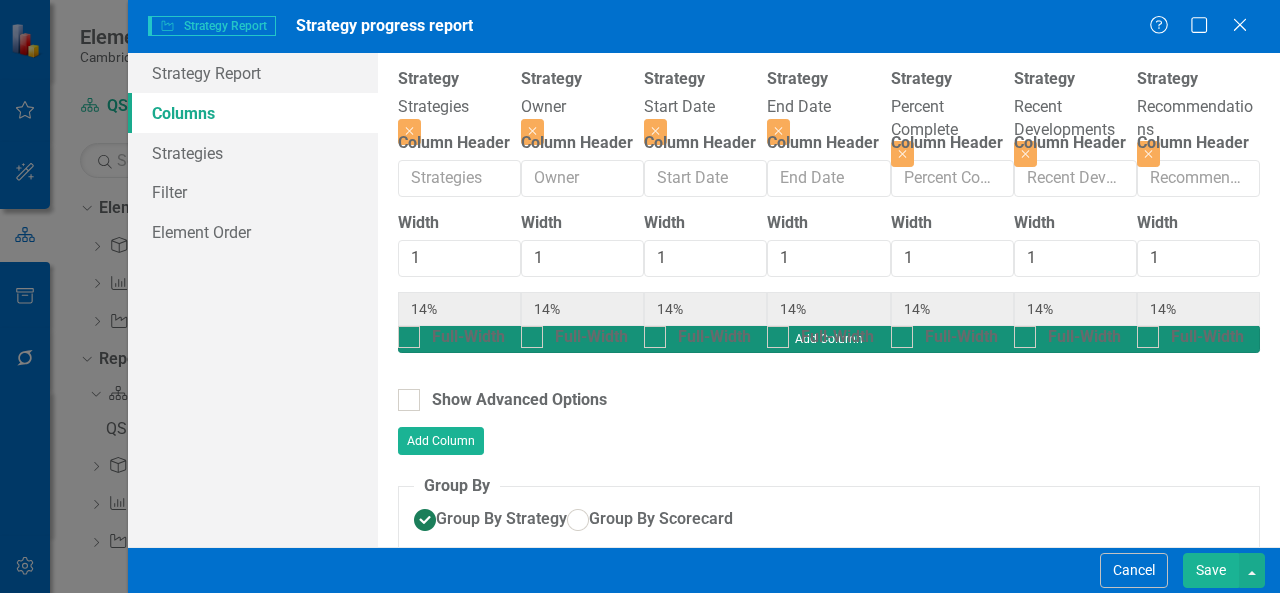 click on "Add Column" at bounding box center (829, 339) 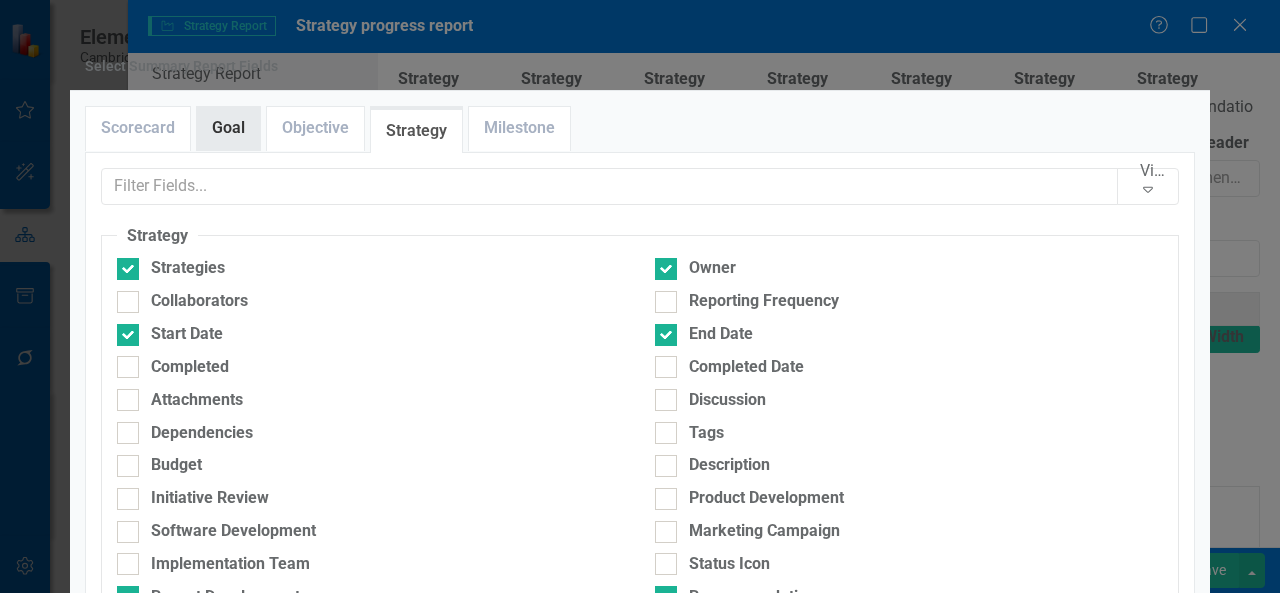 click on "Goal" at bounding box center [228, 128] 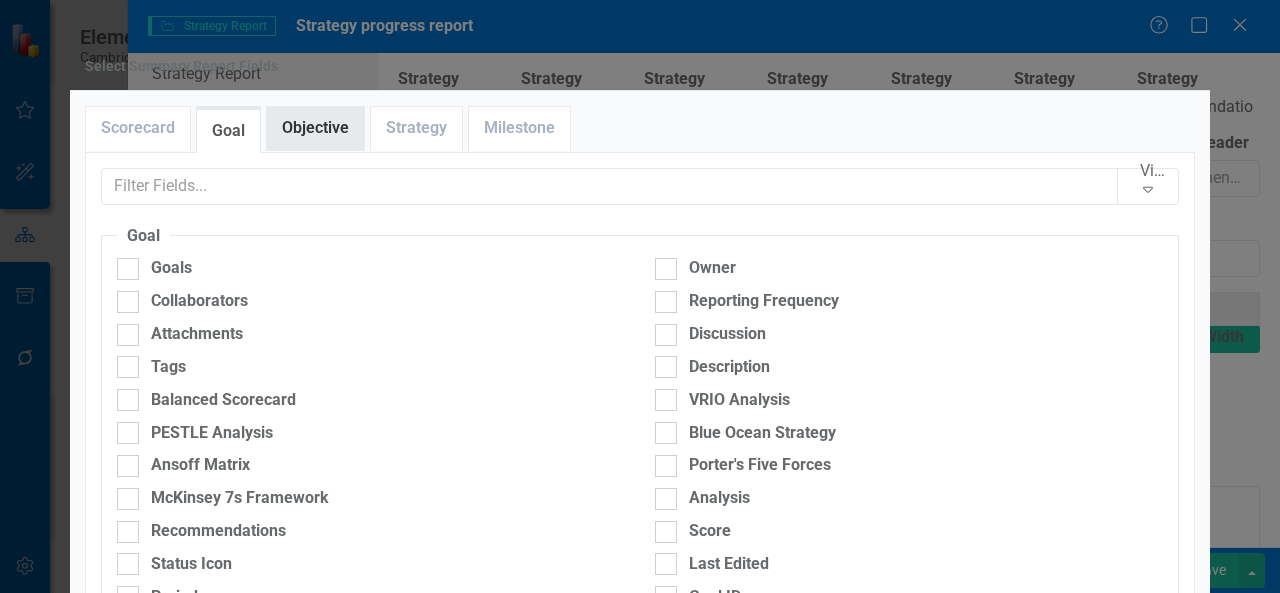 click on "Objective" at bounding box center (315, 128) 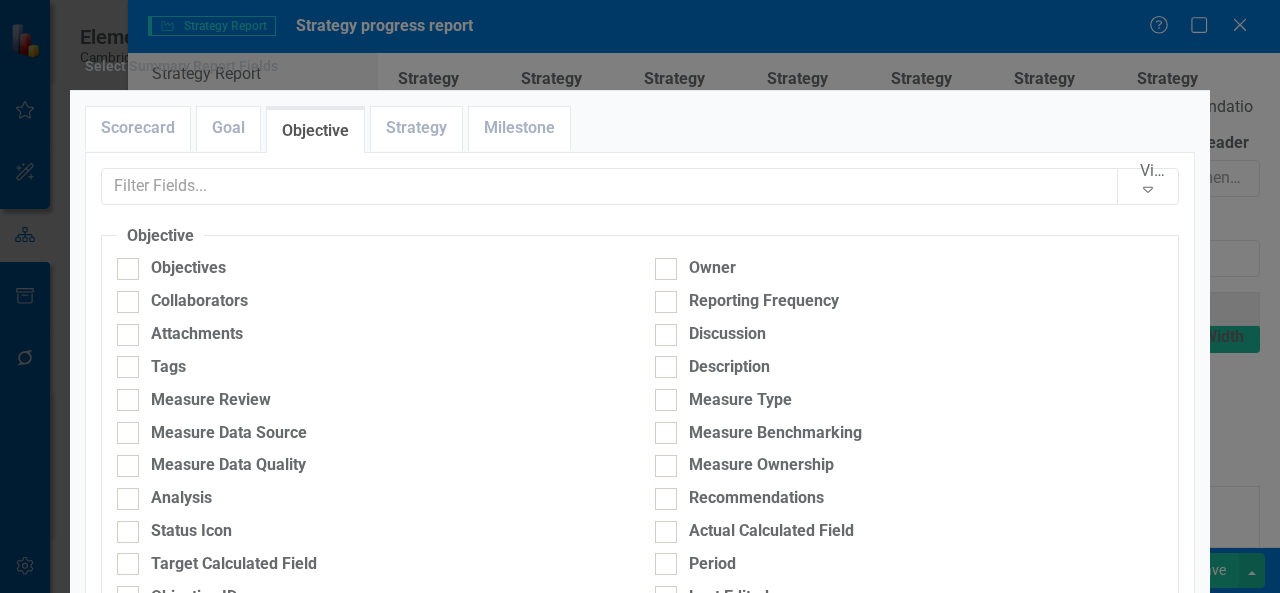 click on "Cancel" at bounding box center [1097, 879] 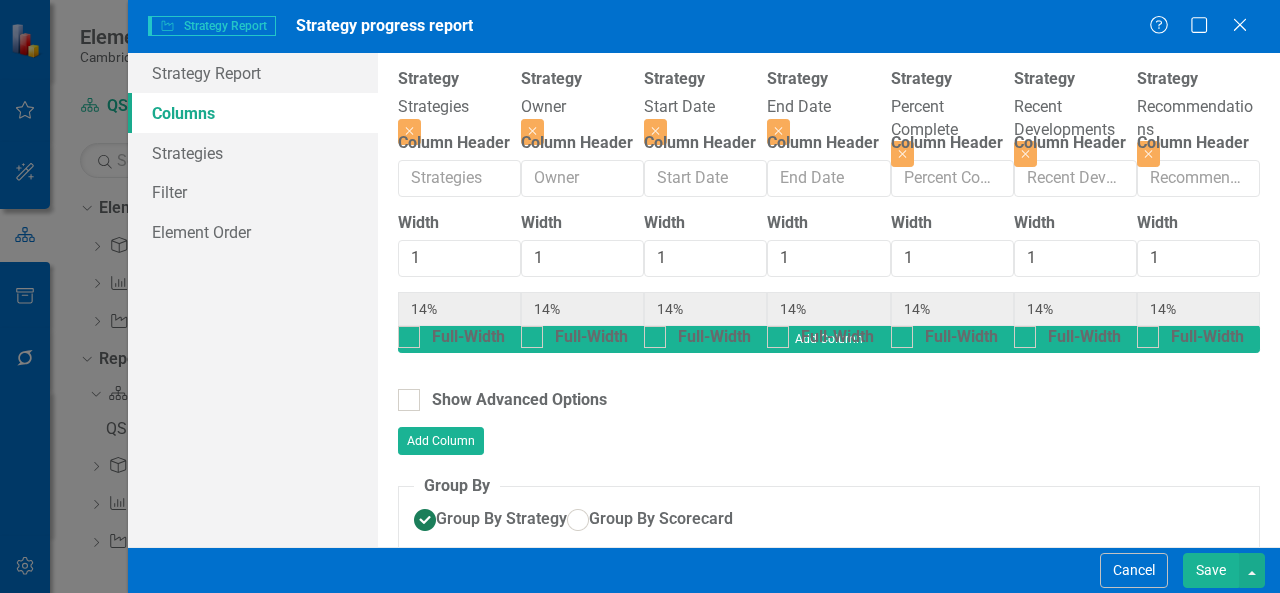 scroll, scrollTop: 0, scrollLeft: 0, axis: both 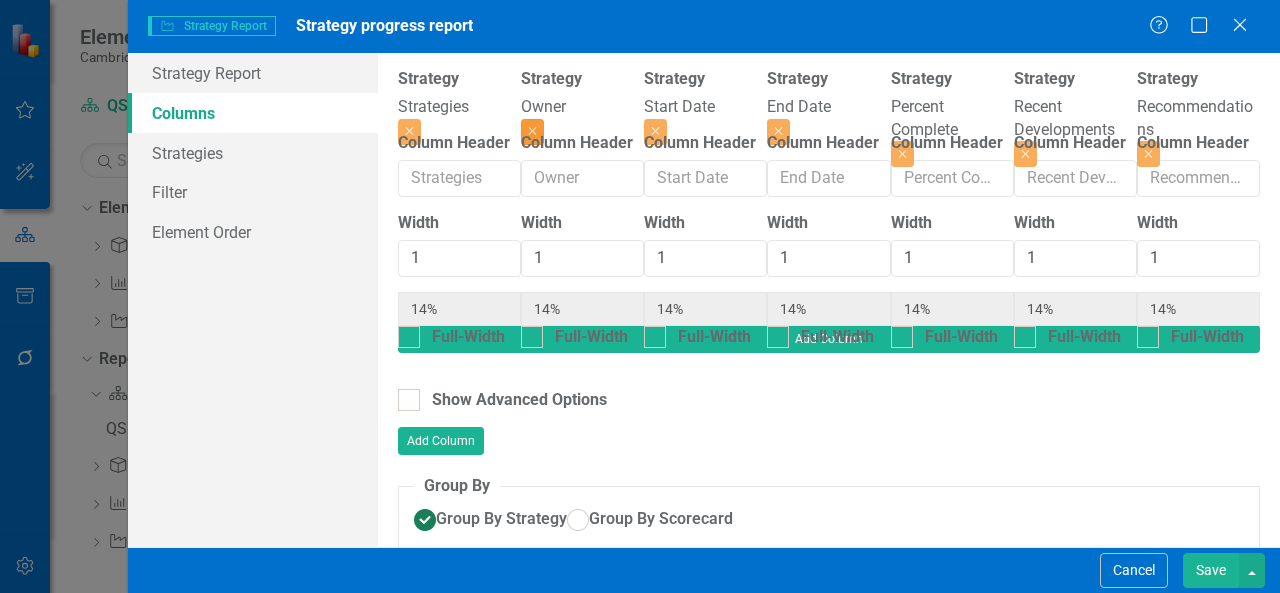 click on "Close" at bounding box center [532, 132] 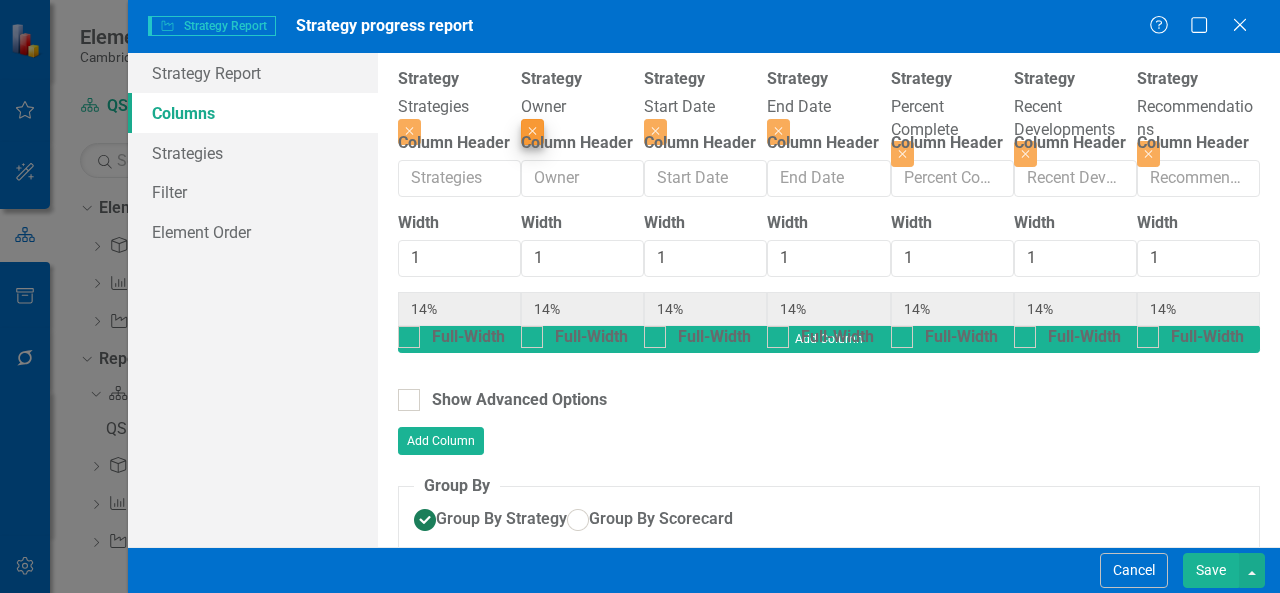 type on "17%" 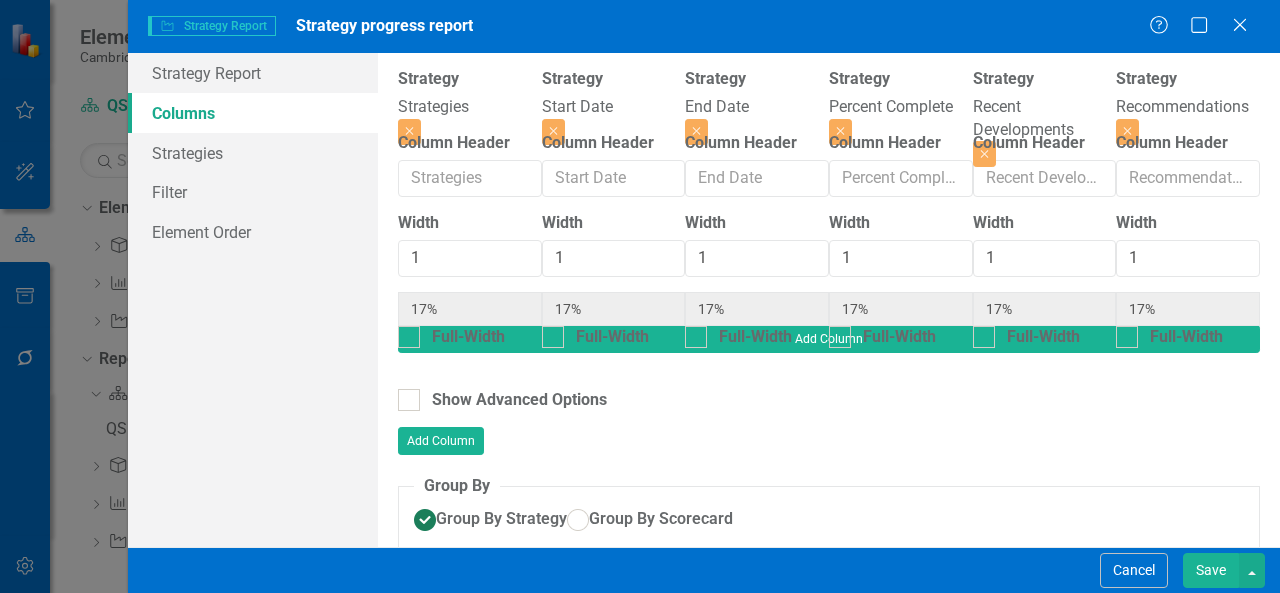 scroll, scrollTop: 0, scrollLeft: 282, axis: horizontal 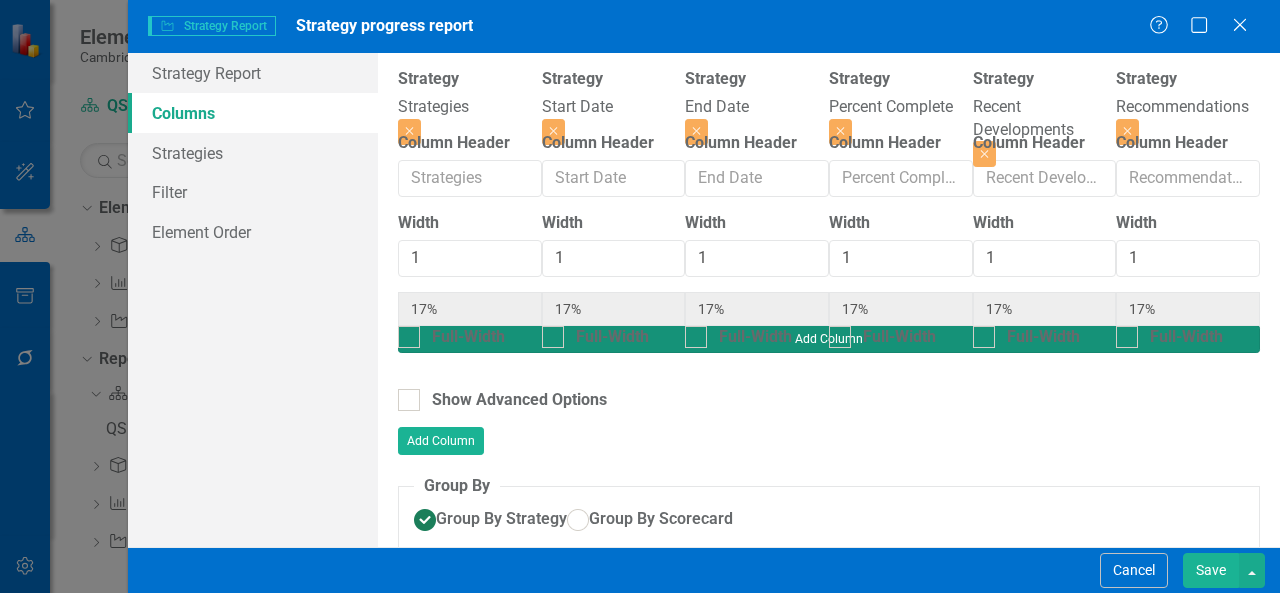 click on "Add Column" at bounding box center [829, 339] 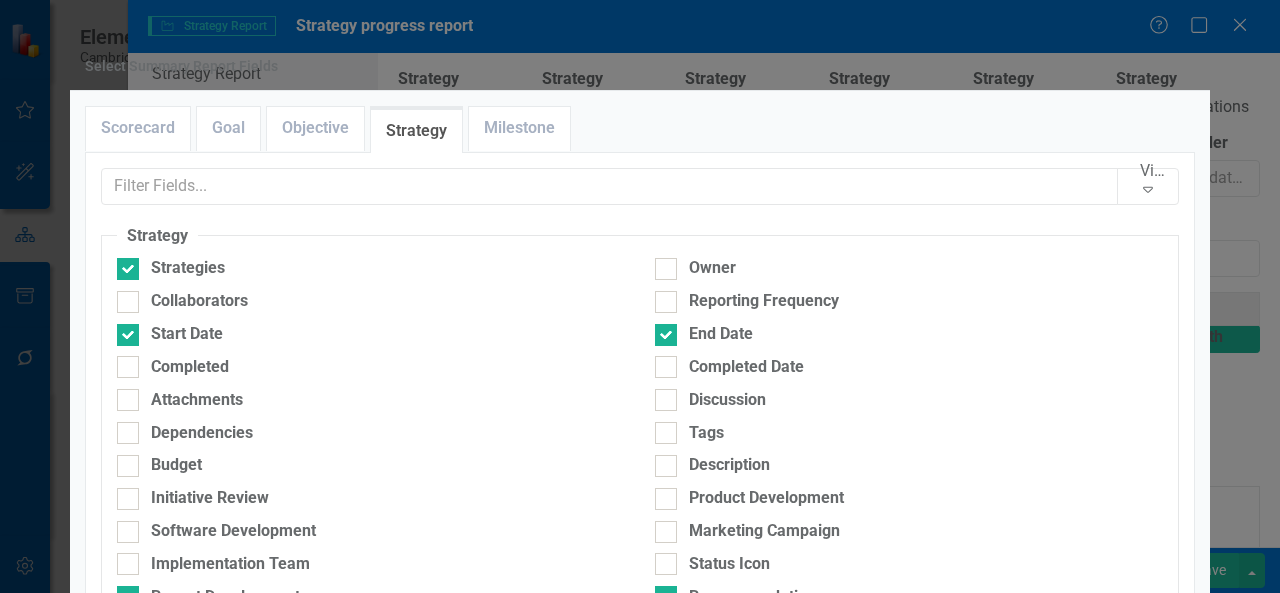scroll, scrollTop: 0, scrollLeft: 0, axis: both 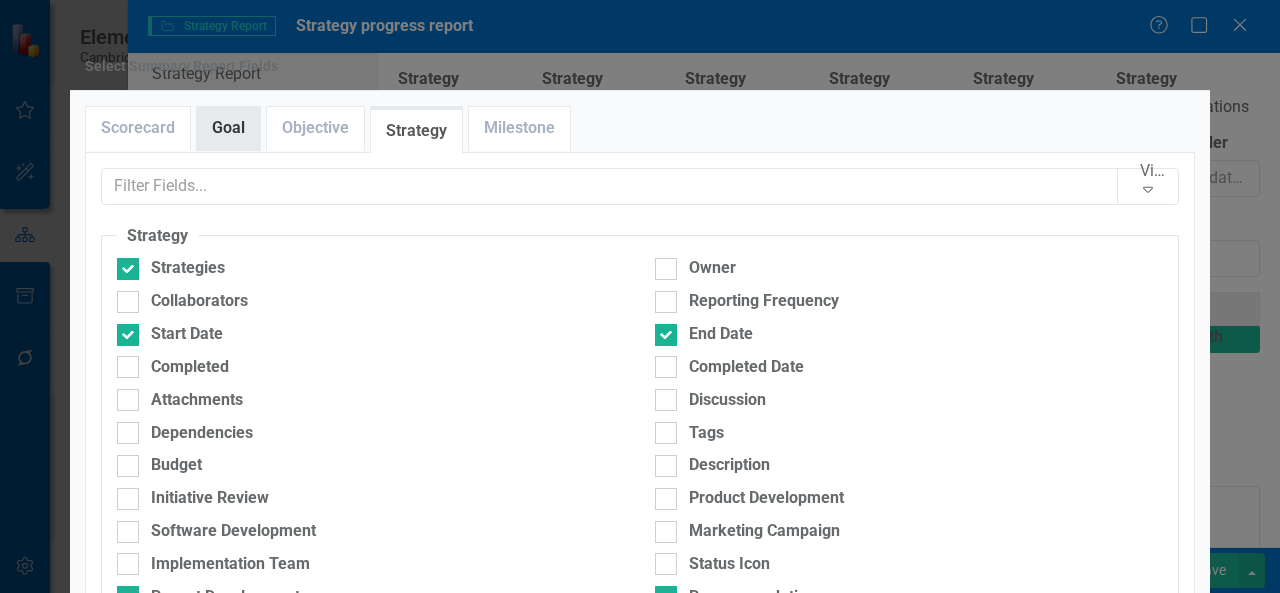 click on "Goal" at bounding box center (228, 128) 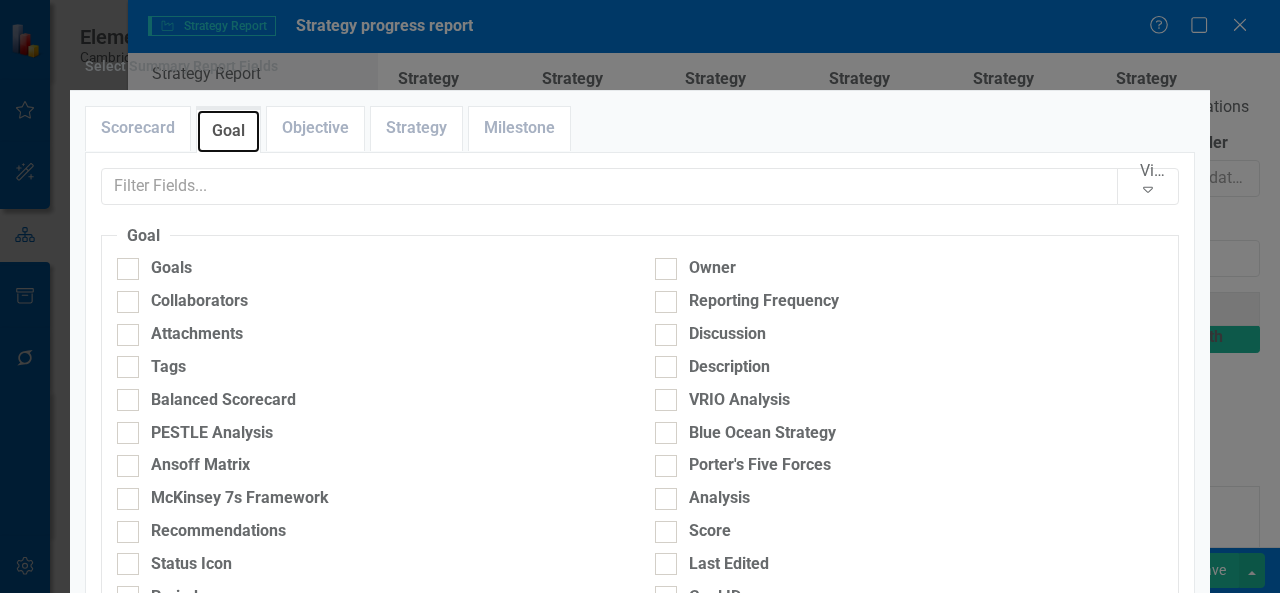 scroll, scrollTop: 0, scrollLeft: 0, axis: both 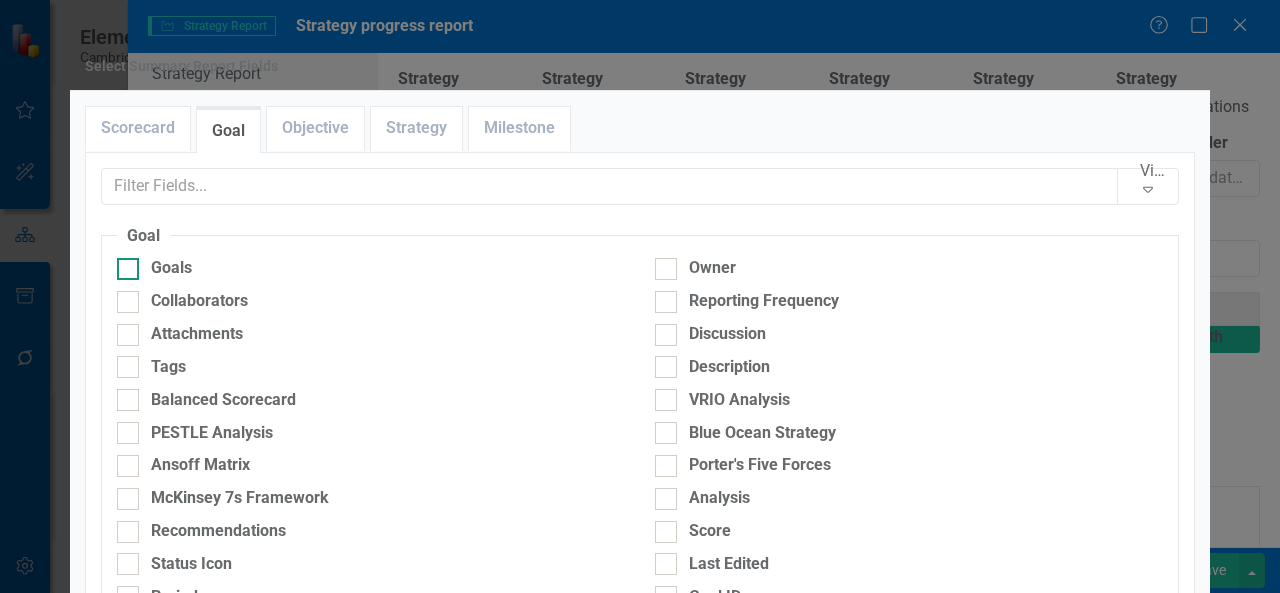 click at bounding box center [128, 269] 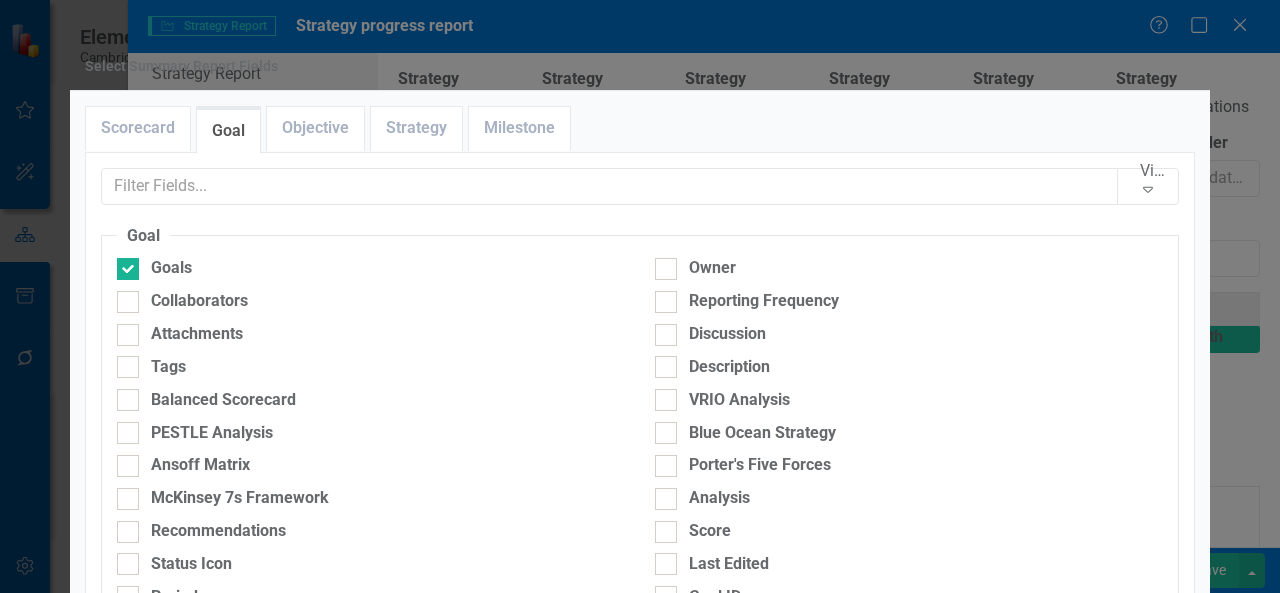 click on "Save" at bounding box center [1167, 754] 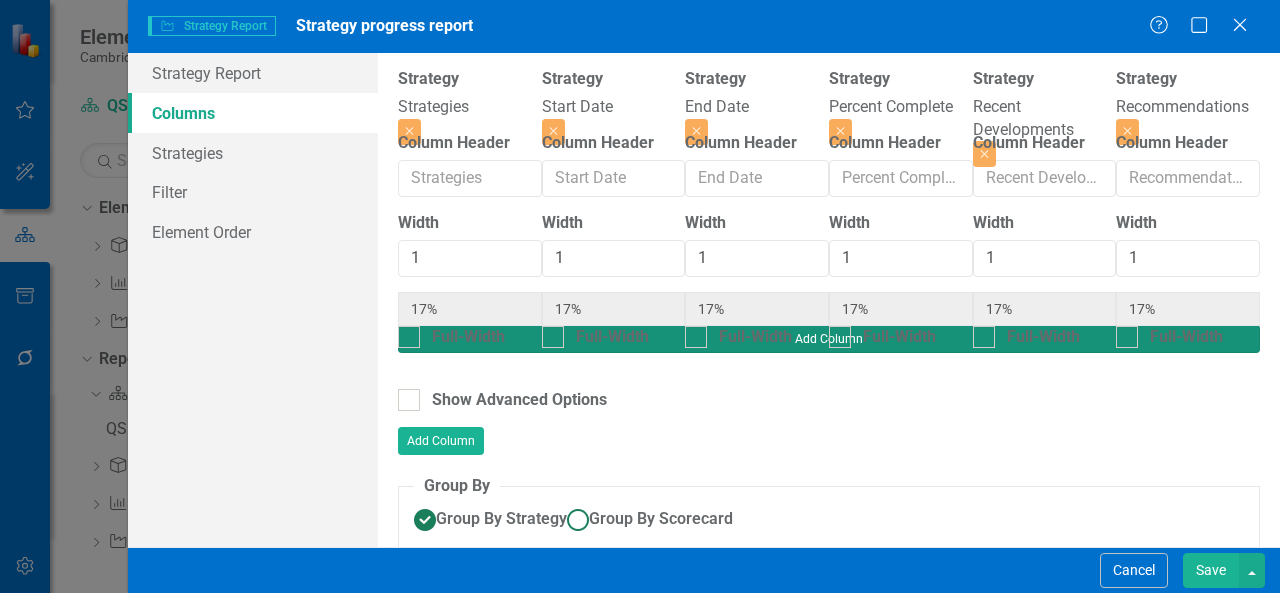 type on "14%" 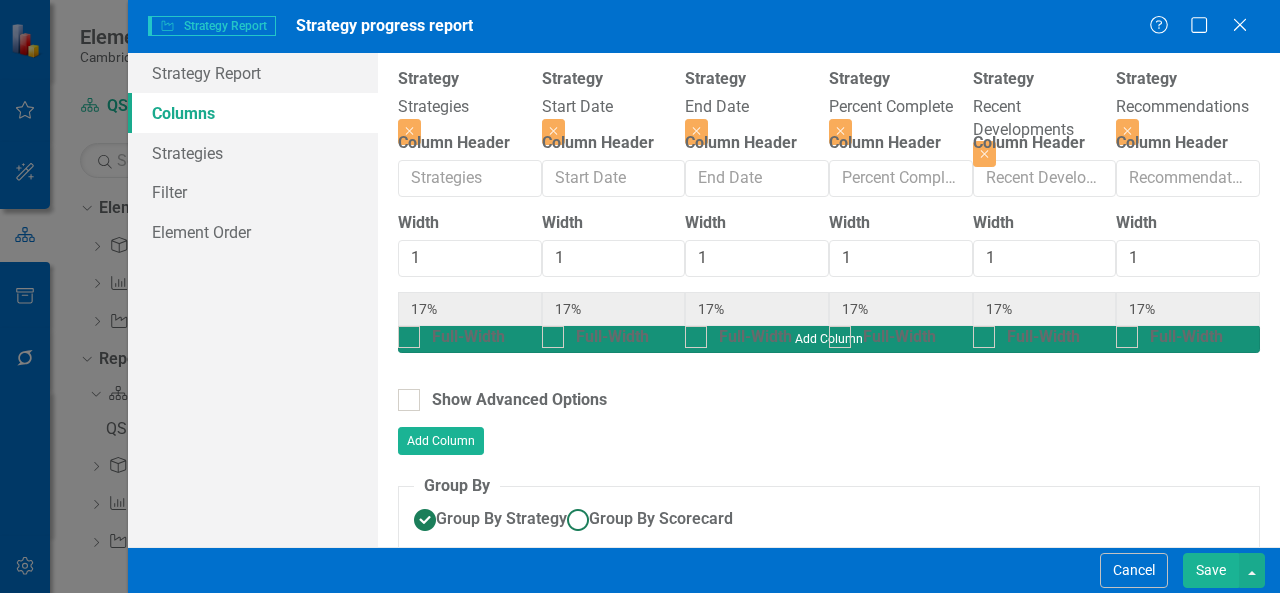 type on "14%" 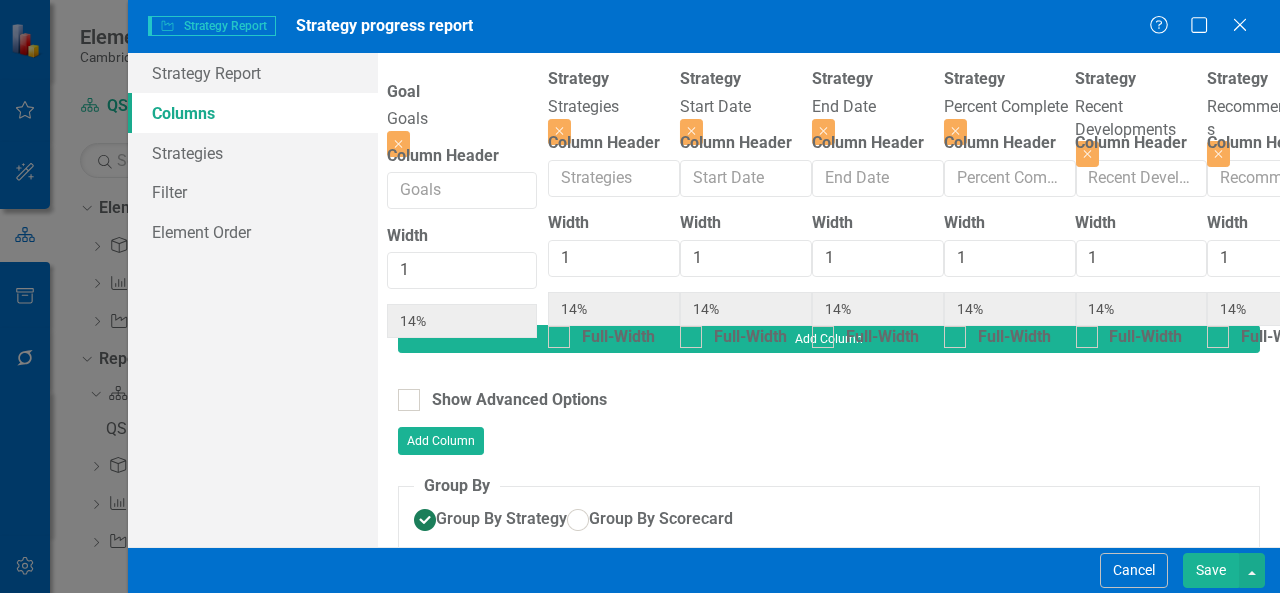 scroll, scrollTop: 0, scrollLeft: 0, axis: both 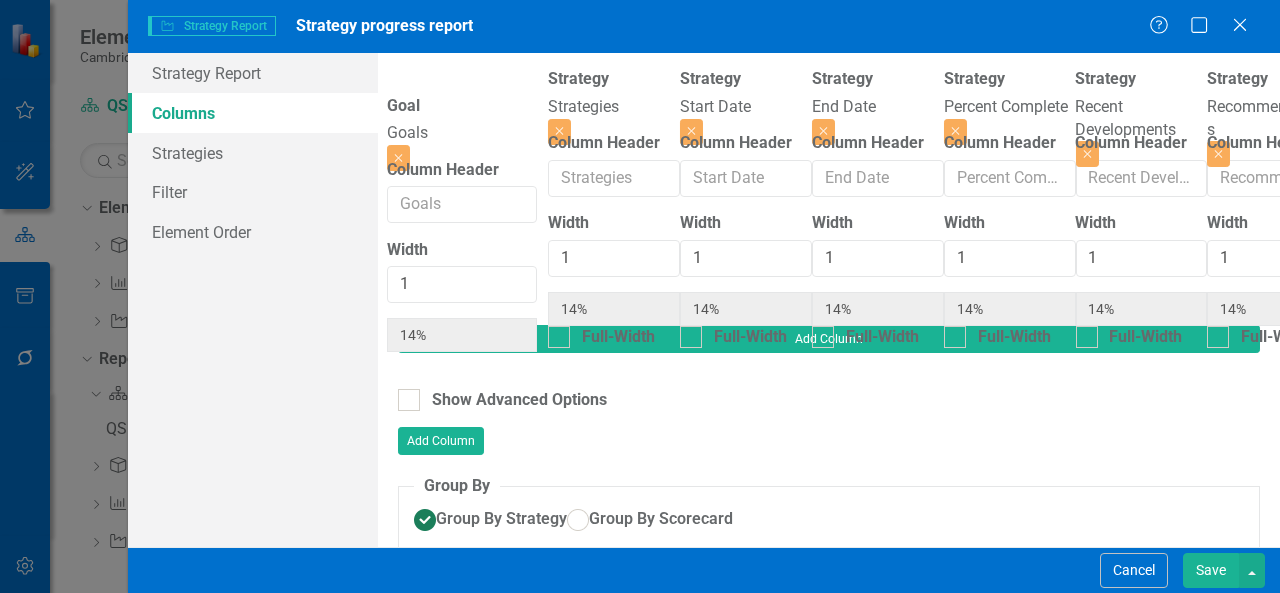 drag, startPoint x: 1156, startPoint y: 94, endPoint x: 421, endPoint y: 120, distance: 735.4597 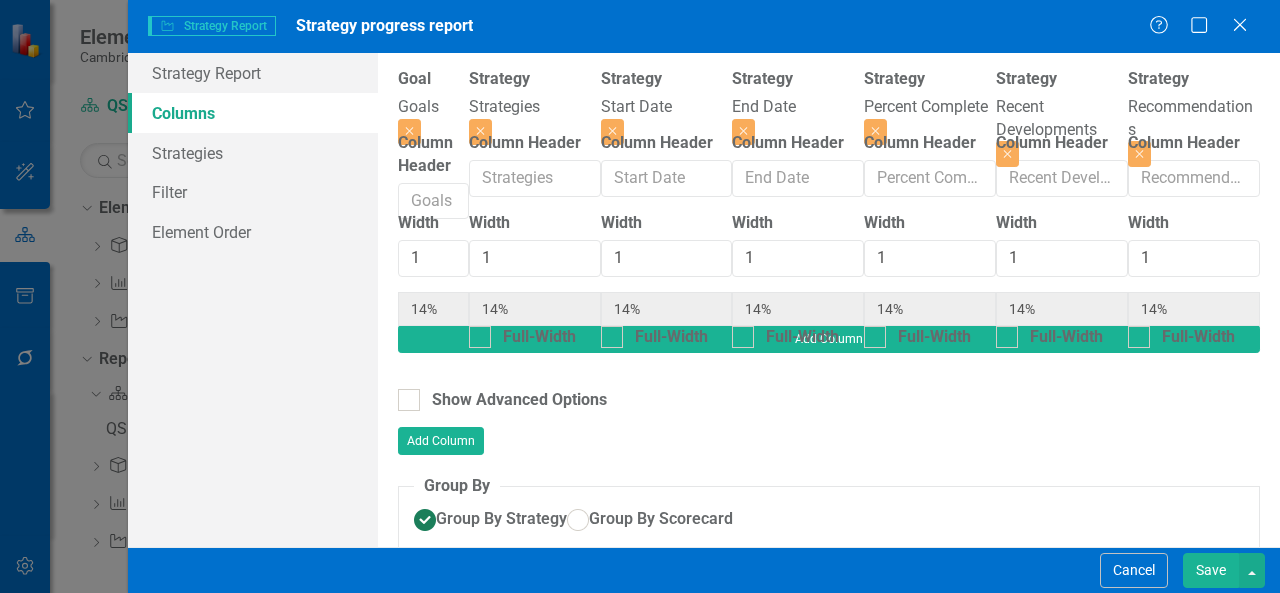 click on "Save" at bounding box center (1211, 570) 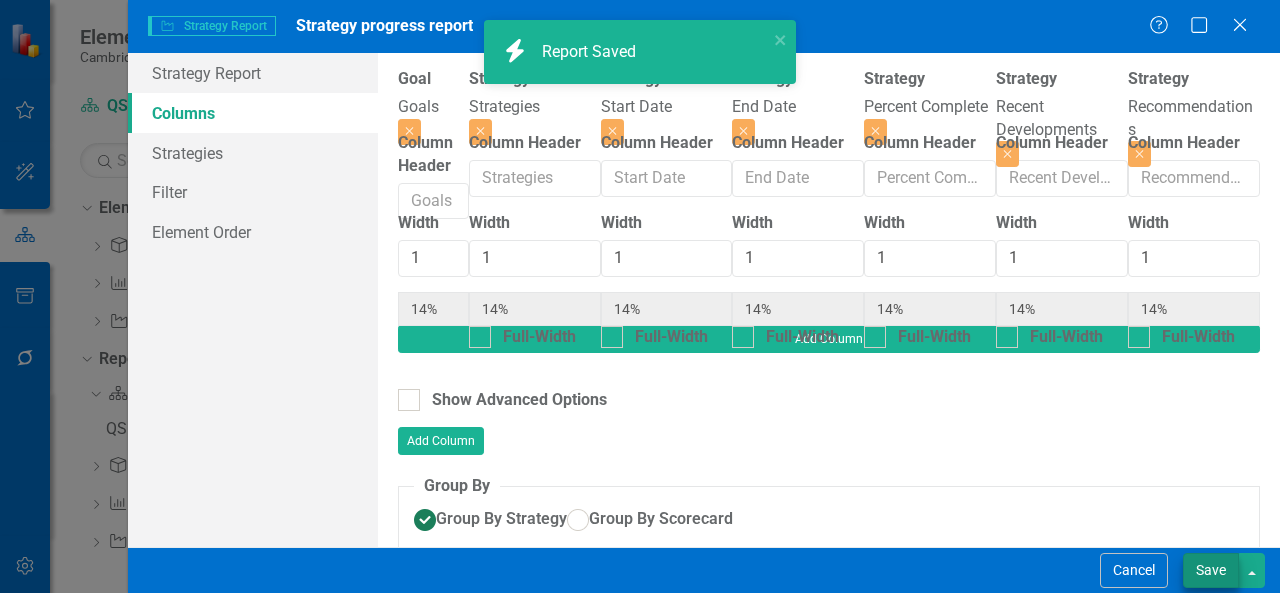 radio on "true" 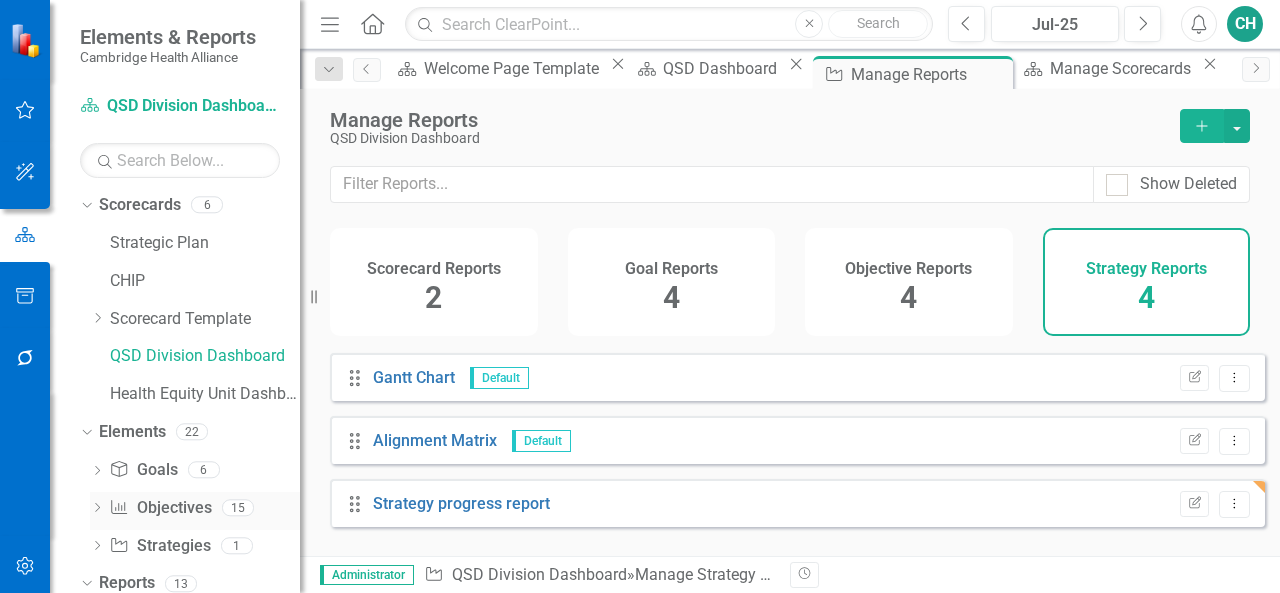 scroll, scrollTop: 0, scrollLeft: 0, axis: both 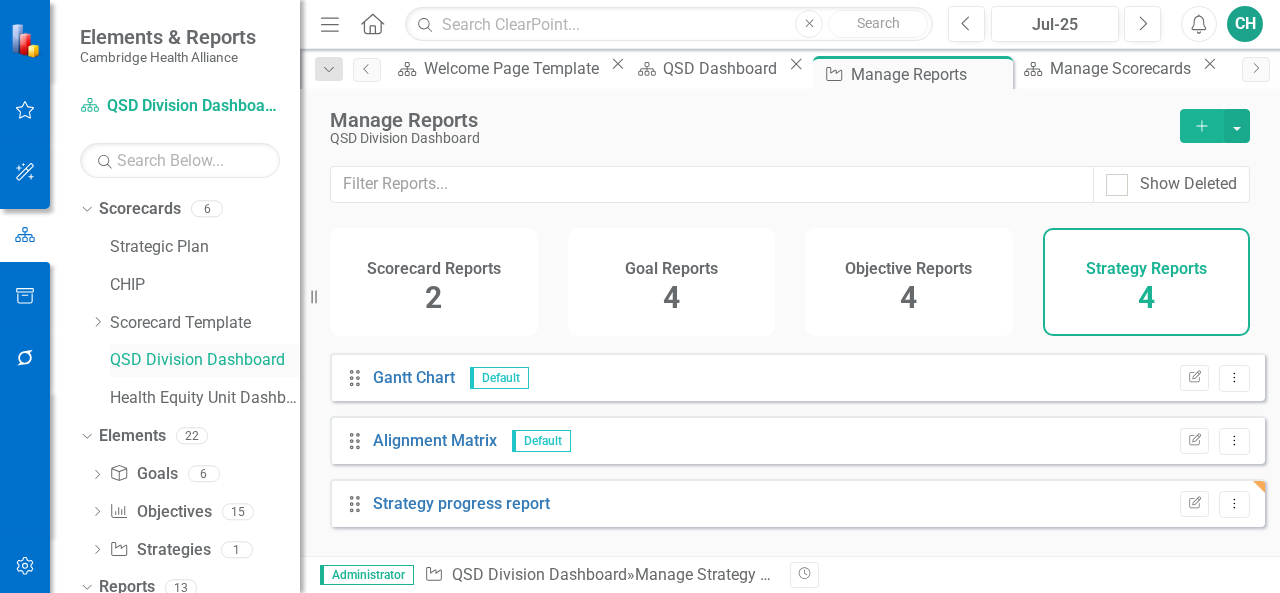 click on "QSD Division Dashboard" at bounding box center [205, 360] 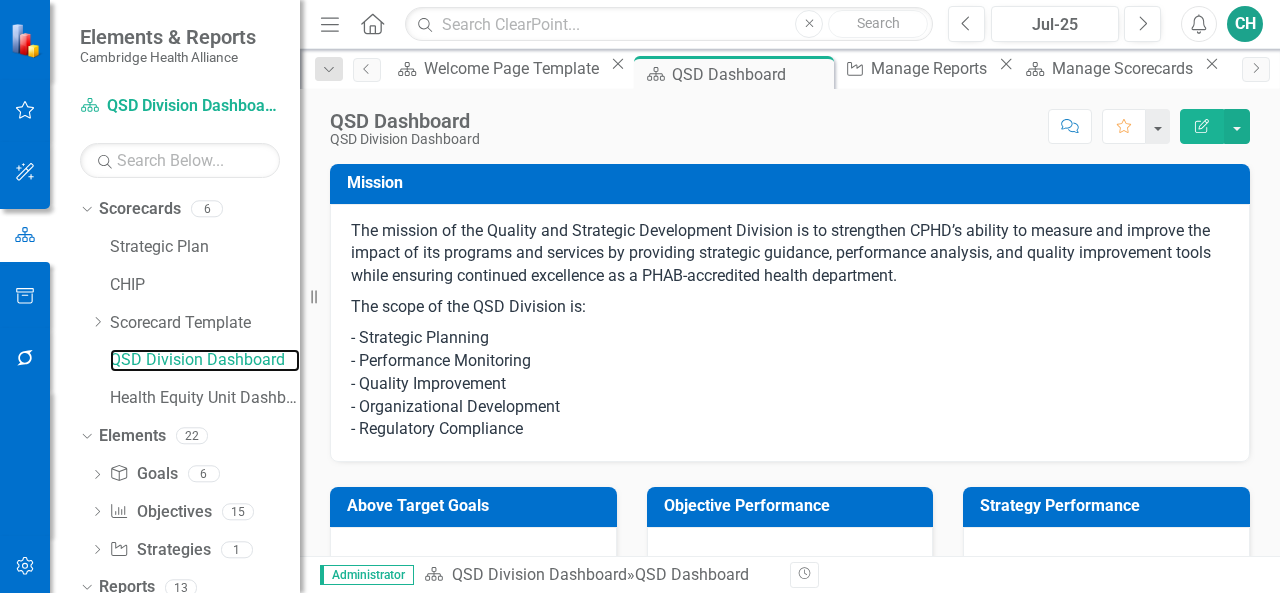 scroll, scrollTop: 79, scrollLeft: 0, axis: vertical 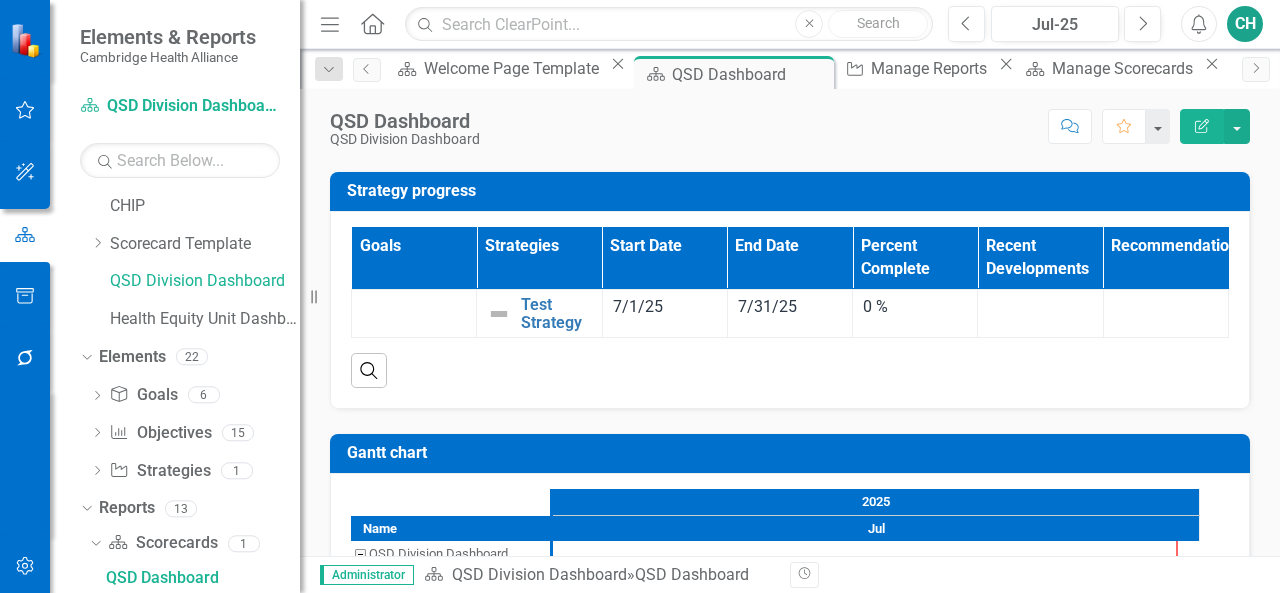 drag, startPoint x: 367, startPoint y: 247, endPoint x: 317, endPoint y: 155, distance: 104.70912 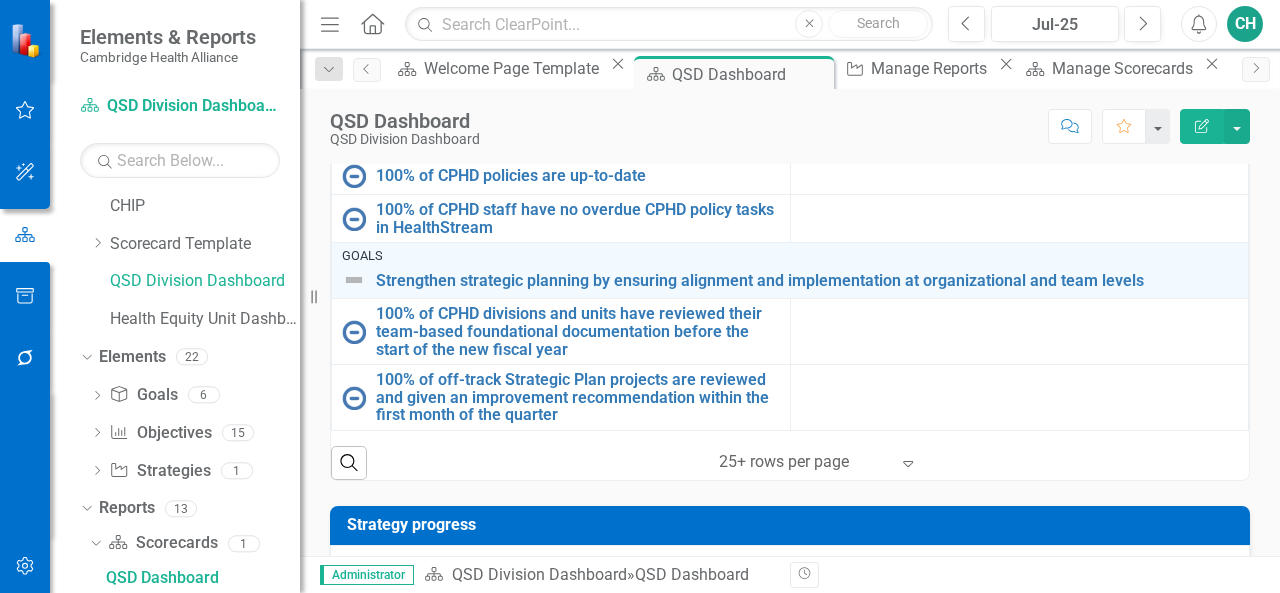 scroll, scrollTop: 892, scrollLeft: 0, axis: vertical 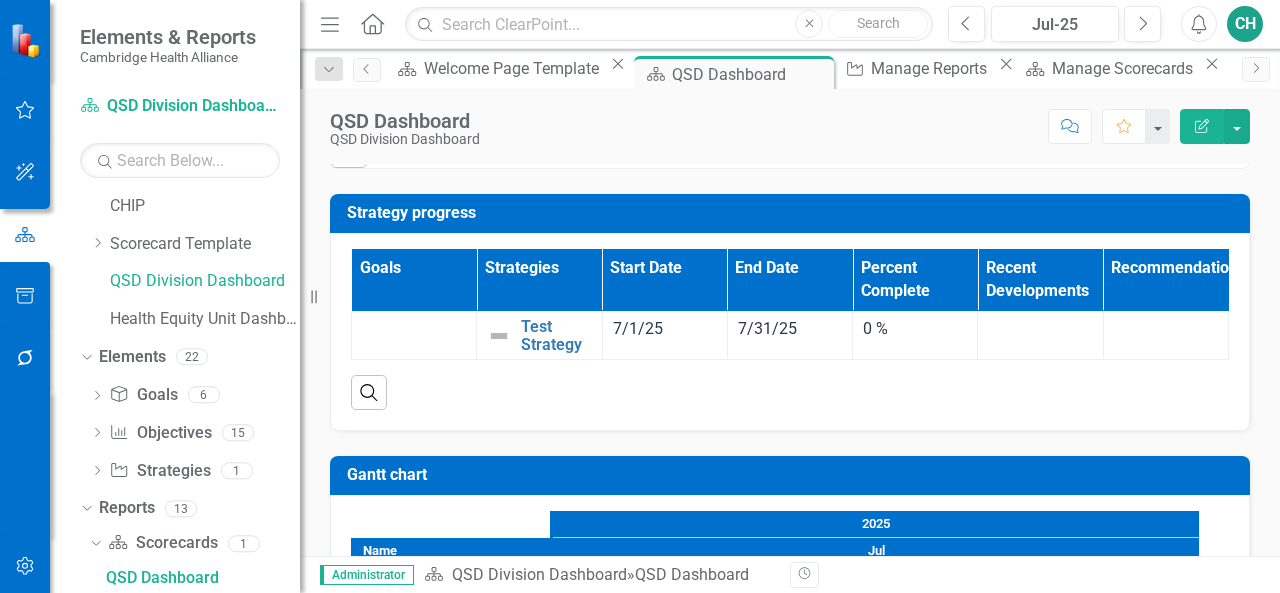 click at bounding box center [414, 336] 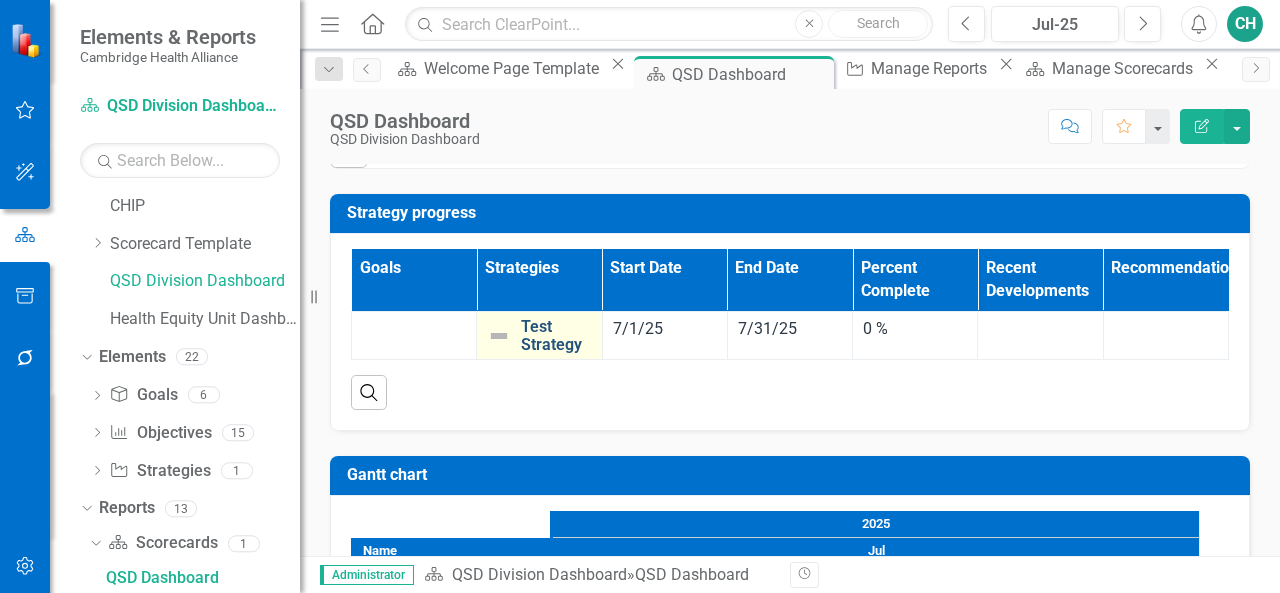 click on "Test Strategy" at bounding box center (556, 335) 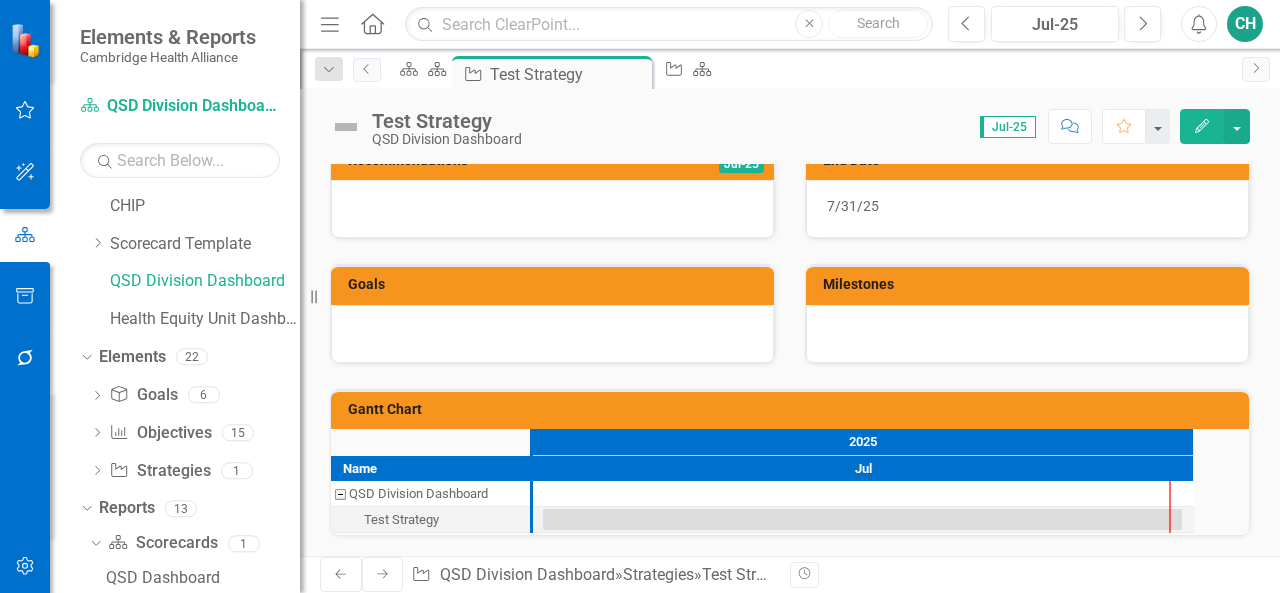 scroll, scrollTop: 240, scrollLeft: 0, axis: vertical 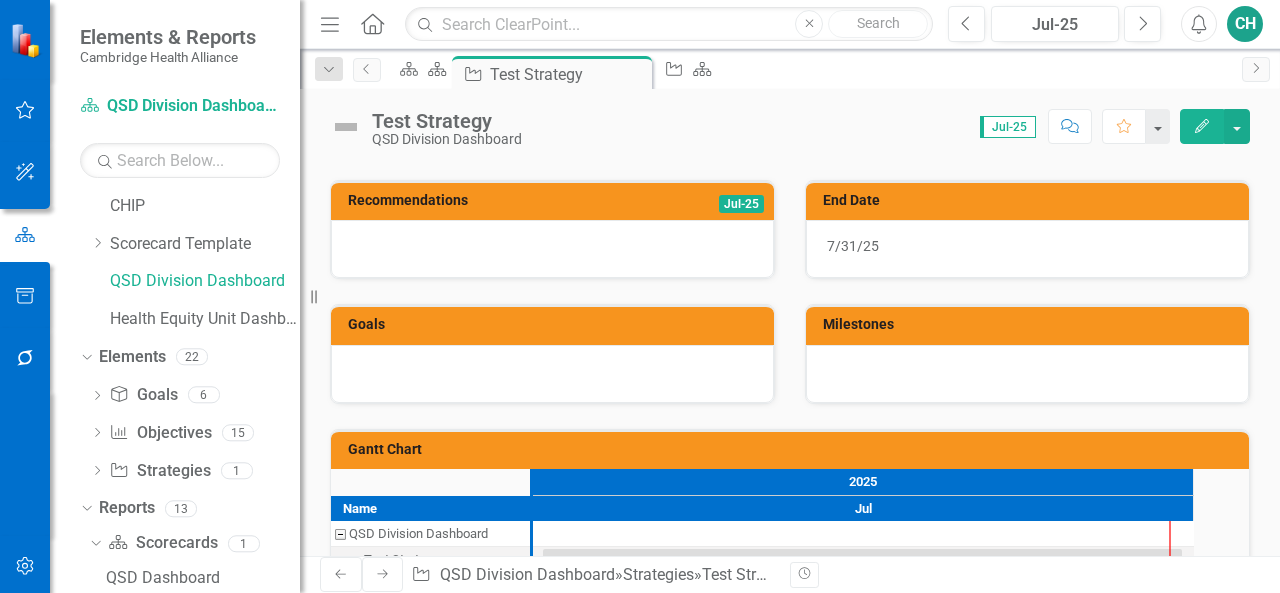 click 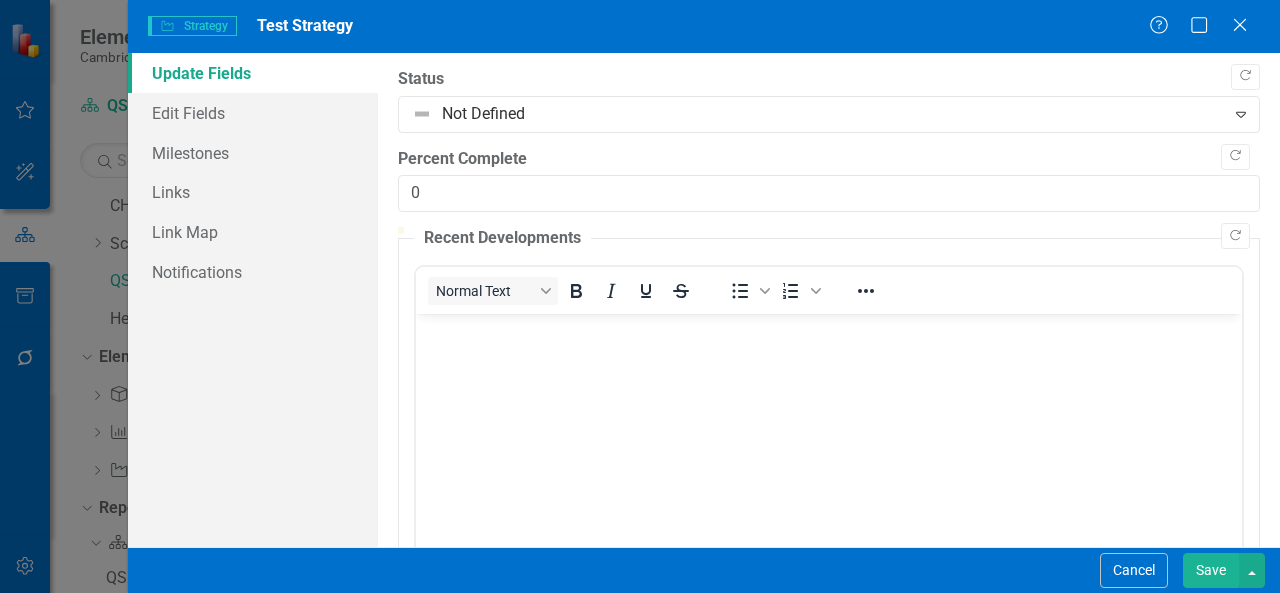 scroll, scrollTop: 0, scrollLeft: 0, axis: both 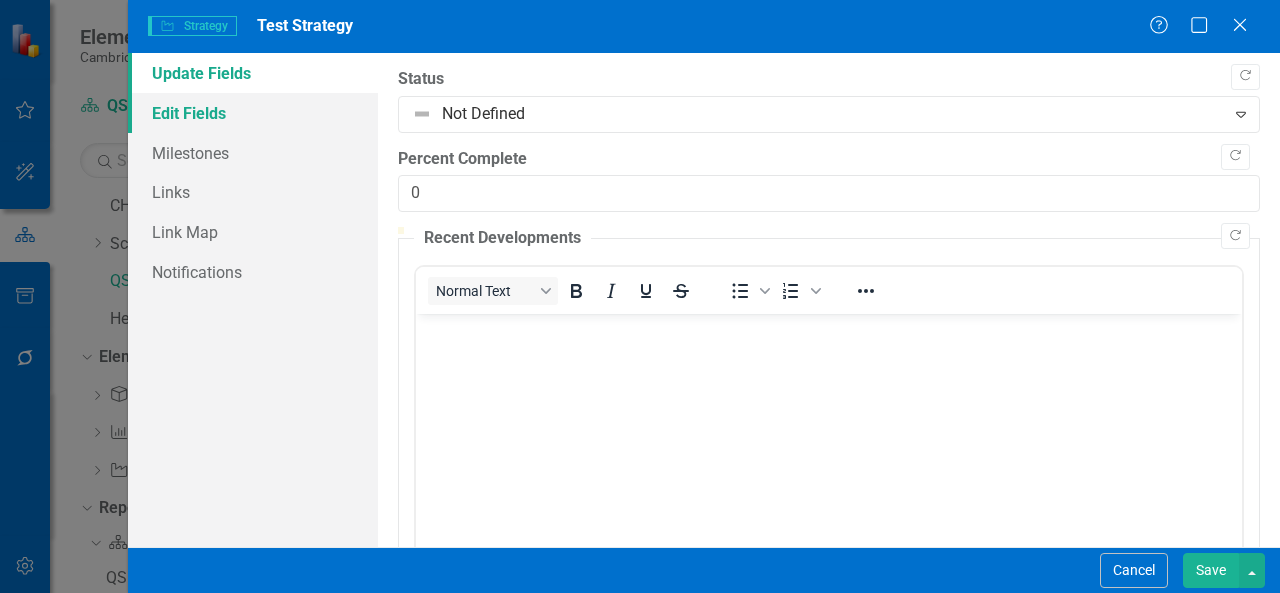 click on "Edit Fields" at bounding box center (253, 113) 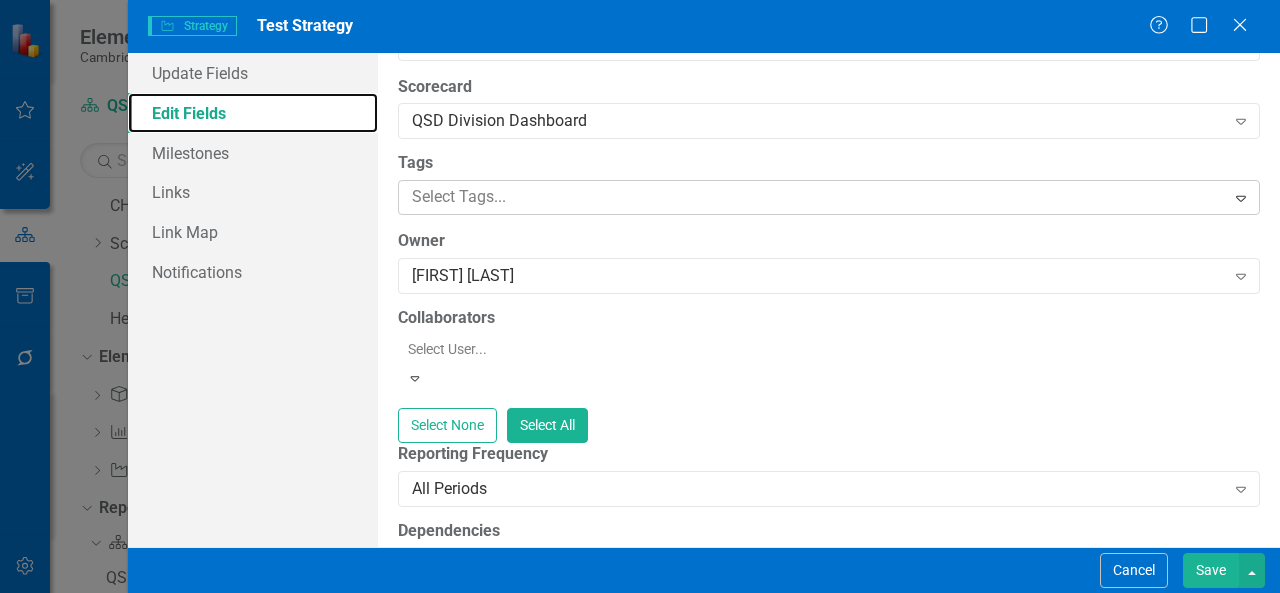 scroll, scrollTop: 0, scrollLeft: 0, axis: both 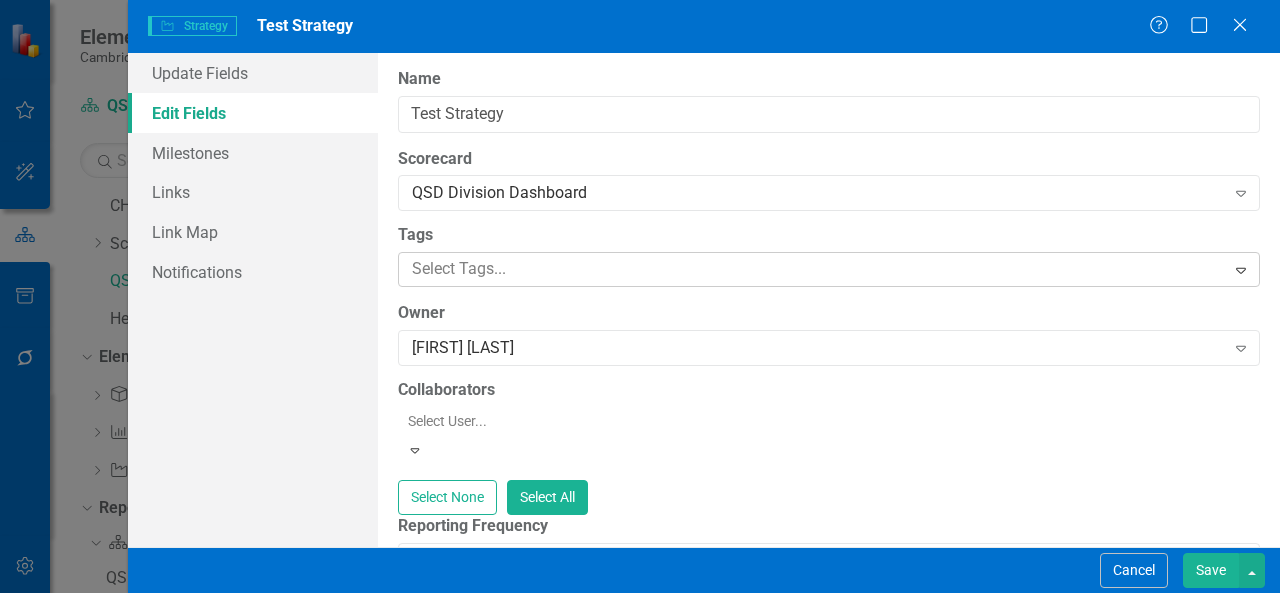 click at bounding box center (814, 269) 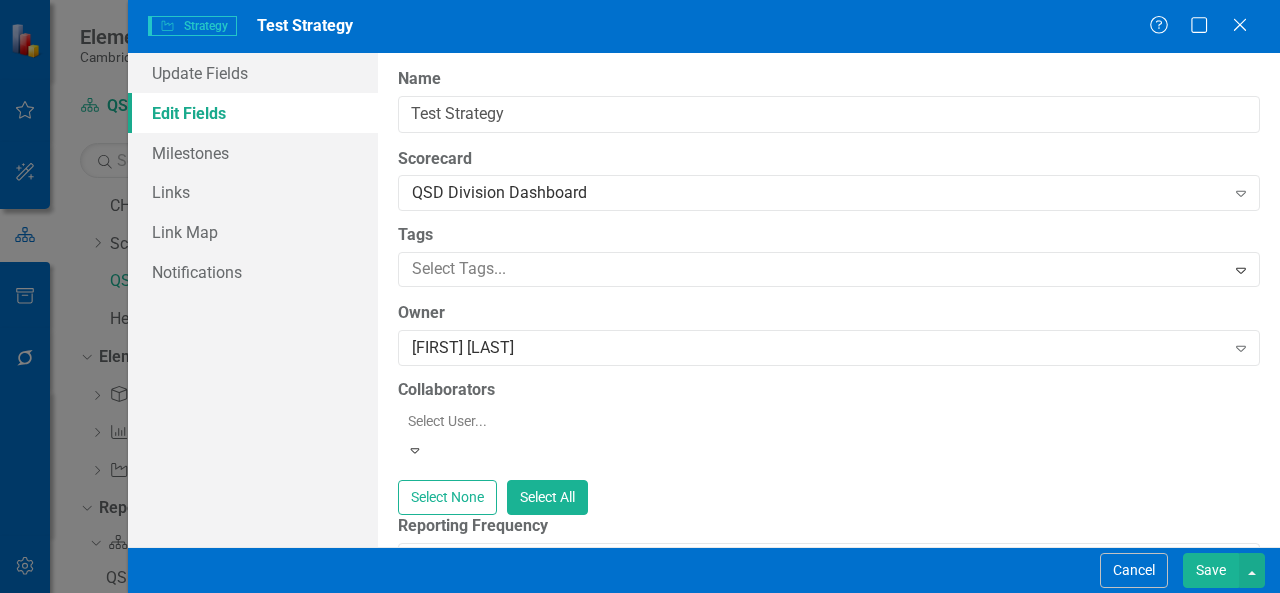 click on "Tags" at bounding box center [829, 235] 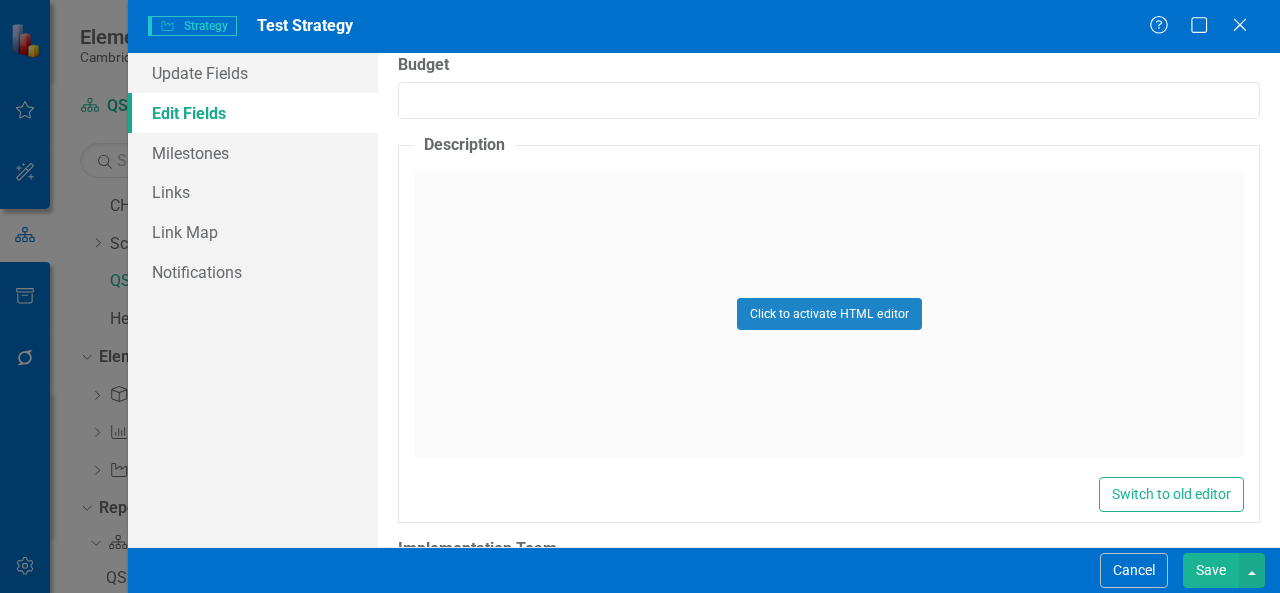 scroll, scrollTop: 796, scrollLeft: 0, axis: vertical 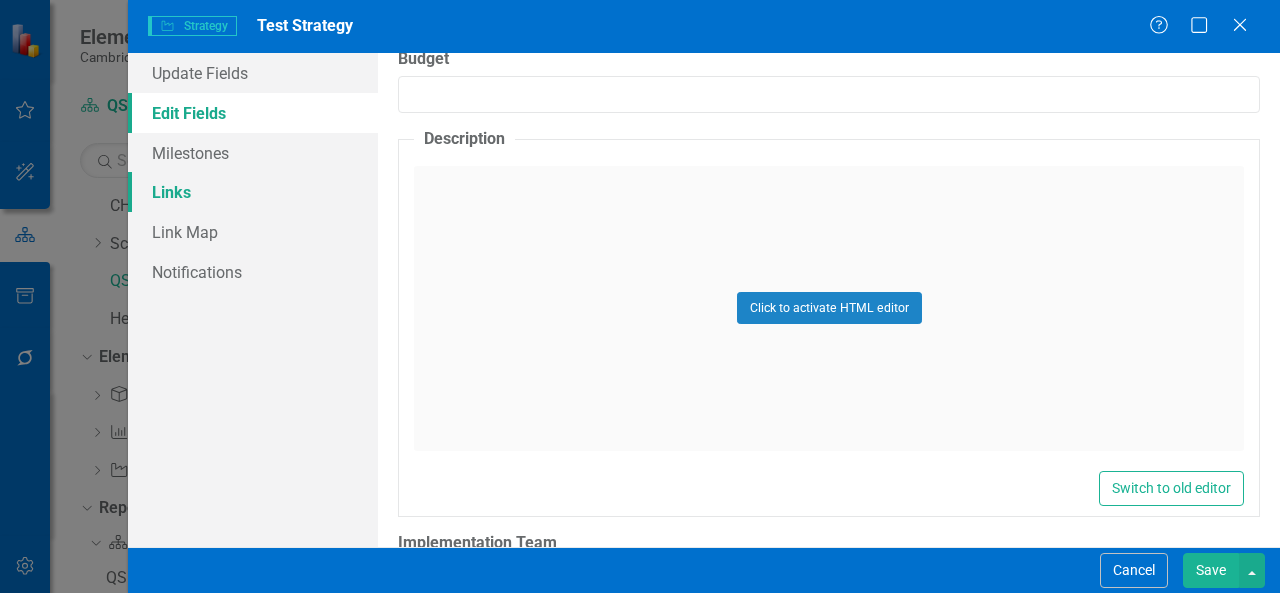 click on "Links" at bounding box center [253, 192] 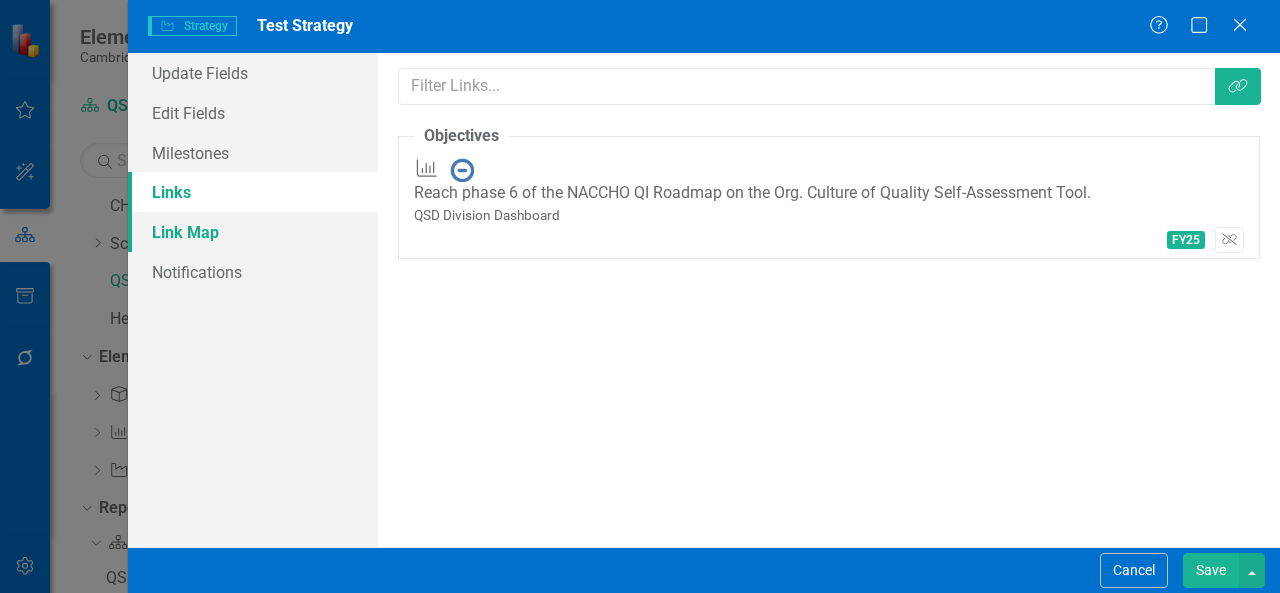 click on "Link Map" at bounding box center [253, 232] 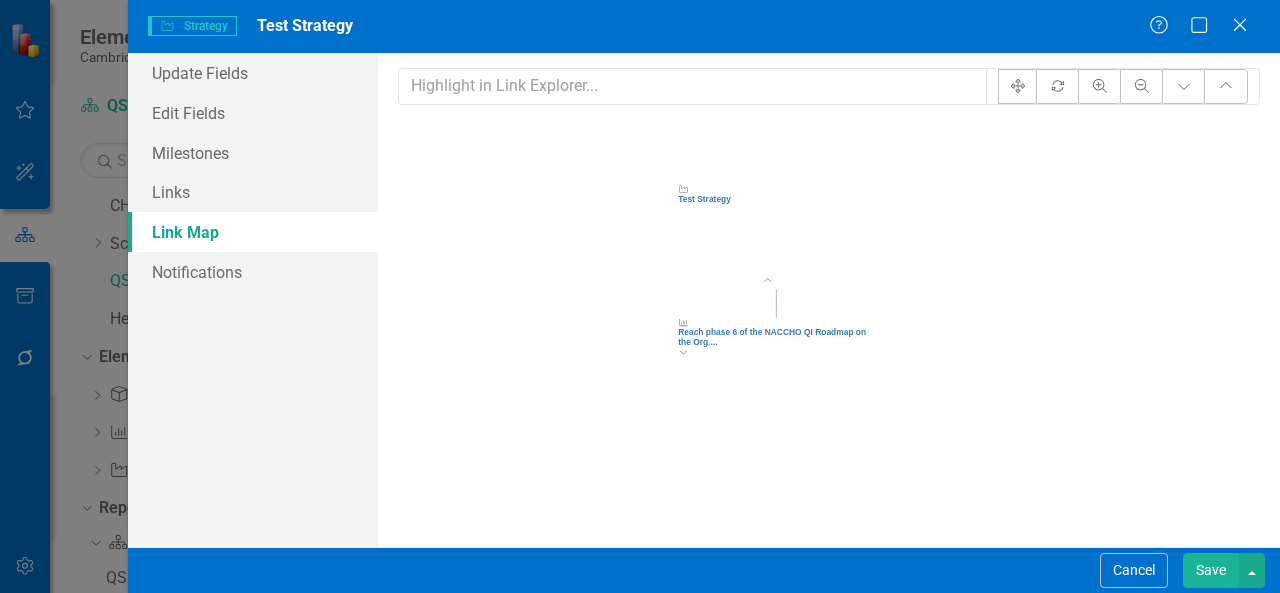 click on "Save" at bounding box center [1211, 570] 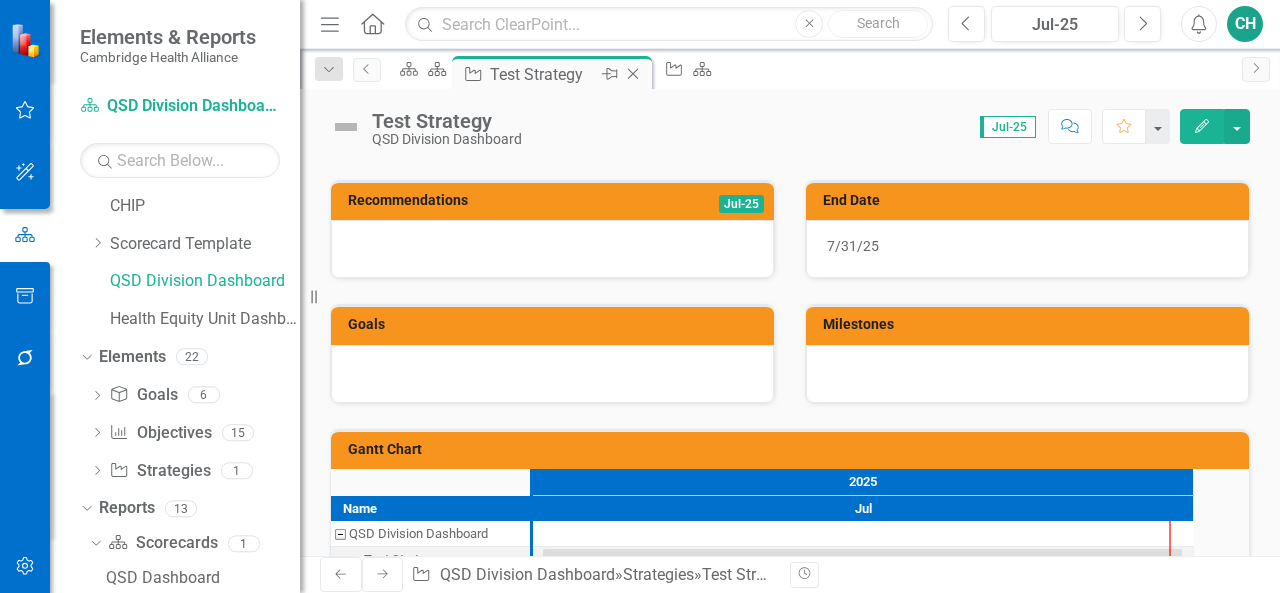click on "Close" 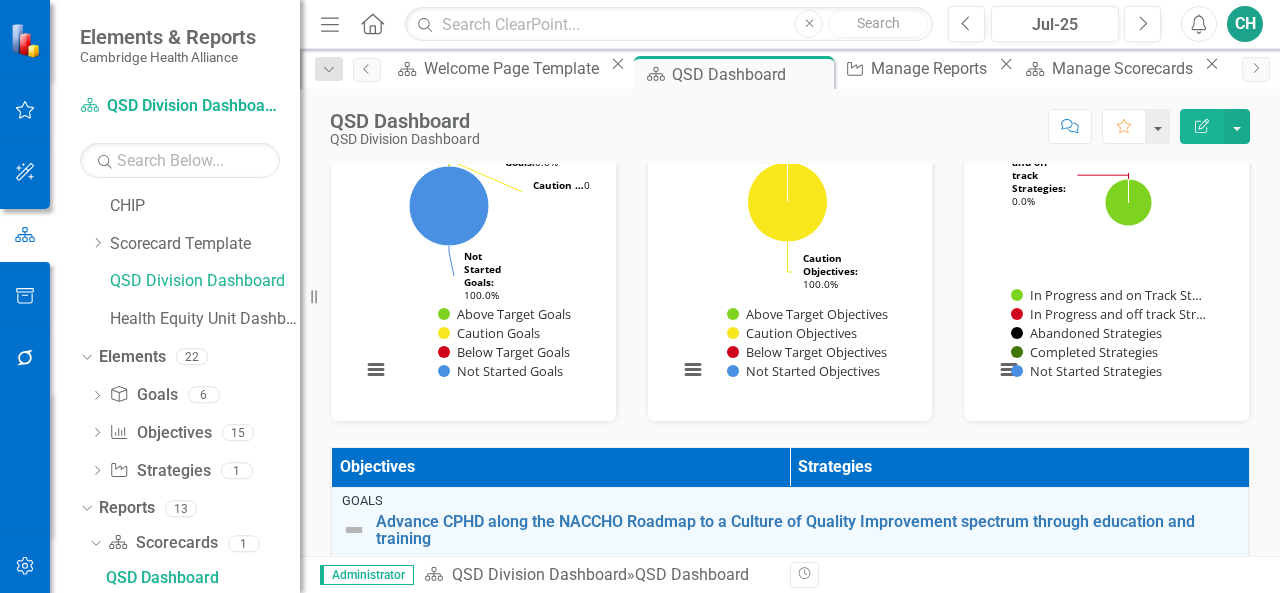 scroll, scrollTop: 695, scrollLeft: 0, axis: vertical 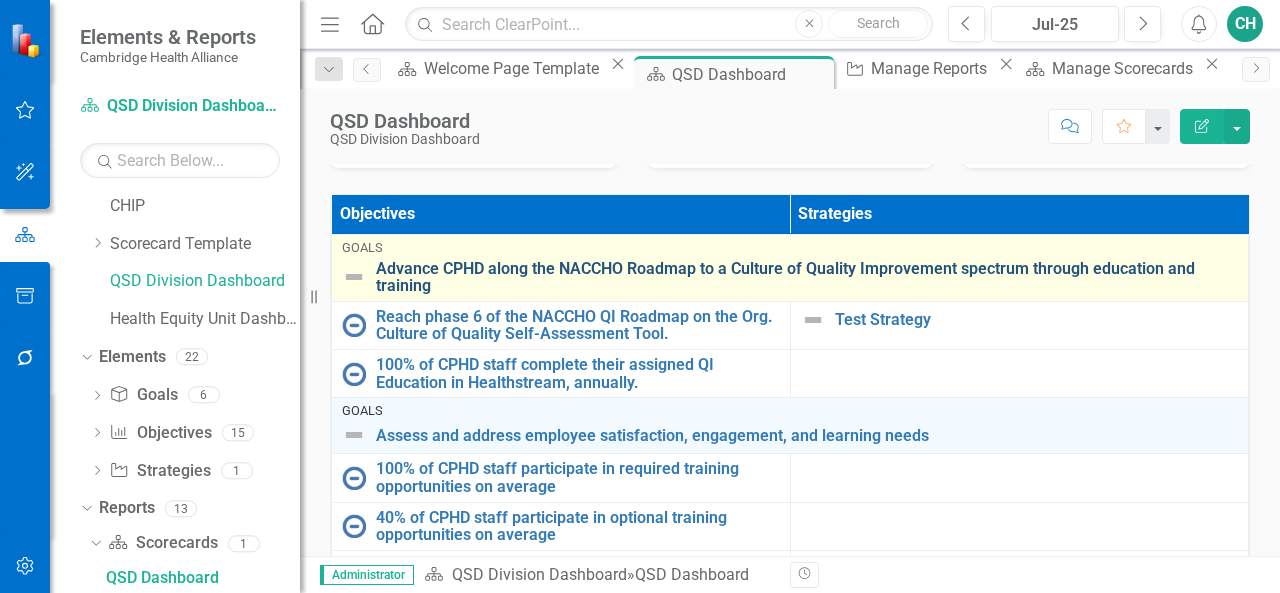 click on "Advance CPHD along the NACCHO Roadmap to a Culture of Quality Improvement spectrum through education and training" at bounding box center (807, 277) 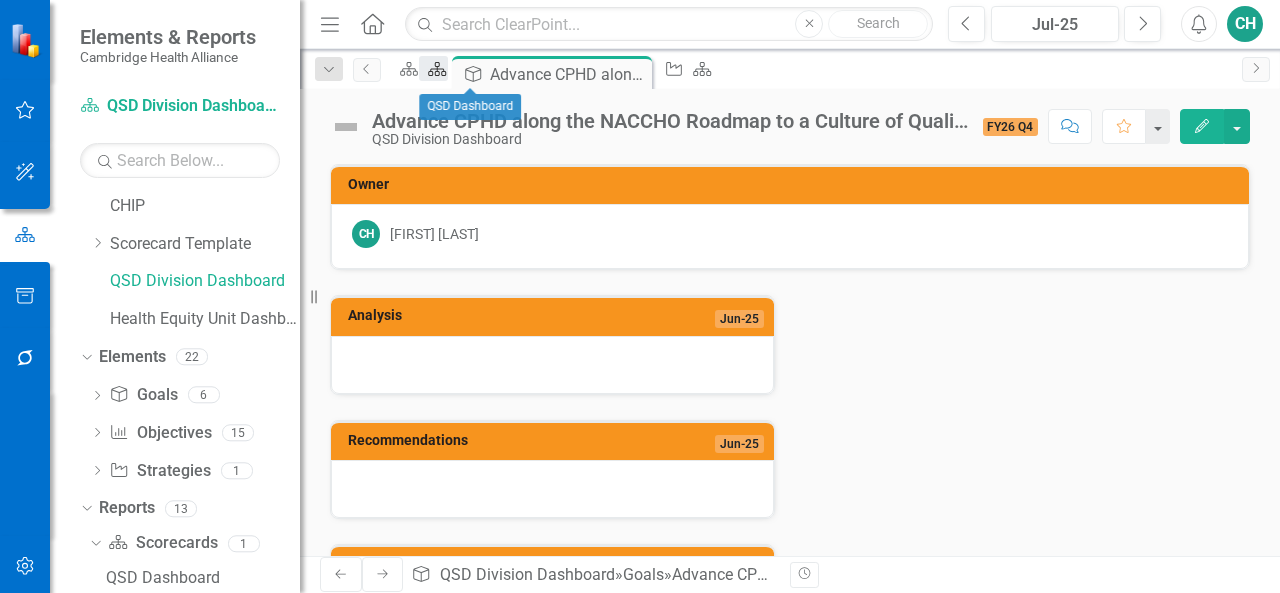 click on "Scorecard" 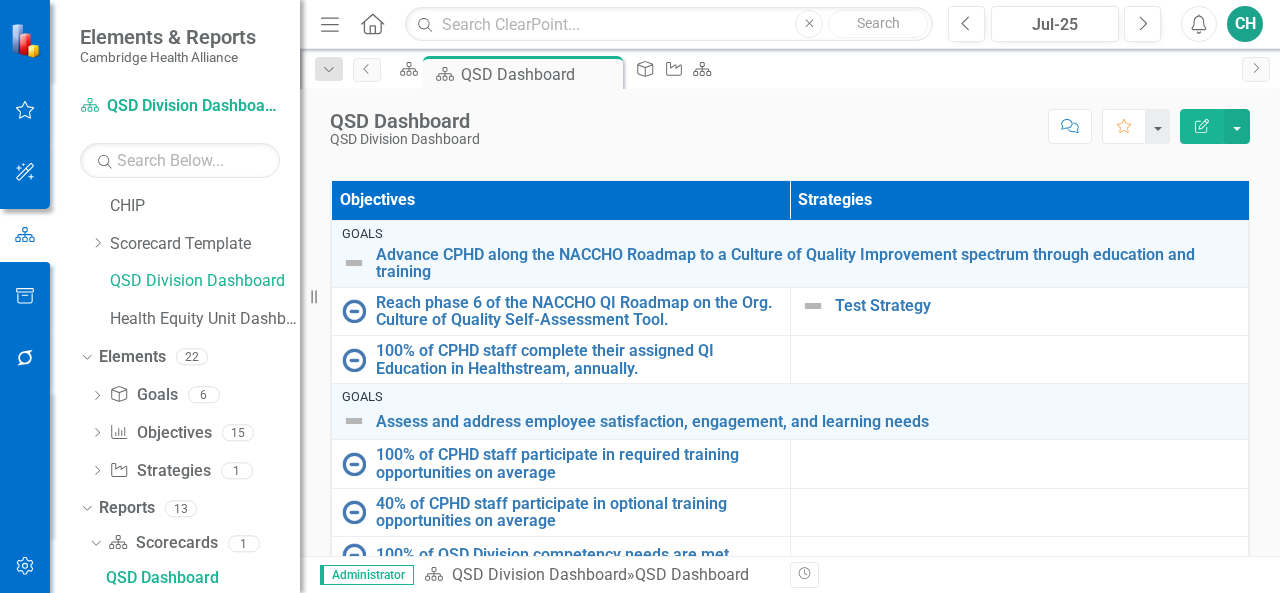 scroll, scrollTop: 710, scrollLeft: 0, axis: vertical 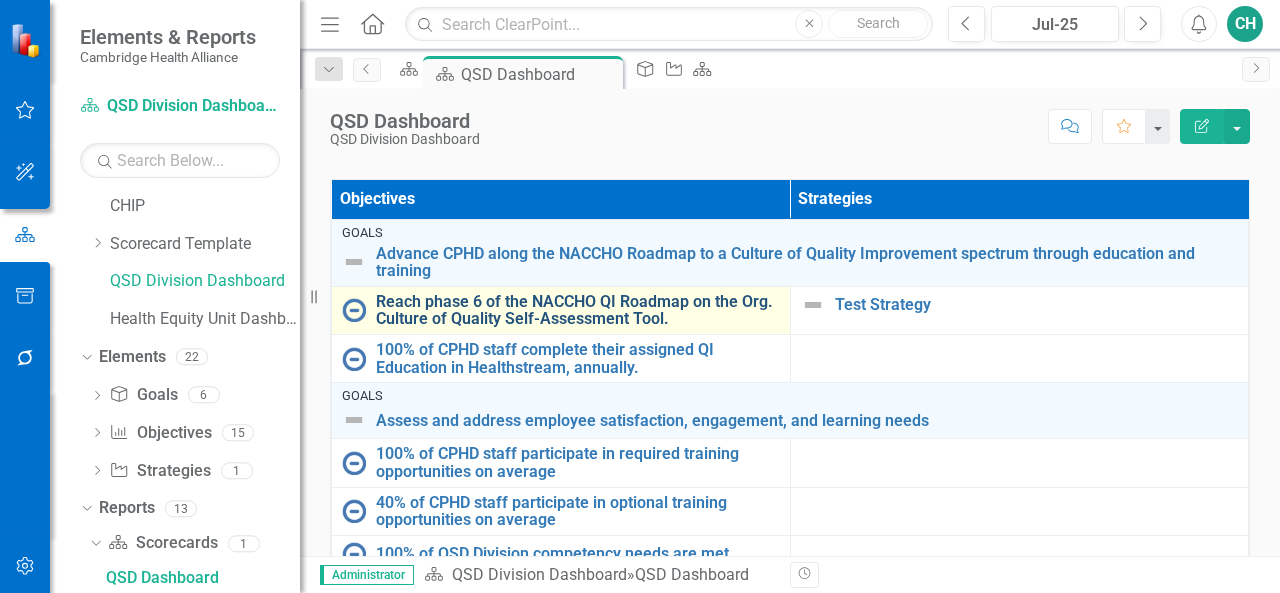 click on "Reach phase 6 of the NACCHO QI Roadmap on the Org. Culture of Quality Self-Assessment Tool." at bounding box center [578, 310] 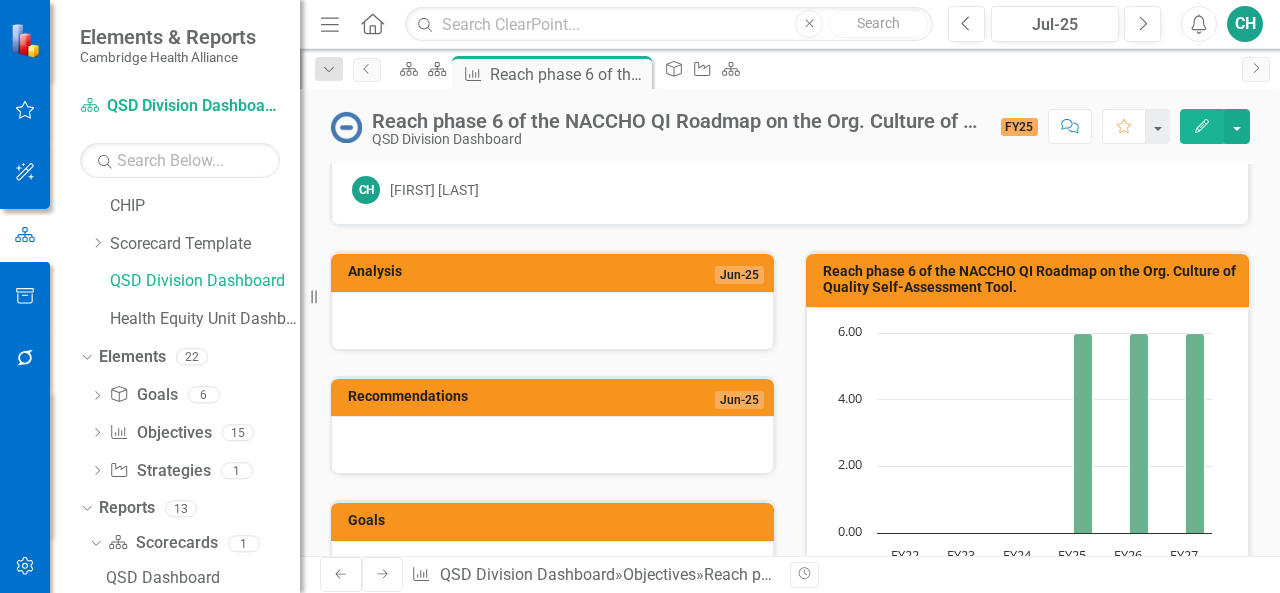 scroll, scrollTop: 0, scrollLeft: 0, axis: both 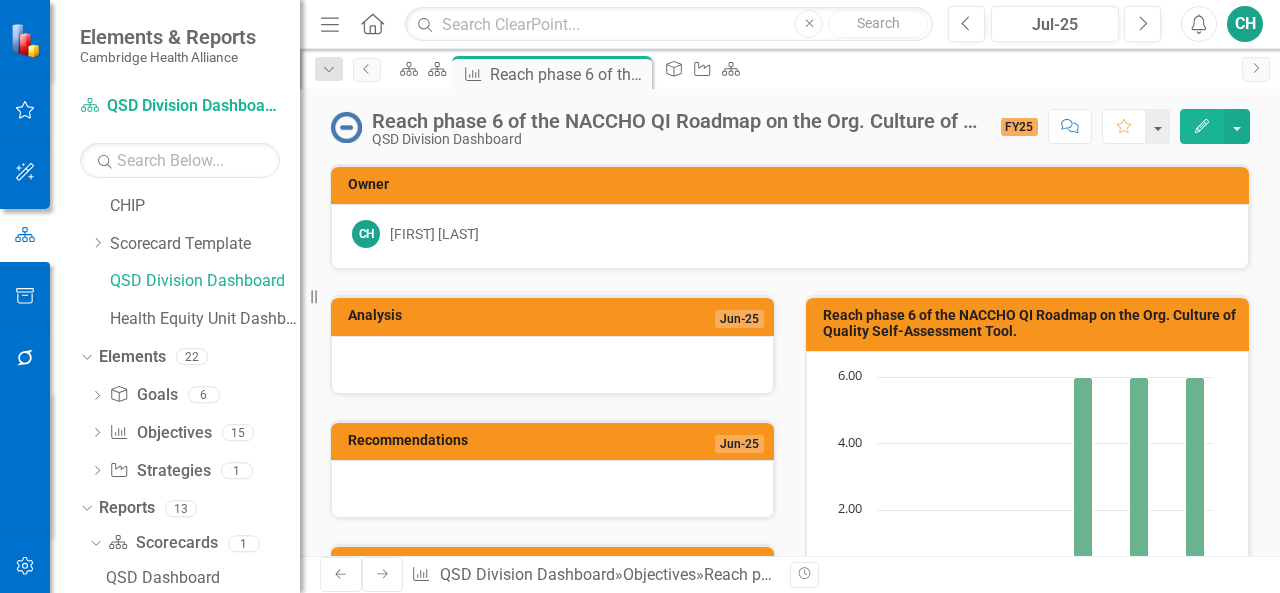 click on "Edit" 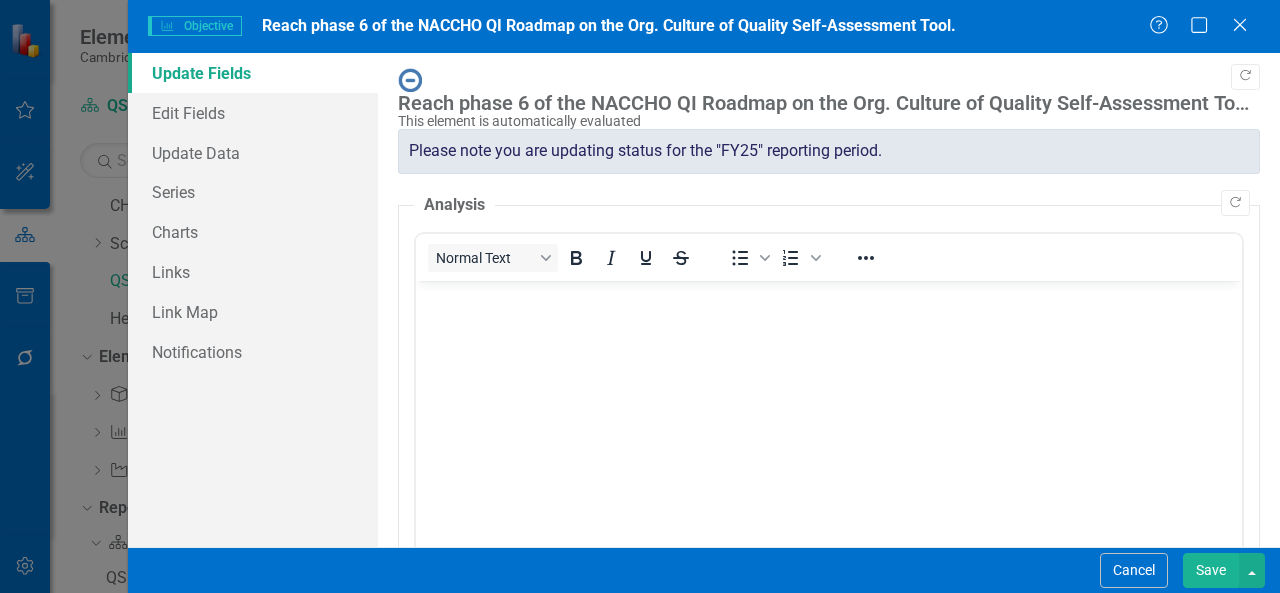 scroll, scrollTop: 0, scrollLeft: 0, axis: both 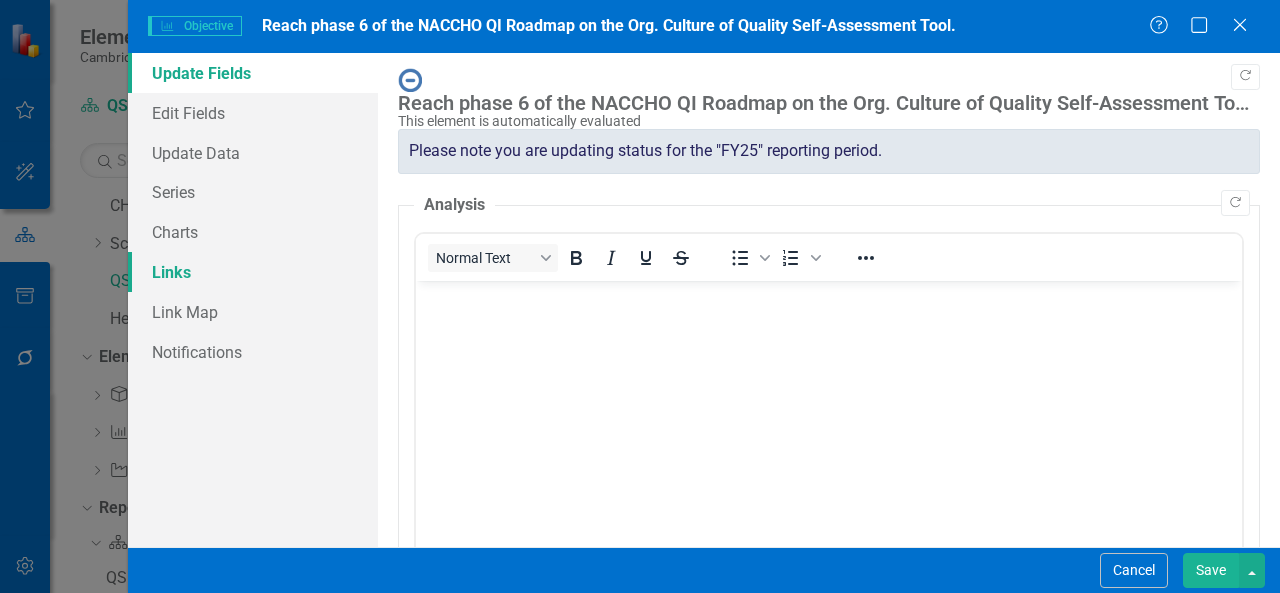 click on "Links" at bounding box center [253, 272] 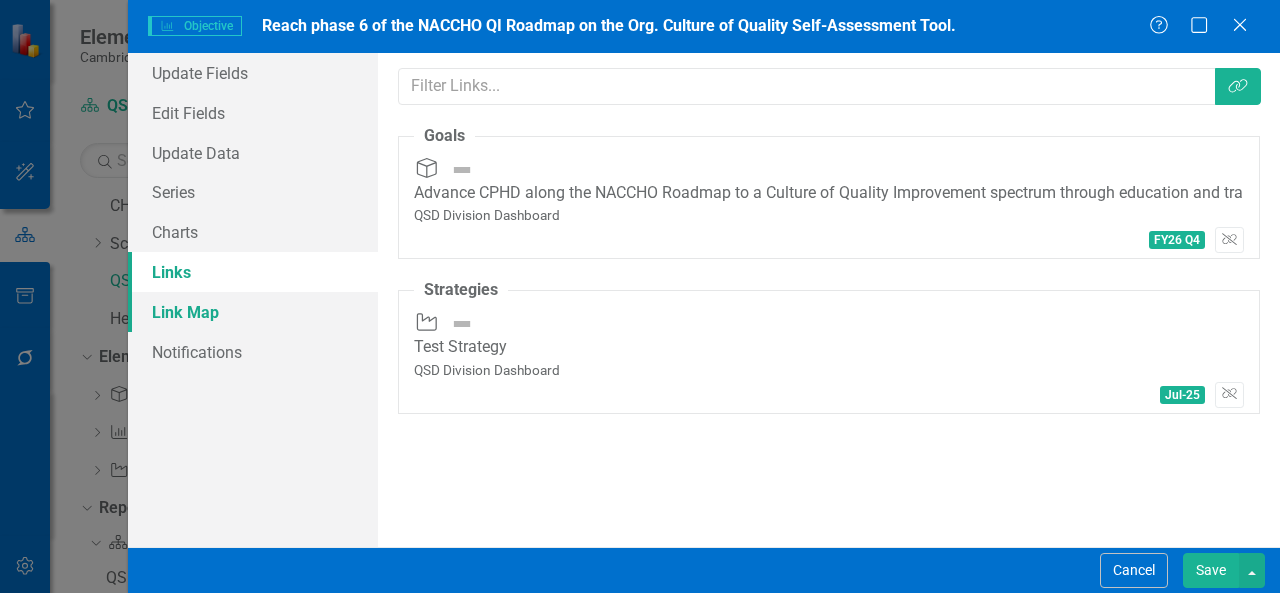 click on "Link Map" at bounding box center [253, 312] 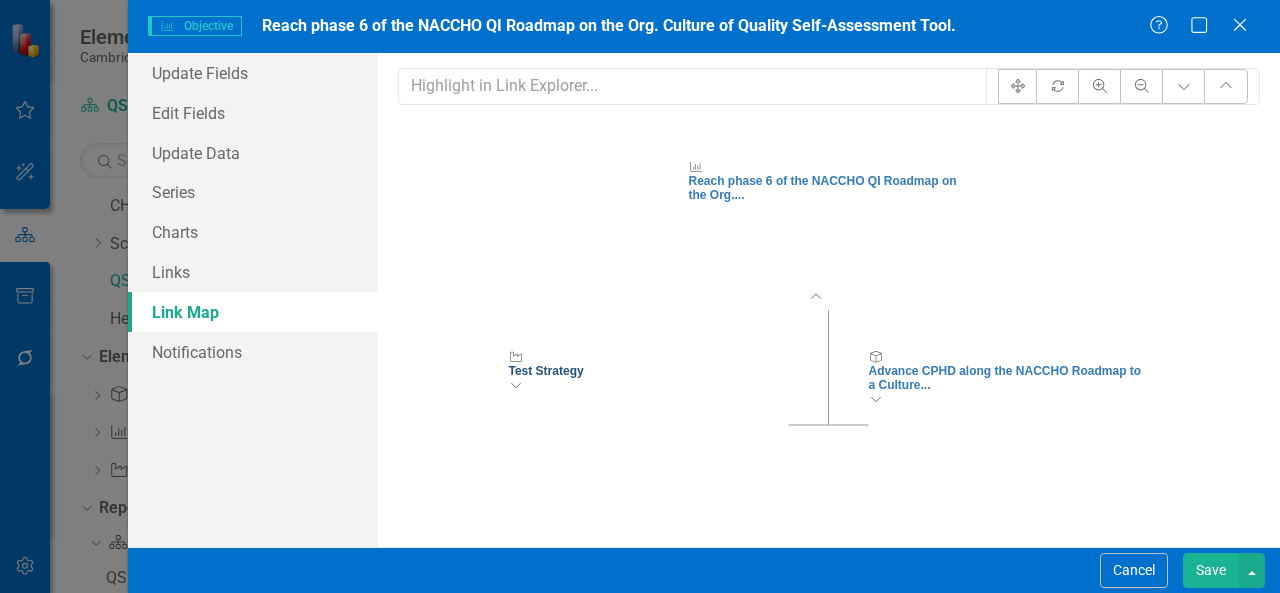 click on "Test Strategy" 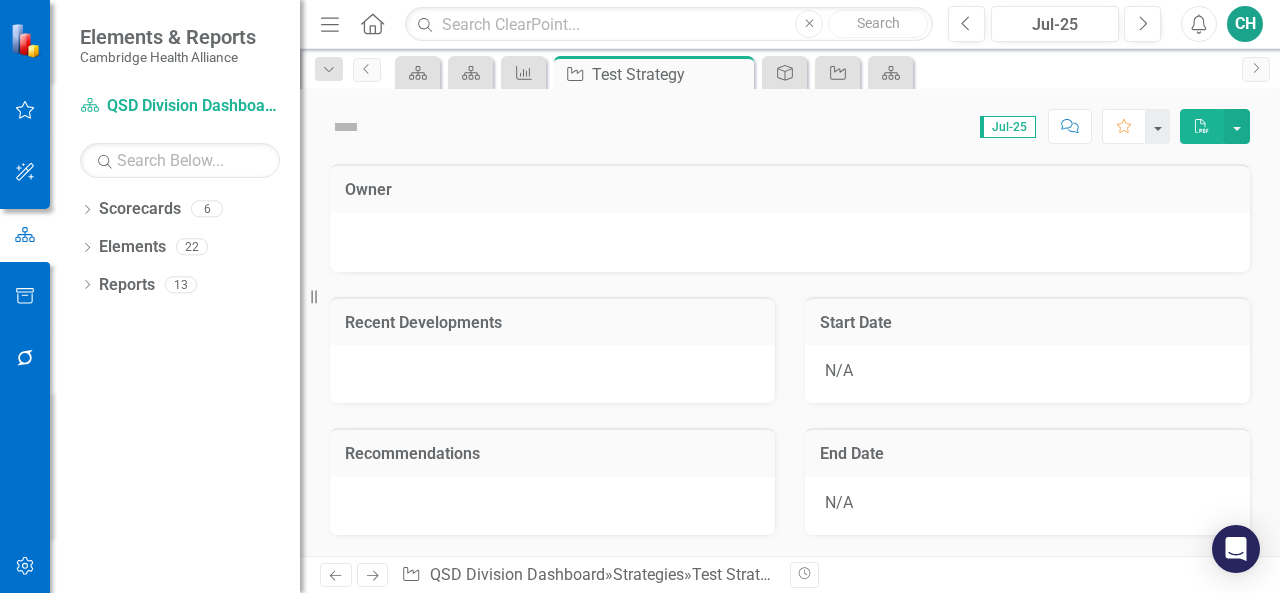 scroll, scrollTop: 0, scrollLeft: 0, axis: both 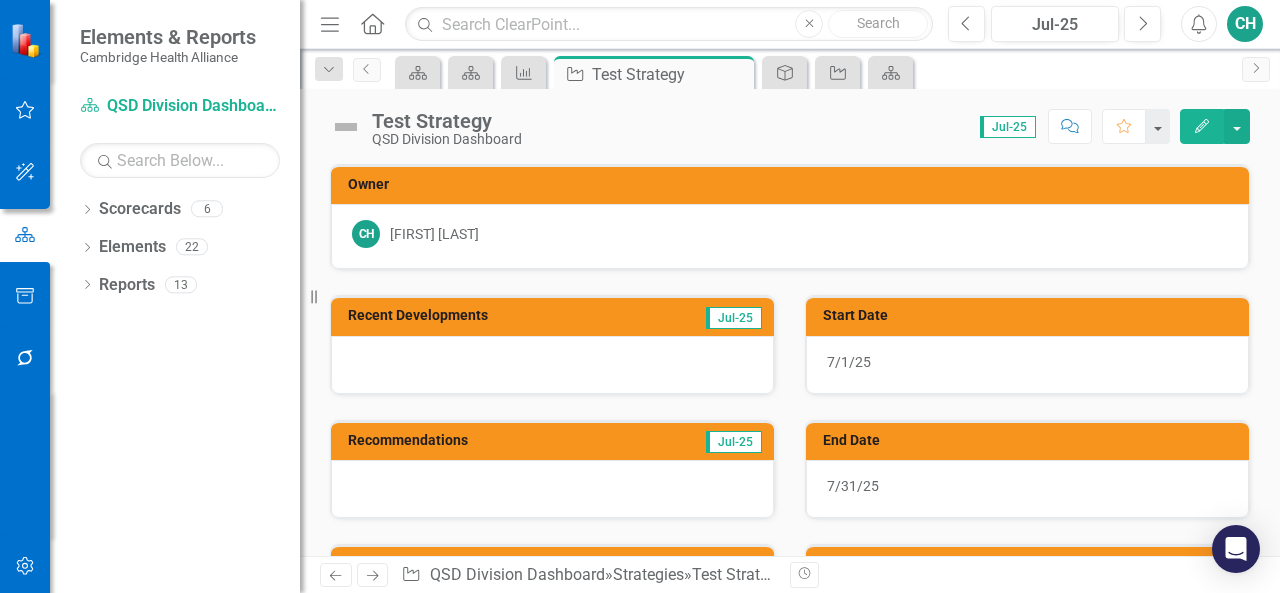 click on "Edit" 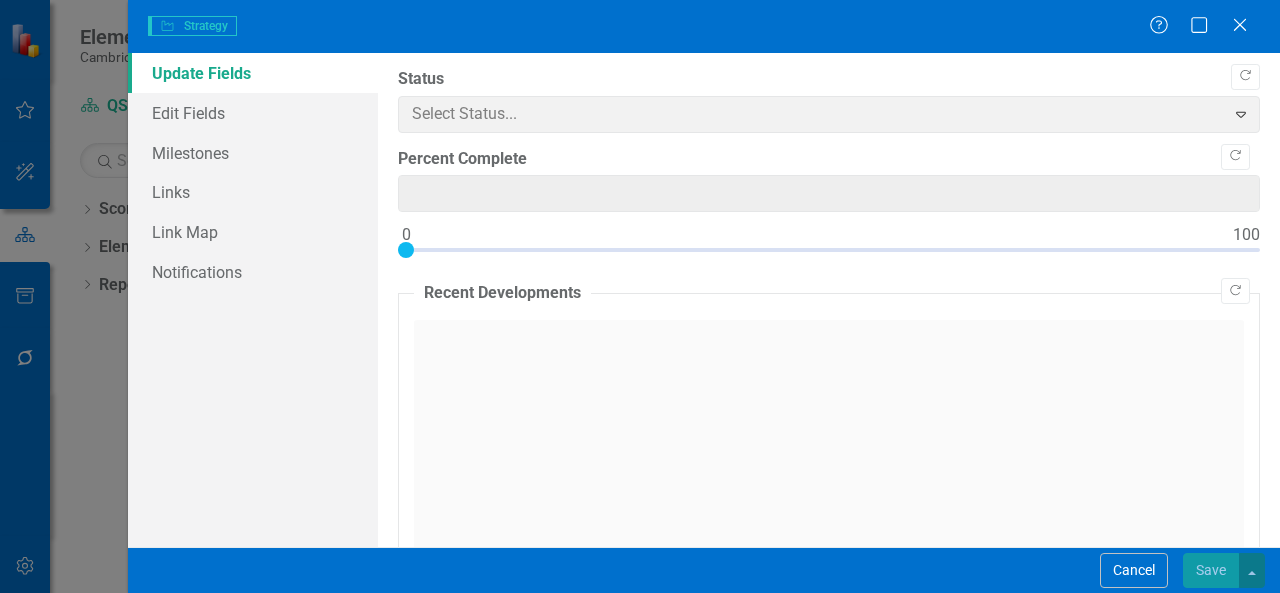 type on "0" 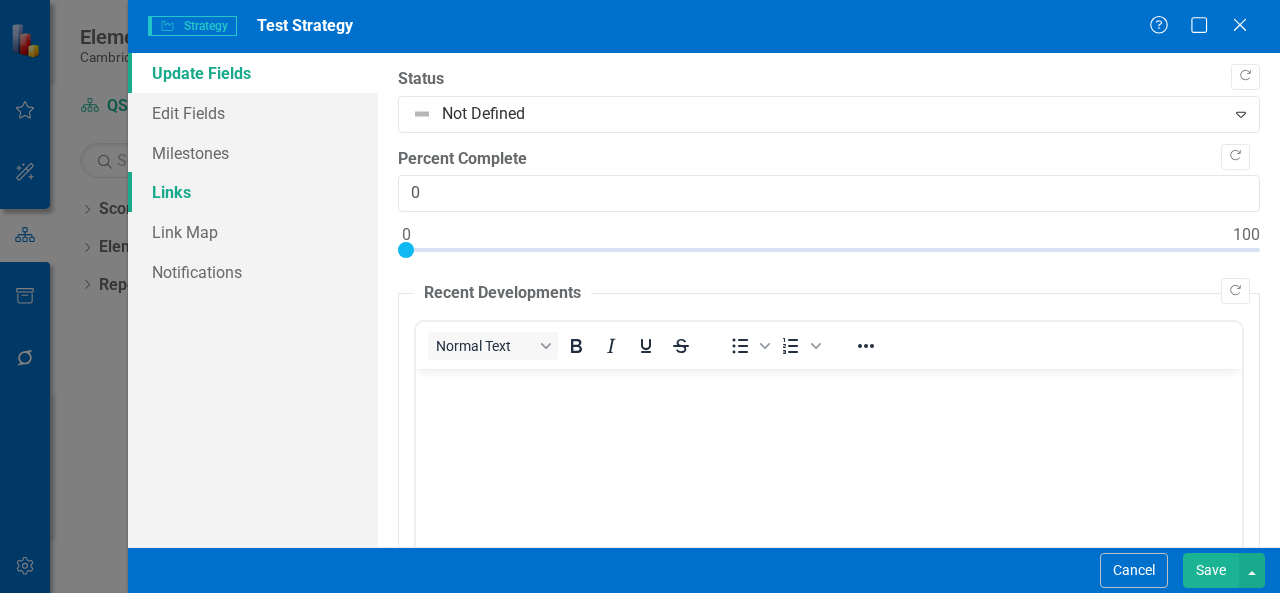 scroll, scrollTop: 0, scrollLeft: 0, axis: both 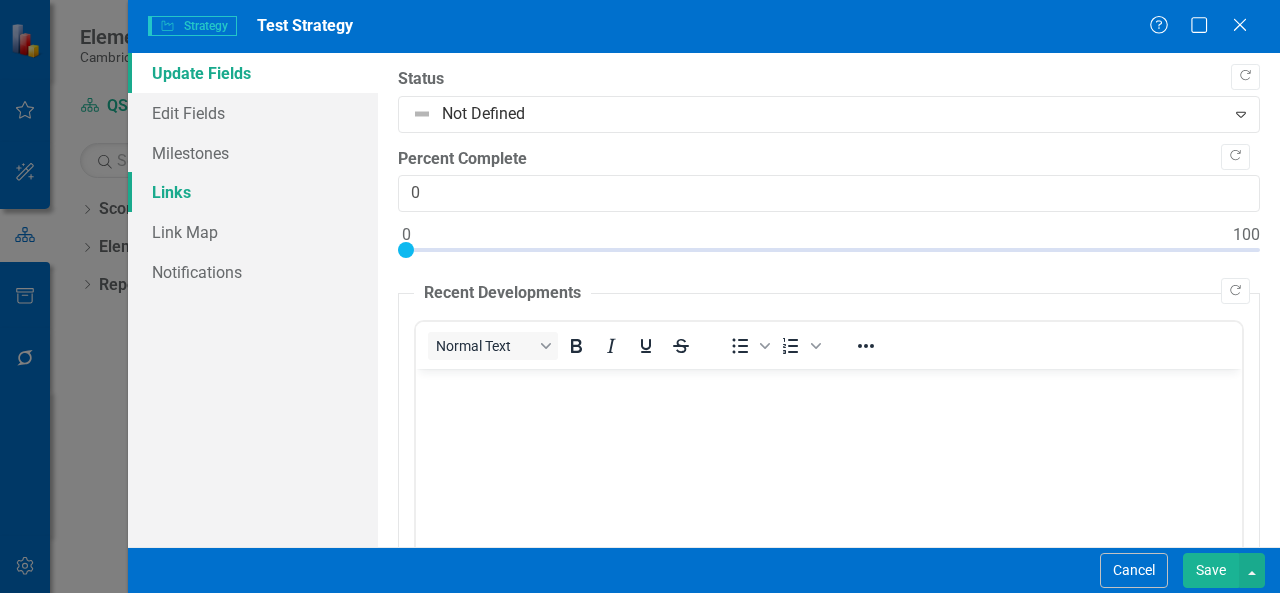 click on "Links" at bounding box center (253, 192) 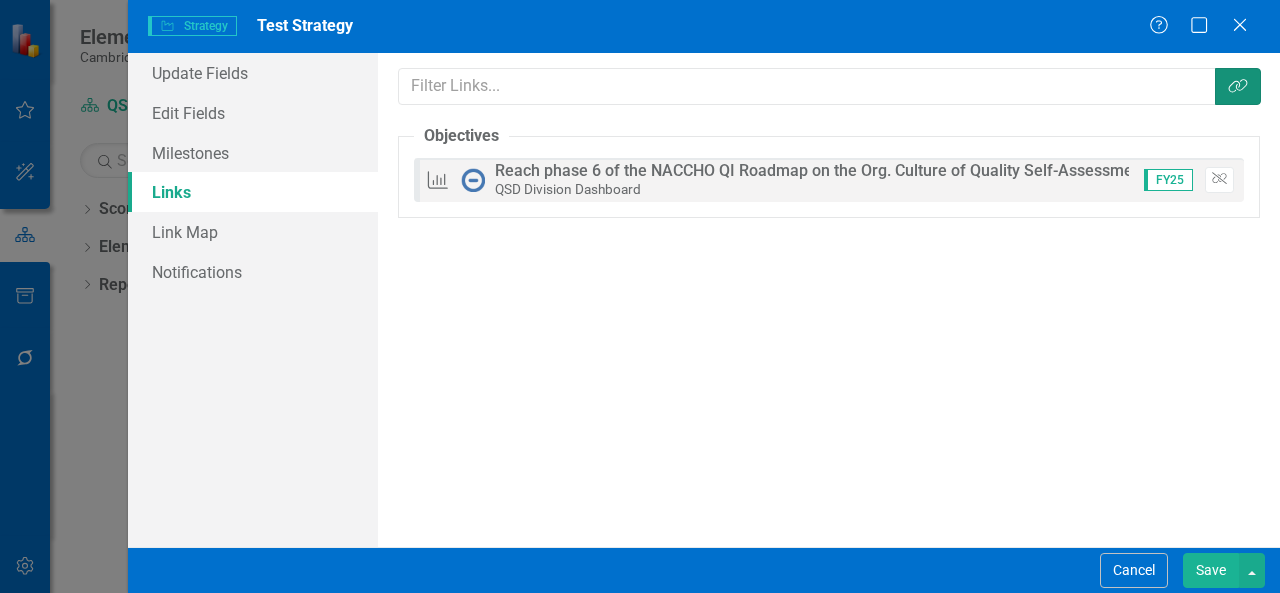 click 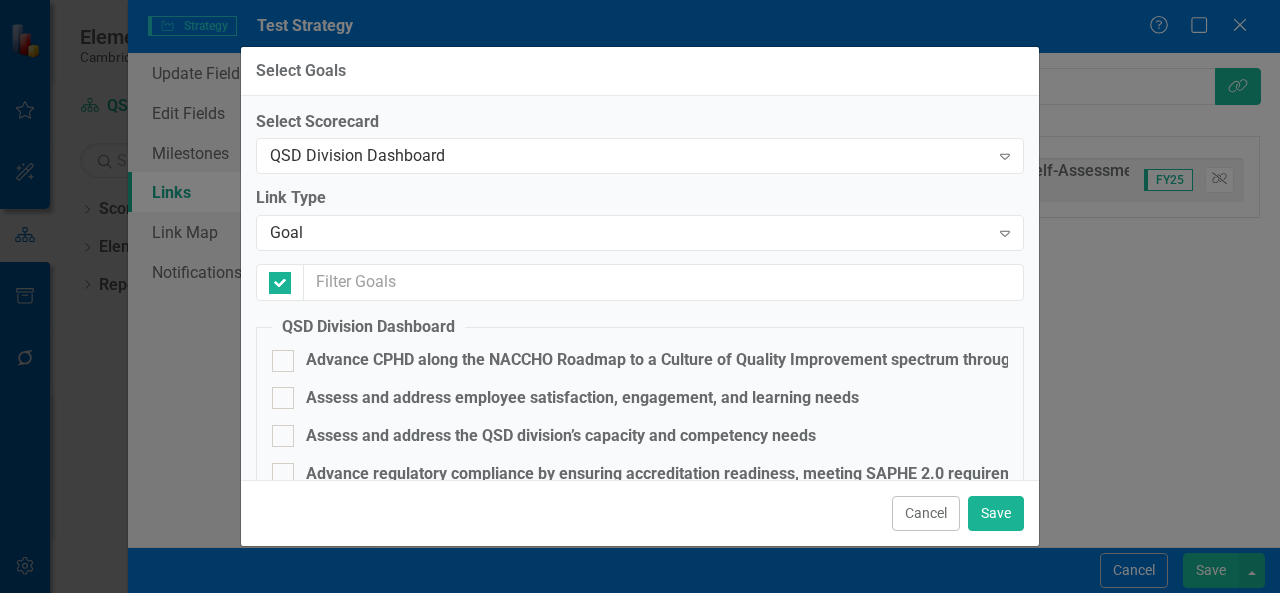checkbox on "false" 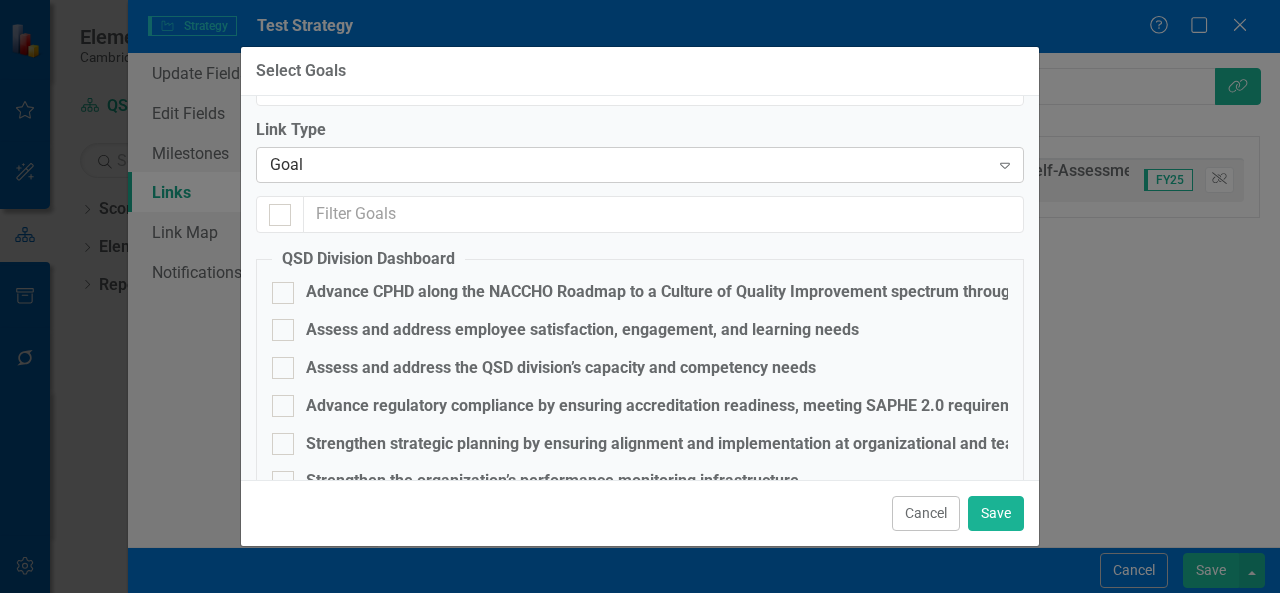 scroll, scrollTop: 74, scrollLeft: 0, axis: vertical 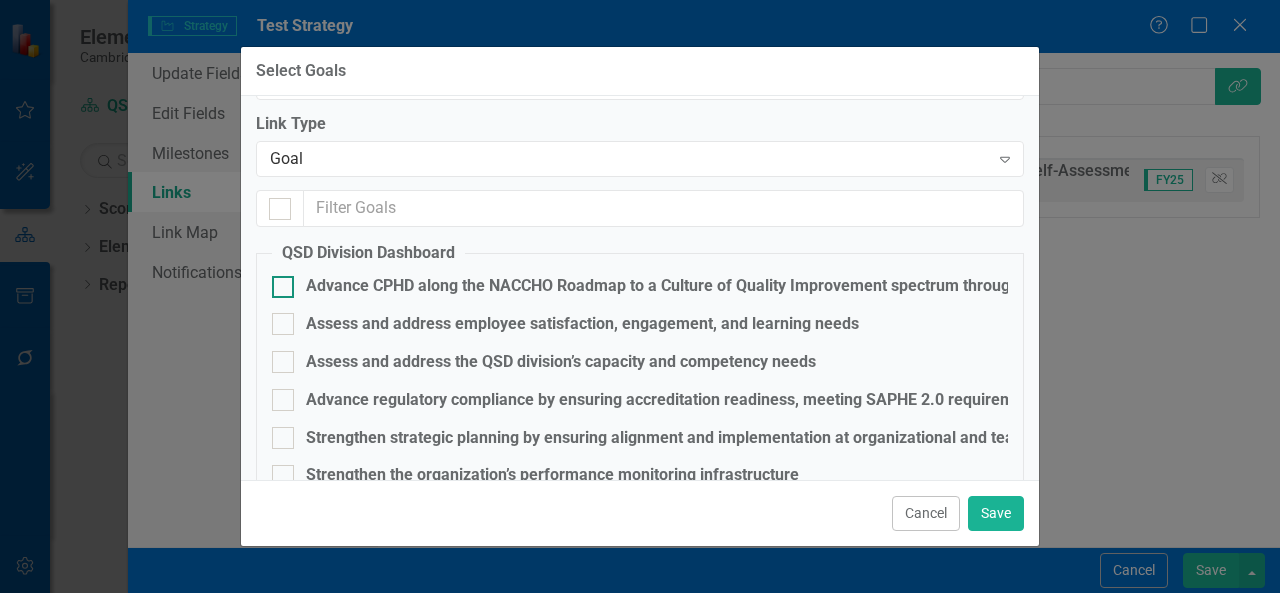 click on "Advance CPHD along the NACCHO Roadmap to a Culture of Quality Improvement spectrum through education and training" at bounding box center (745, 286) 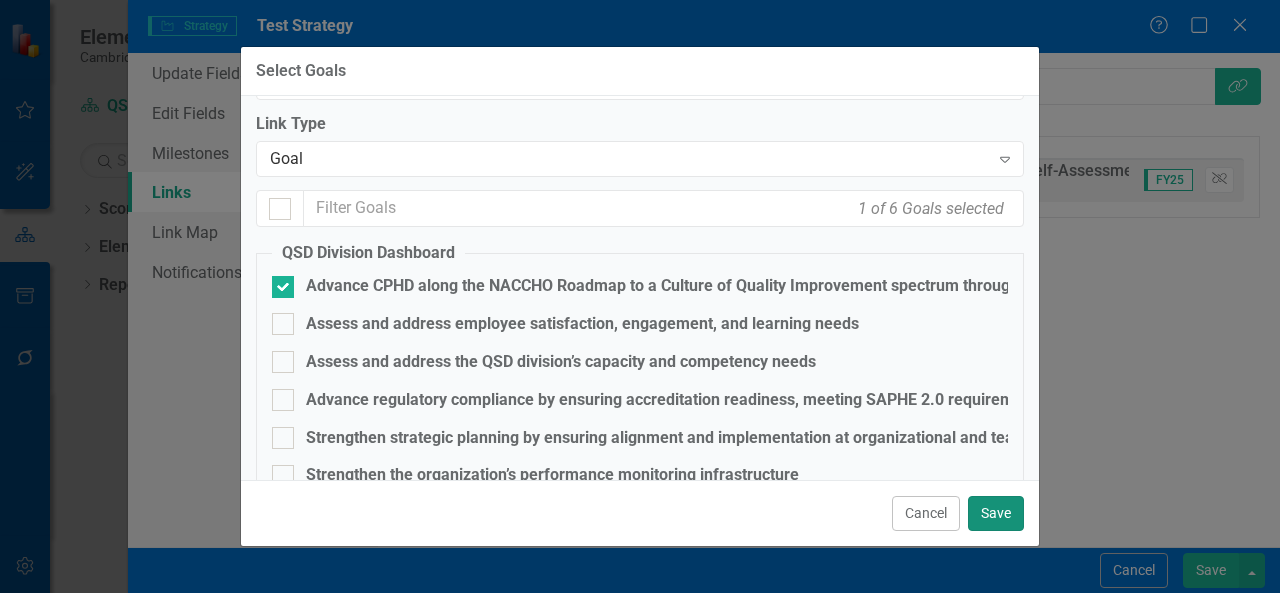 click on "Save" at bounding box center (996, 513) 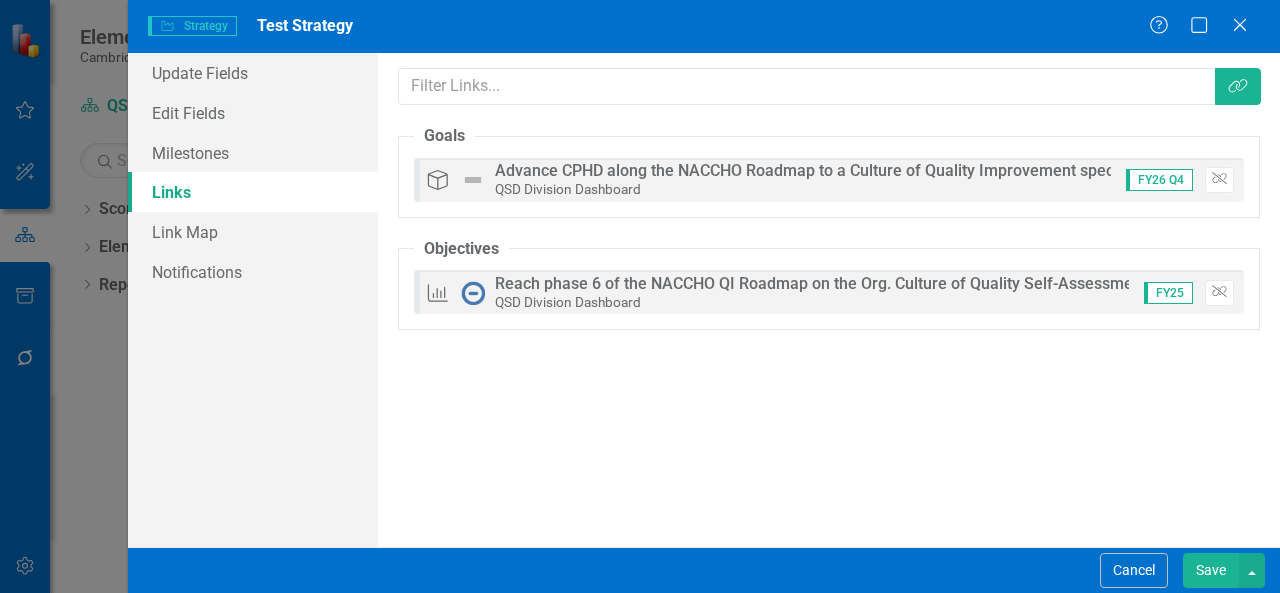 click on "Save" at bounding box center [1211, 570] 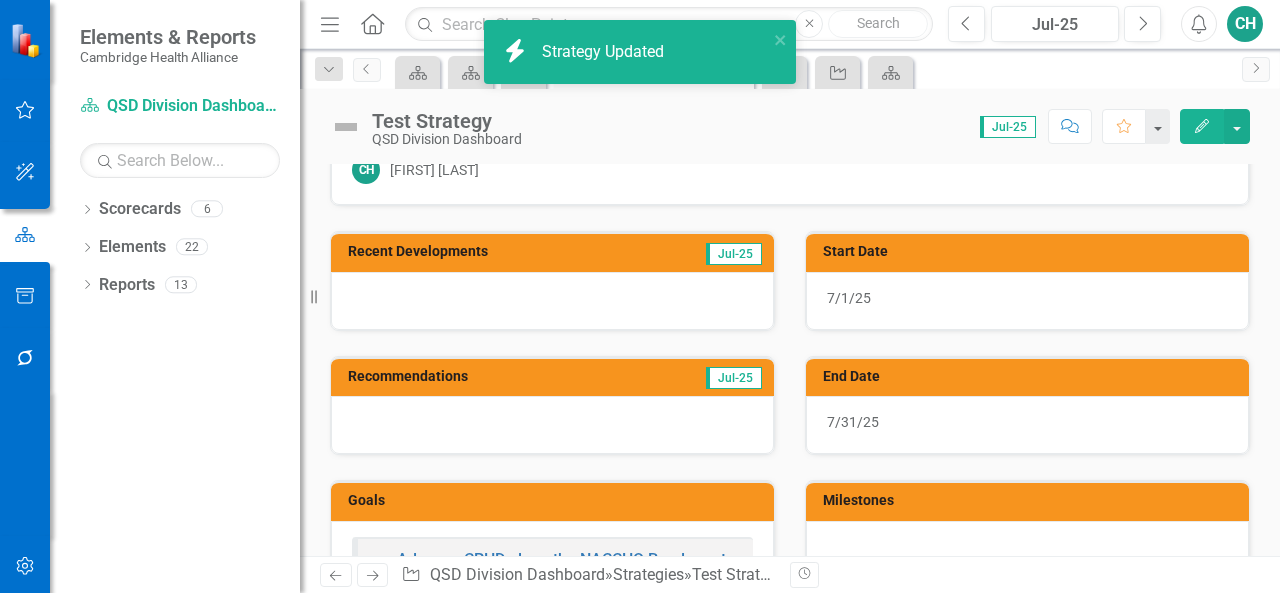 scroll, scrollTop: 0, scrollLeft: 0, axis: both 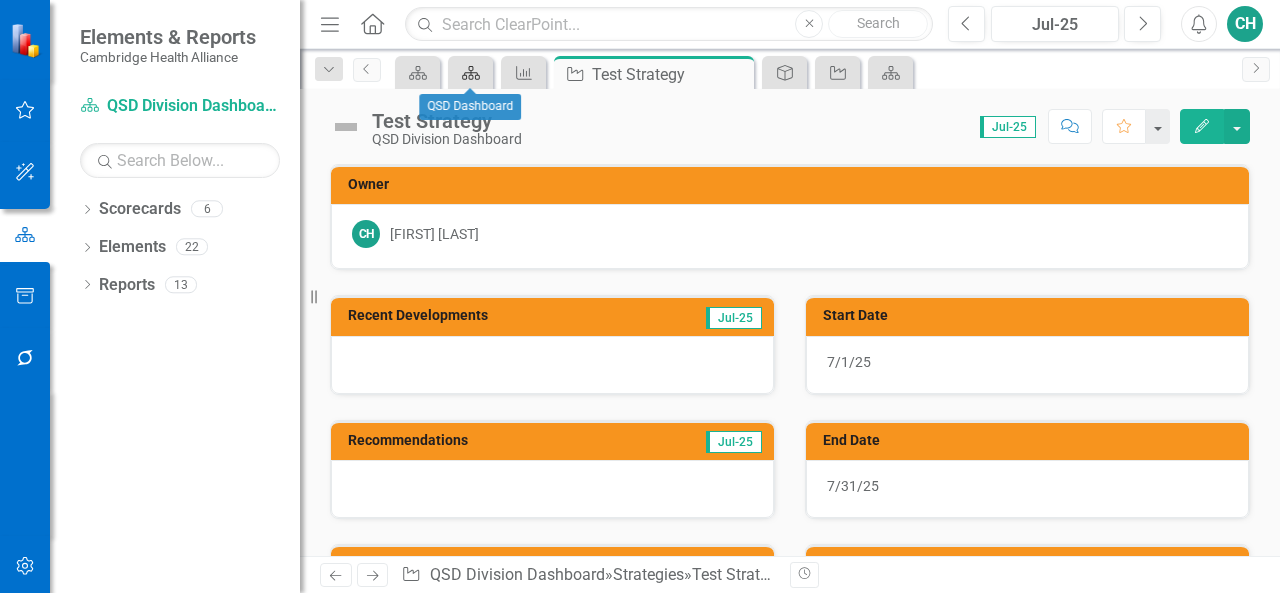 click on "Scorecard" 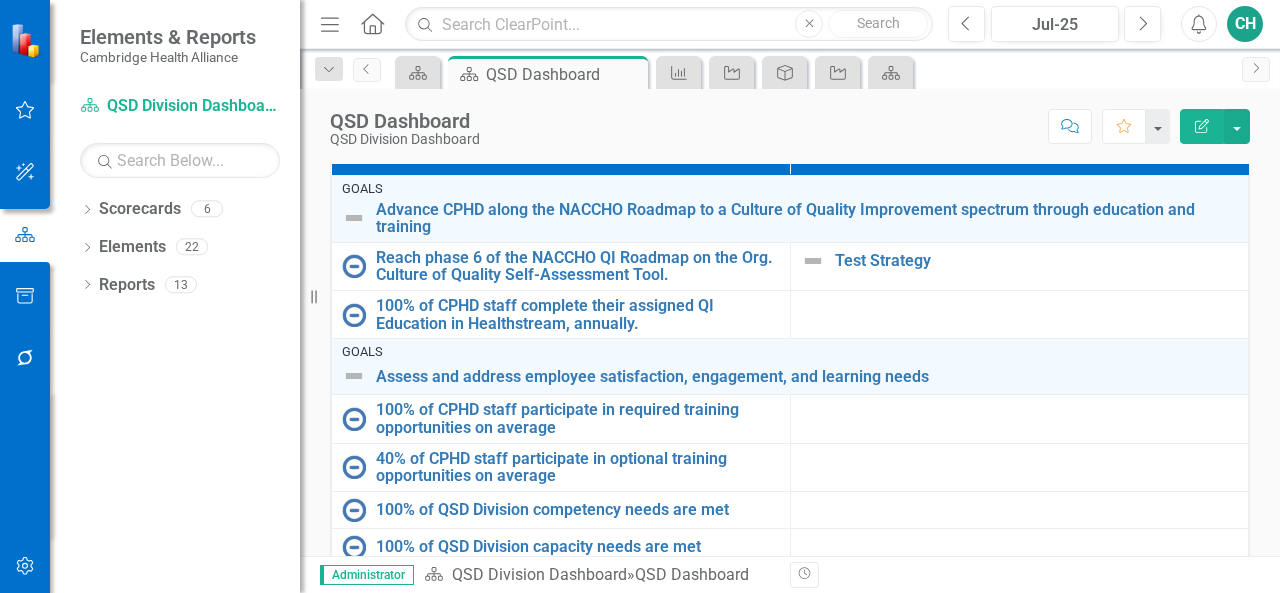 scroll, scrollTop: 781, scrollLeft: 0, axis: vertical 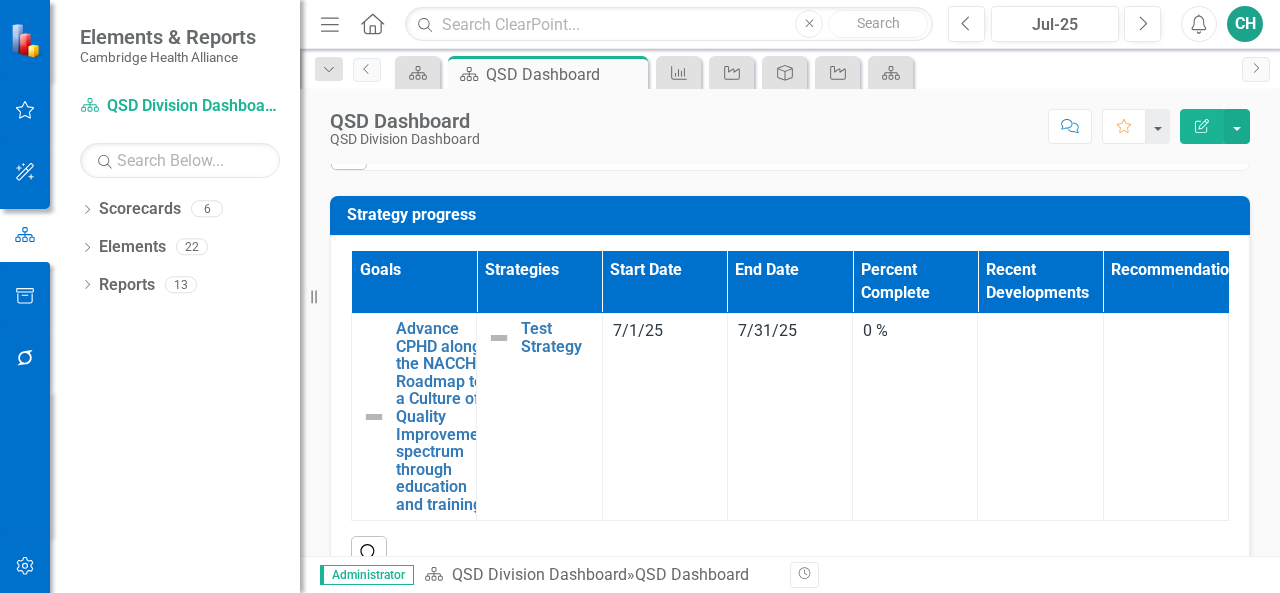 click on "Strategy progress" at bounding box center [793, 215] 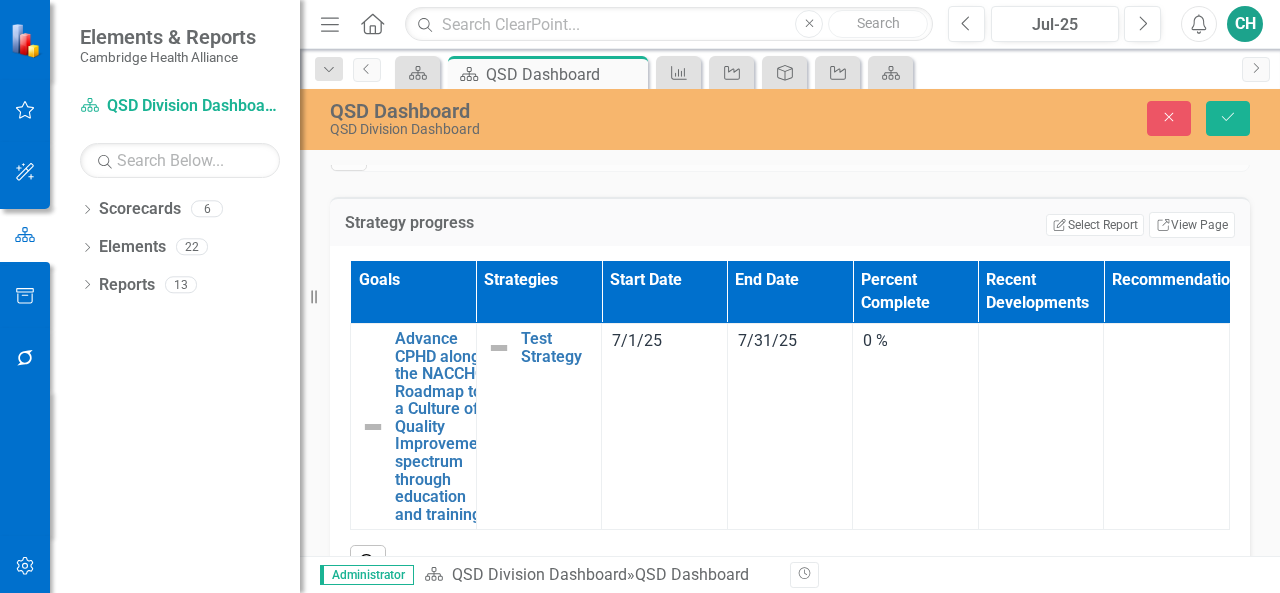 click on "Strategy progress Edit Report  Select Report Link  View Page Goals Strategies Start Date End Date Percent Complete Recent Developments Recommendations Advance CPHD along the NACCHO Roadmap to a Culture of Quality Improvement spectrum through education and training Link Map View Link Map Edit Edit Goal Link Open Element Test Strategy Link Map View Link Map Edit Edit Strategy Link Open Element 7/1/25 7/31/25 0 % Search" at bounding box center [790, 386] 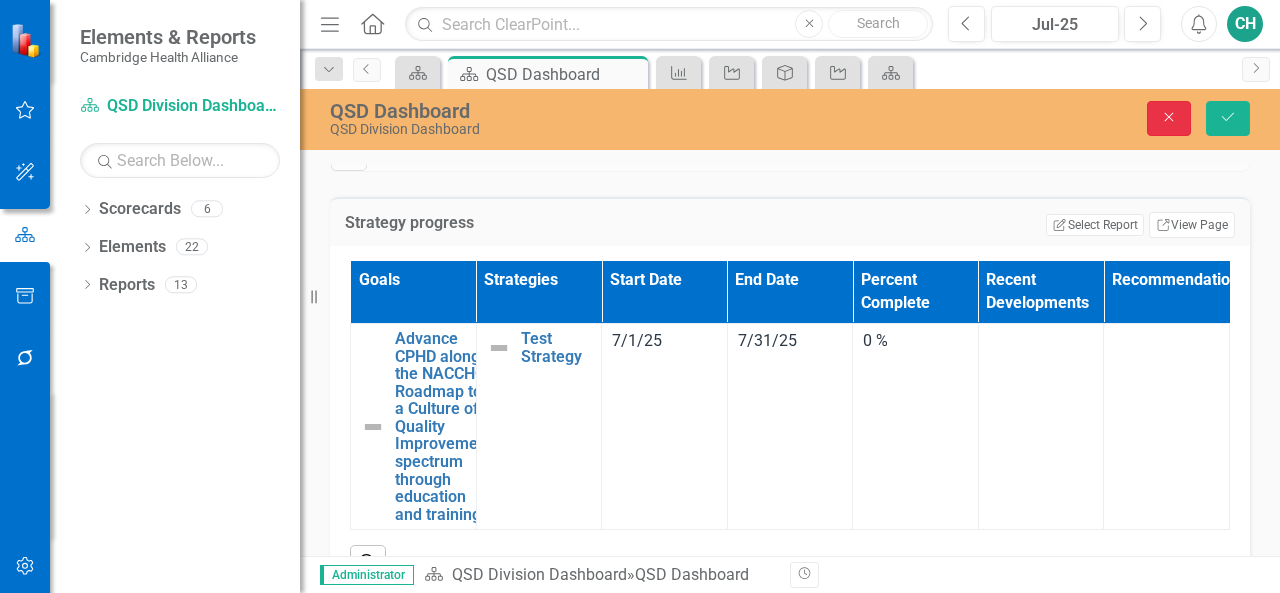 click on "Close" 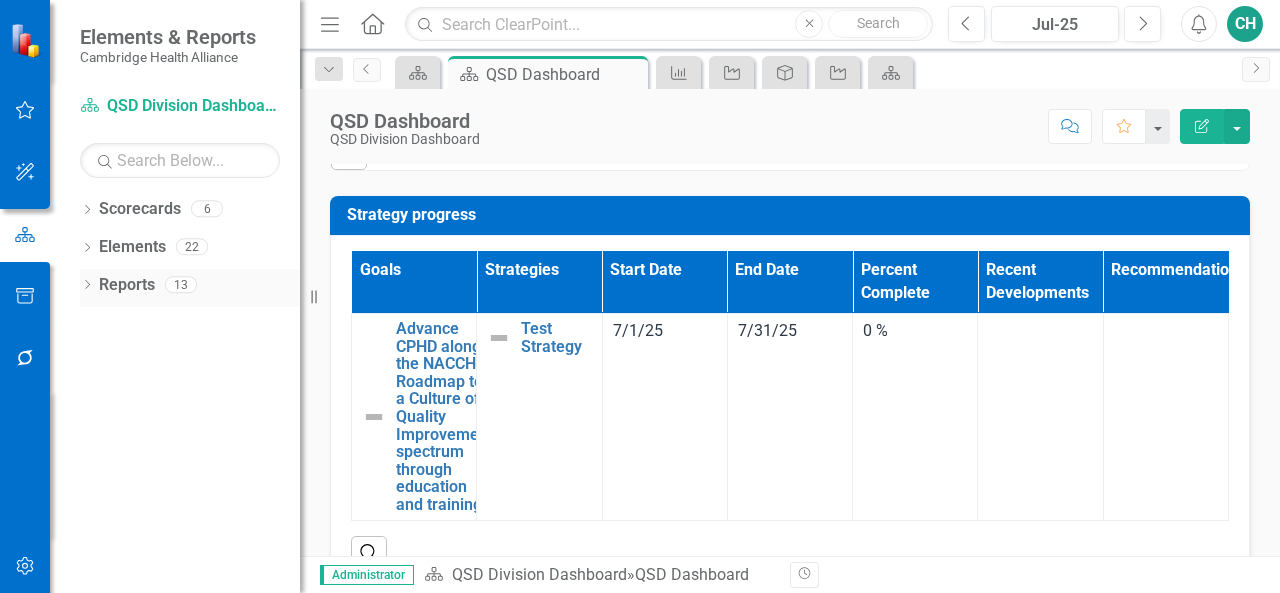 click on "Reports" at bounding box center [127, 285] 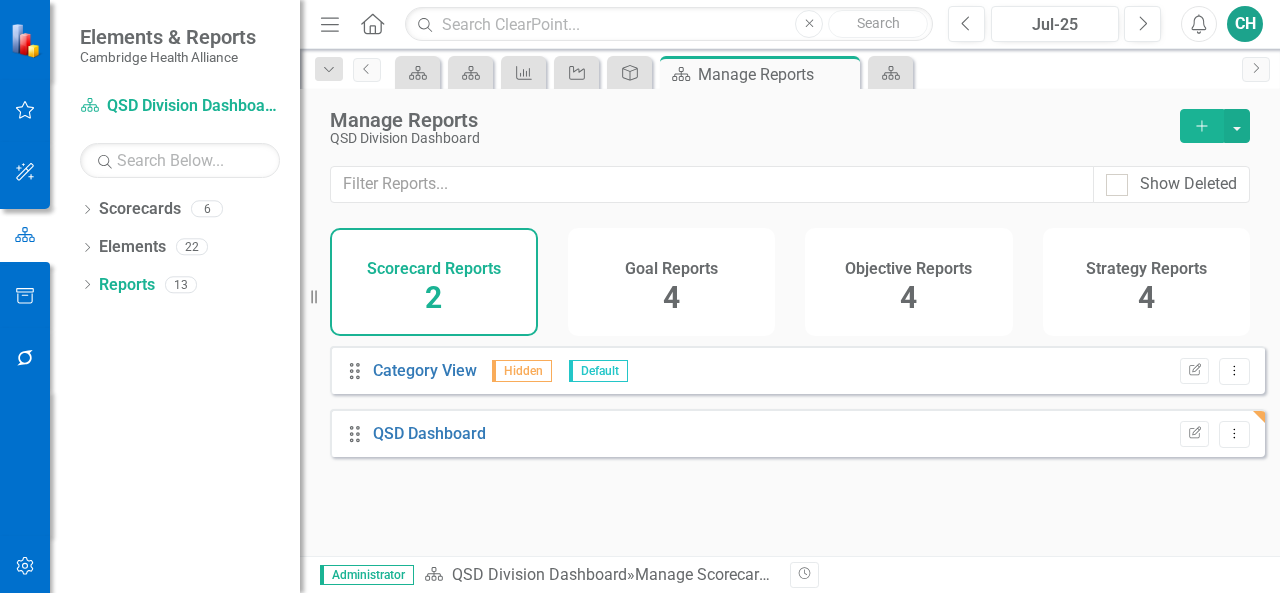 click on "Strategy Reports" at bounding box center (1146, 269) 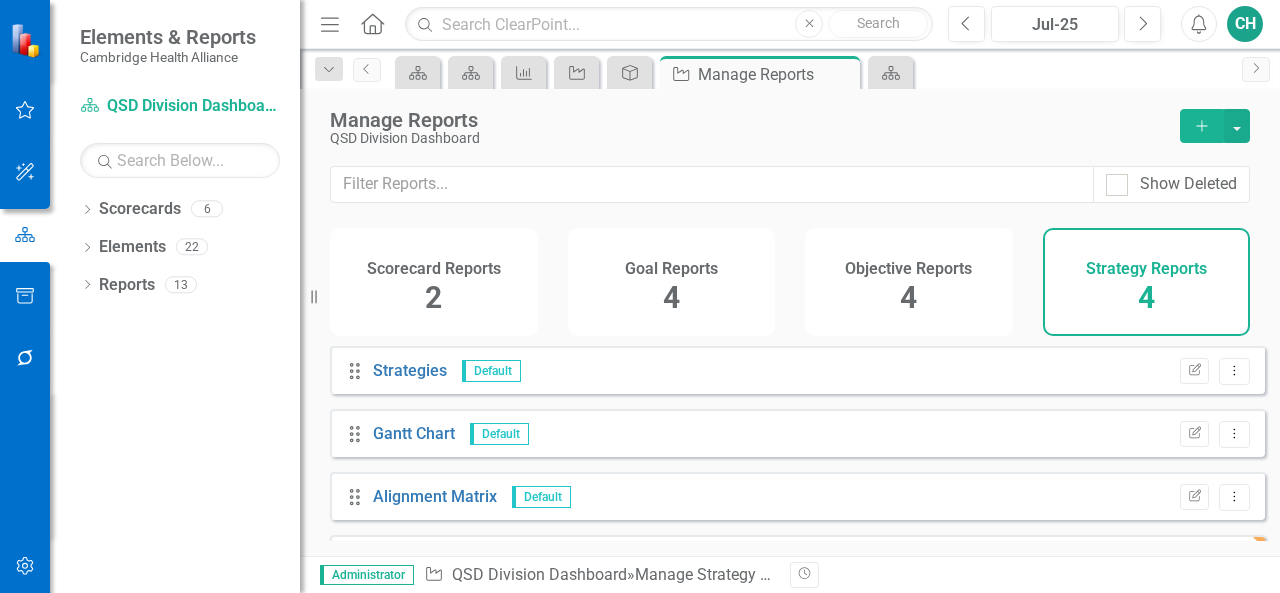 scroll, scrollTop: 56, scrollLeft: 0, axis: vertical 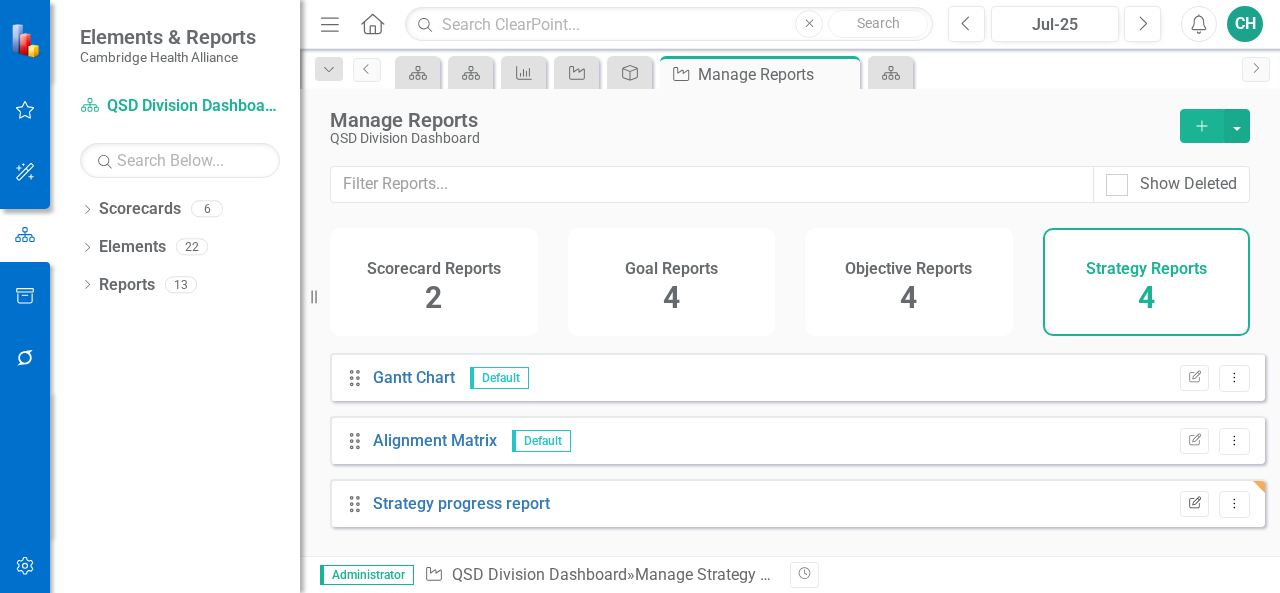 click on "Edit Report" at bounding box center (1194, 504) 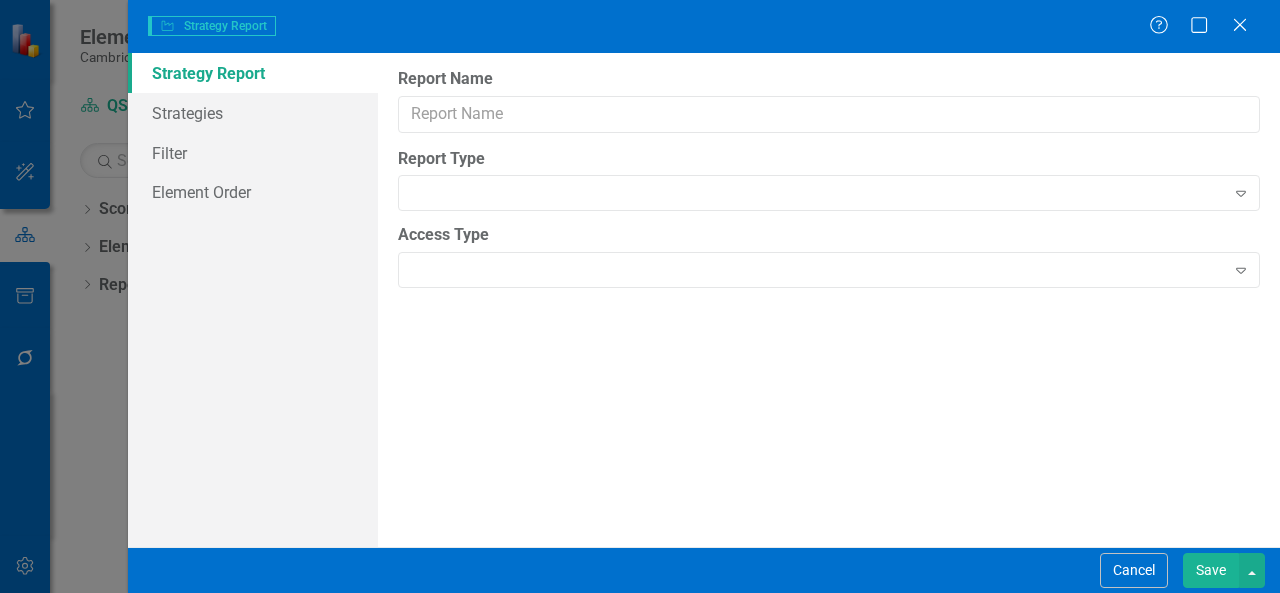 type on "Strategy progress report" 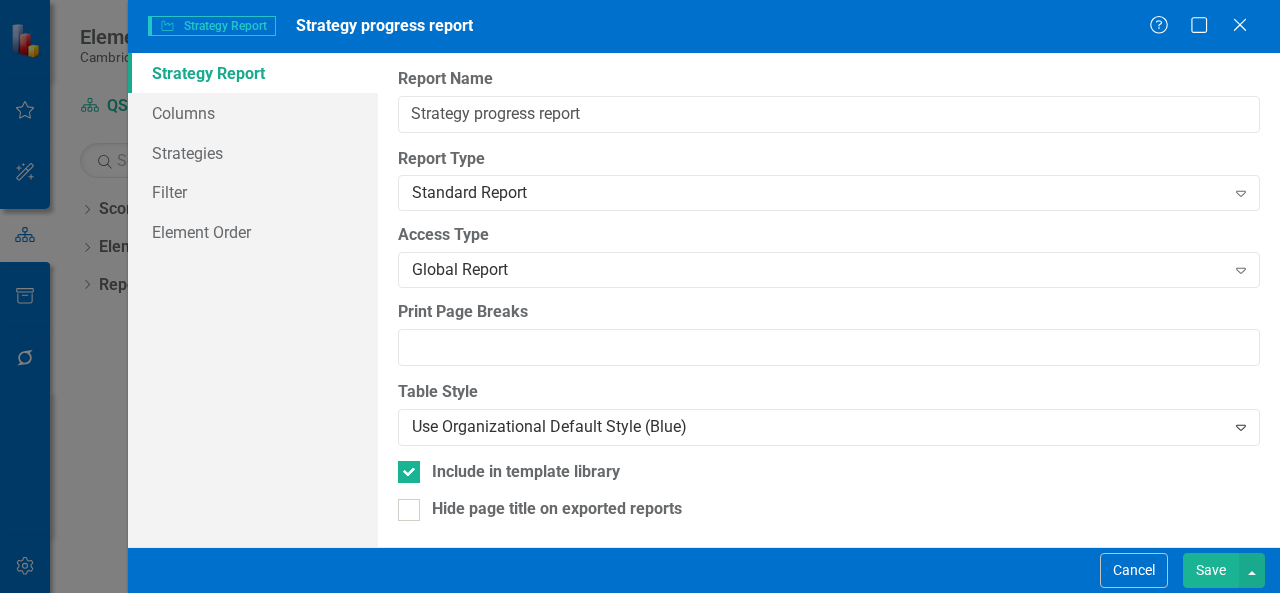 scroll, scrollTop: 2, scrollLeft: 0, axis: vertical 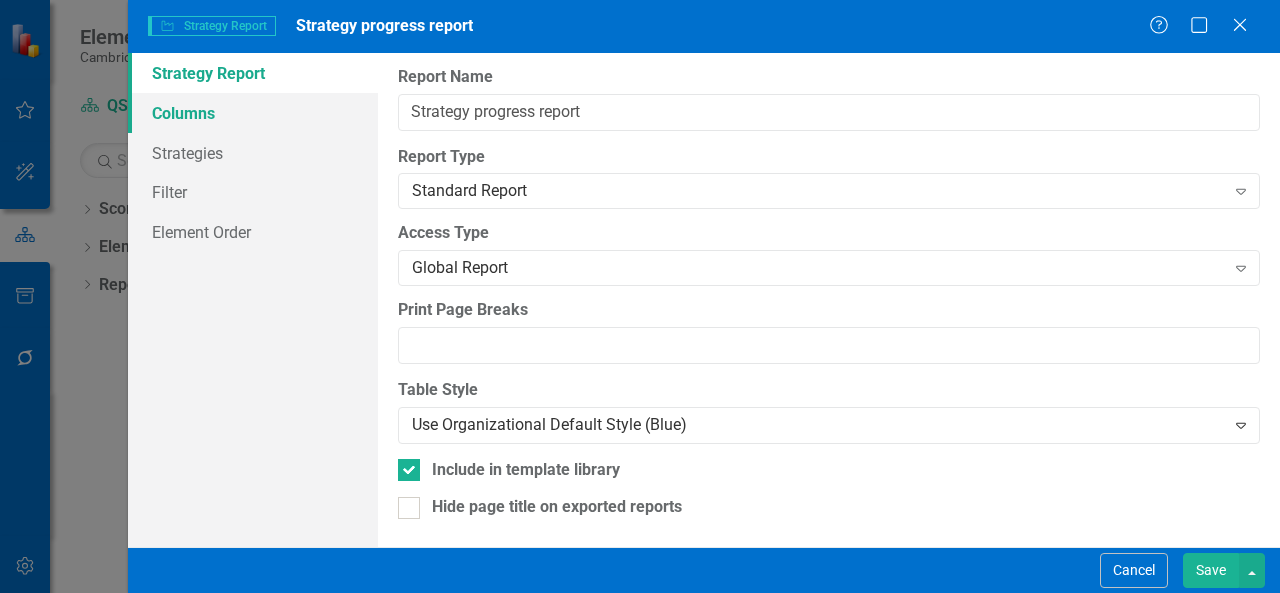 click on "Columns" at bounding box center [253, 113] 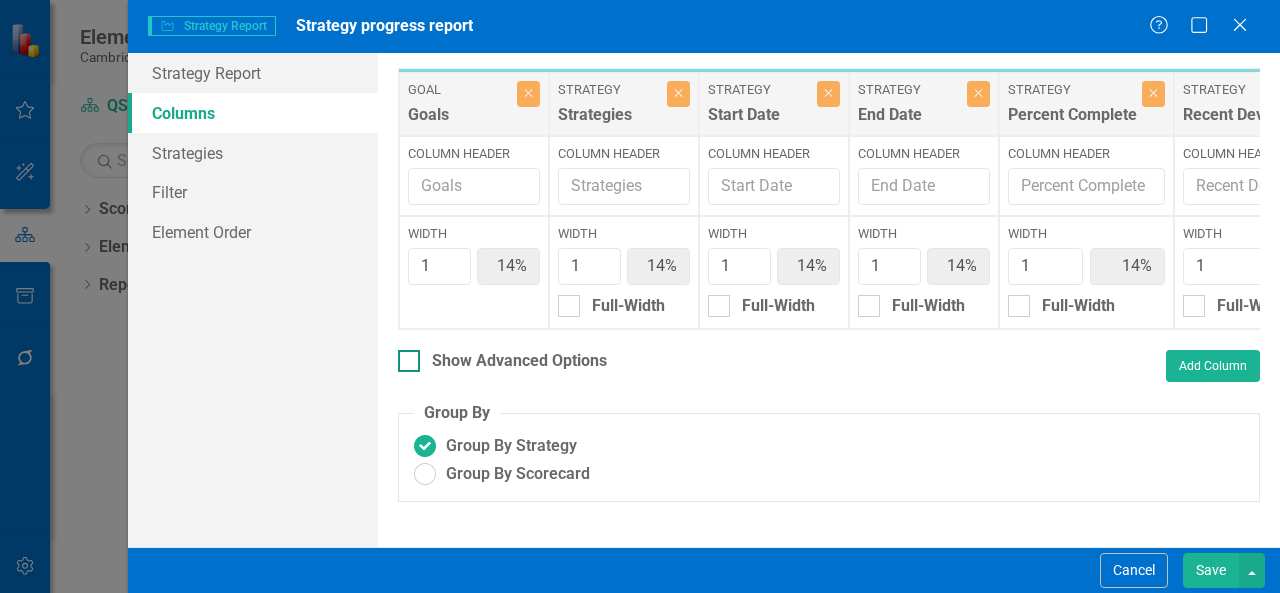 click on "Show Advanced Options" at bounding box center (519, 361) 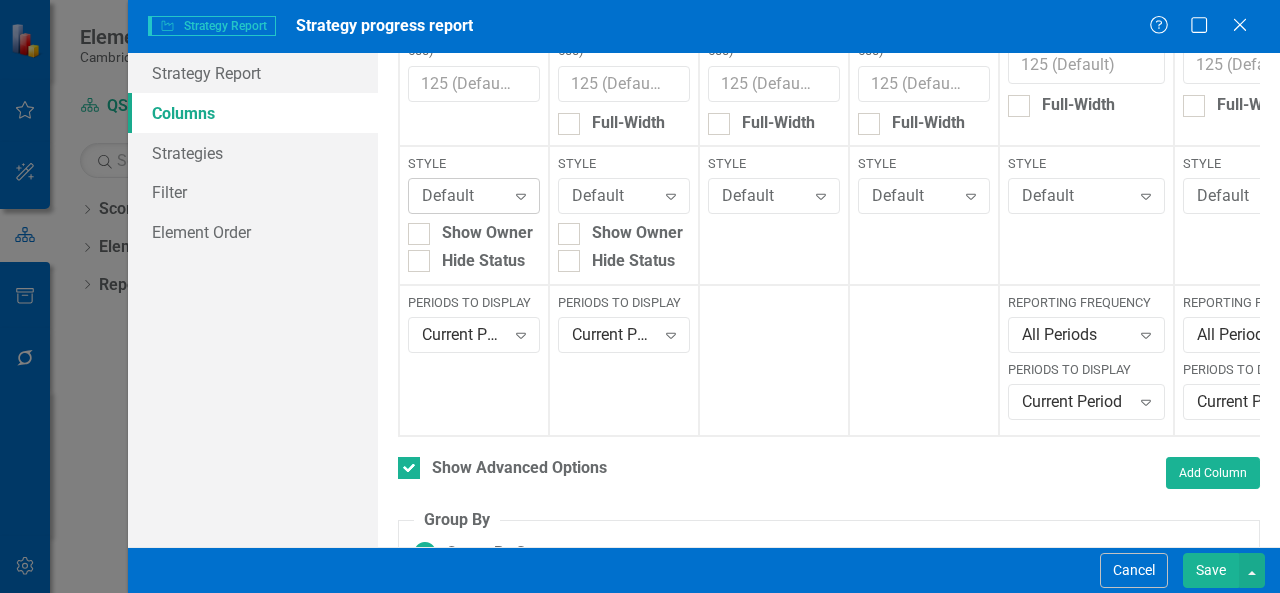 scroll, scrollTop: 273, scrollLeft: 0, axis: vertical 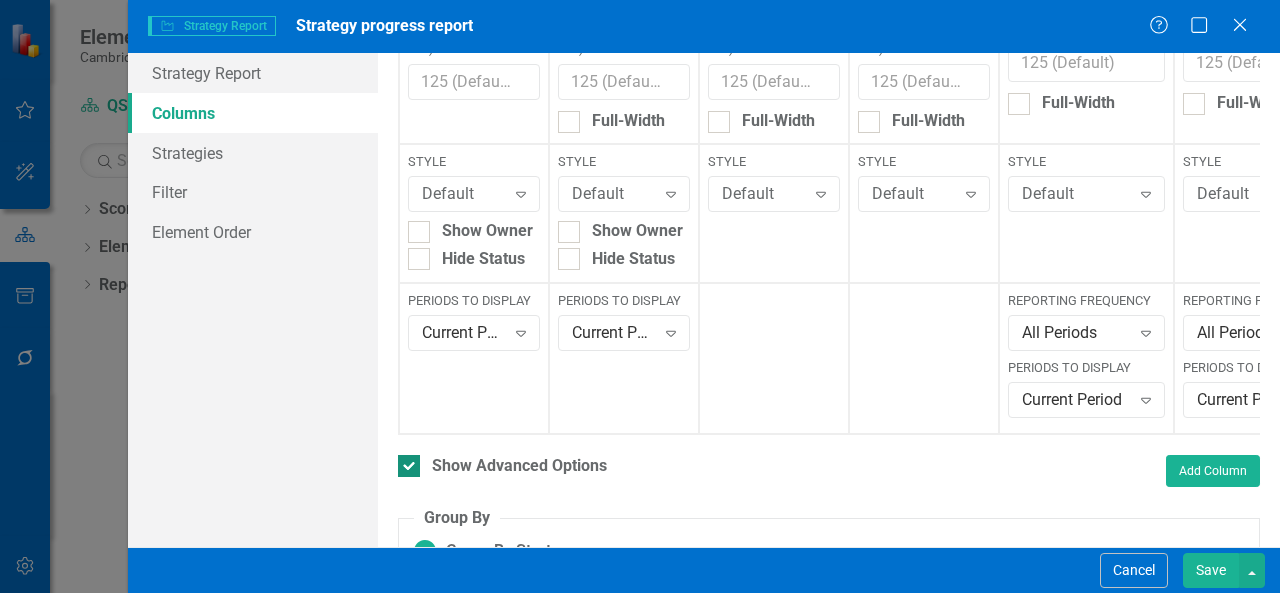 click at bounding box center (409, 466) 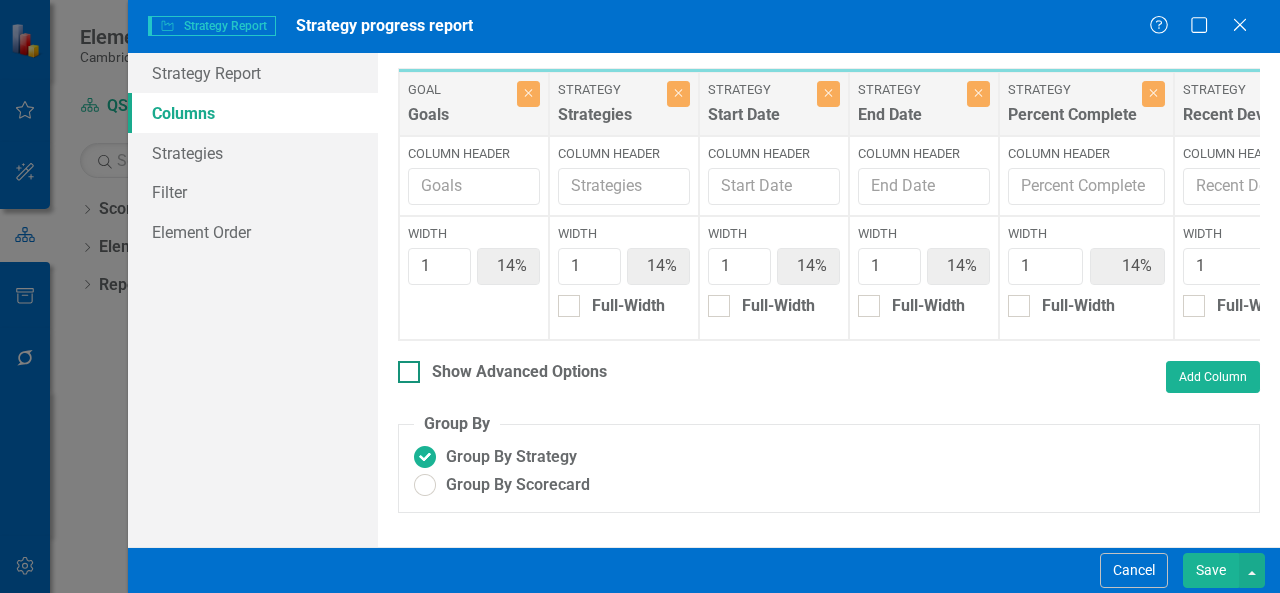 scroll, scrollTop: 0, scrollLeft: 0, axis: both 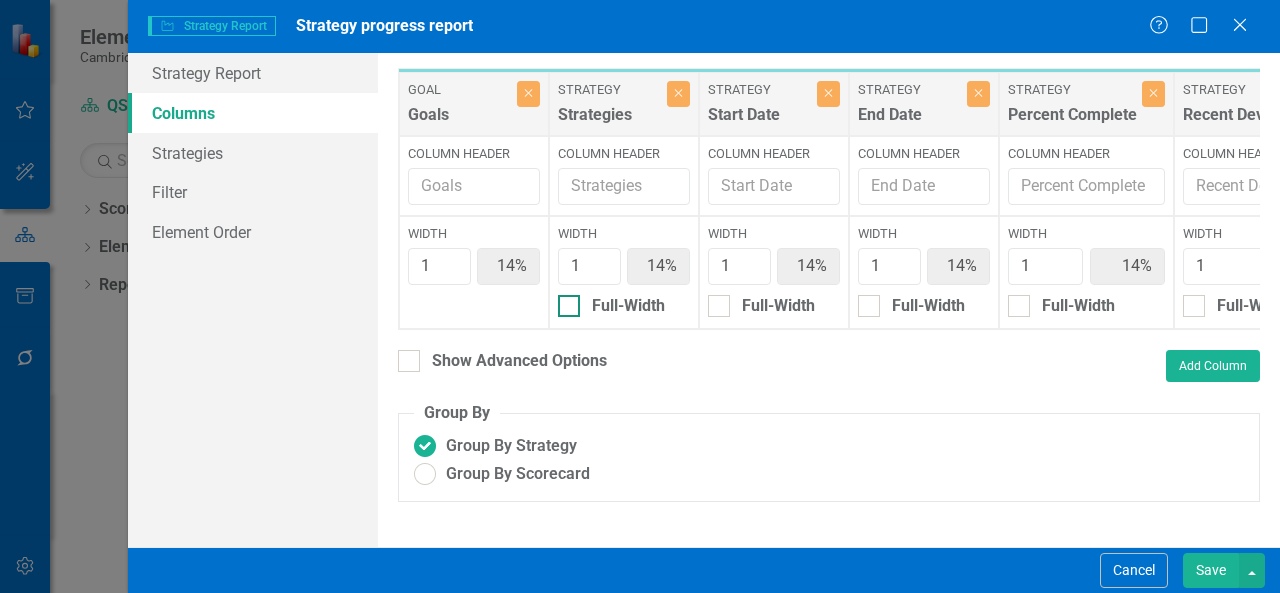 click on "Full-Width" at bounding box center [564, 301] 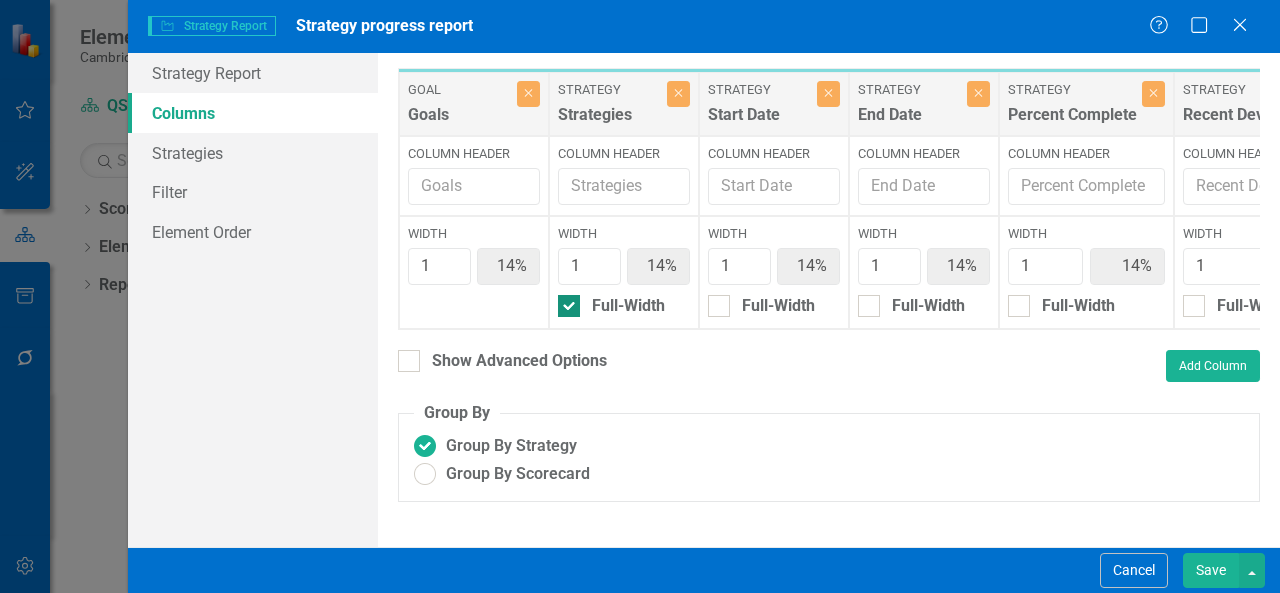type on "17%" 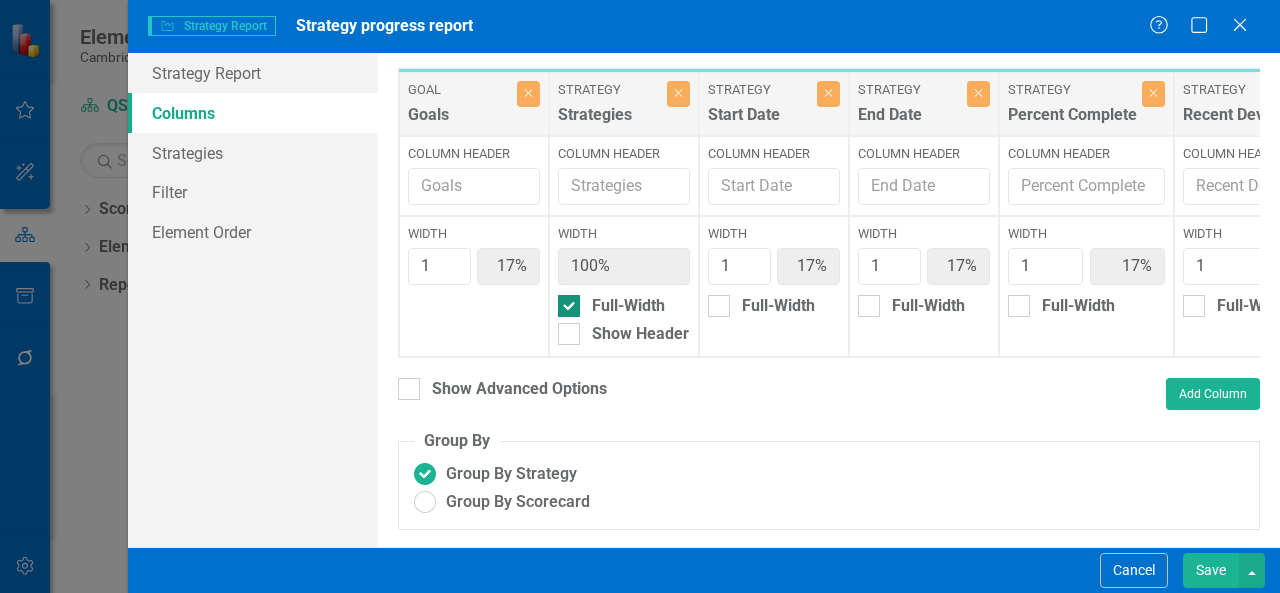 click on "Full-Width" at bounding box center [564, 301] 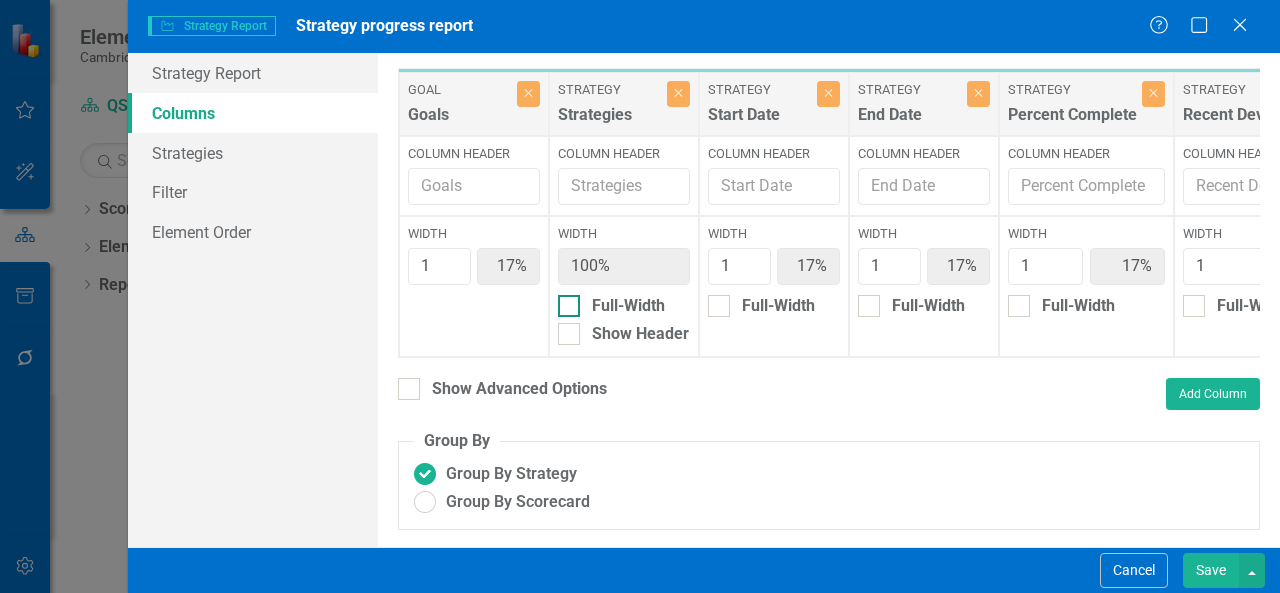 type on "14%" 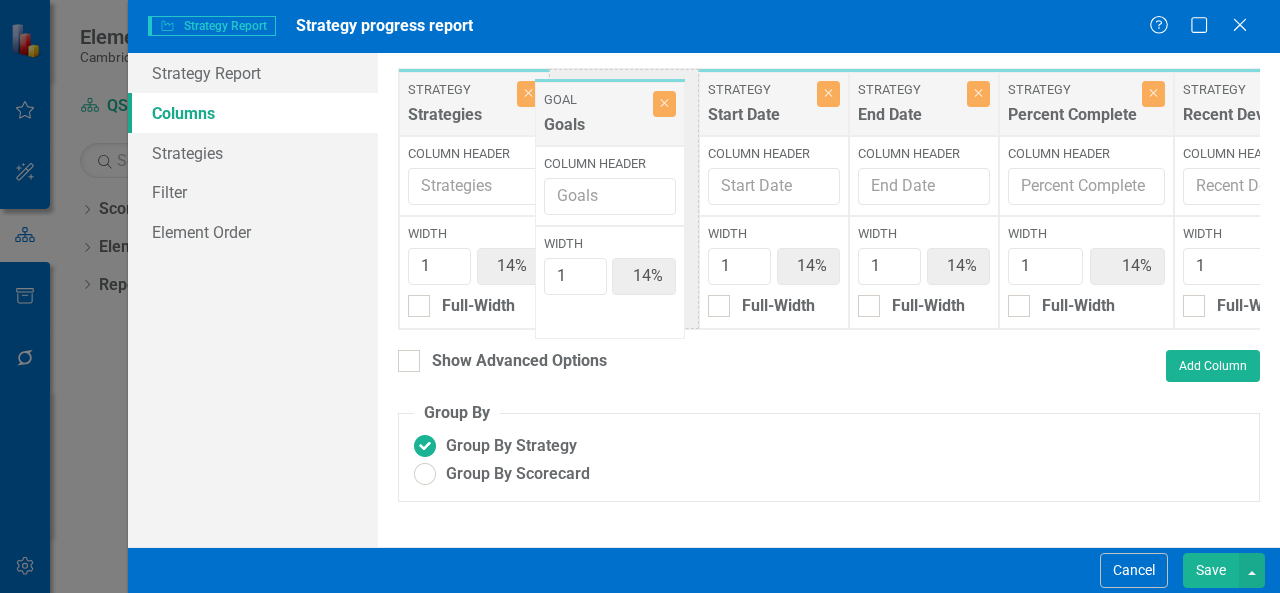 drag, startPoint x: 482, startPoint y: 89, endPoint x: 618, endPoint y: 97, distance: 136.23509 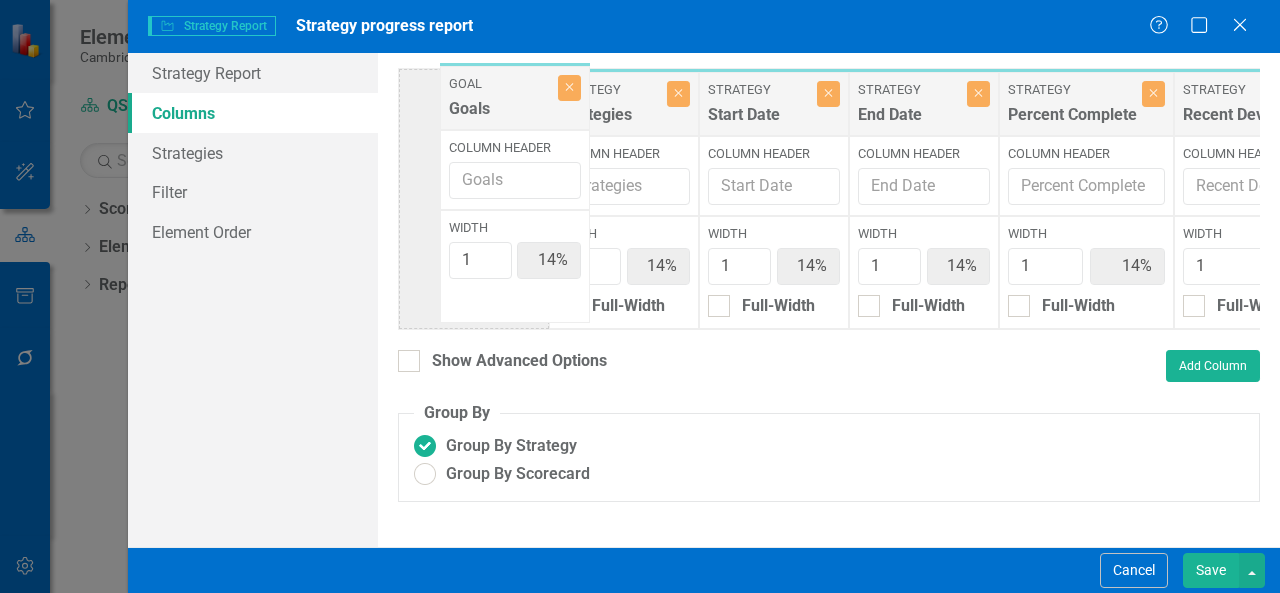 drag, startPoint x: 618, startPoint y: 97, endPoint x: 508, endPoint y: 91, distance: 110.16351 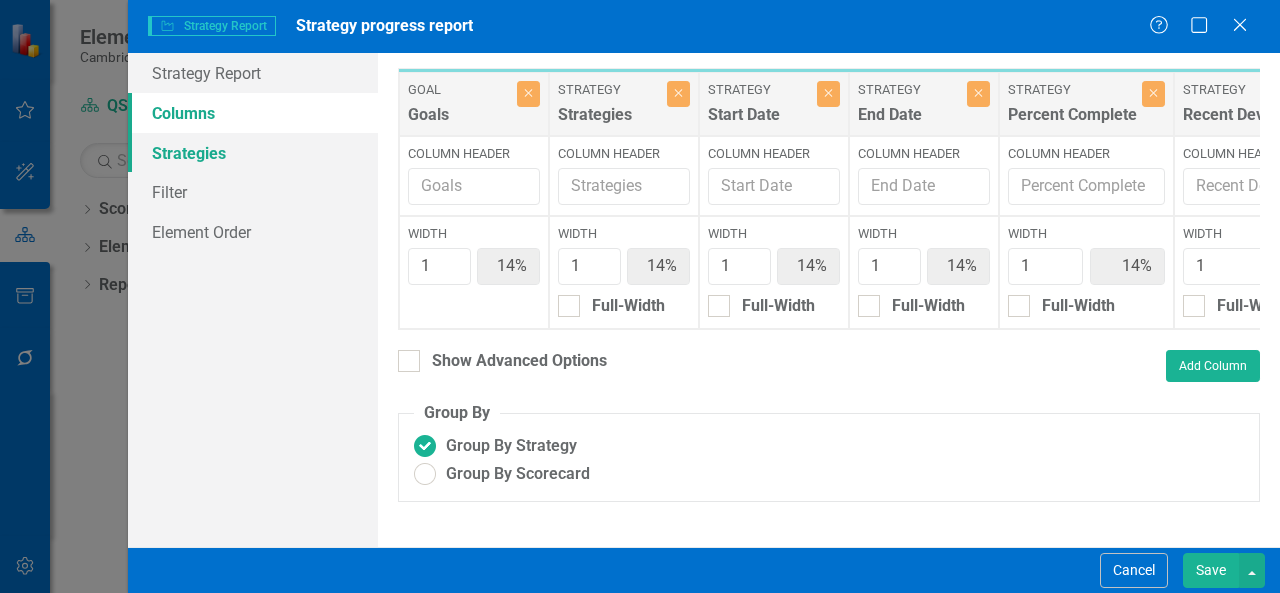 click on "Strategies" at bounding box center (253, 153) 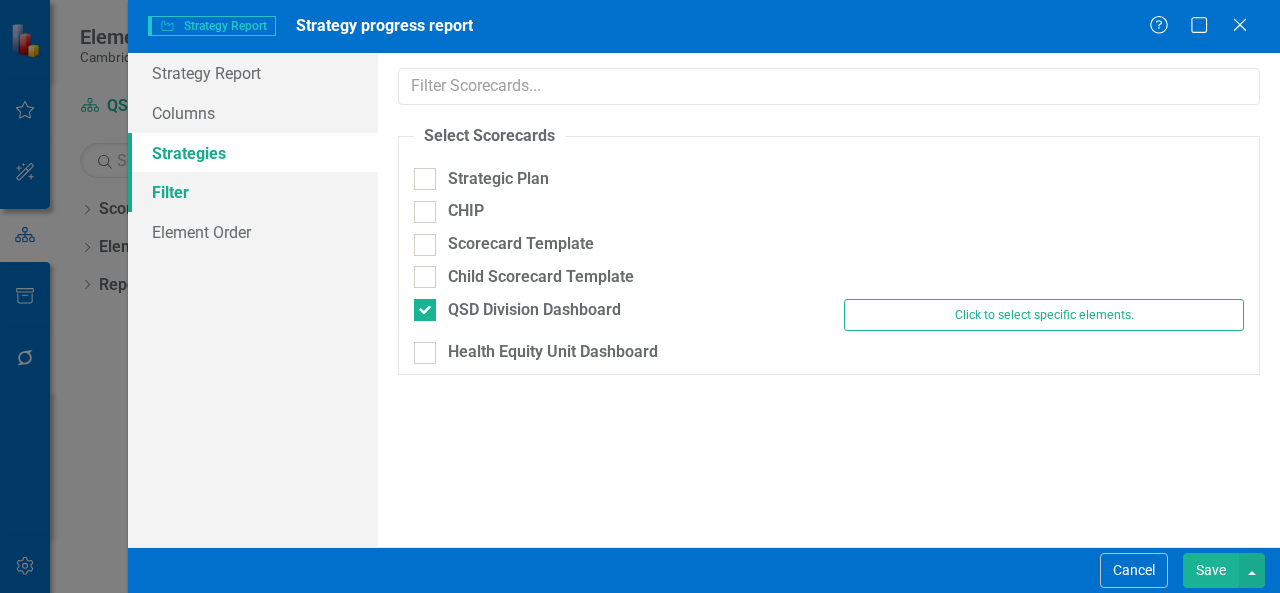 click on "Filter" at bounding box center [253, 192] 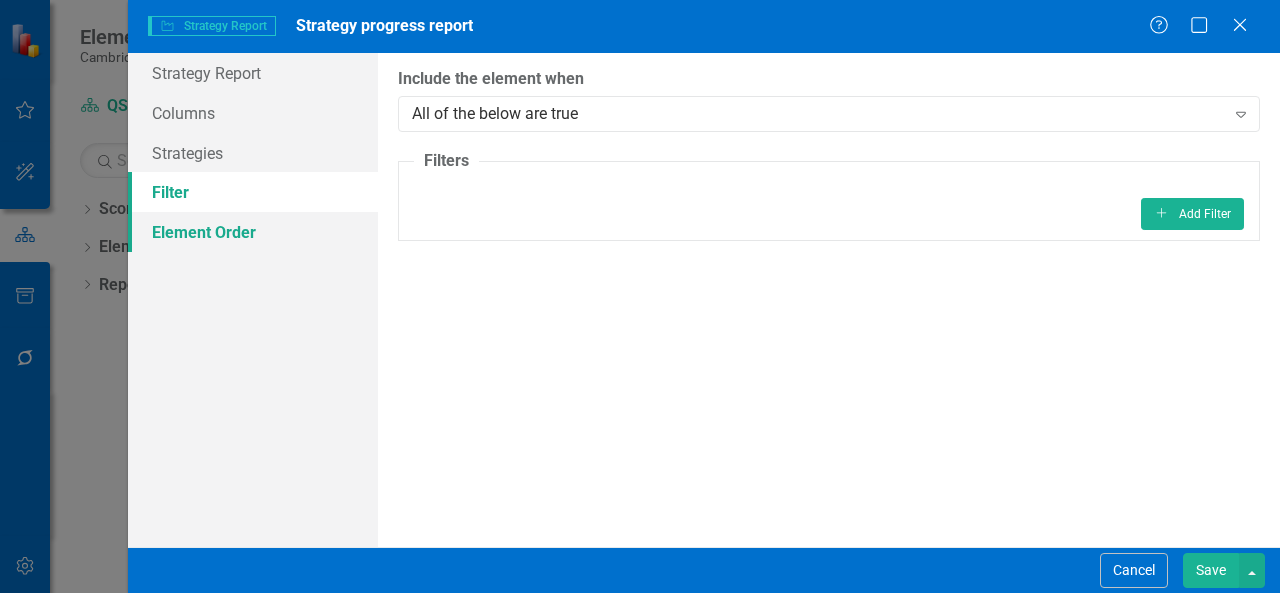 click on "Element Order" at bounding box center [253, 232] 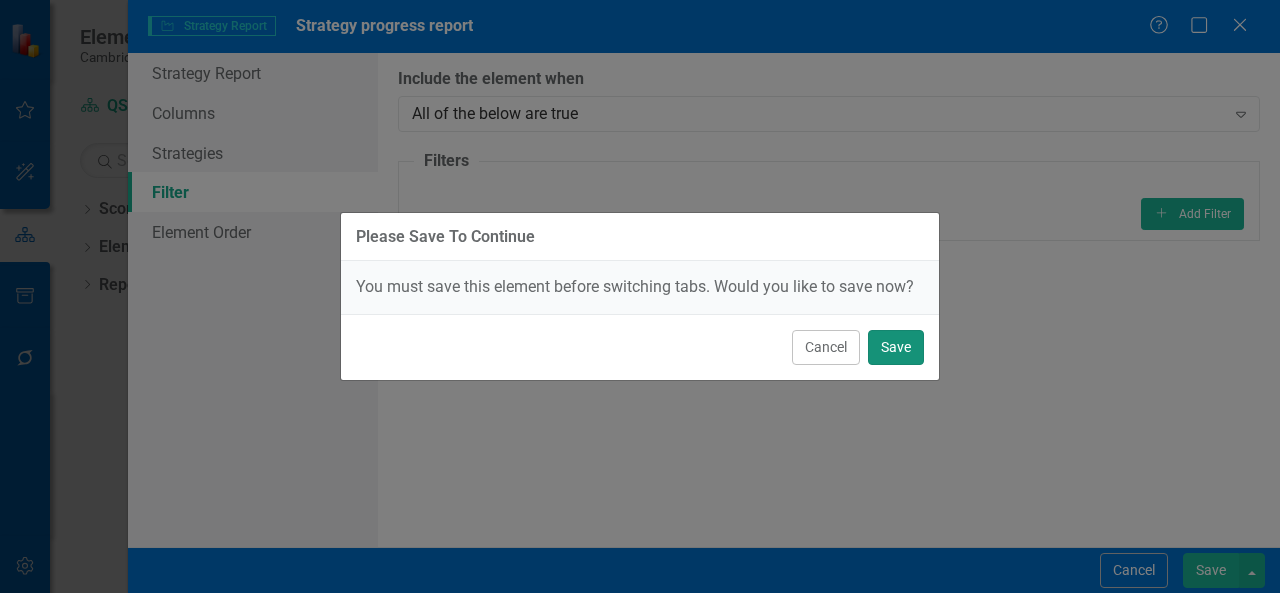 click on "Save" at bounding box center [896, 347] 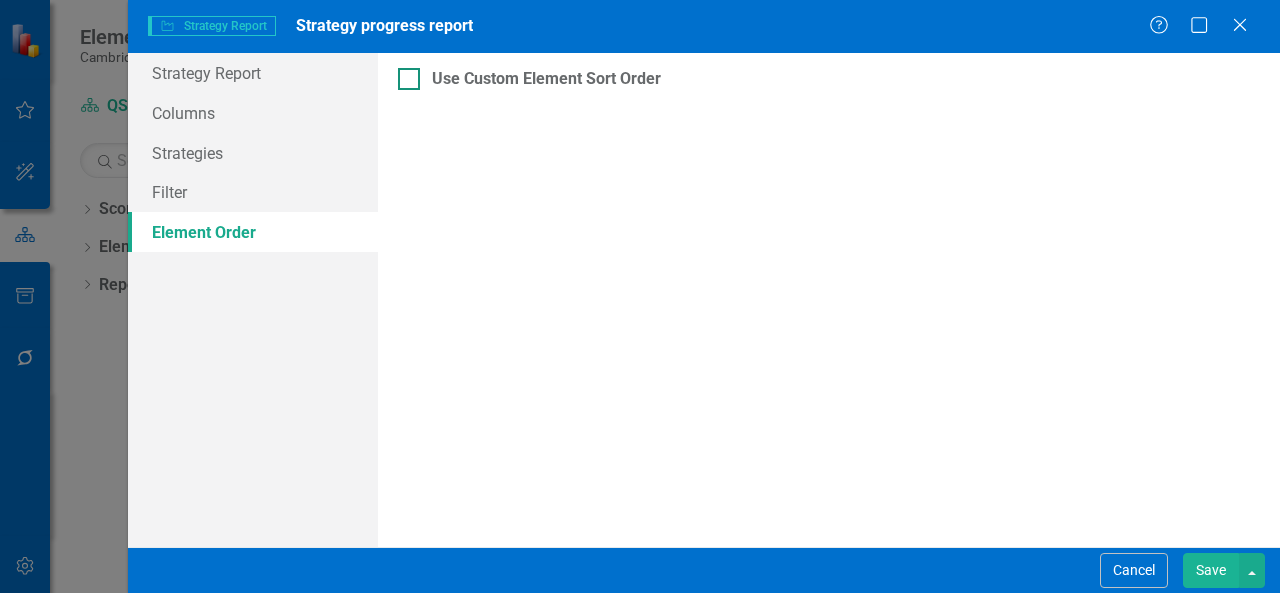 click at bounding box center (409, 79) 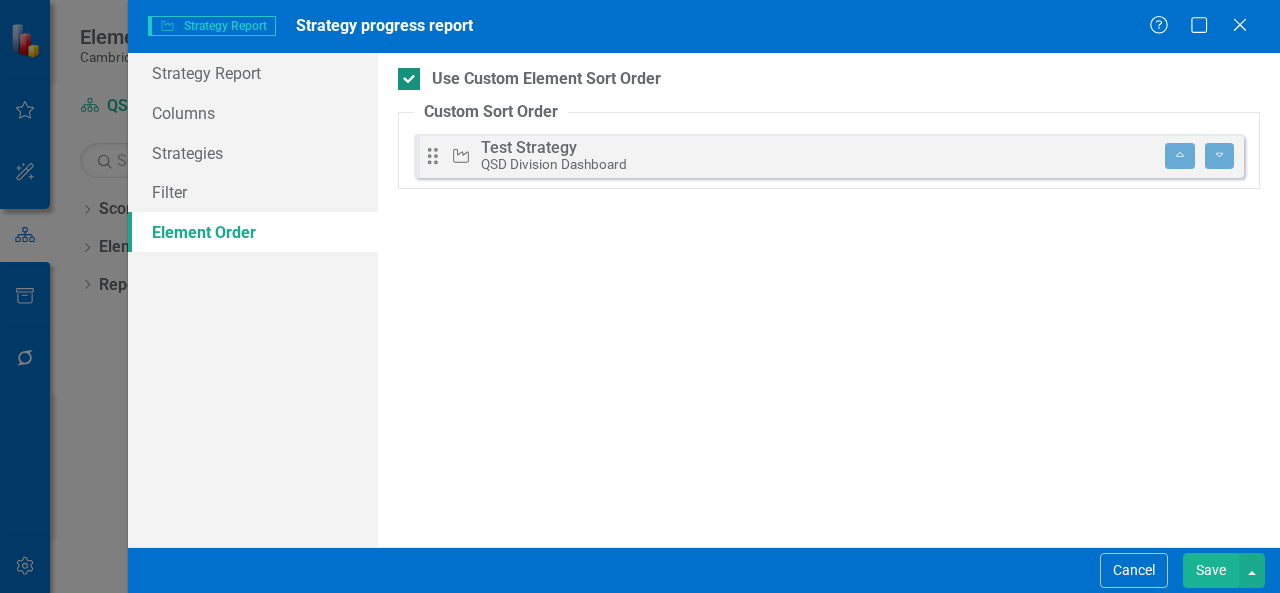 click at bounding box center [409, 79] 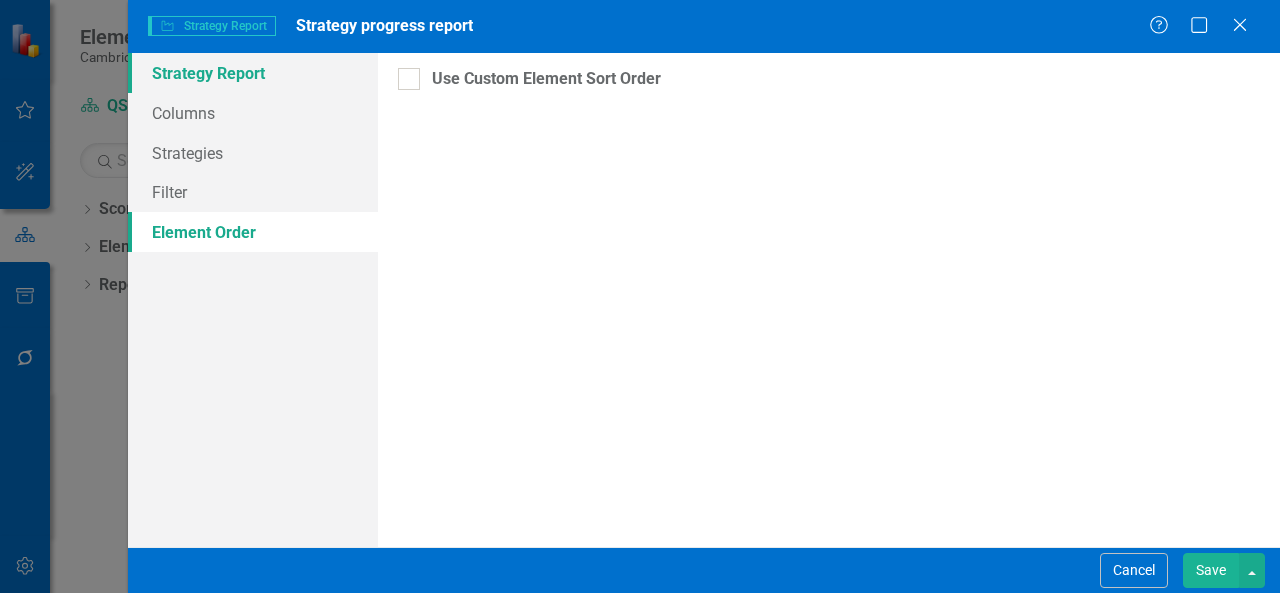 click on "Strategy Report" at bounding box center [253, 73] 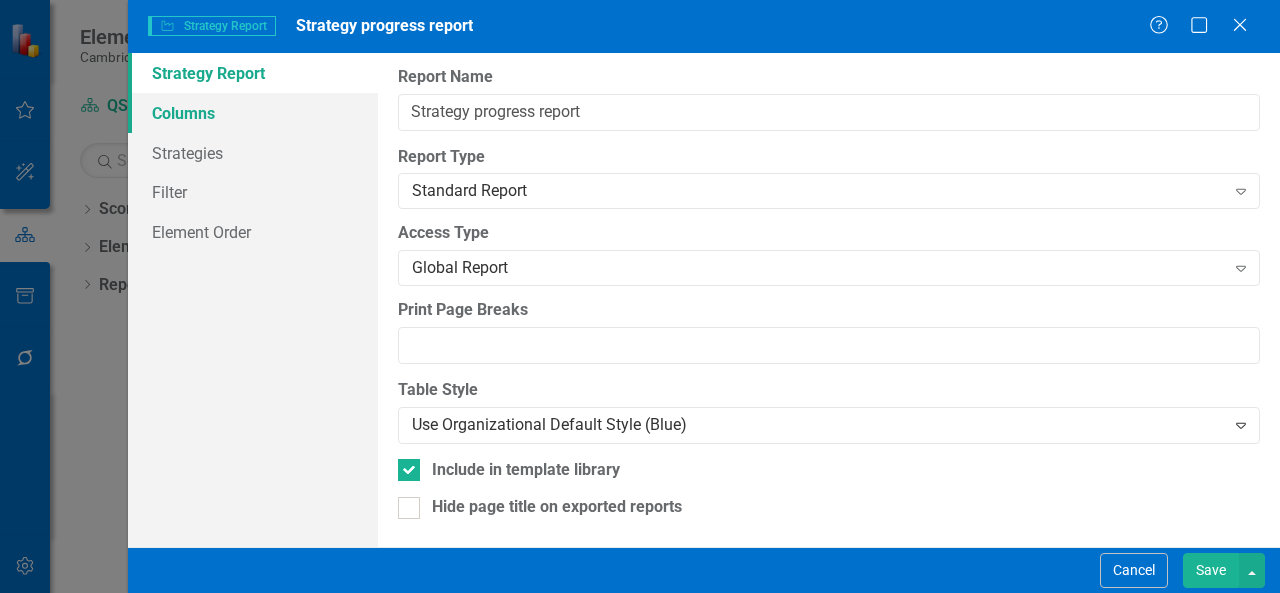 click on "Columns" at bounding box center (253, 113) 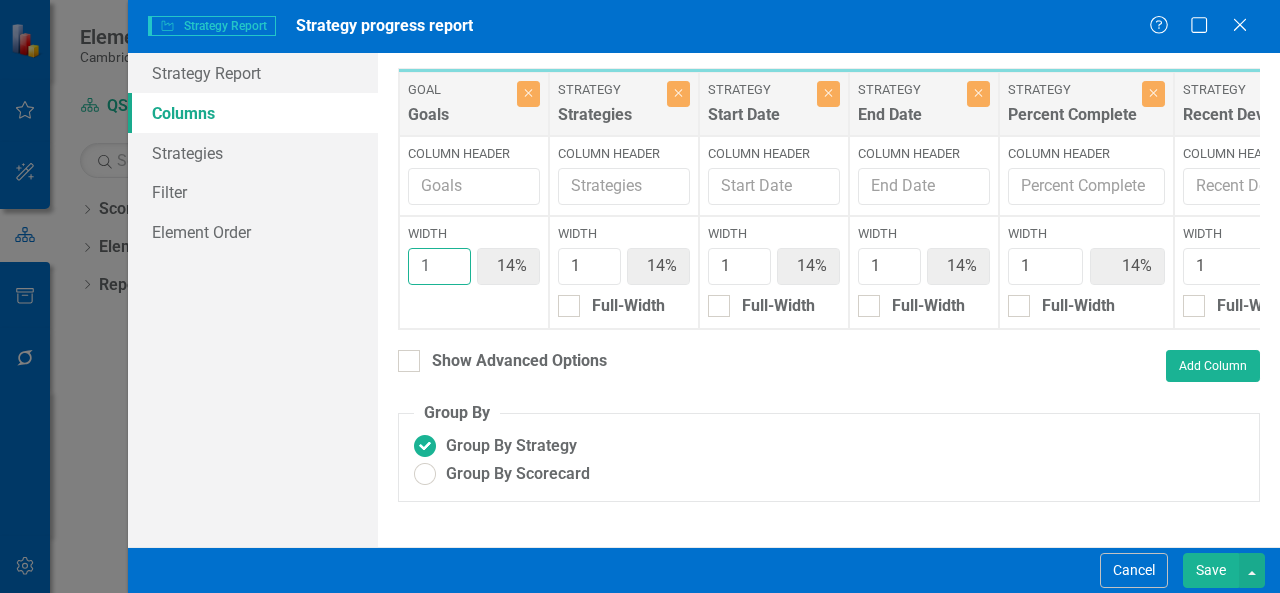 click on "1" at bounding box center [439, 266] 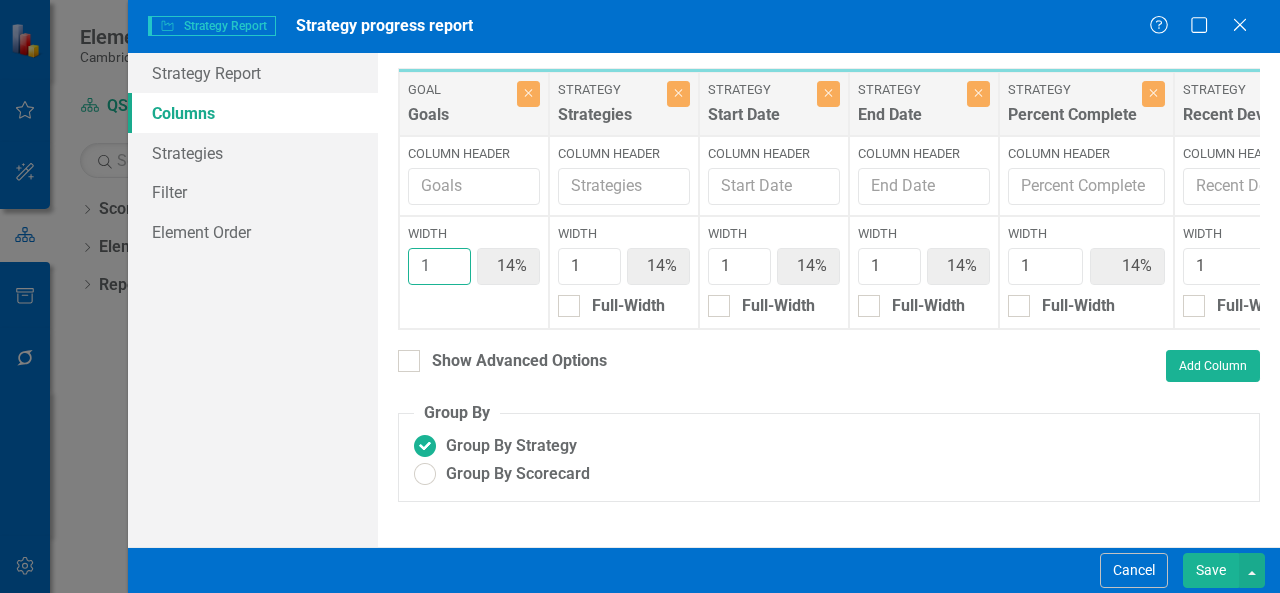 type on "2" 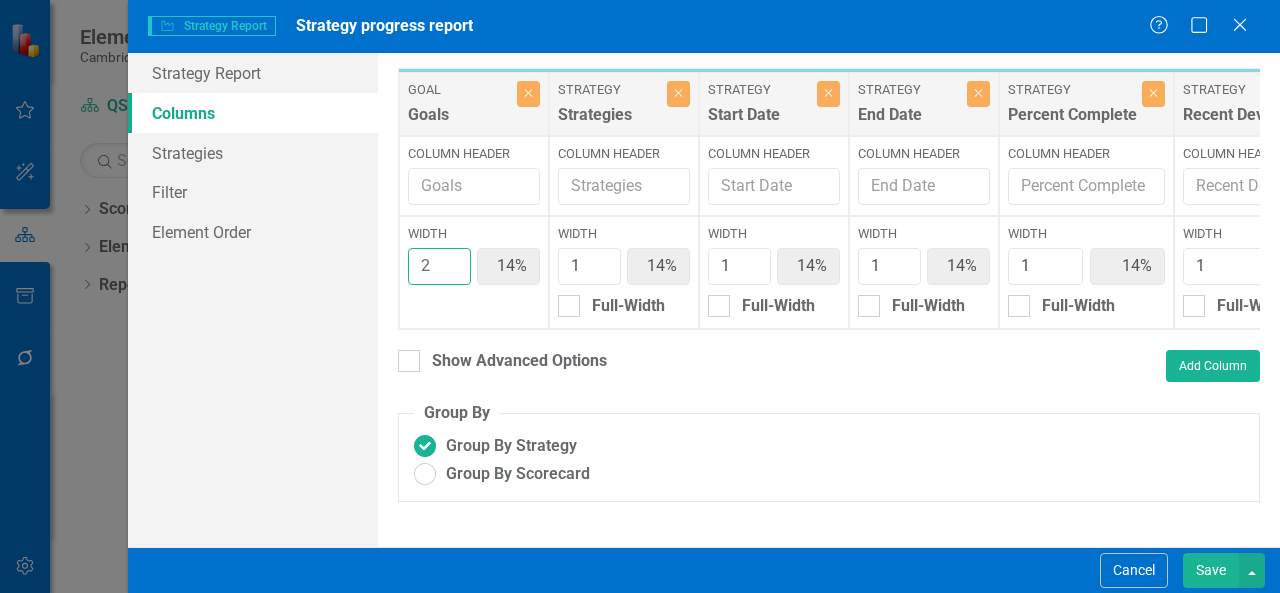 type on "13%" 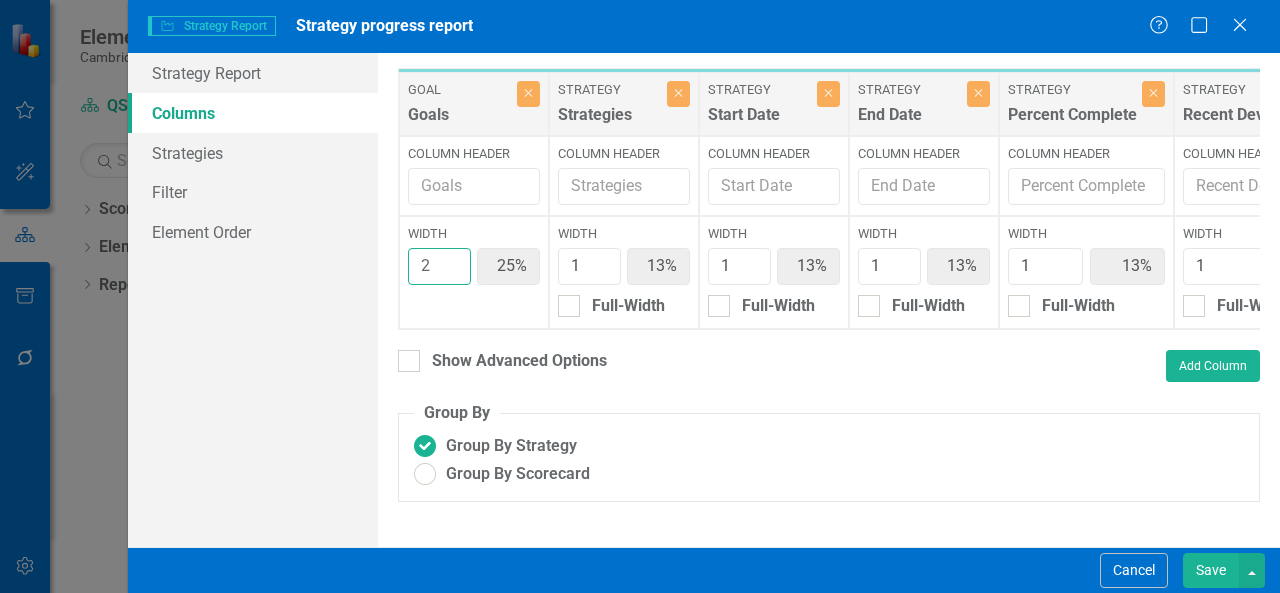 click on "2" at bounding box center [439, 266] 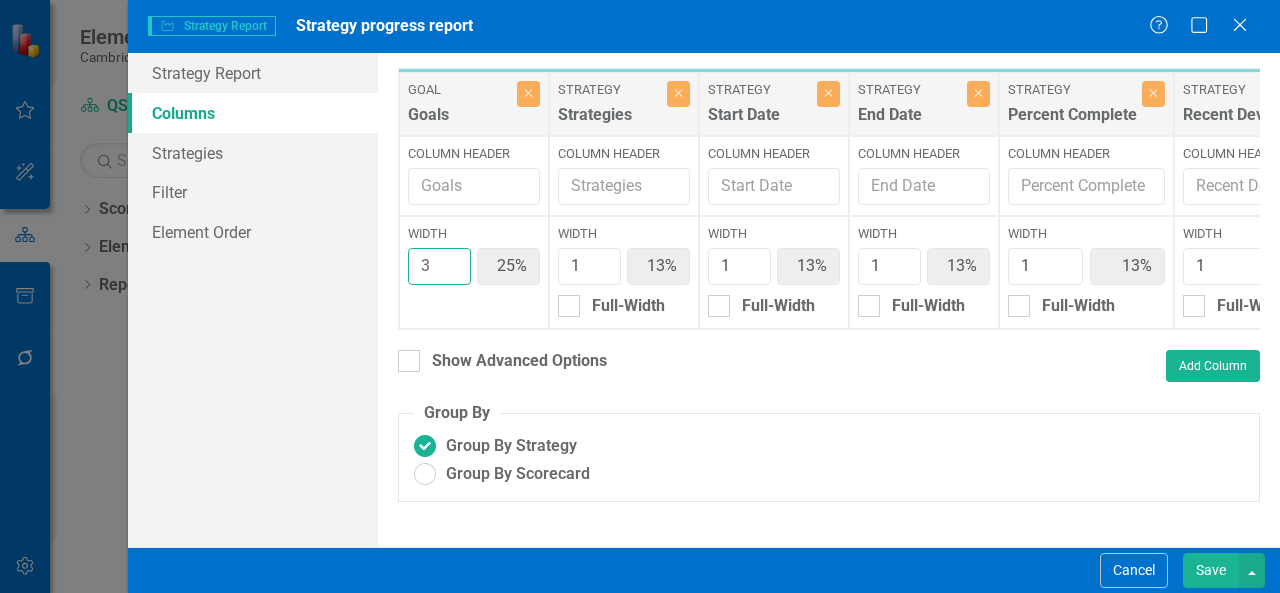 type on "11%" 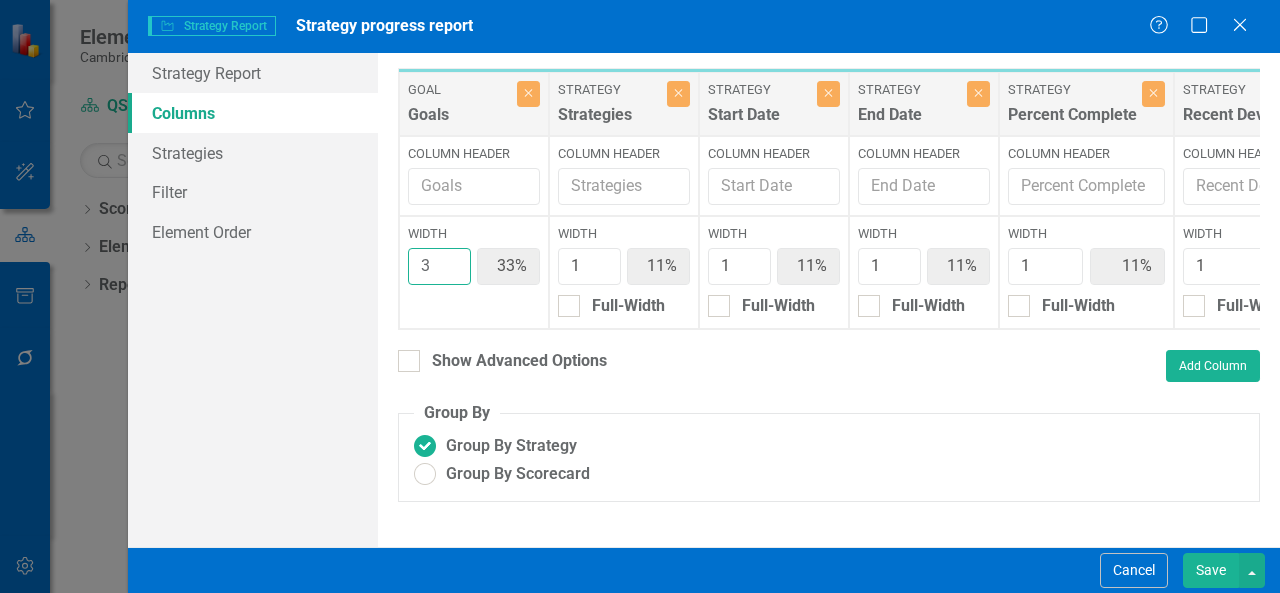 click on "3" at bounding box center (439, 266) 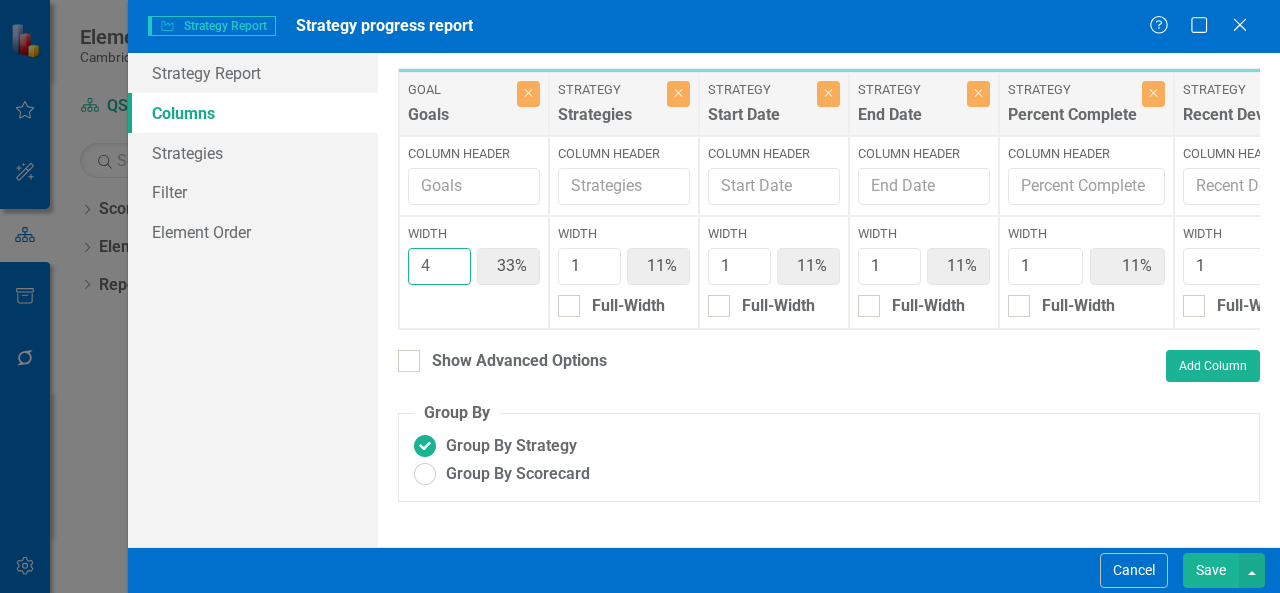 type on "10%" 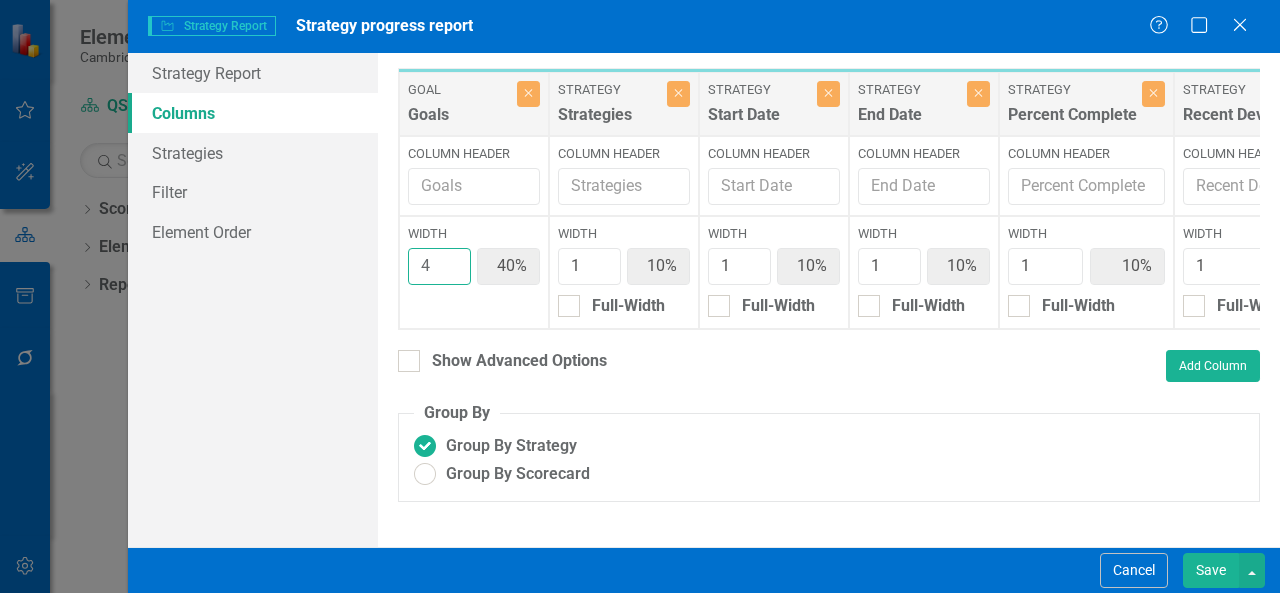 click on "4" at bounding box center (439, 266) 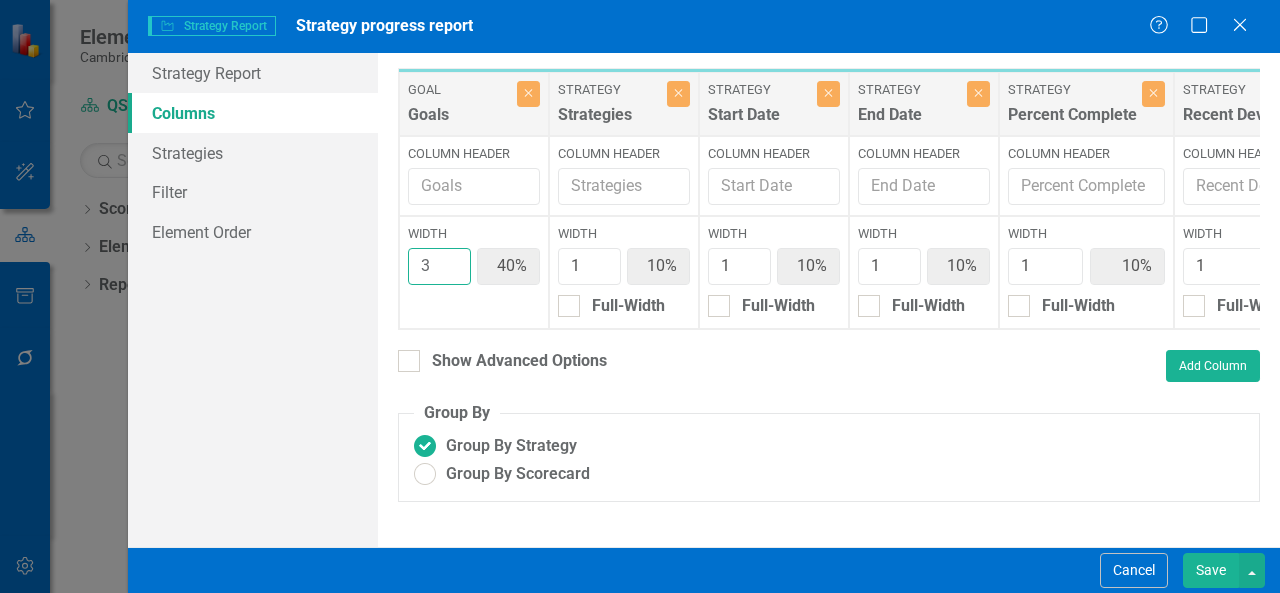 type on "11%" 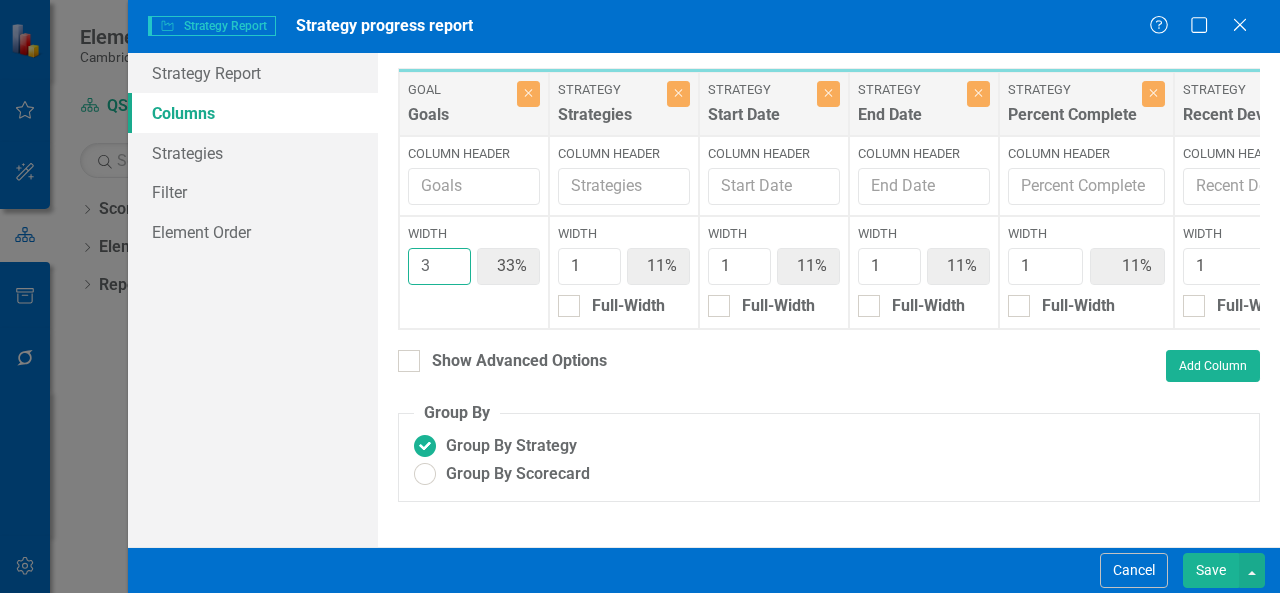 click on "3" at bounding box center (439, 266) 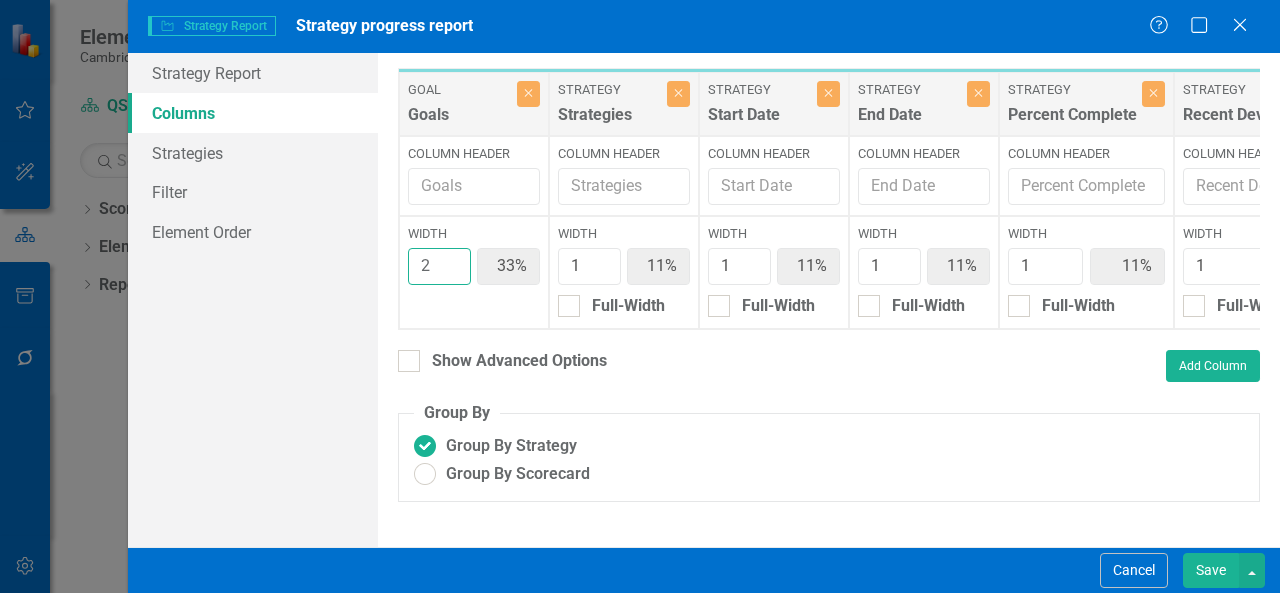 type on "13%" 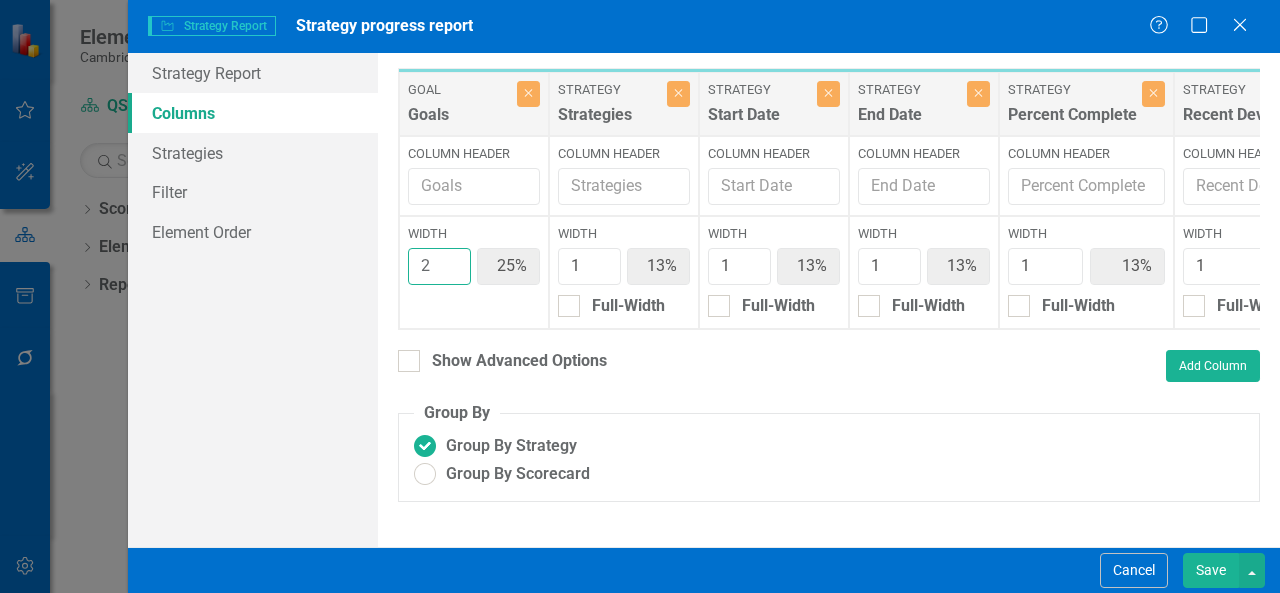 type on "2" 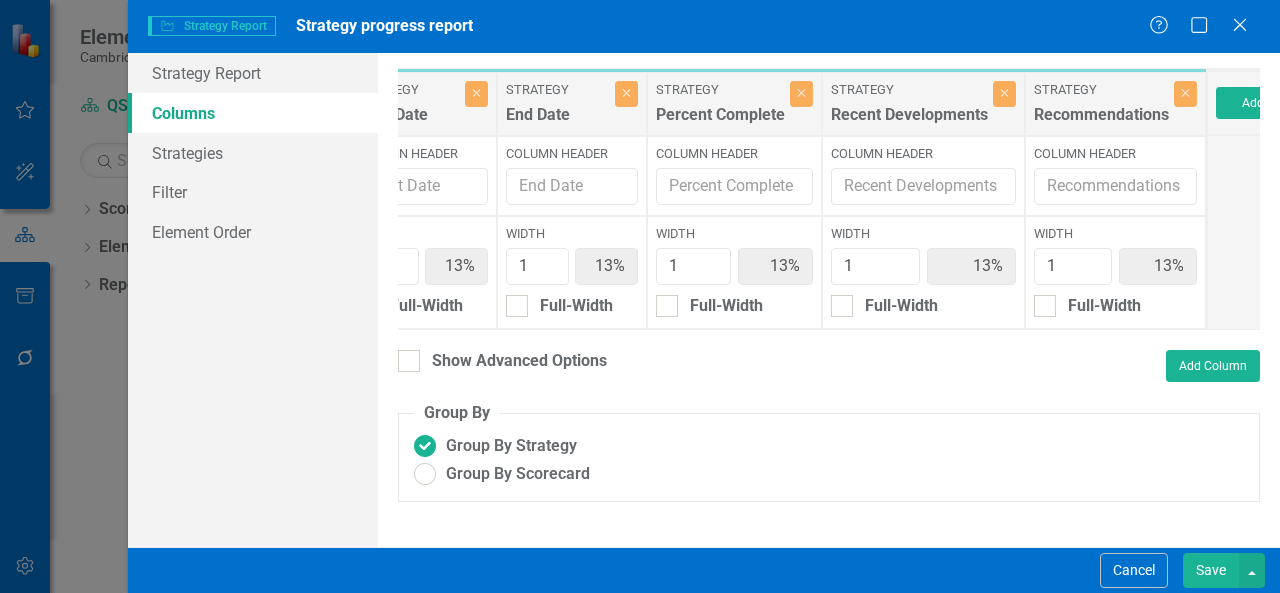 scroll, scrollTop: 0, scrollLeft: 357, axis: horizontal 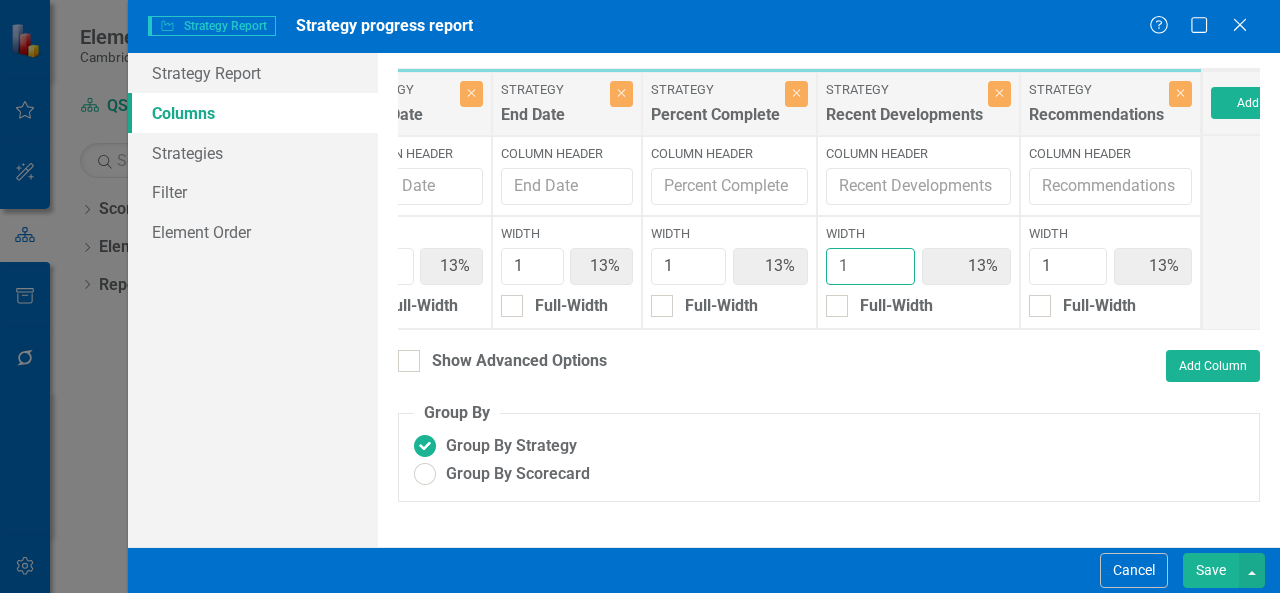 type on "2" 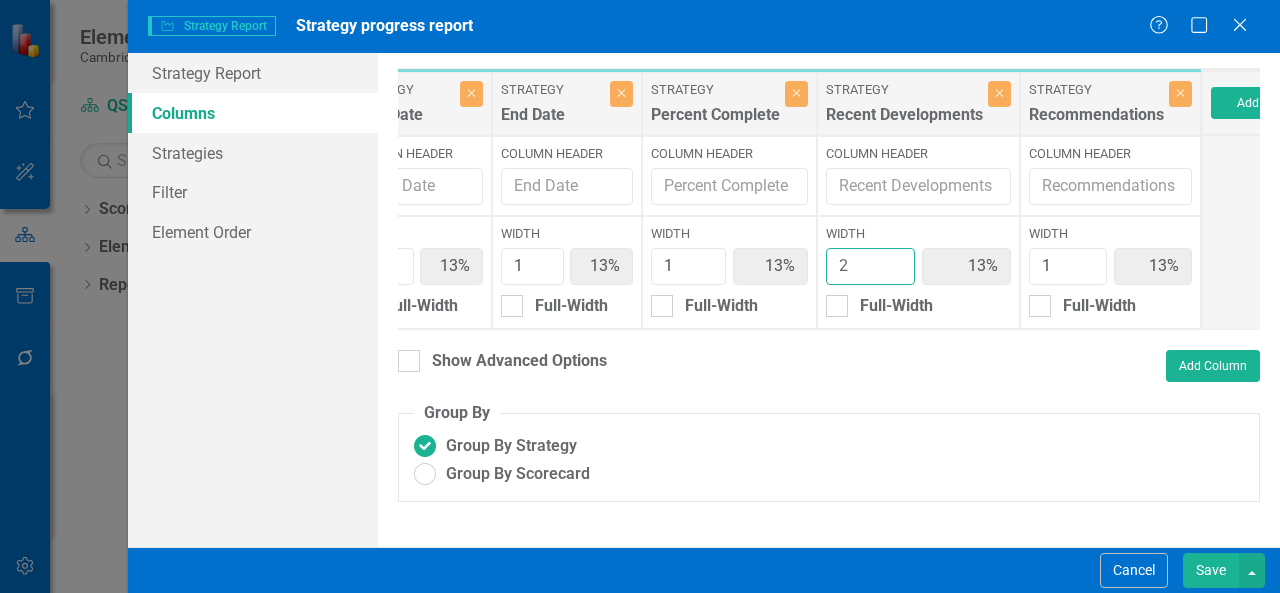 type on "11%" 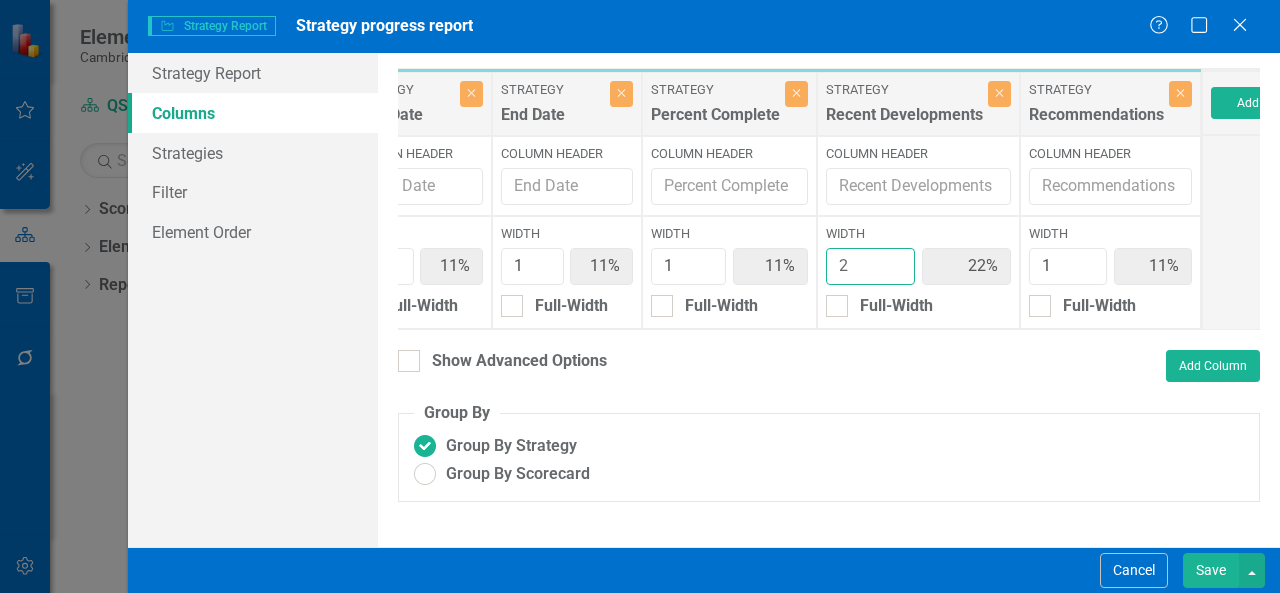 type on "2" 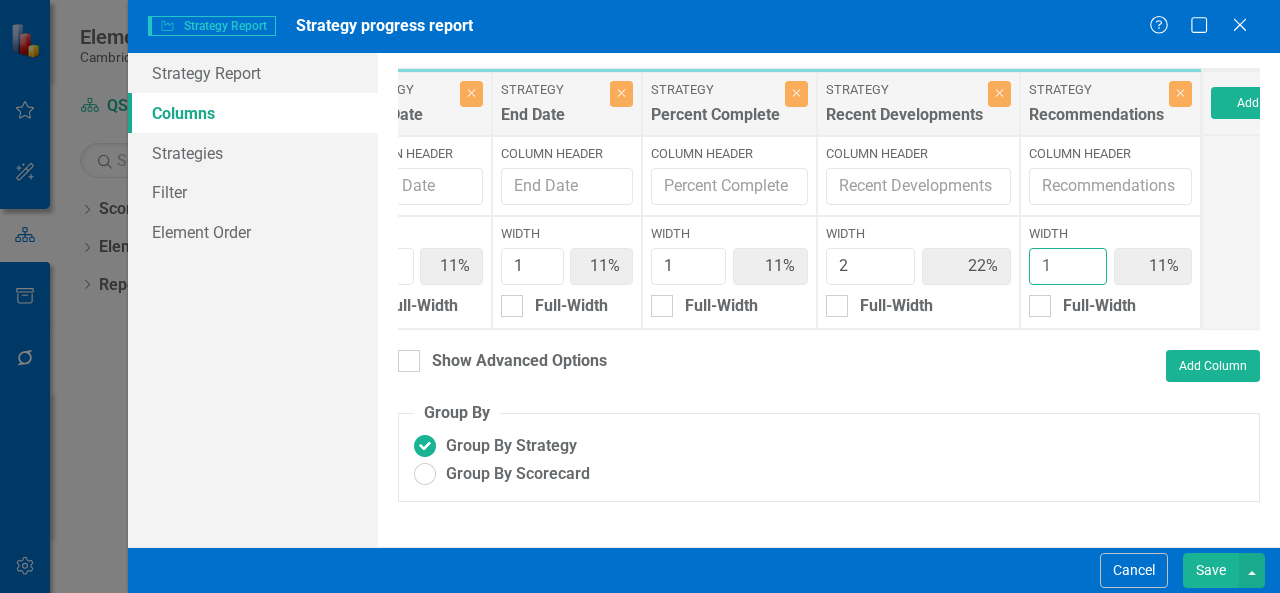 type on "2" 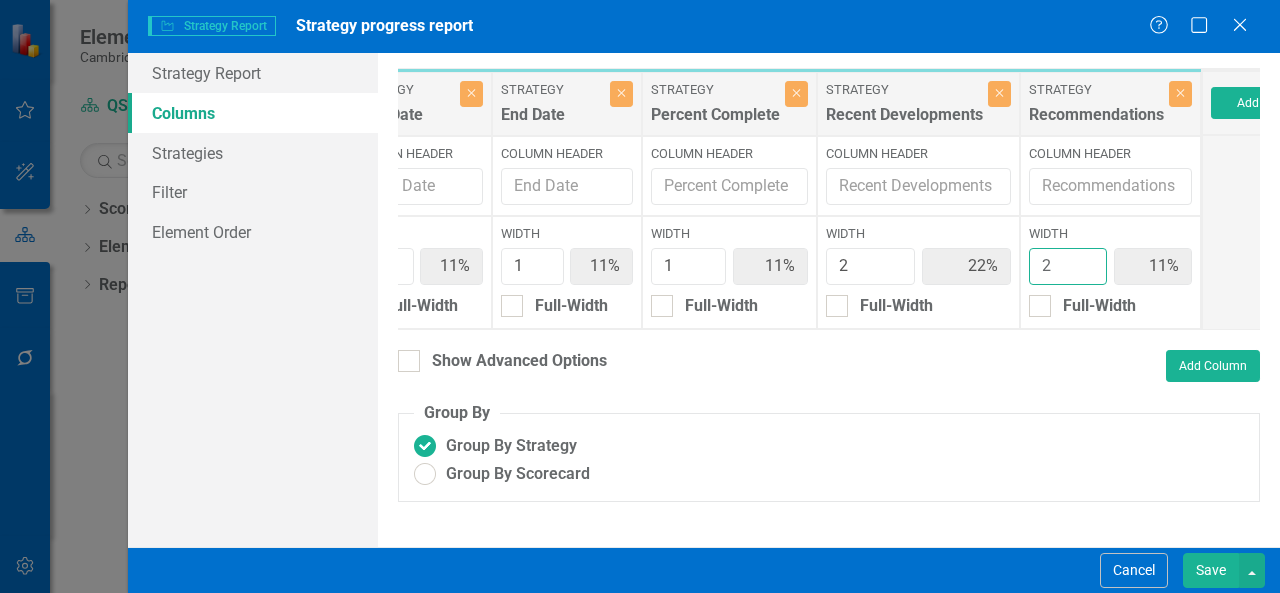 type on "10%" 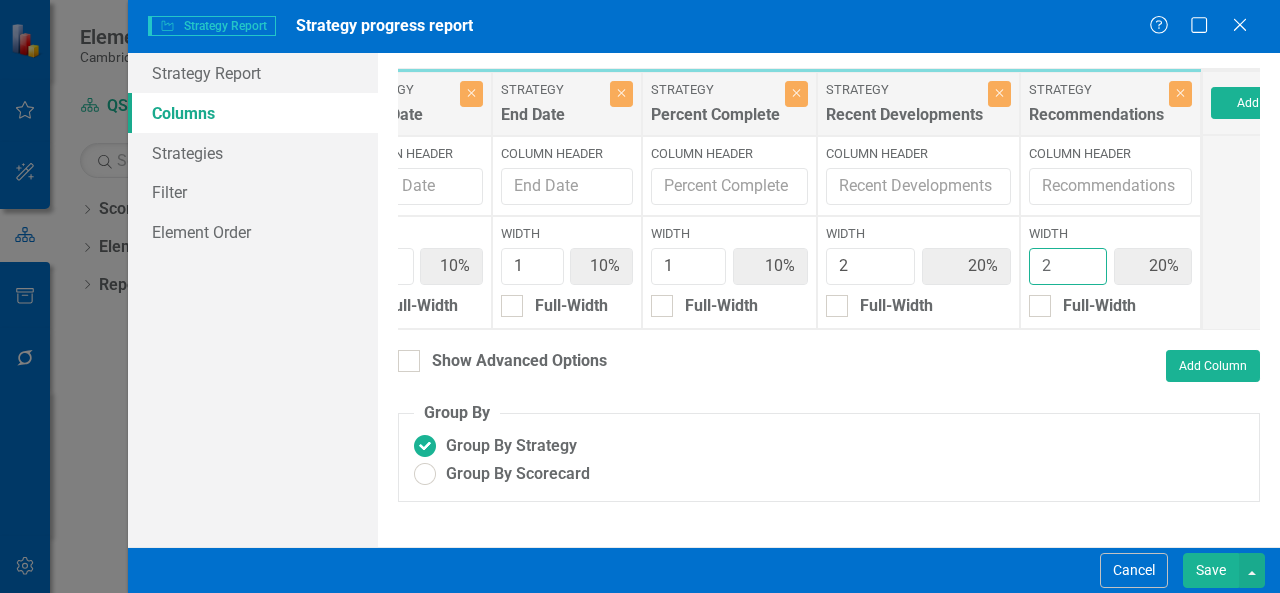 type on "2" 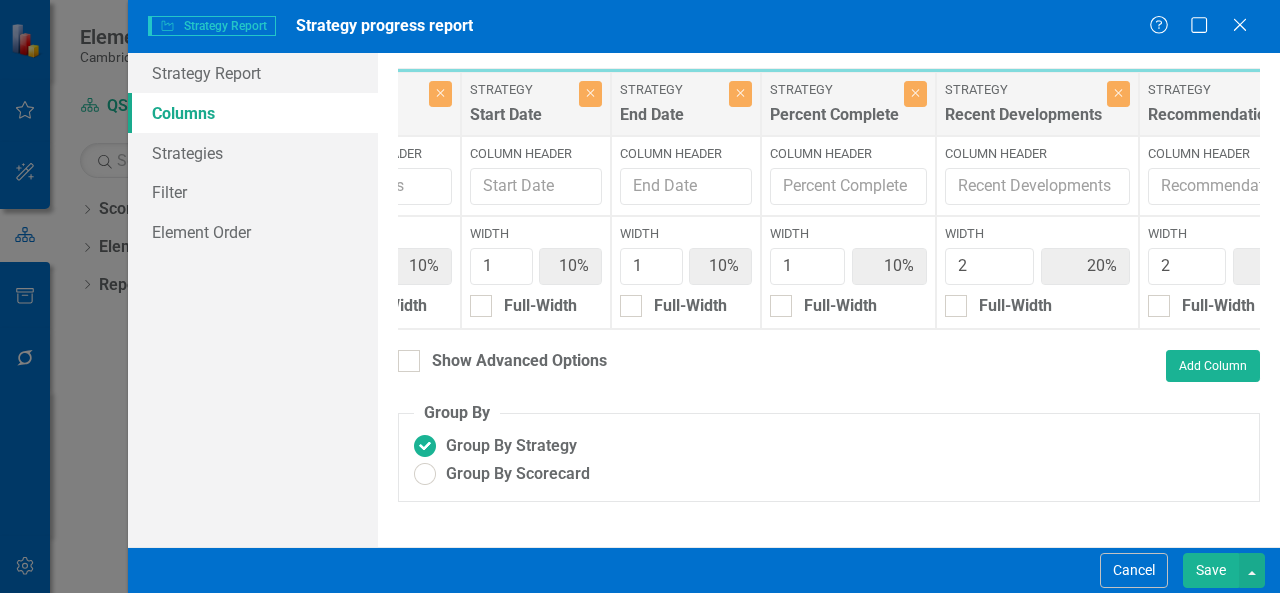 scroll, scrollTop: 0, scrollLeft: 0, axis: both 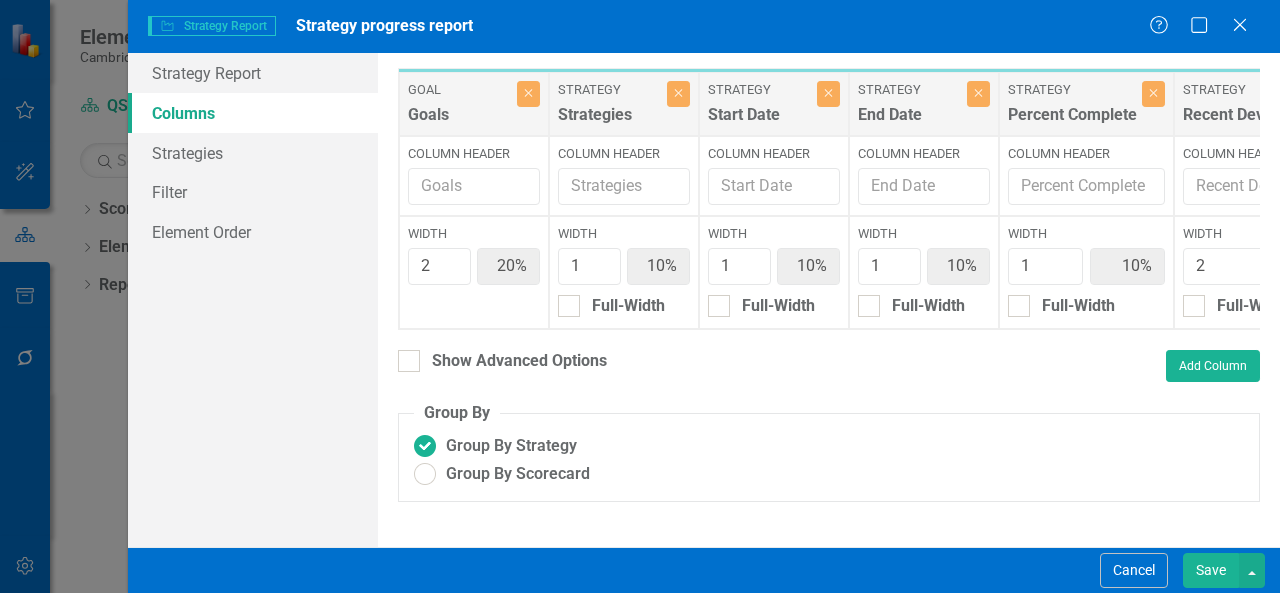 click on "Save" at bounding box center [1211, 570] 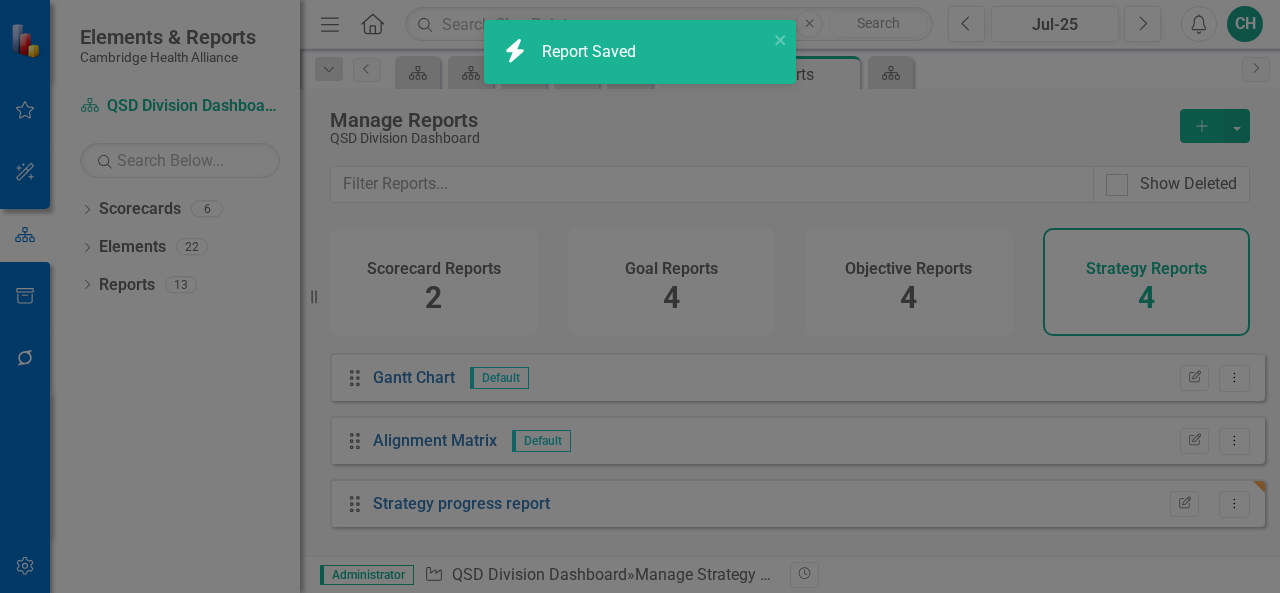 radio on "true" 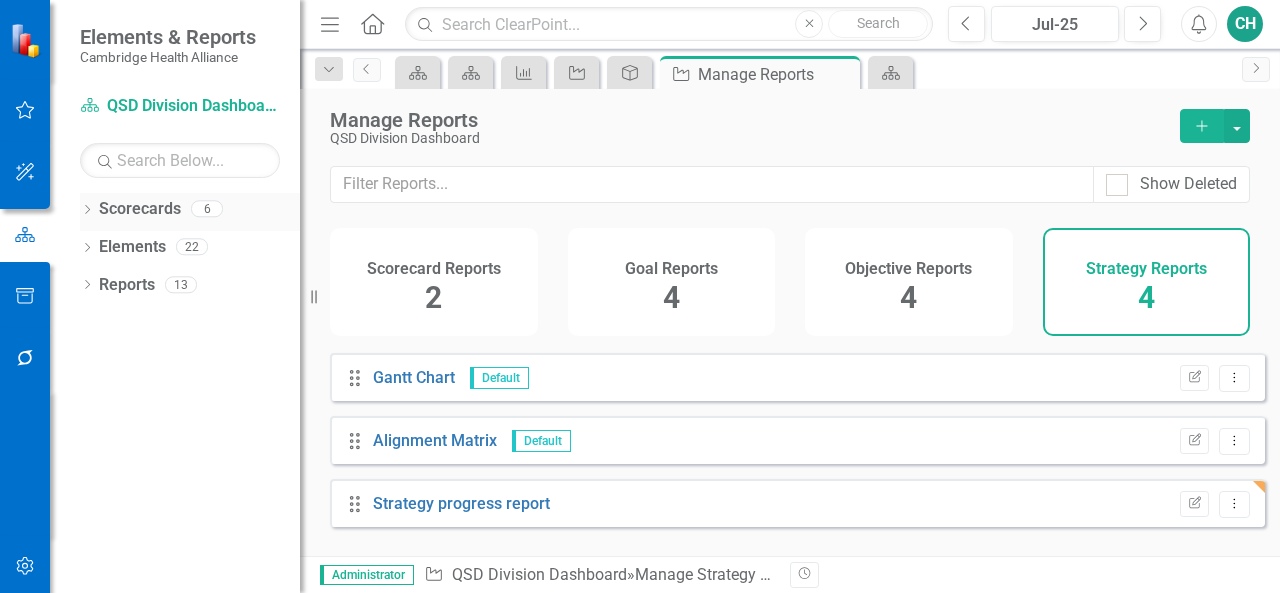 click on "Scorecards" at bounding box center [140, 209] 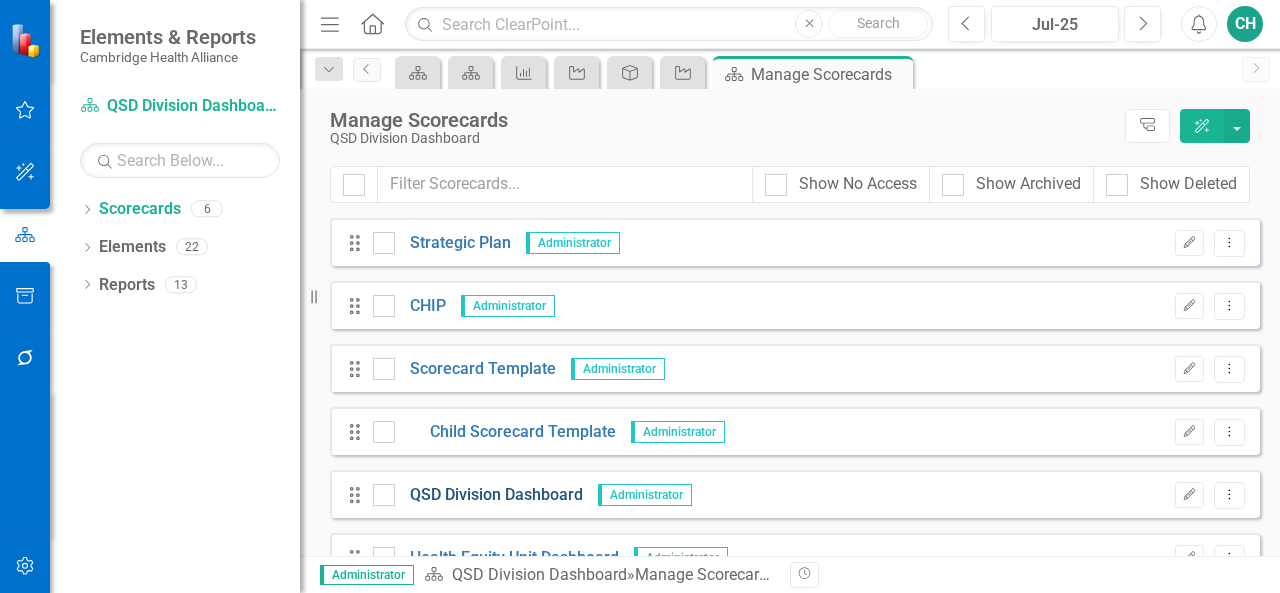 click on "QSD Division Dashboard" at bounding box center (489, 495) 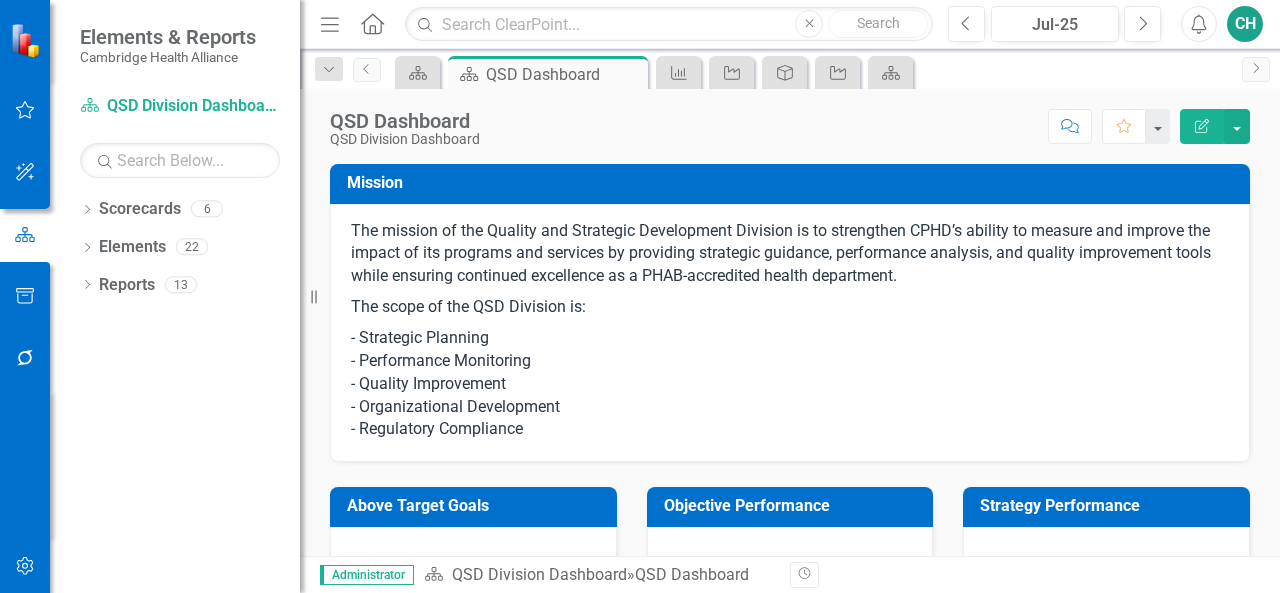 scroll, scrollTop: 550, scrollLeft: 0, axis: vertical 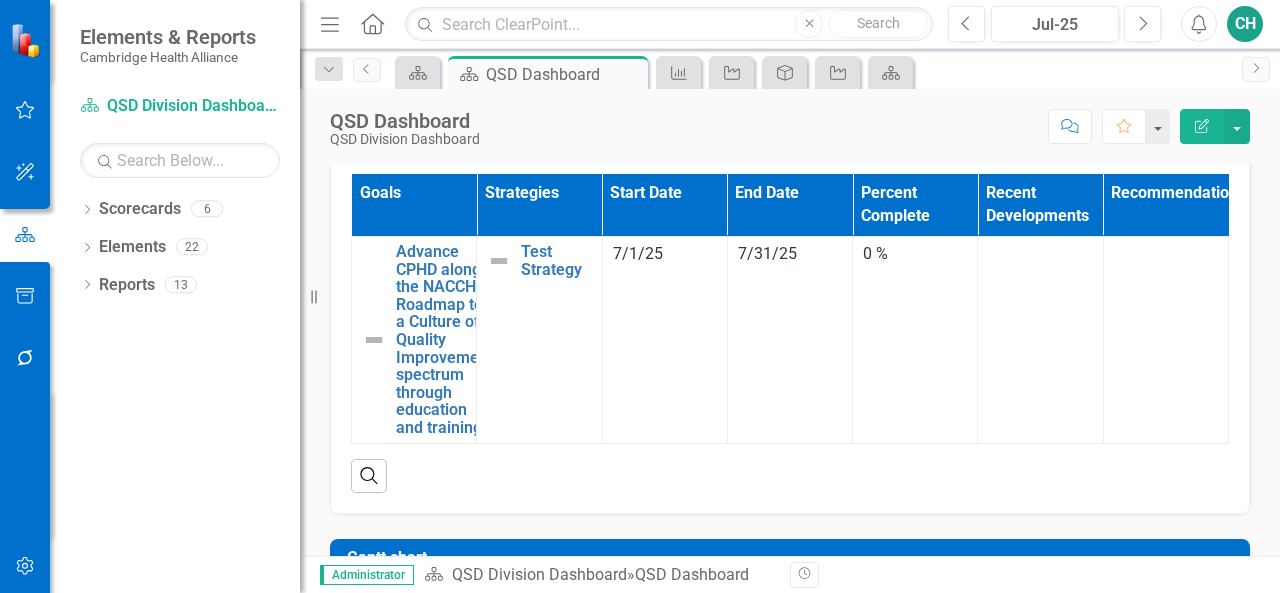 click on "Goals" at bounding box center [414, 205] 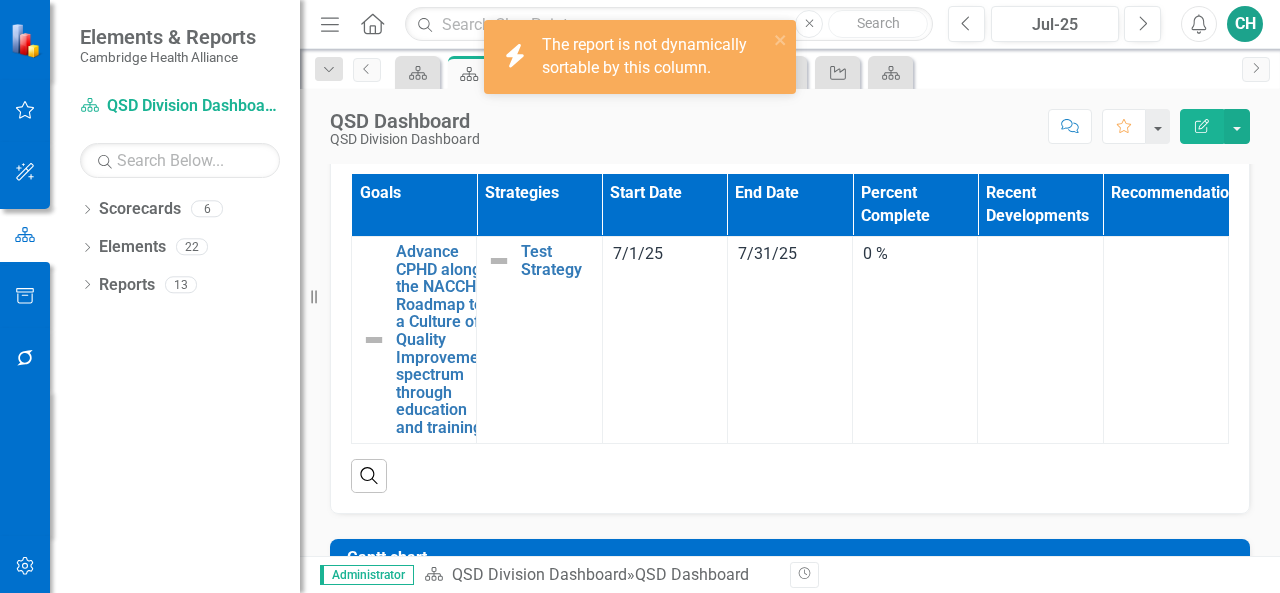 click on "Goals" at bounding box center [414, 205] 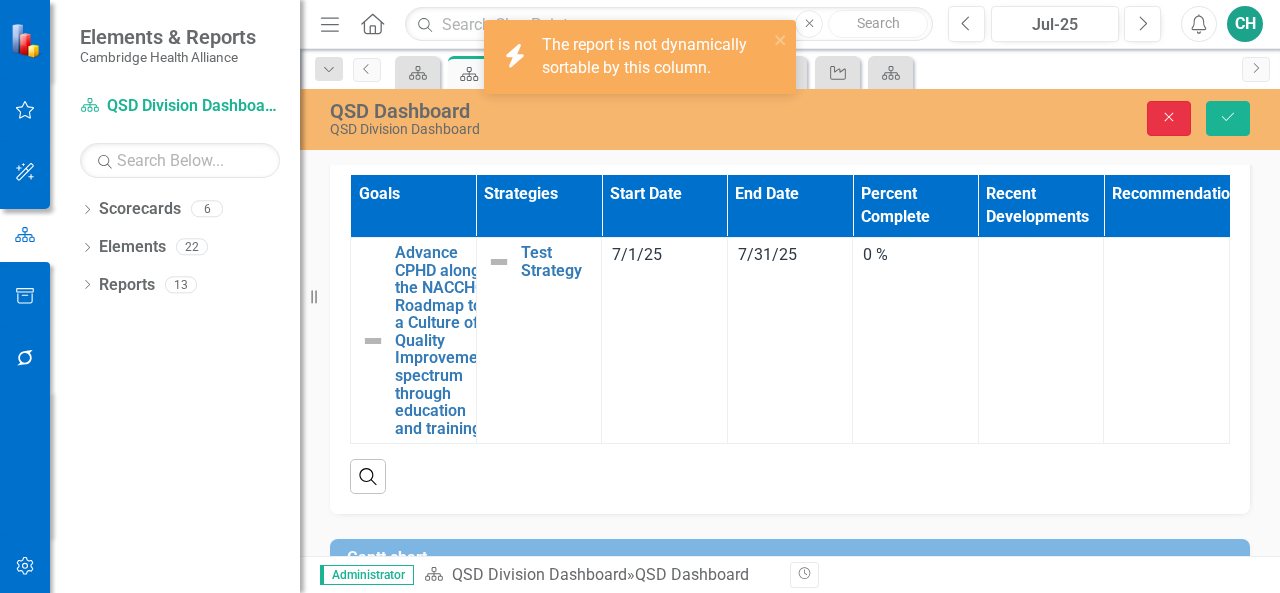 click on "Close" 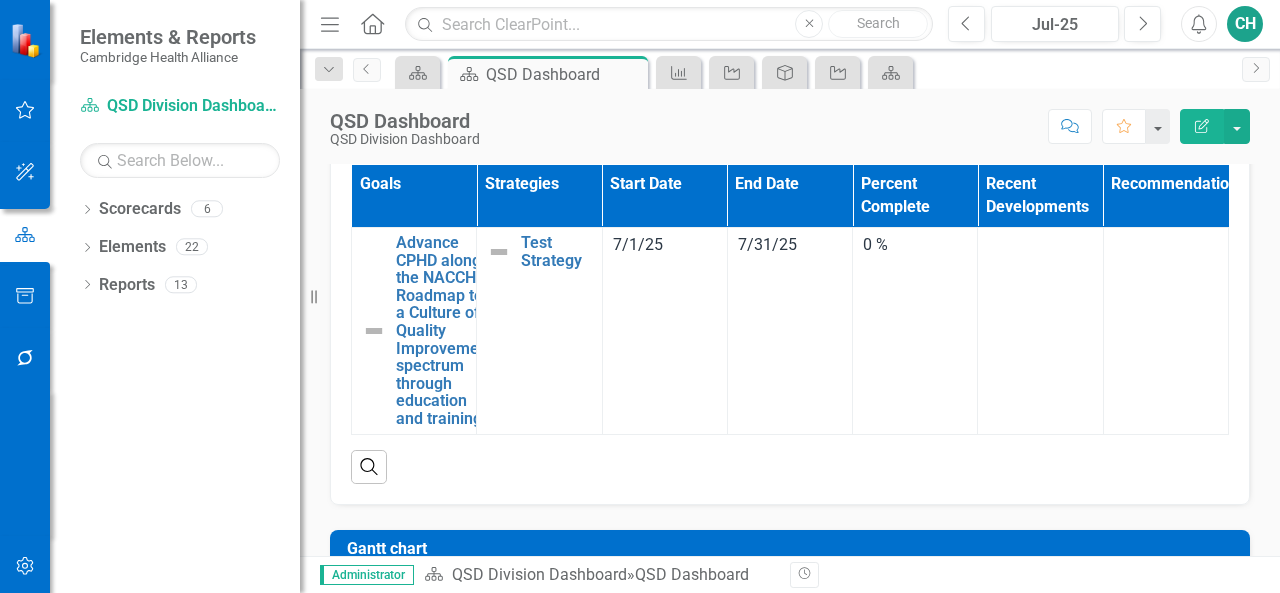 scroll, scrollTop: 1291, scrollLeft: 0, axis: vertical 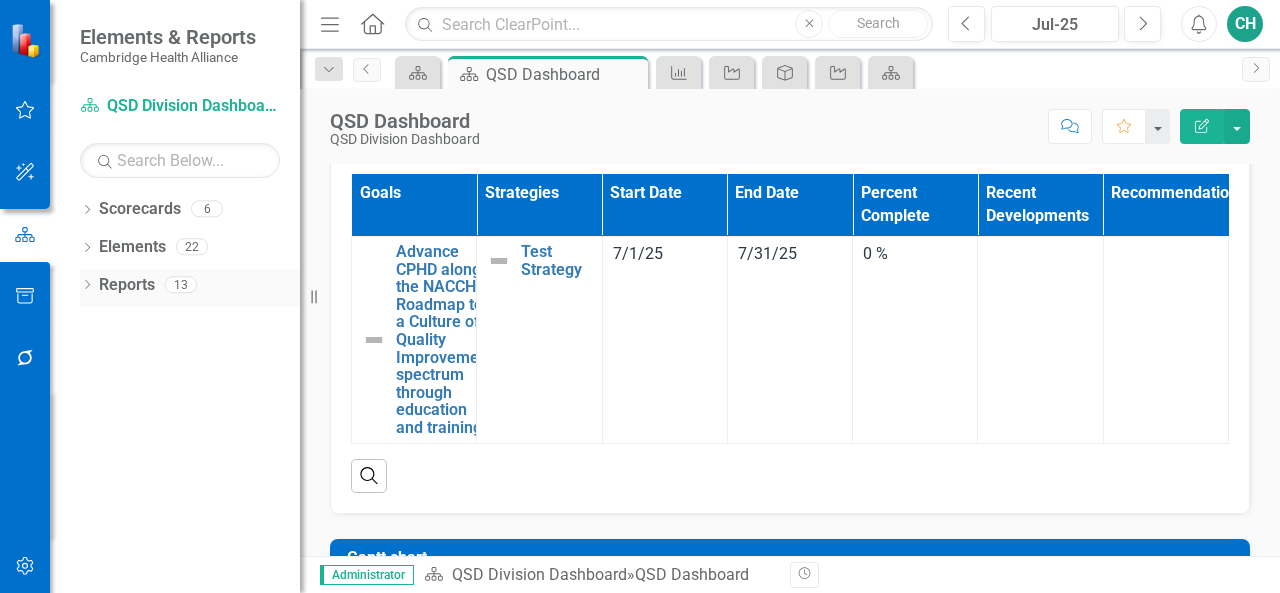 click on "Reports" at bounding box center [127, 285] 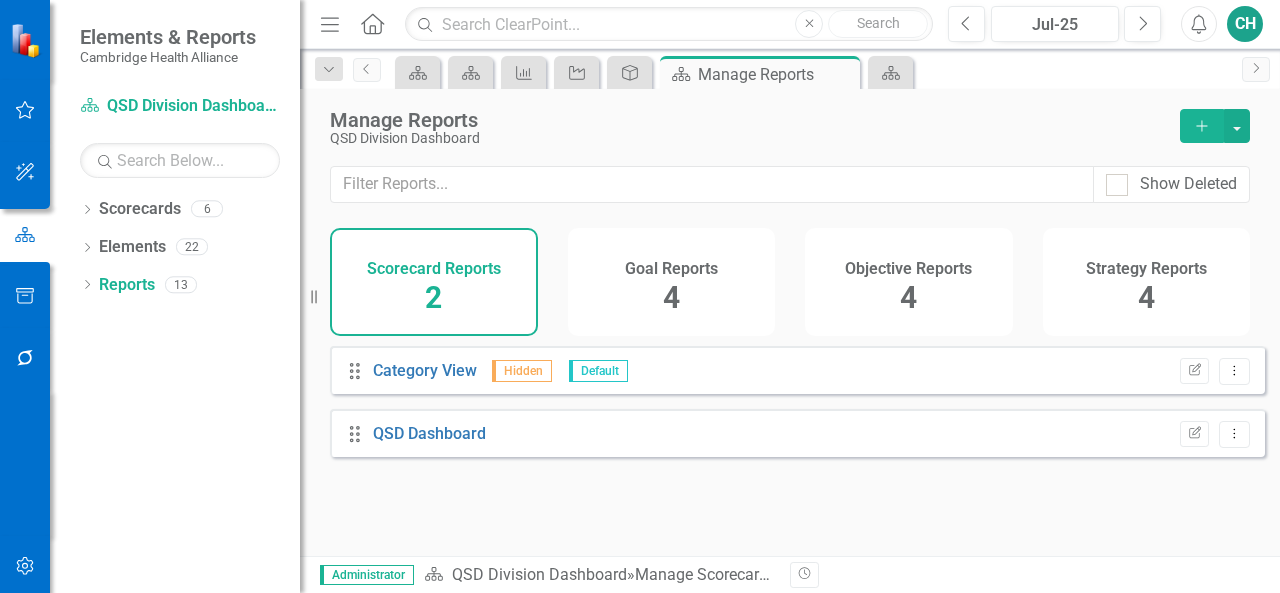 click on "Strategy Reports 4" at bounding box center (1147, 282) 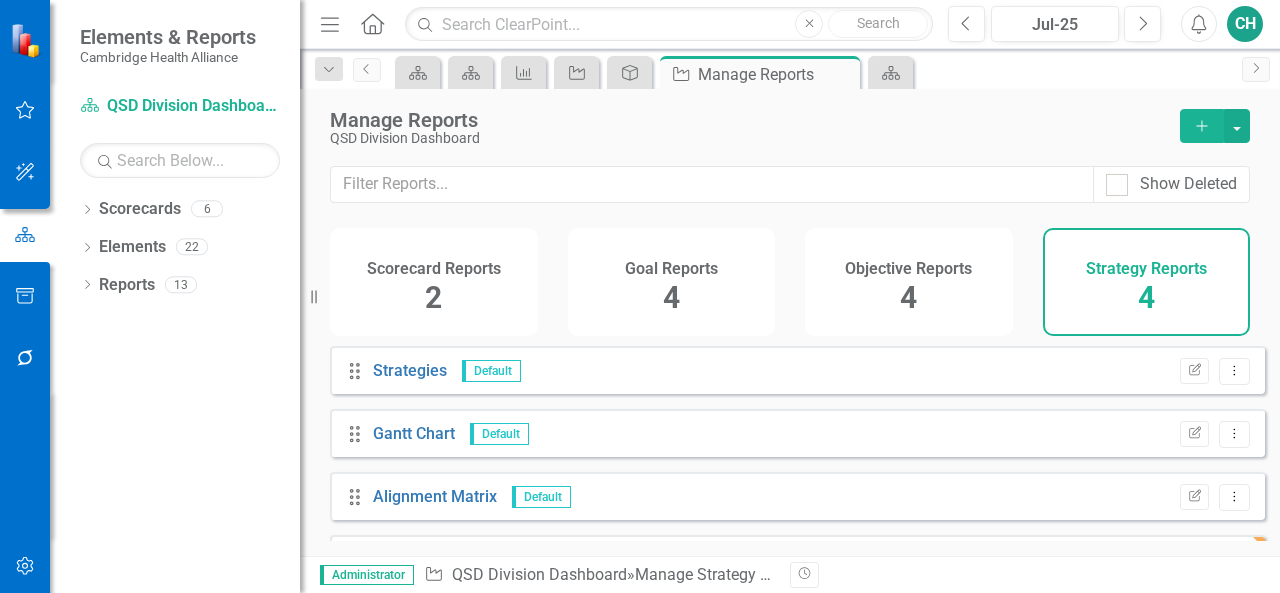 scroll, scrollTop: 56, scrollLeft: 0, axis: vertical 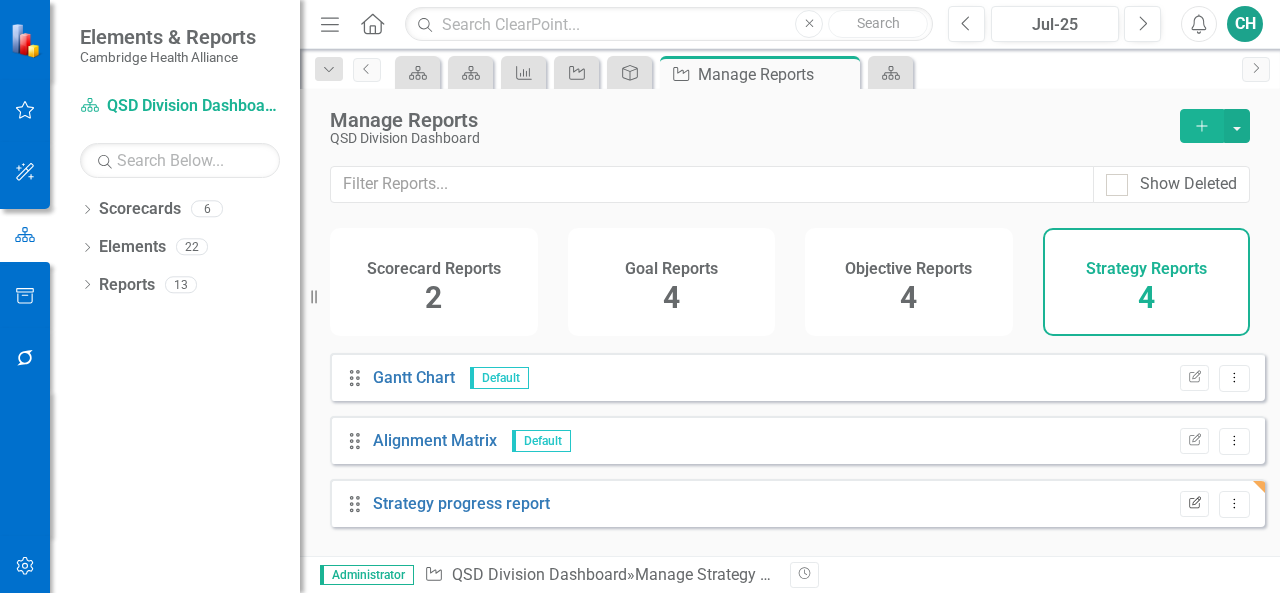 click on "Edit Report" at bounding box center [1194, 504] 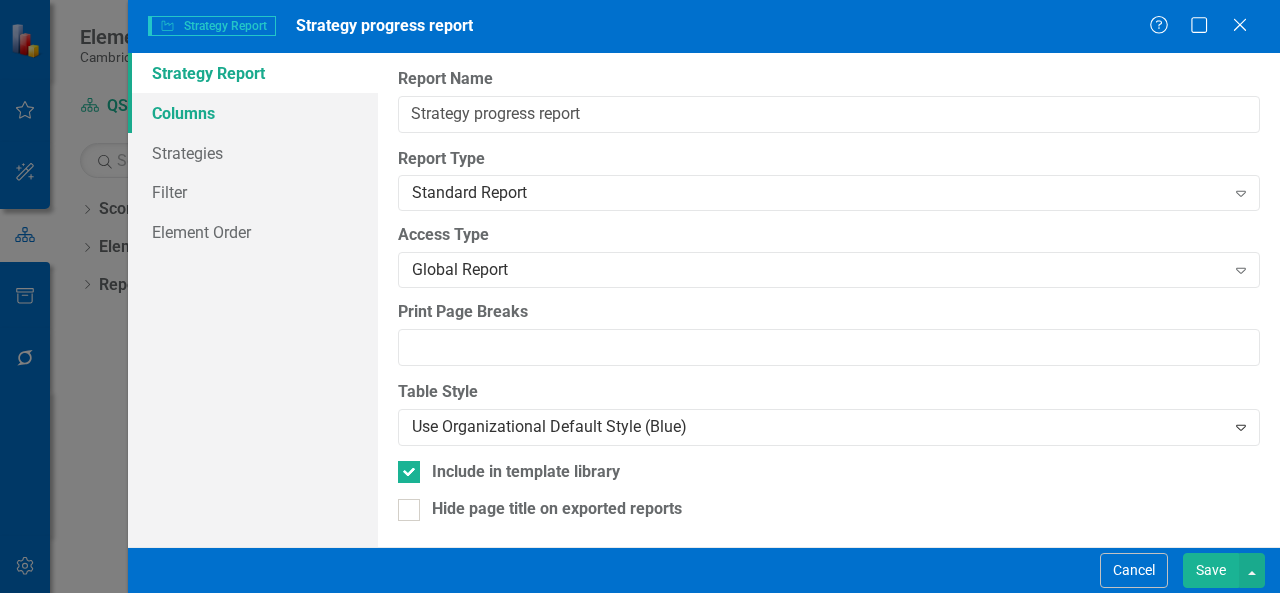 click on "Columns" at bounding box center [253, 113] 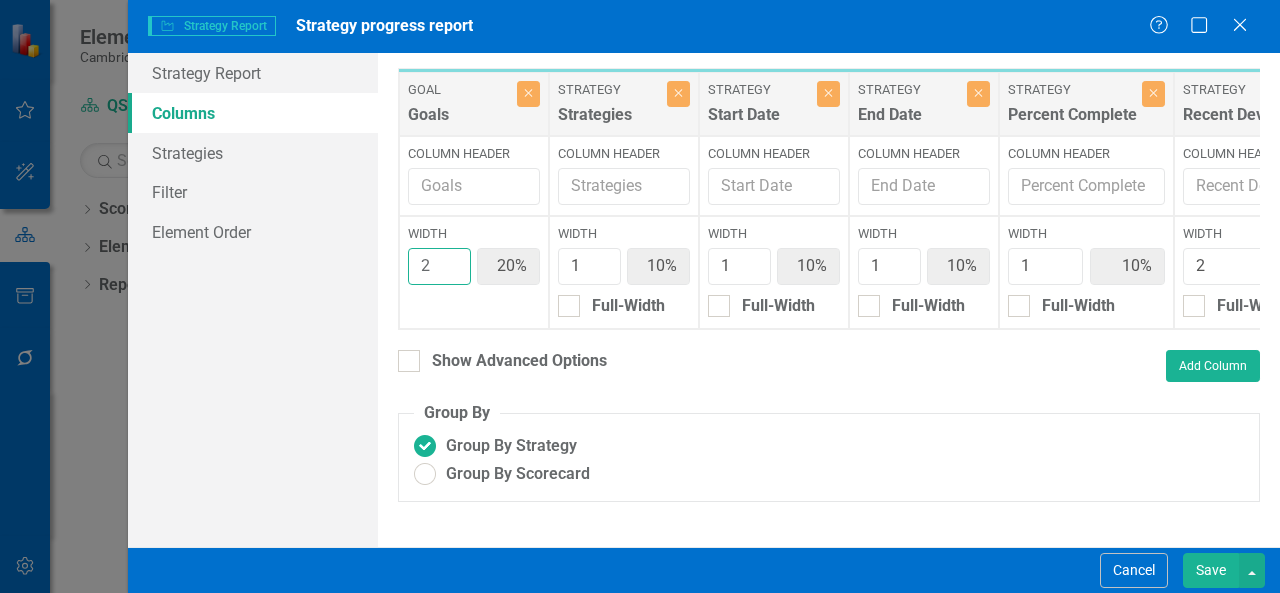 type on "1" 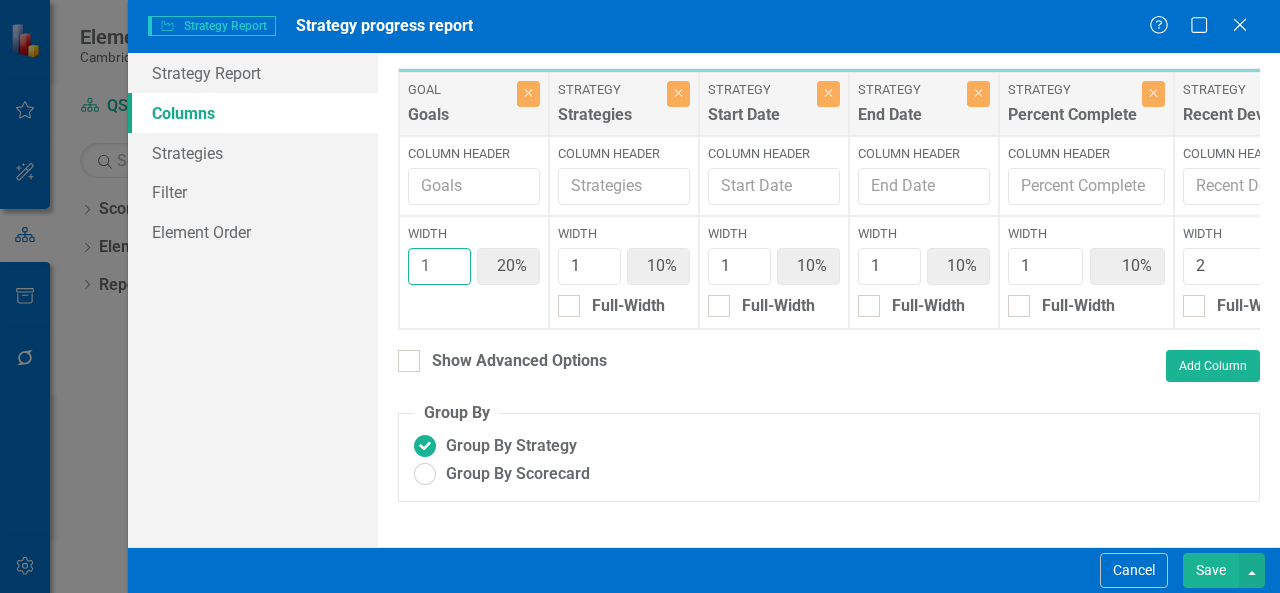 type on "11%" 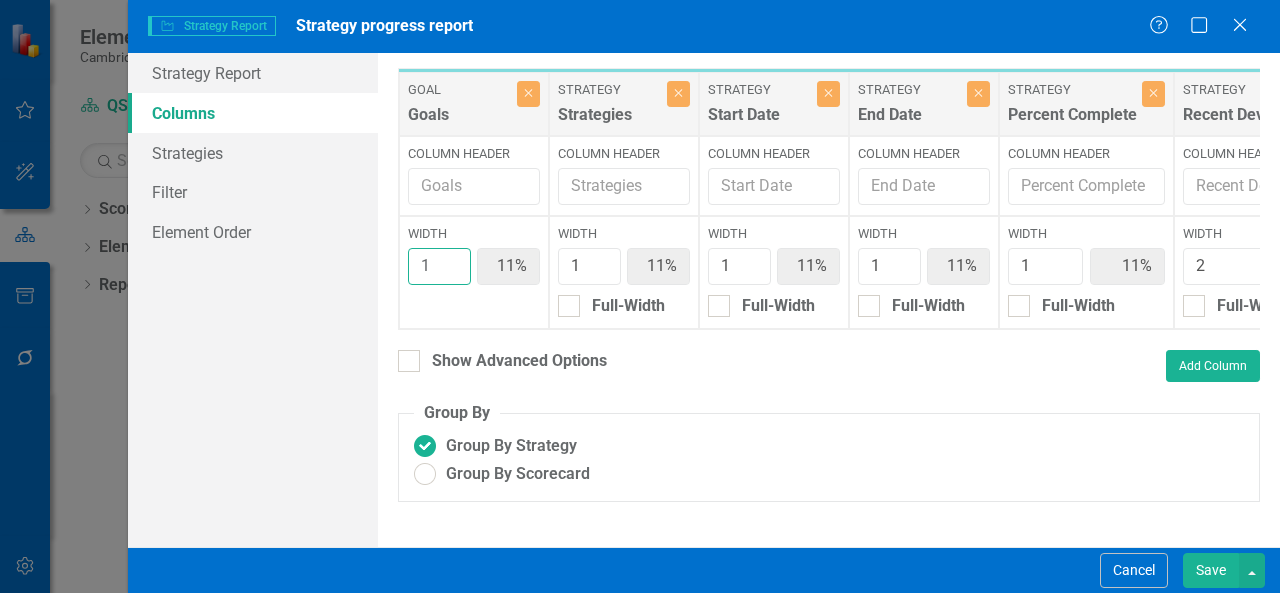 type on "1" 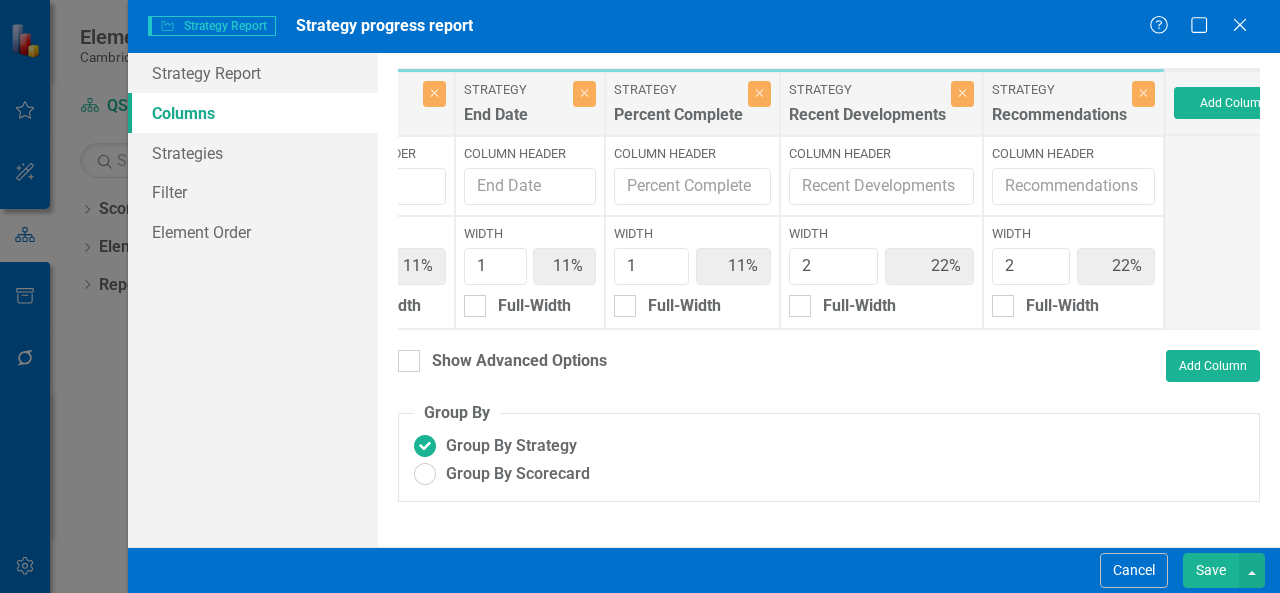 scroll, scrollTop: 0, scrollLeft: 432, axis: horizontal 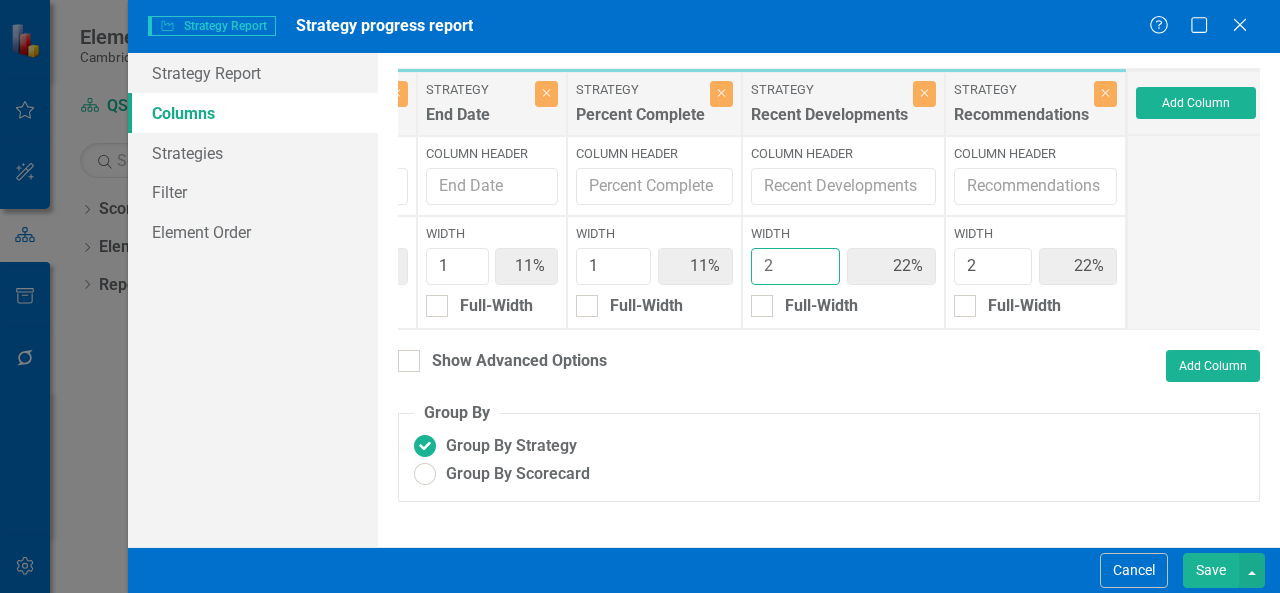 type on "1" 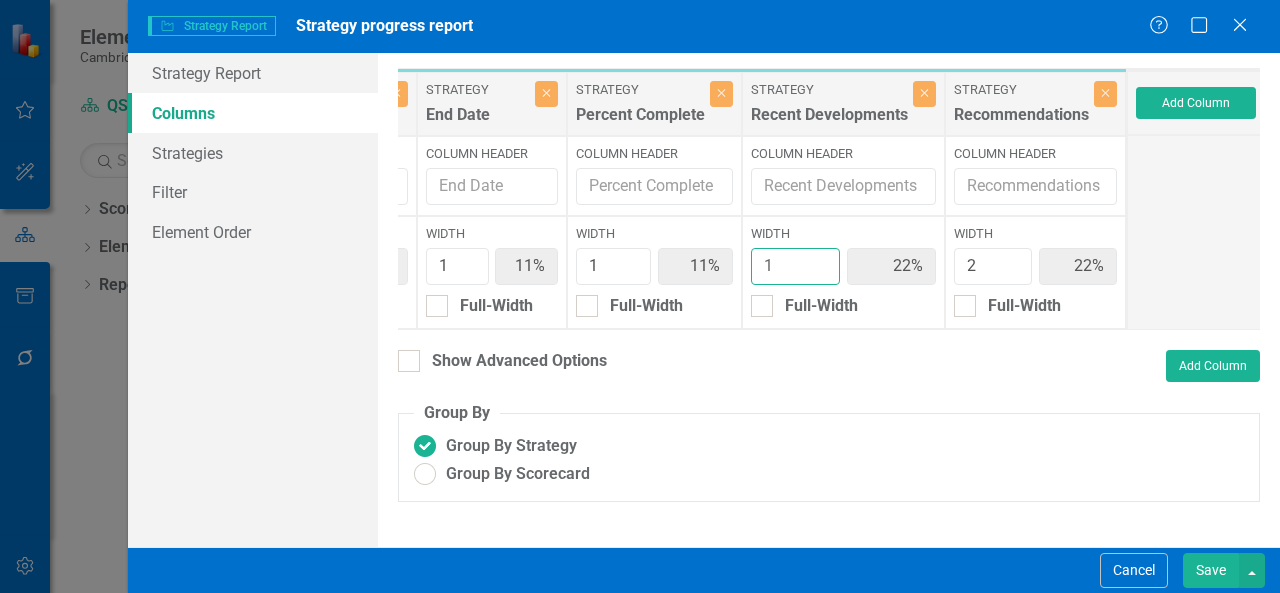 type on "13%" 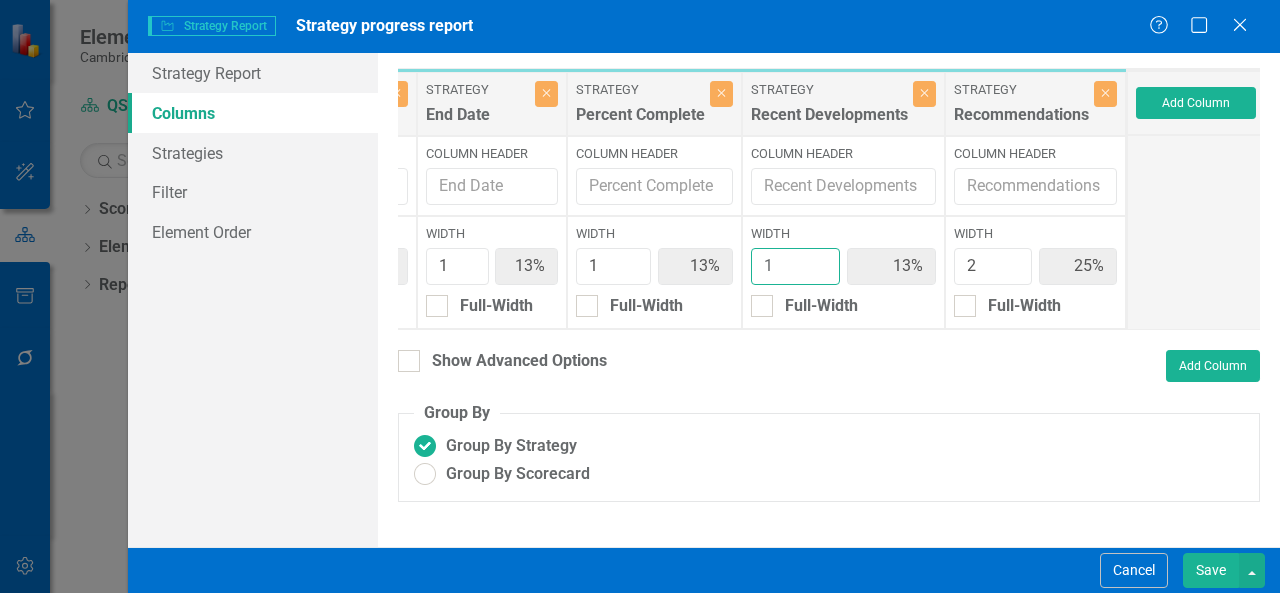 type on "1" 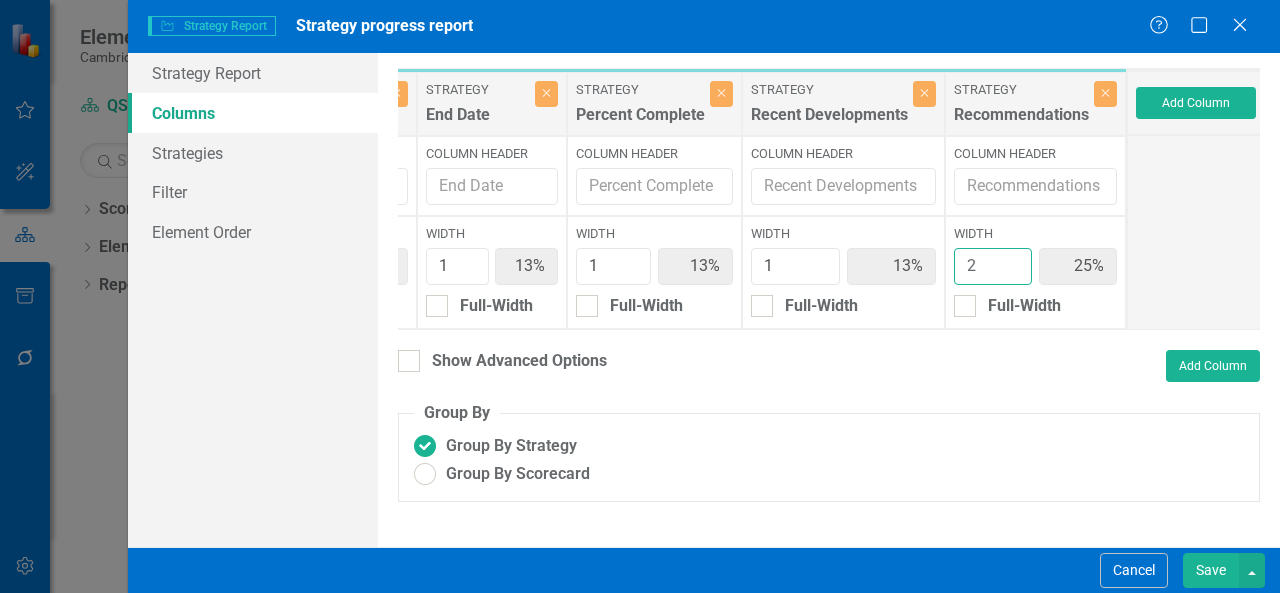 type on "1" 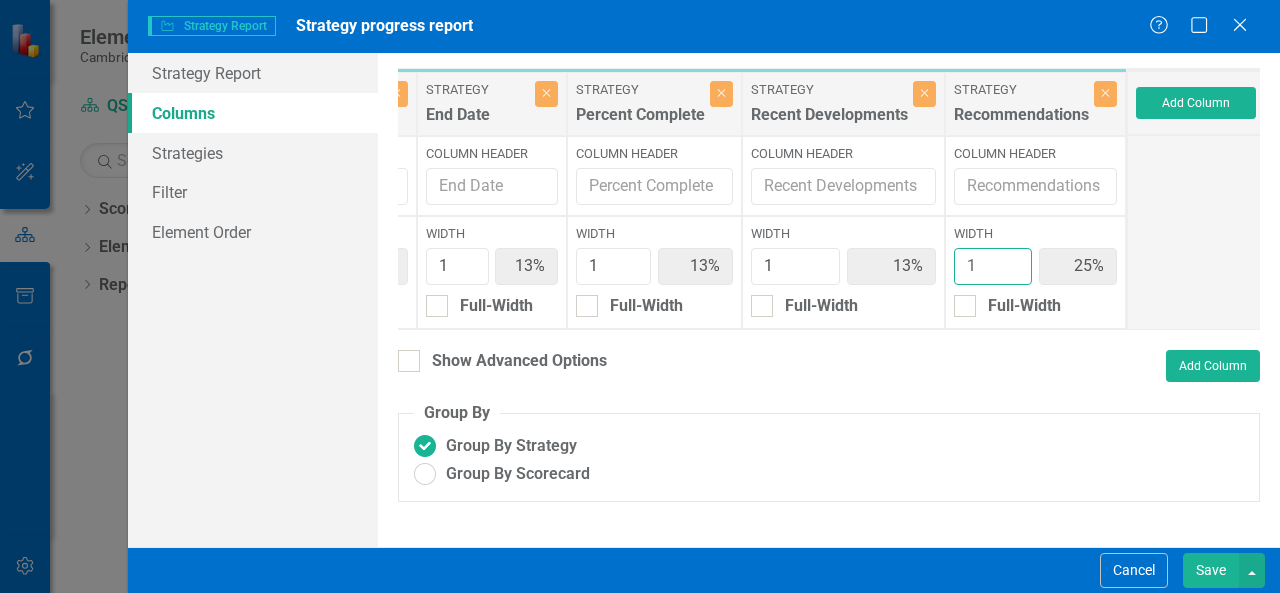 type on "14%" 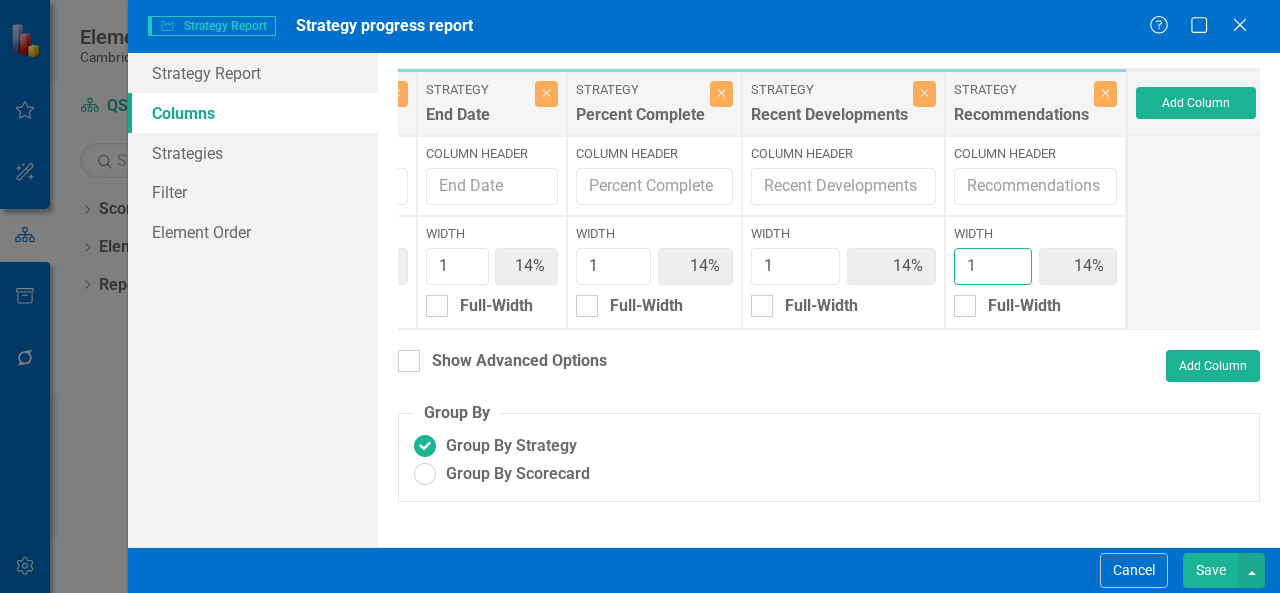 type on "1" 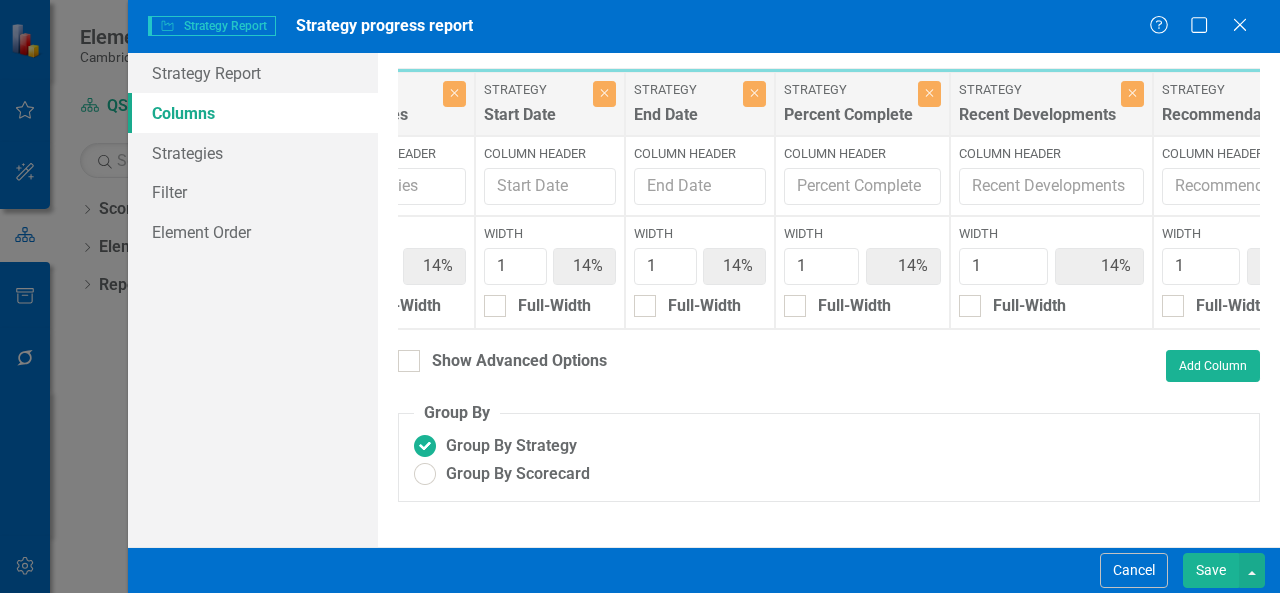 scroll, scrollTop: 0, scrollLeft: 0, axis: both 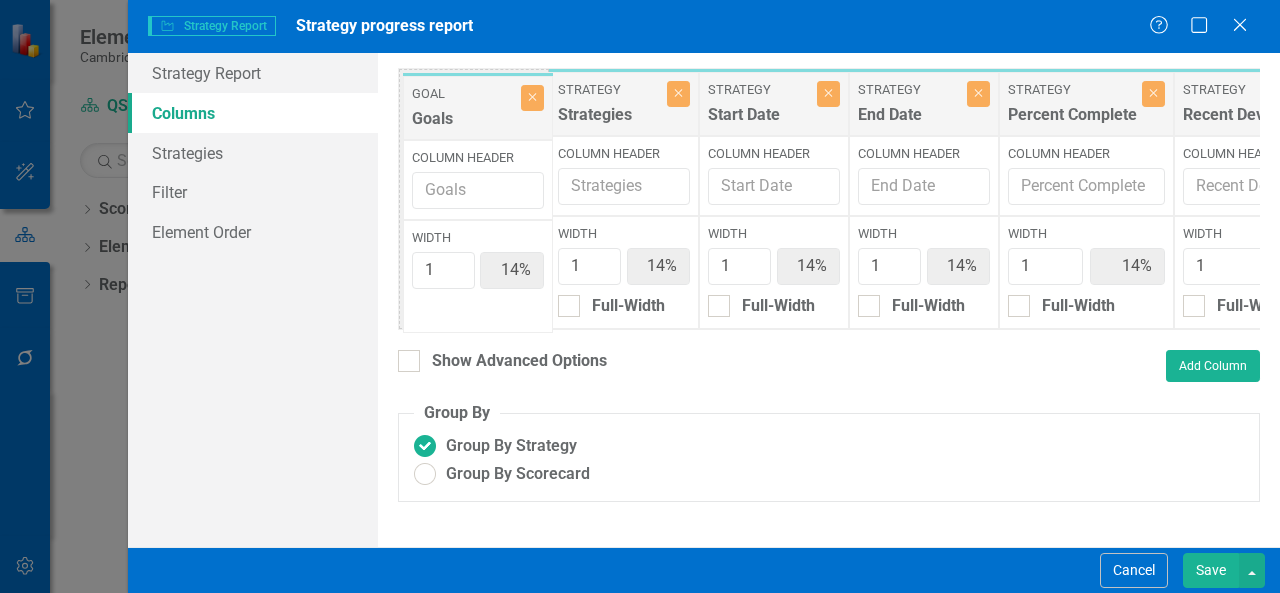 click on "Goal Goals Close Column Header Width 1 14% Strategy Strategies Close Column Header Width 1 14% Full-Width Strategy Start Date Close Column Header Width 1 14% Full-Width Strategy End Date Close Column Header Width 1 14% Full-Width Strategy Percent Complete Close Column Header Width 1 14% Full-Width Strategy Recent Developments Close Column Header Width 1 14% Full-Width Strategy Recommendations Close Column Header Width 1 14% Full-Width" at bounding box center [978, 199] 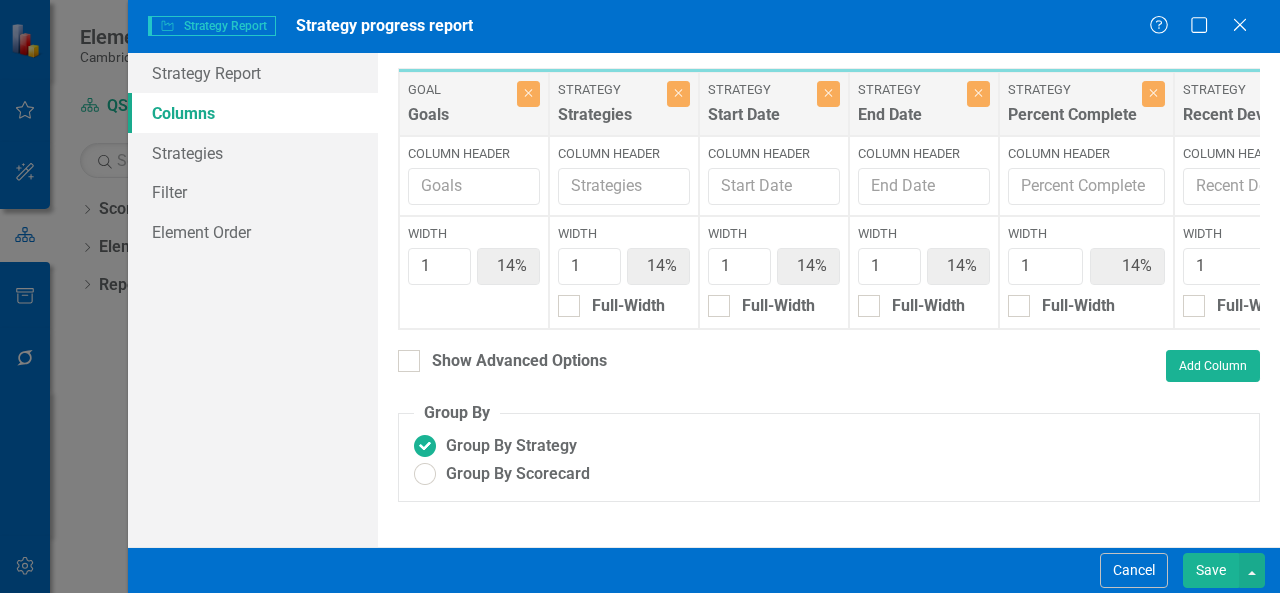 click on "Save" at bounding box center (1211, 570) 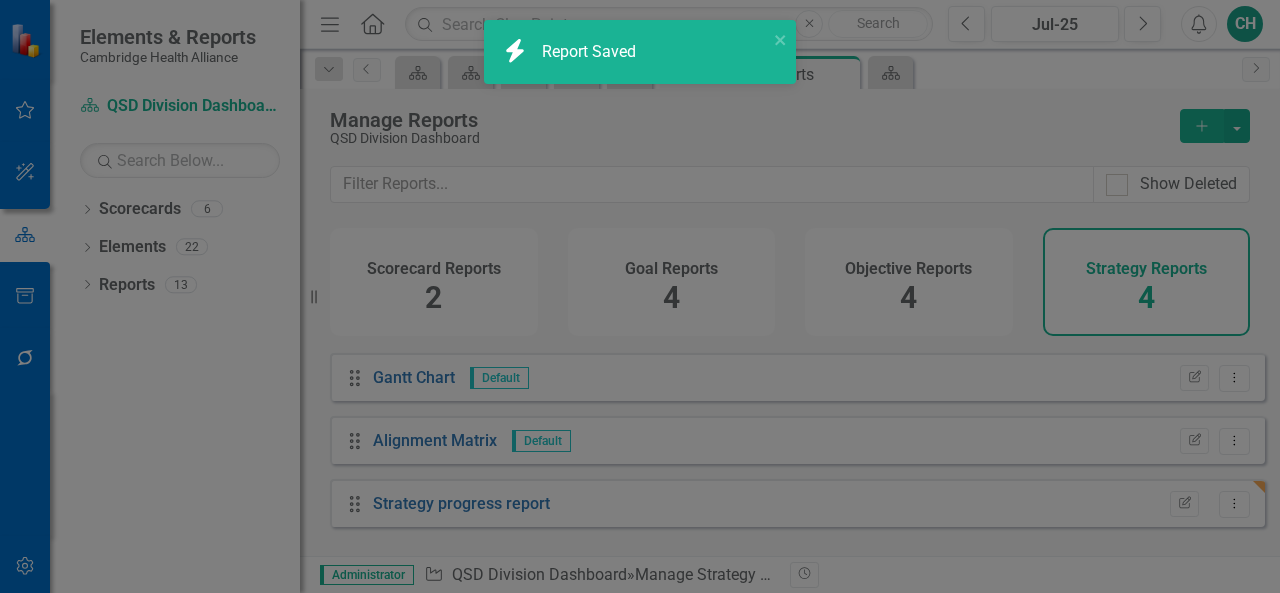 radio on "true" 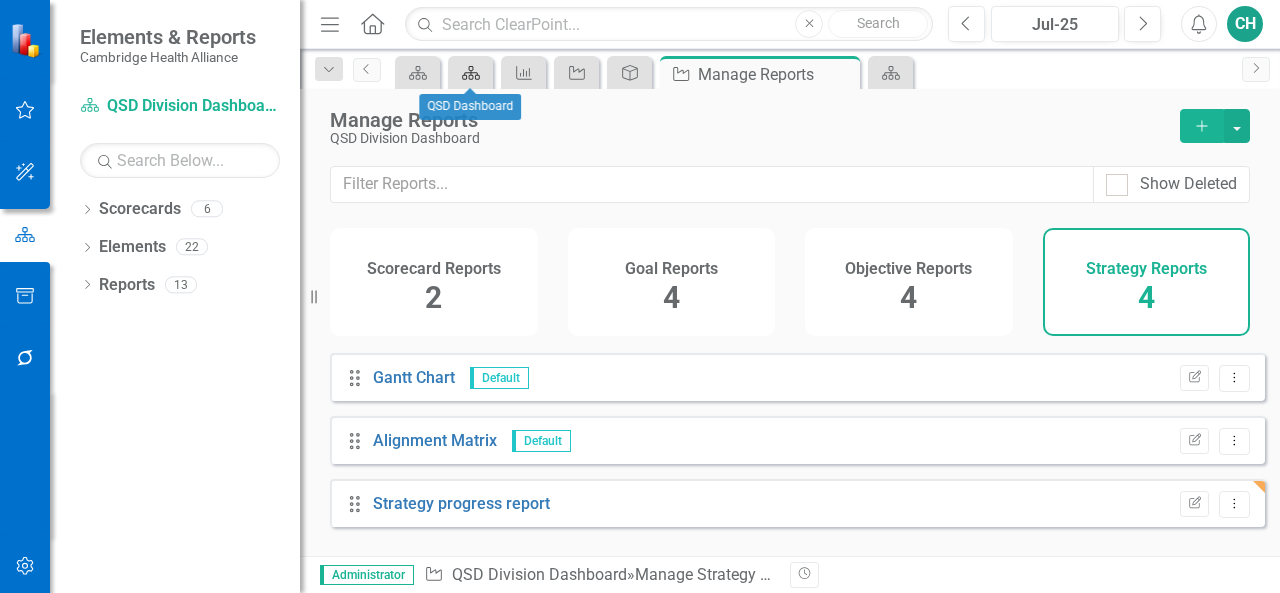 click 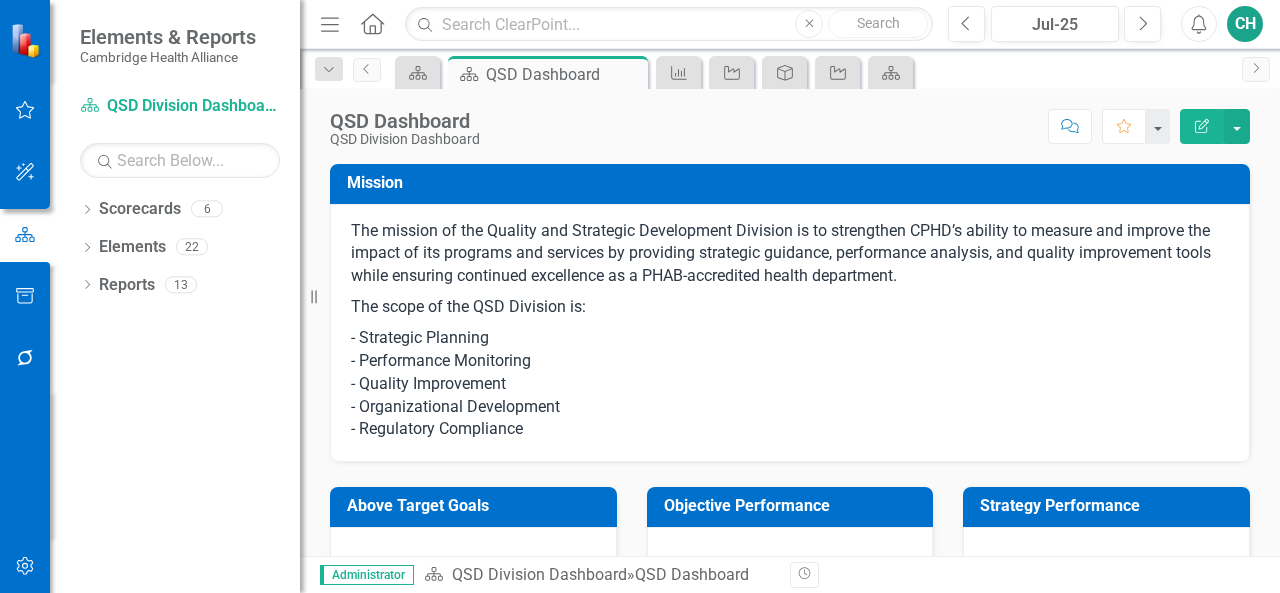 scroll, scrollTop: 605, scrollLeft: 0, axis: vertical 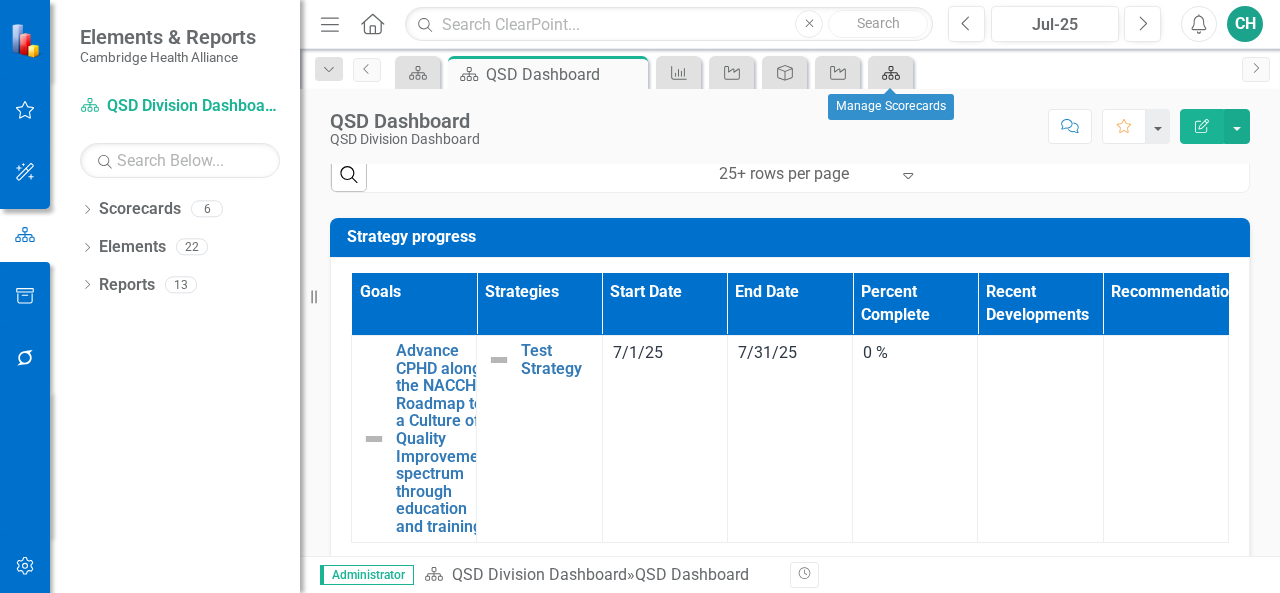 click on "Scorecard" 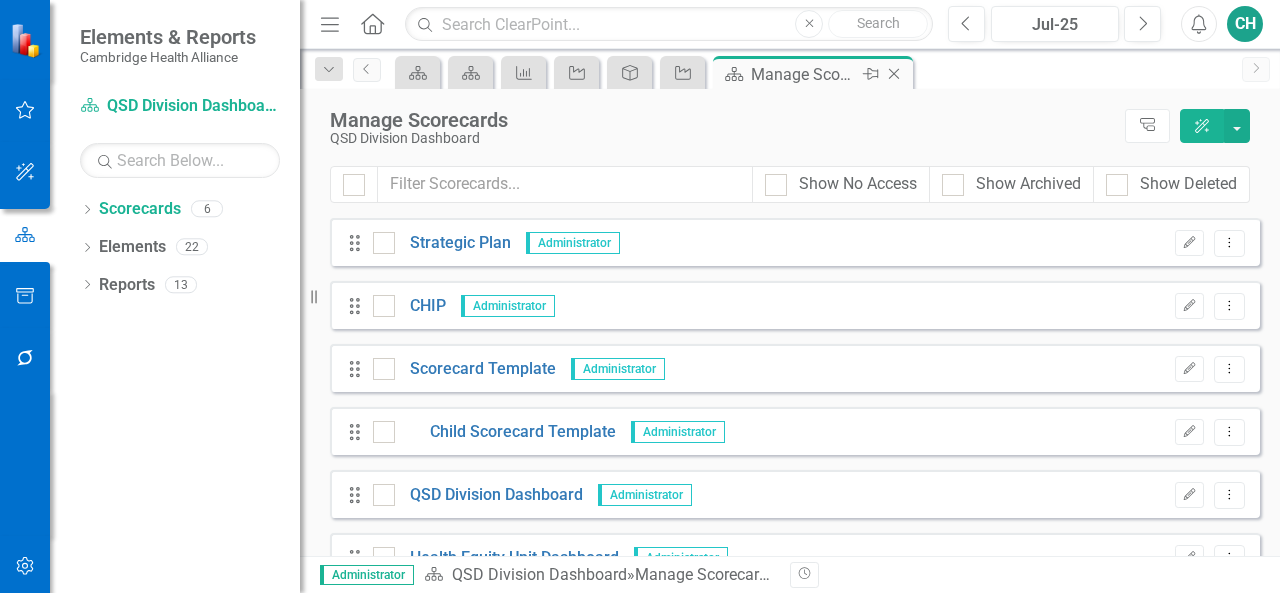 click on "Close" 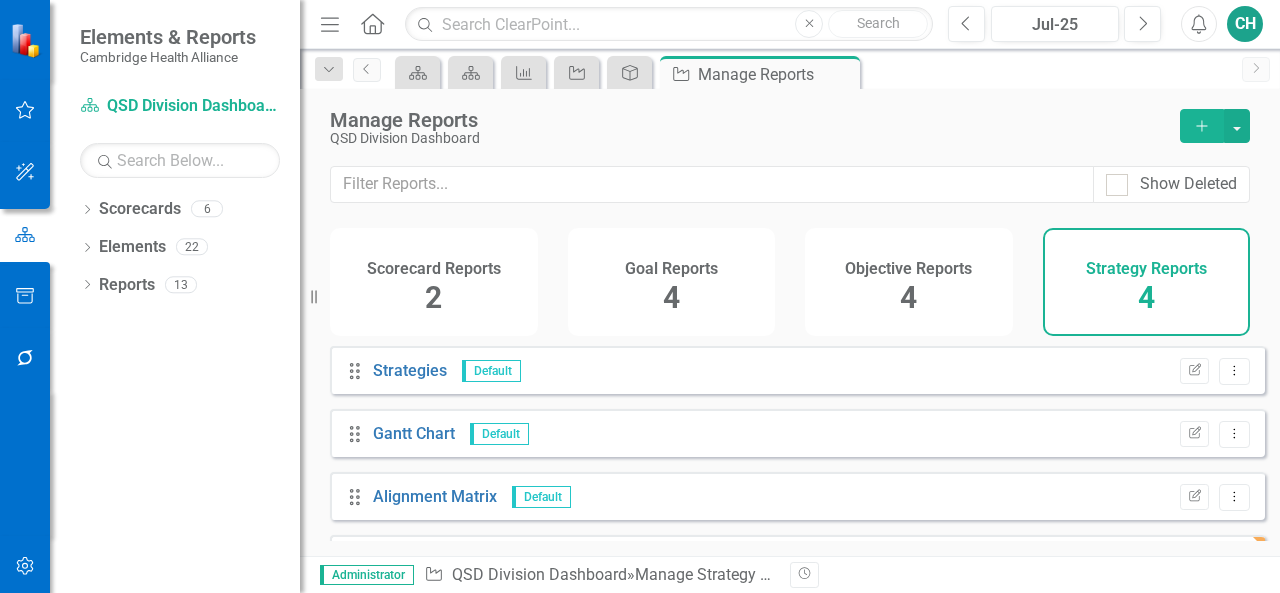 scroll, scrollTop: 56, scrollLeft: 0, axis: vertical 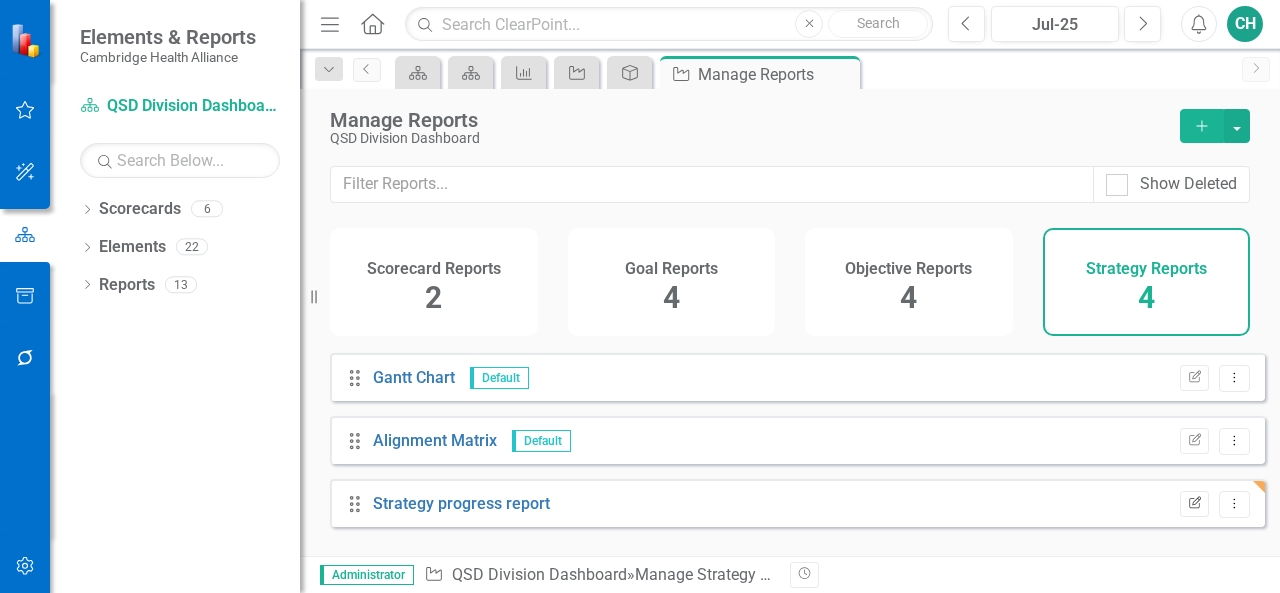 click on "Edit Report" at bounding box center (1194, 504) 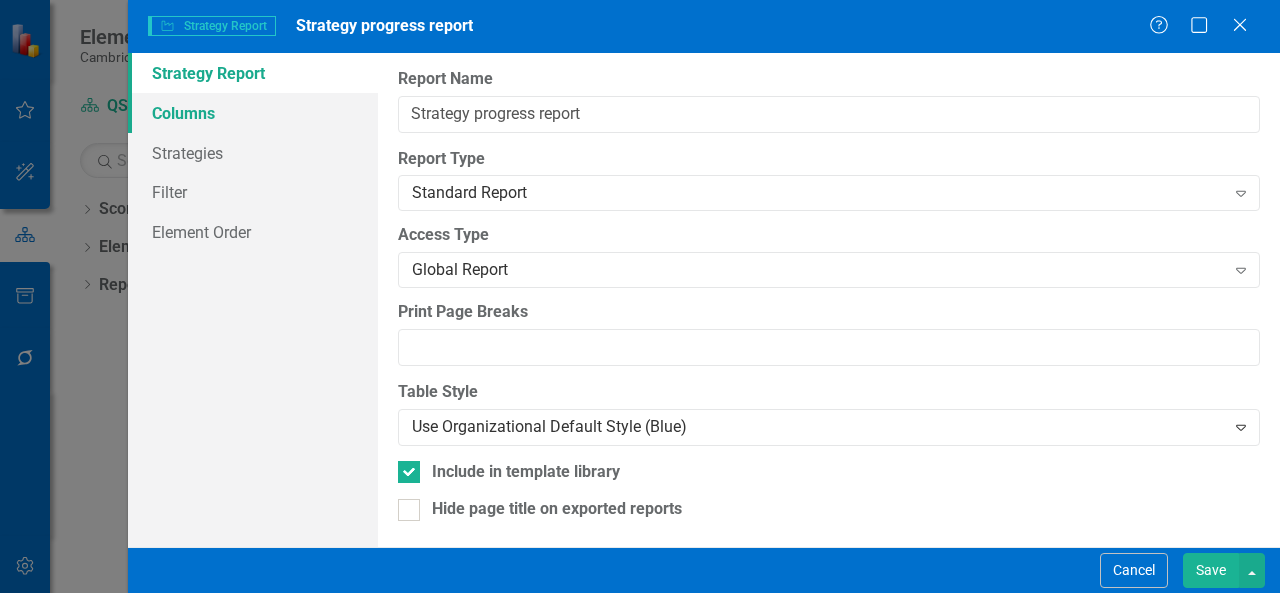 click on "Columns" at bounding box center (253, 113) 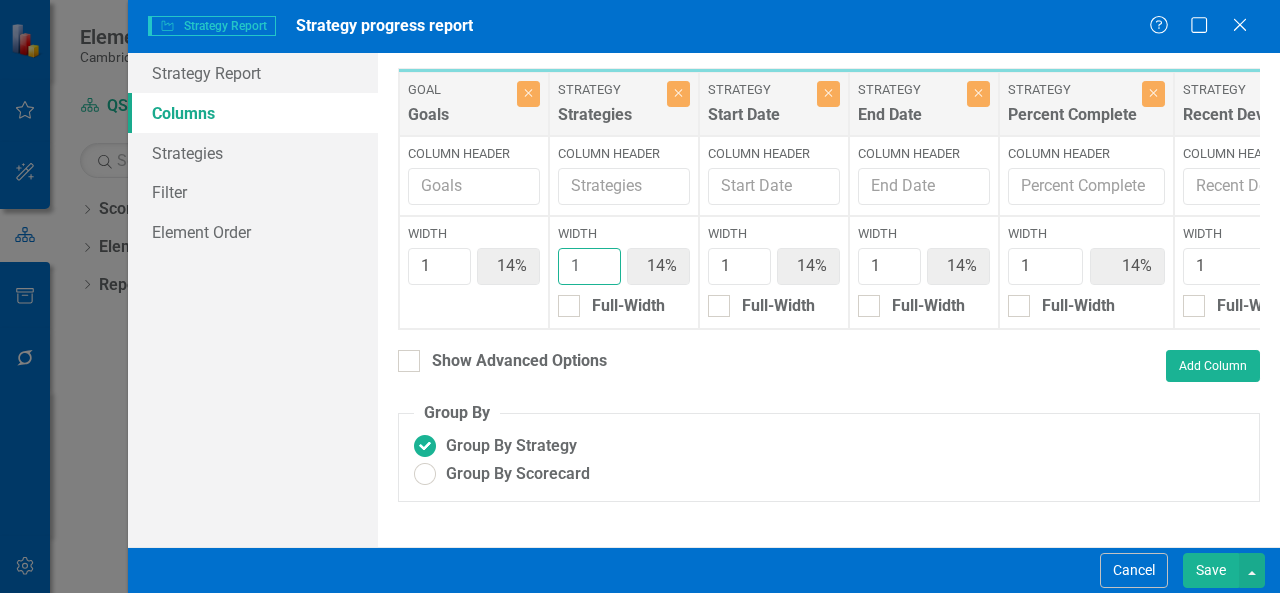 click on "1" at bounding box center (589, 266) 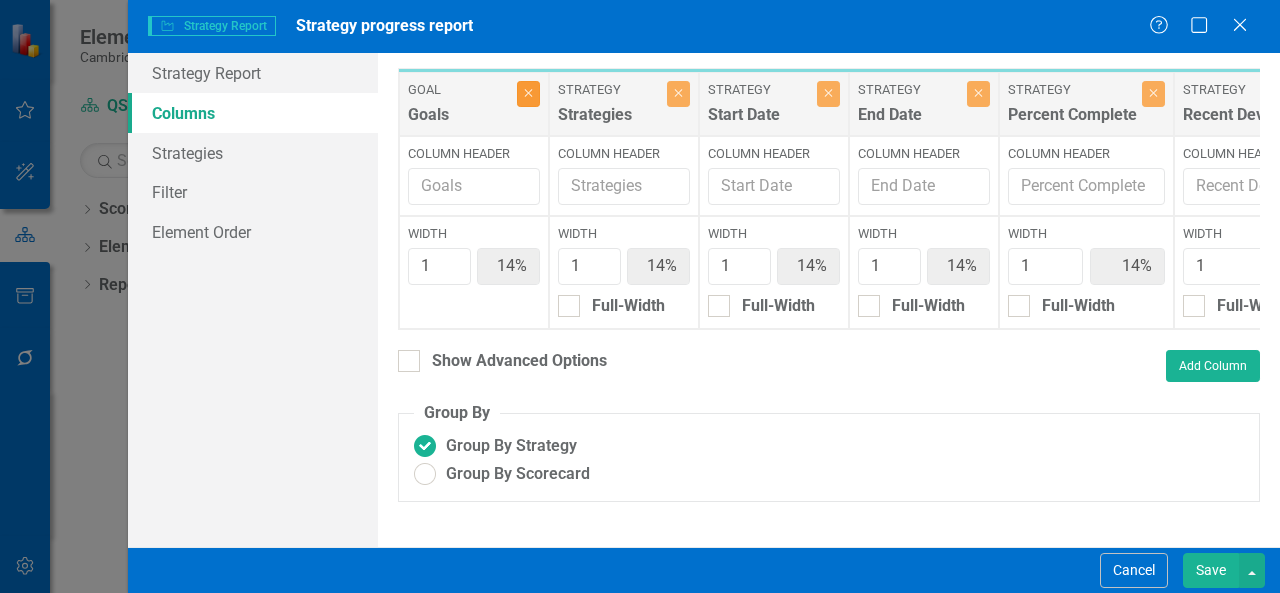 click on "Close" at bounding box center (528, 94) 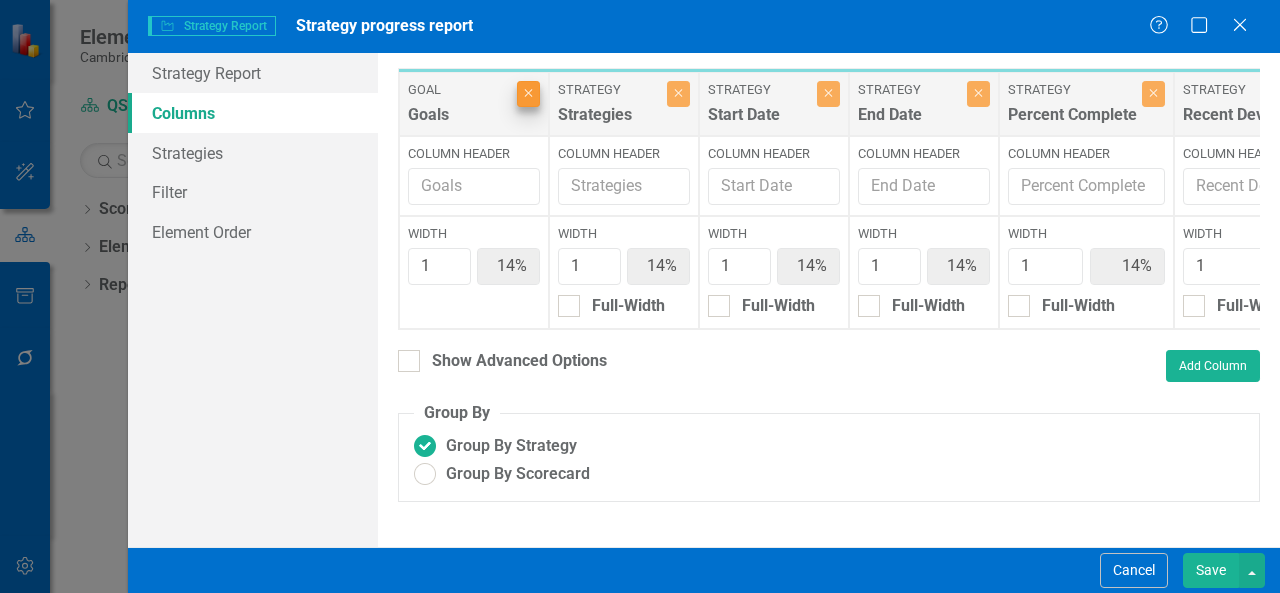 type on "17%" 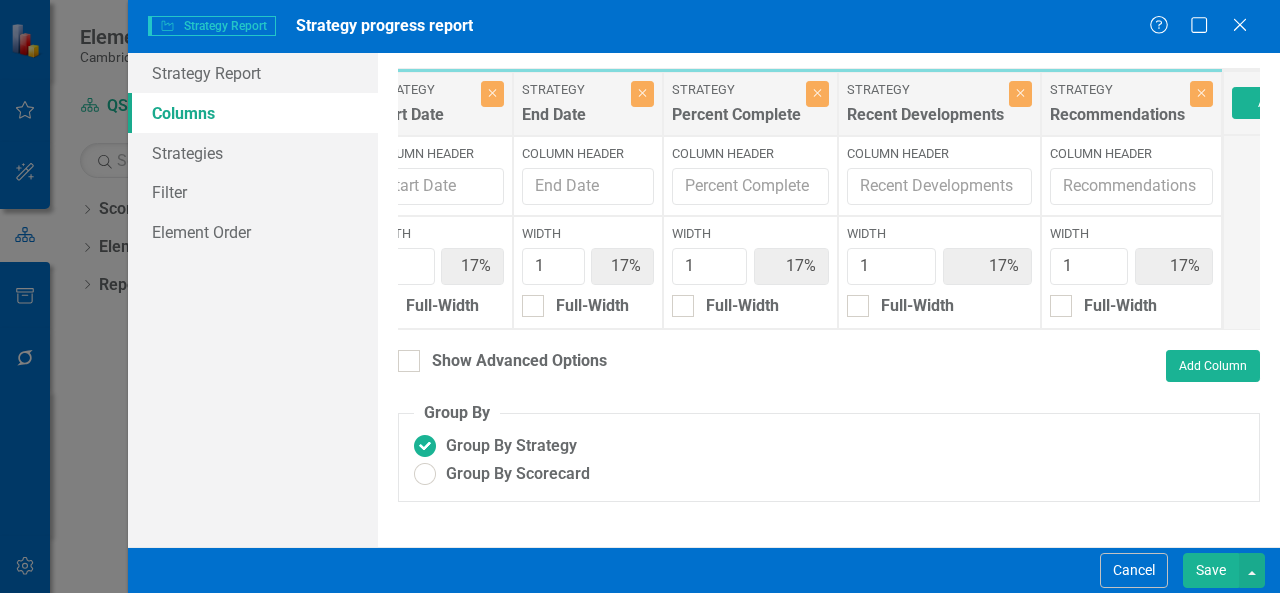 scroll, scrollTop: 0, scrollLeft: 282, axis: horizontal 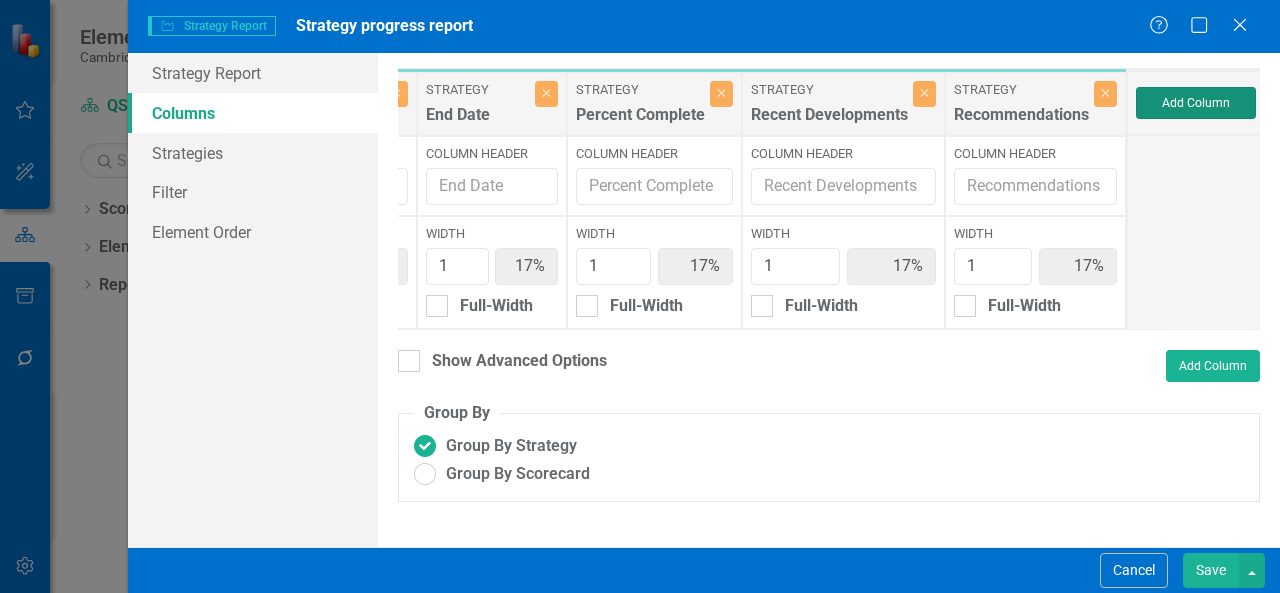 click on "Add Column" at bounding box center [1196, 103] 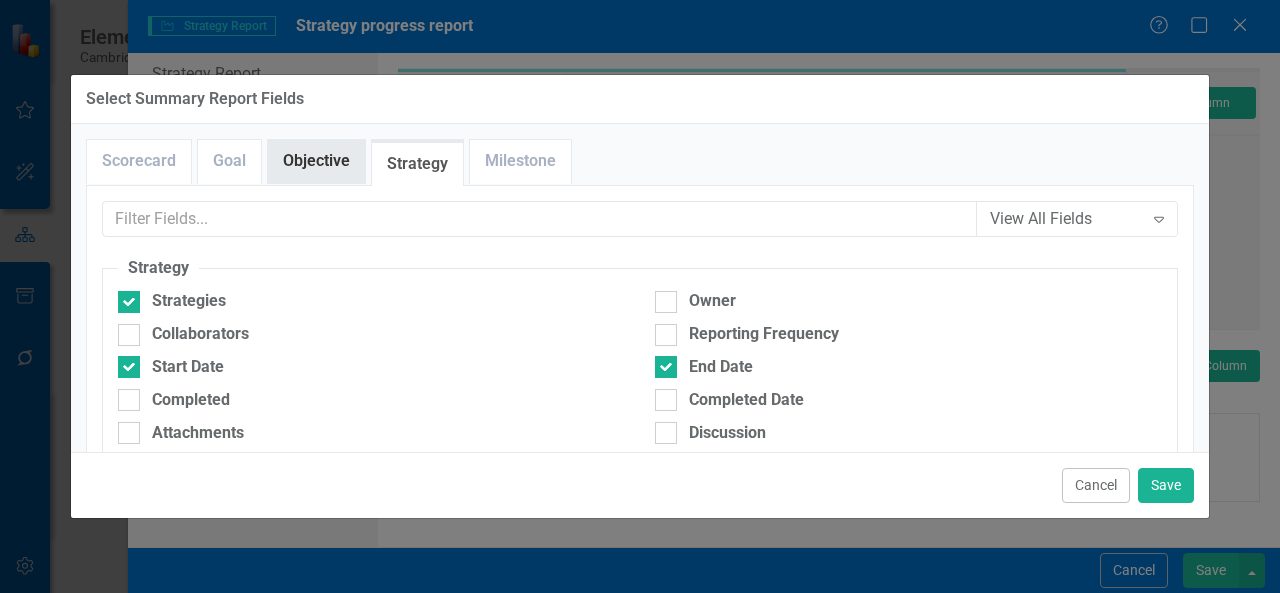 click on "Objective" at bounding box center (316, 161) 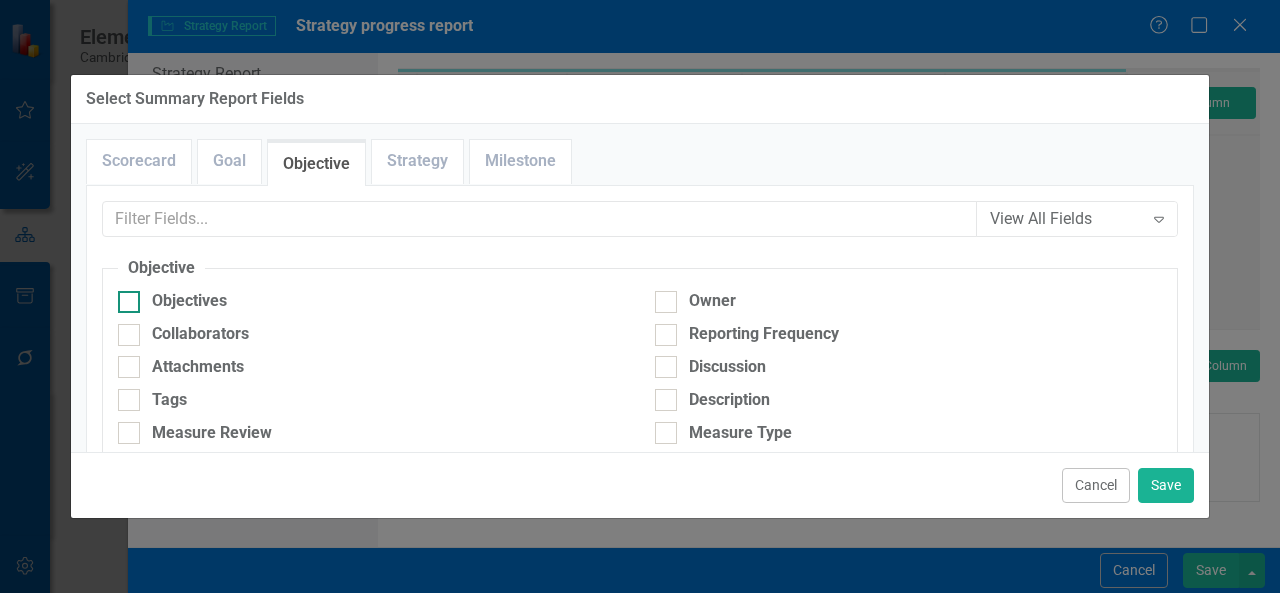 click at bounding box center [129, 302] 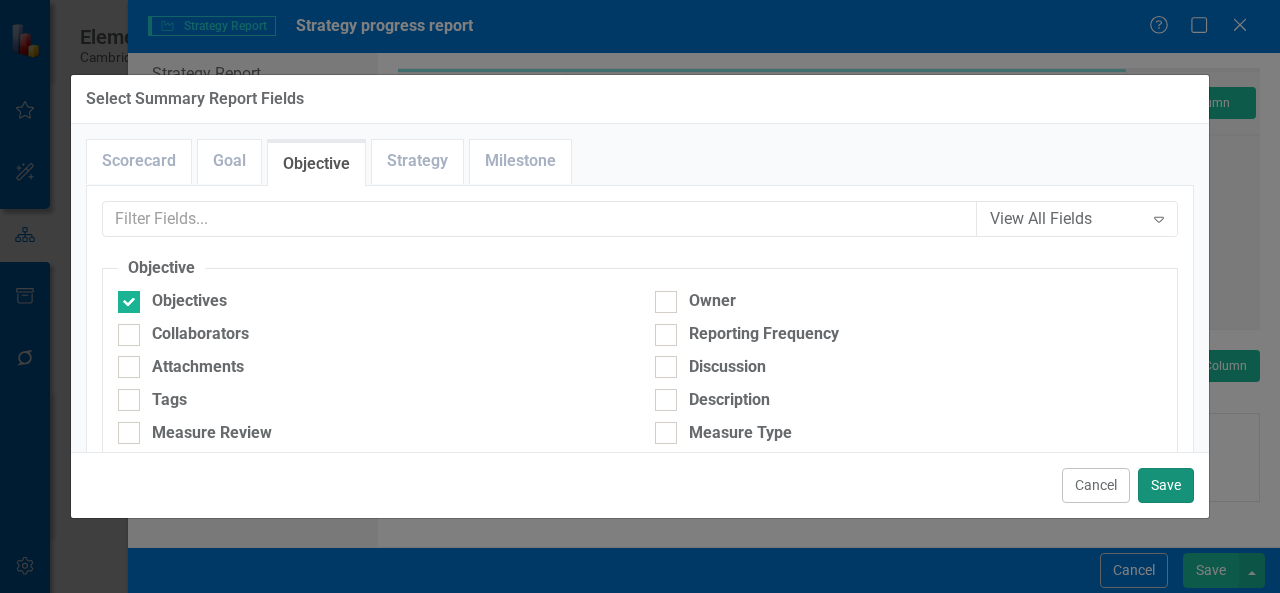 click on "Save" at bounding box center (1166, 485) 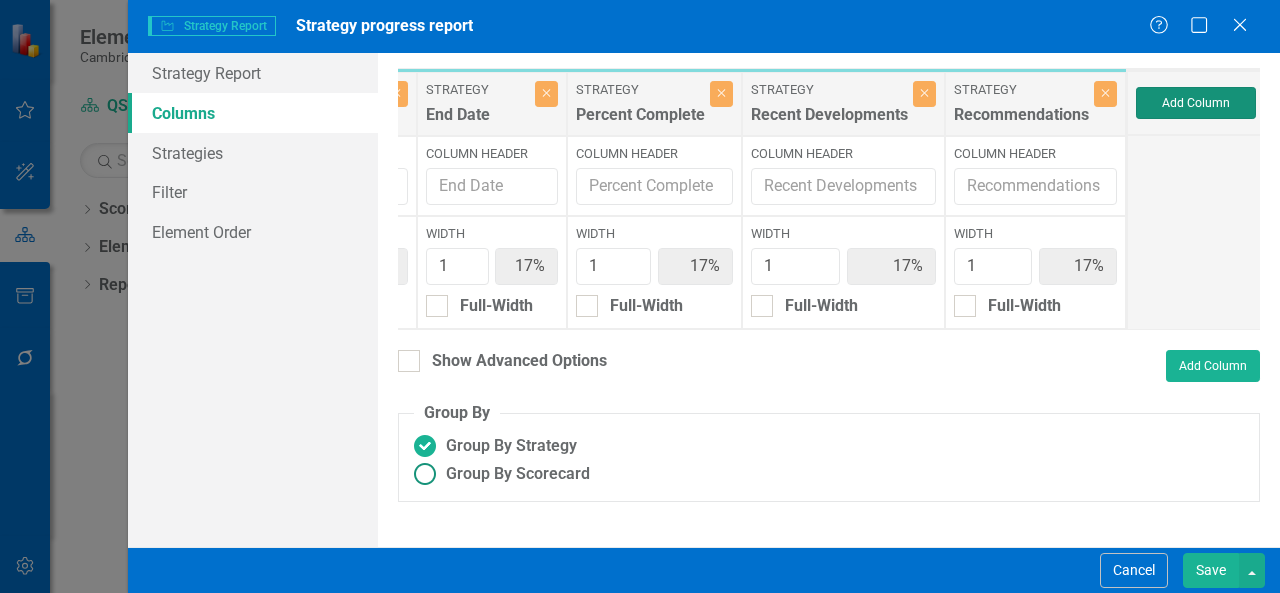 type on "14%" 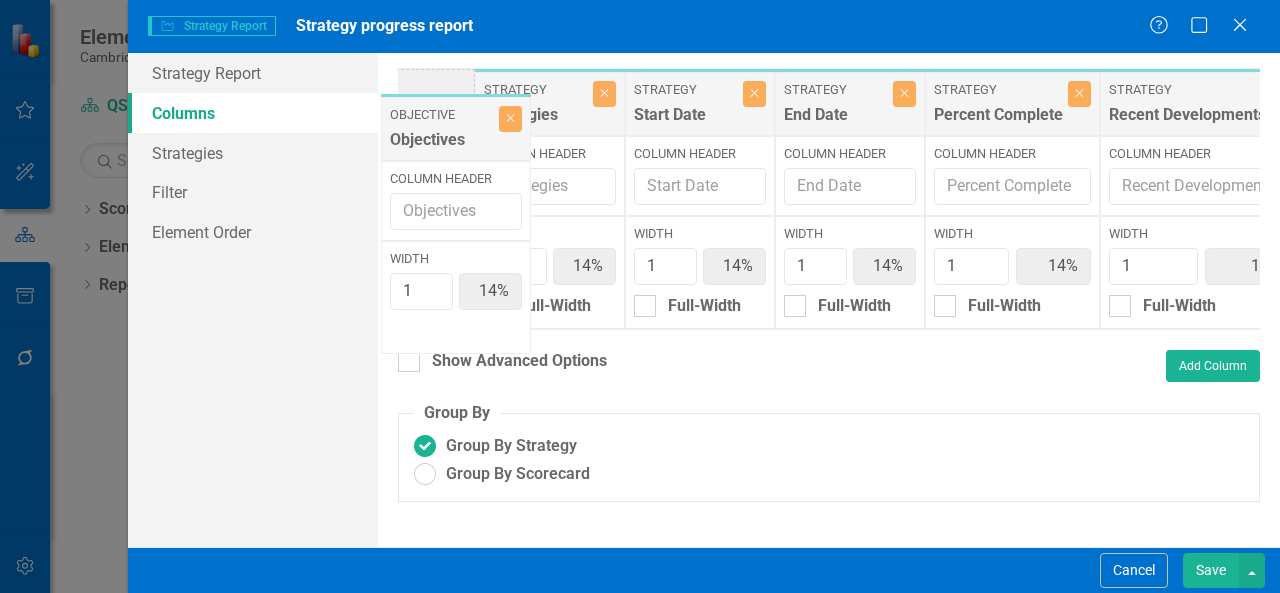 scroll, scrollTop: 0, scrollLeft: 0, axis: both 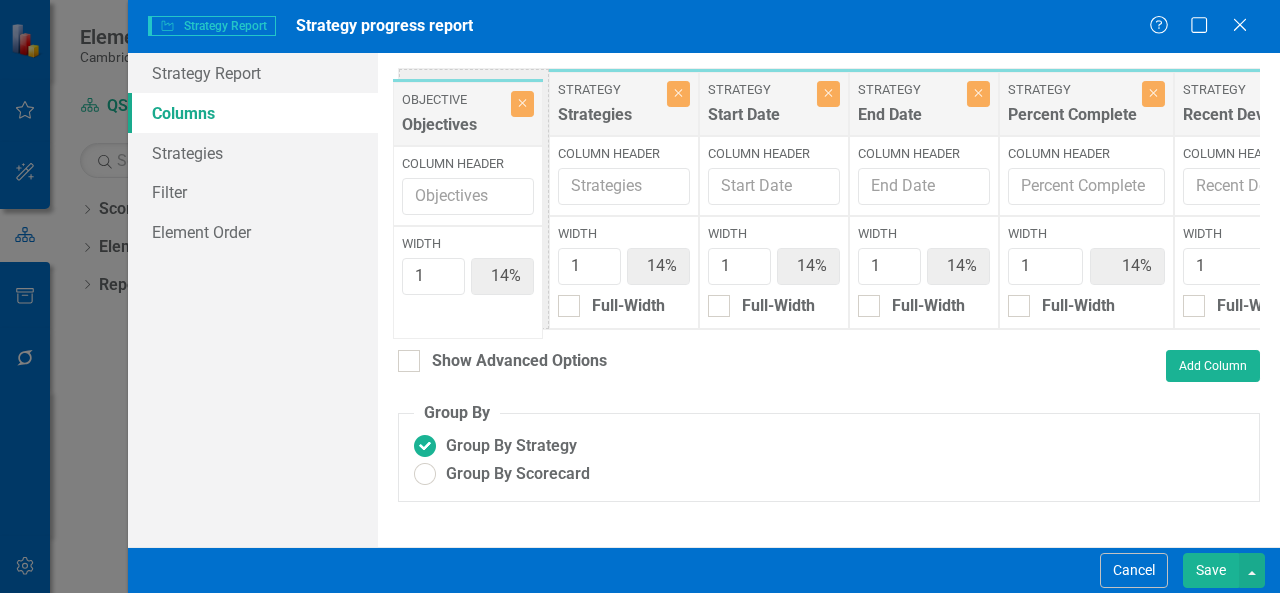 drag, startPoint x: 1158, startPoint y: 106, endPoint x: 429, endPoint y: 116, distance: 729.0686 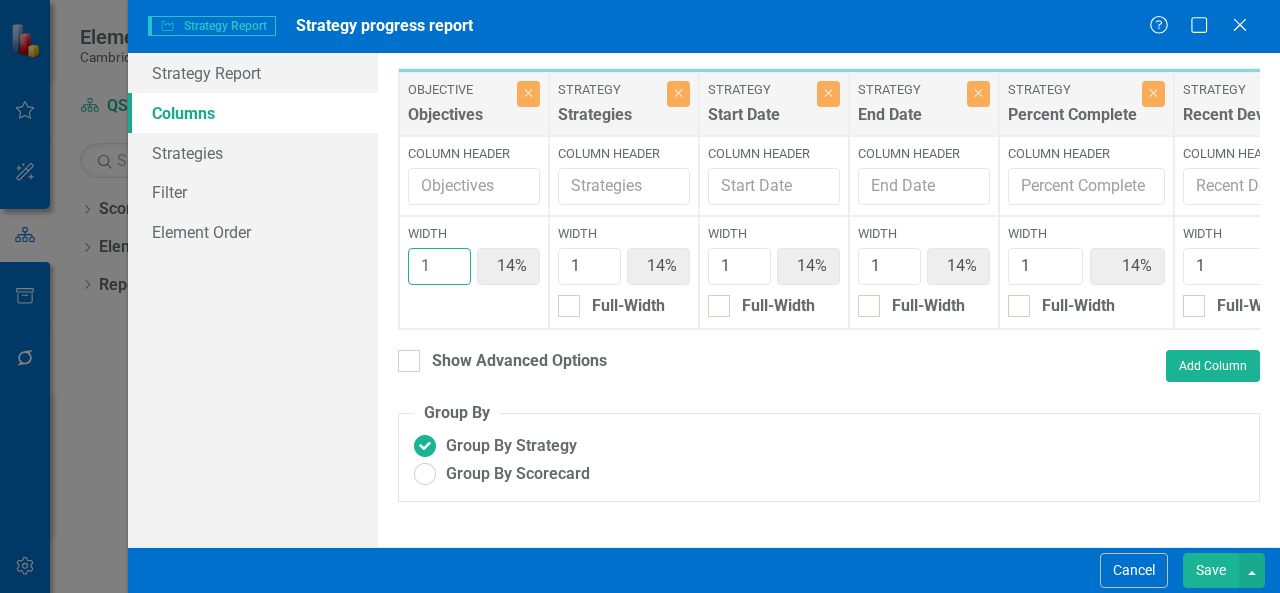 type on "2" 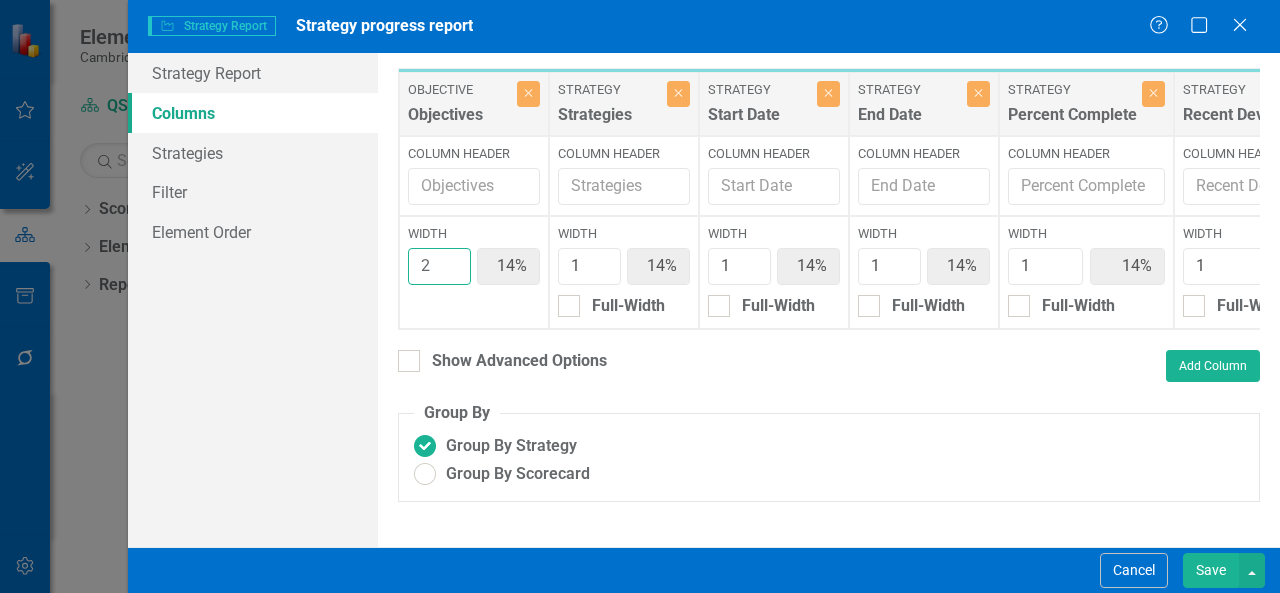 type on "25%" 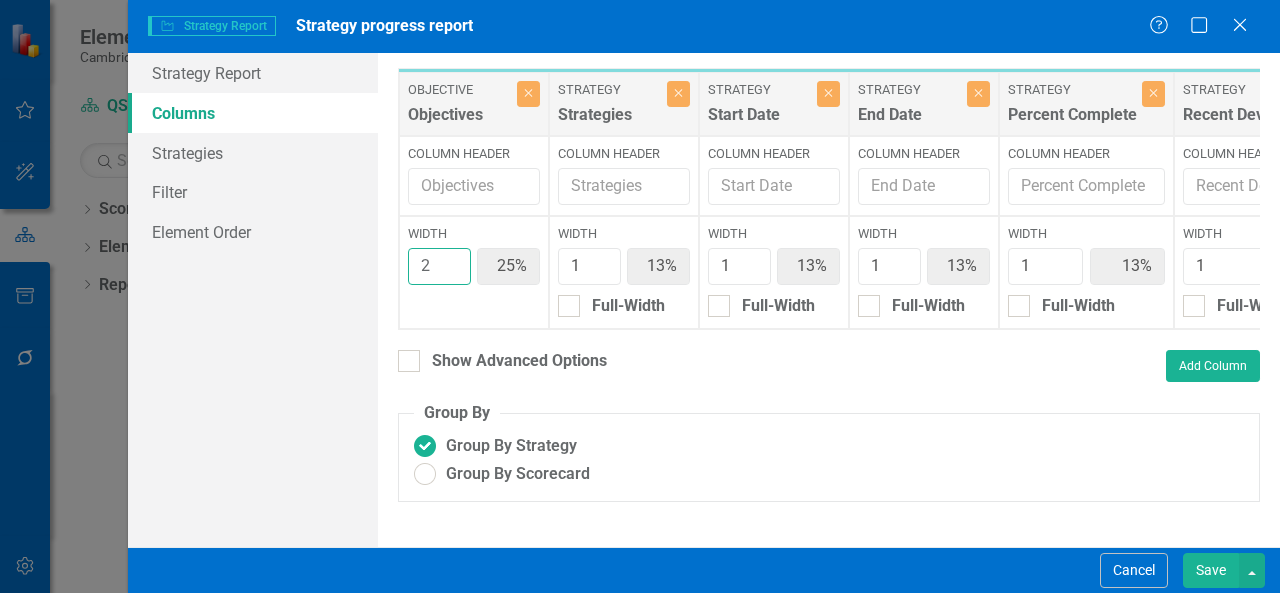 click on "2" at bounding box center (439, 266) 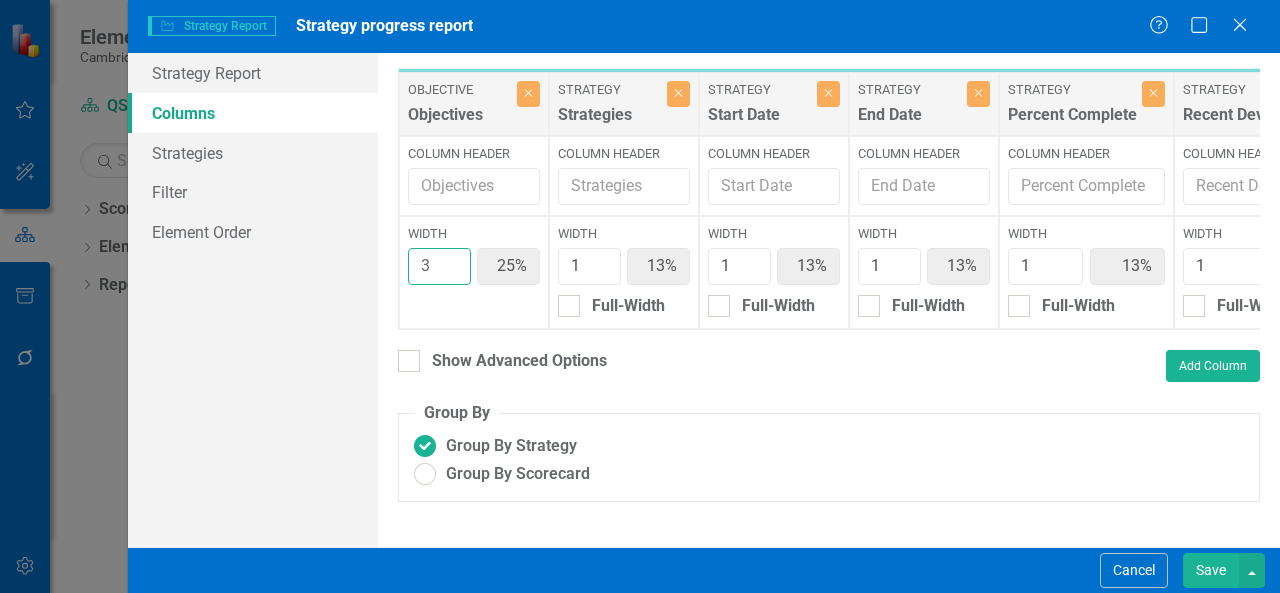 type on "33%" 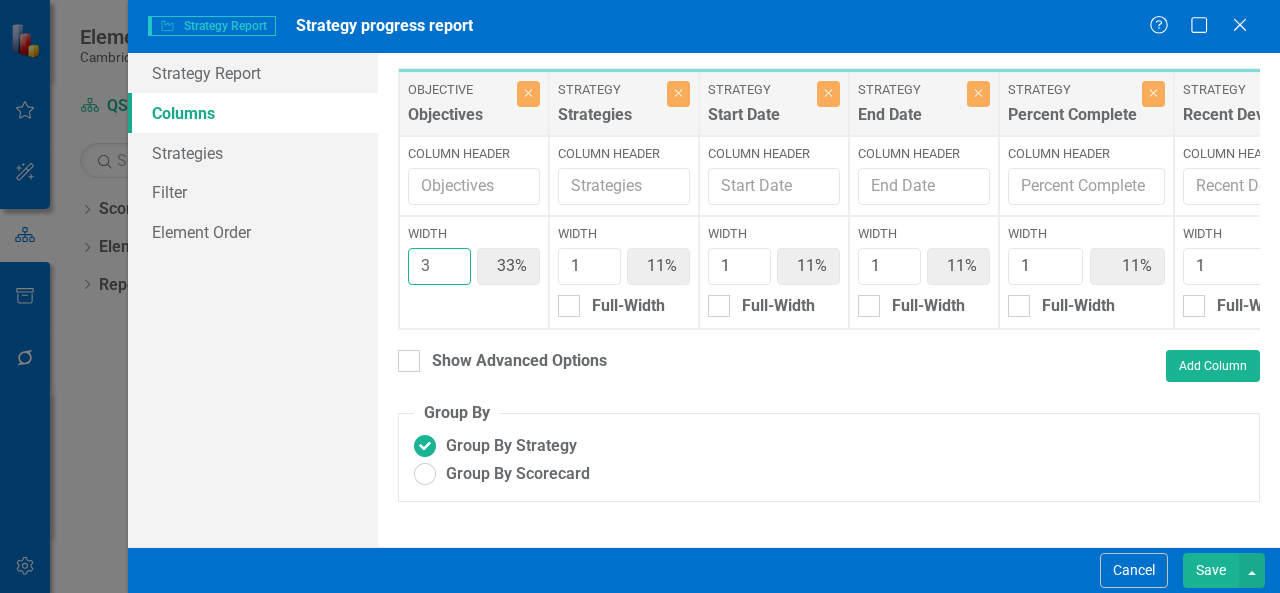 type on "3" 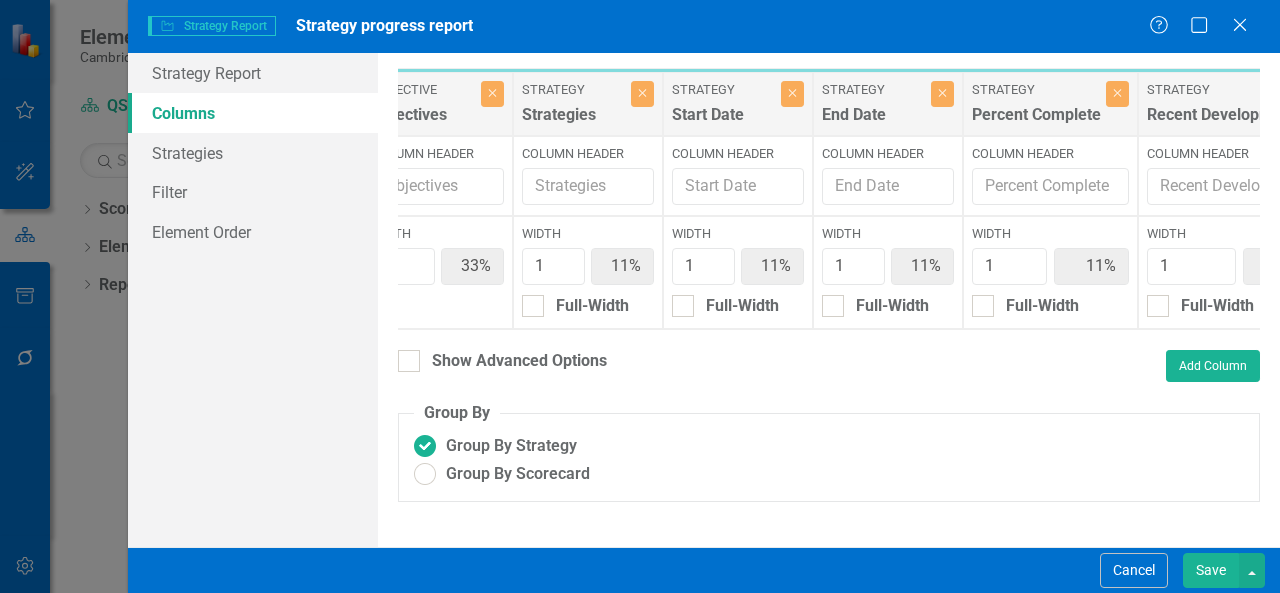 scroll, scrollTop: 0, scrollLeft: 0, axis: both 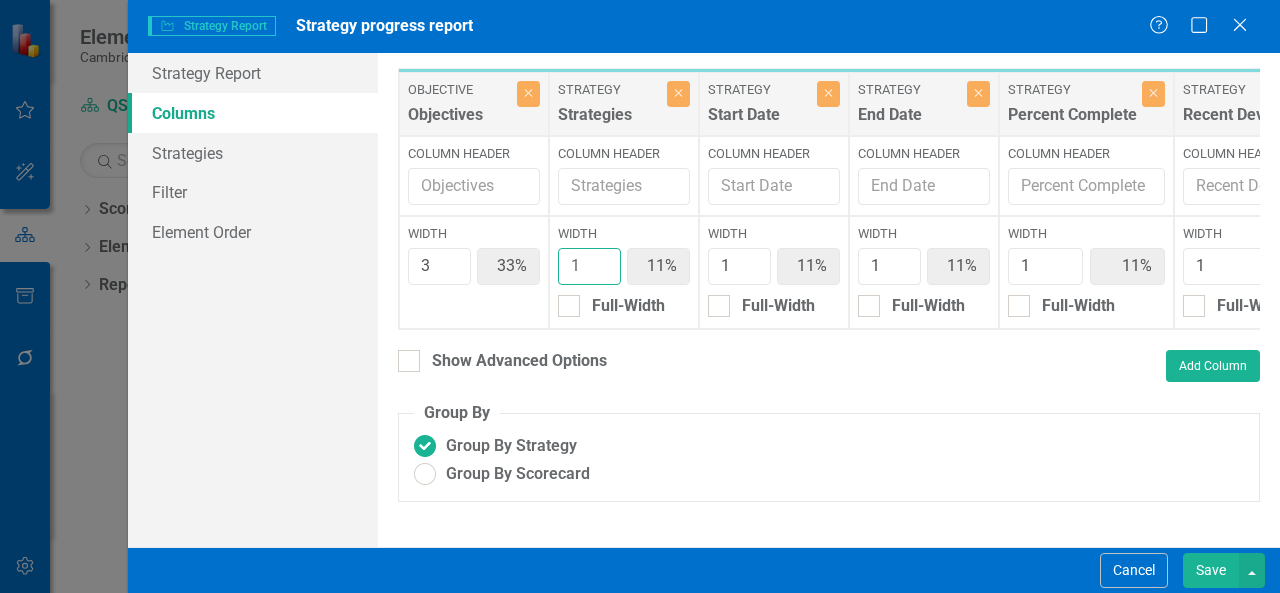 type on "2" 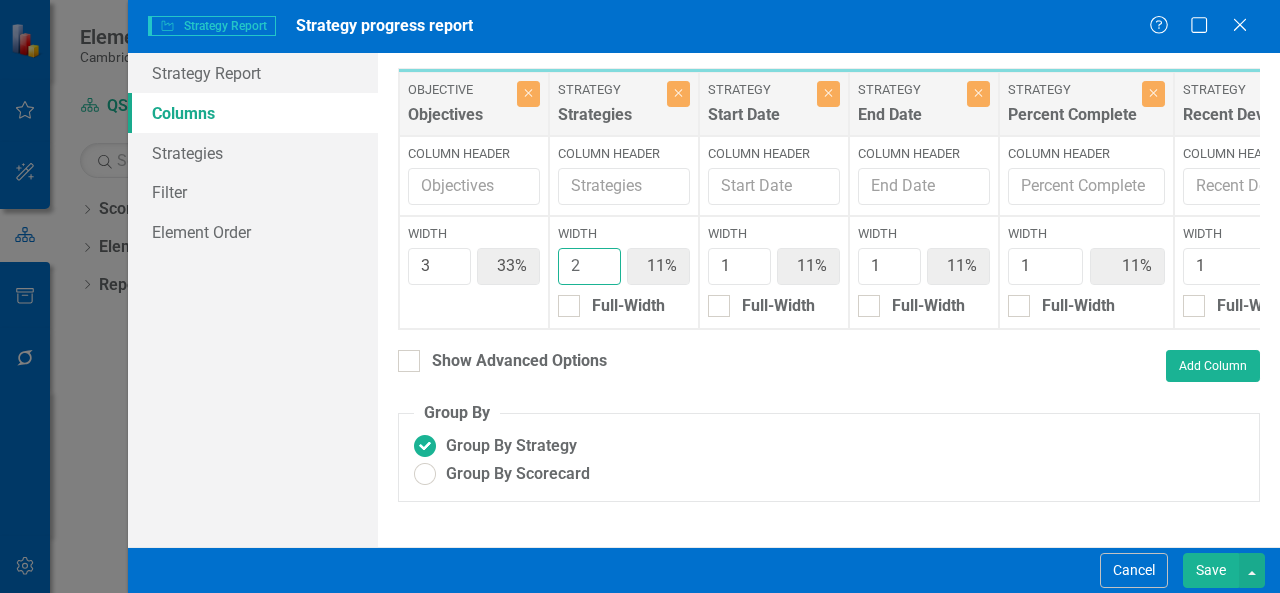 type on "30%" 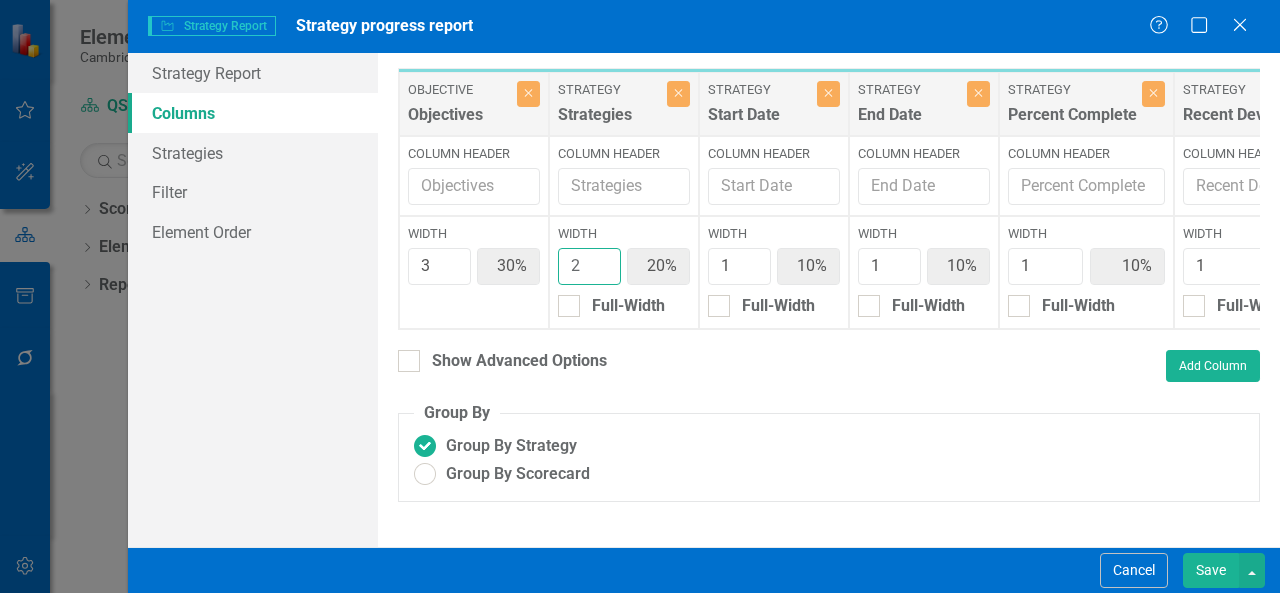click on "2" at bounding box center [589, 266] 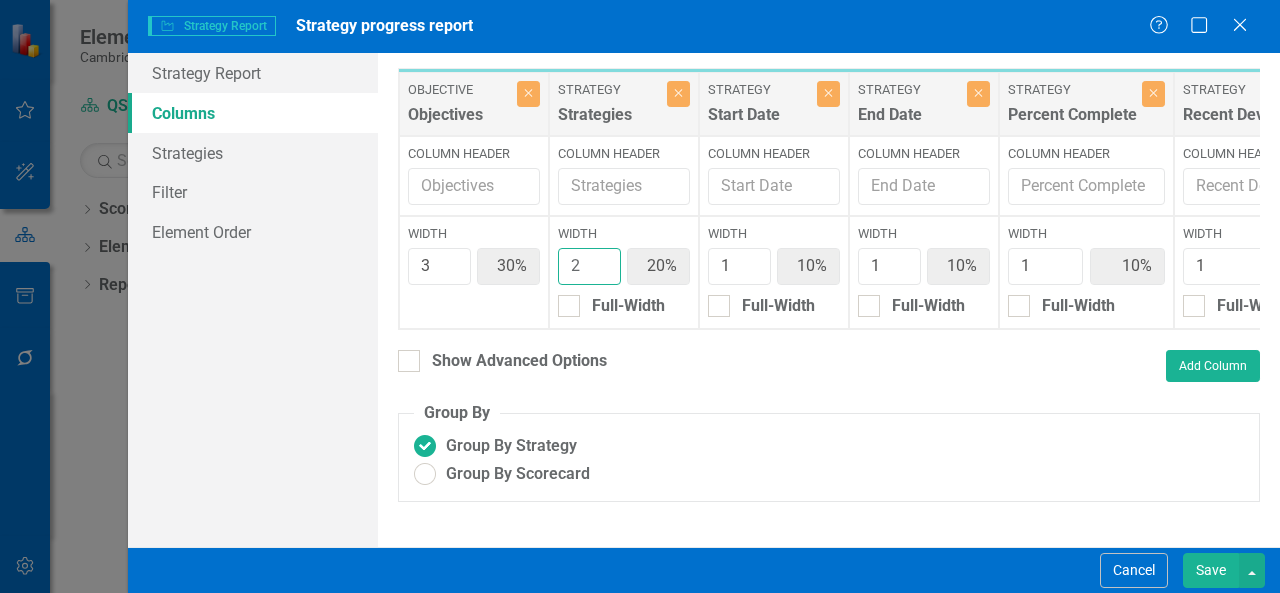 type on "3" 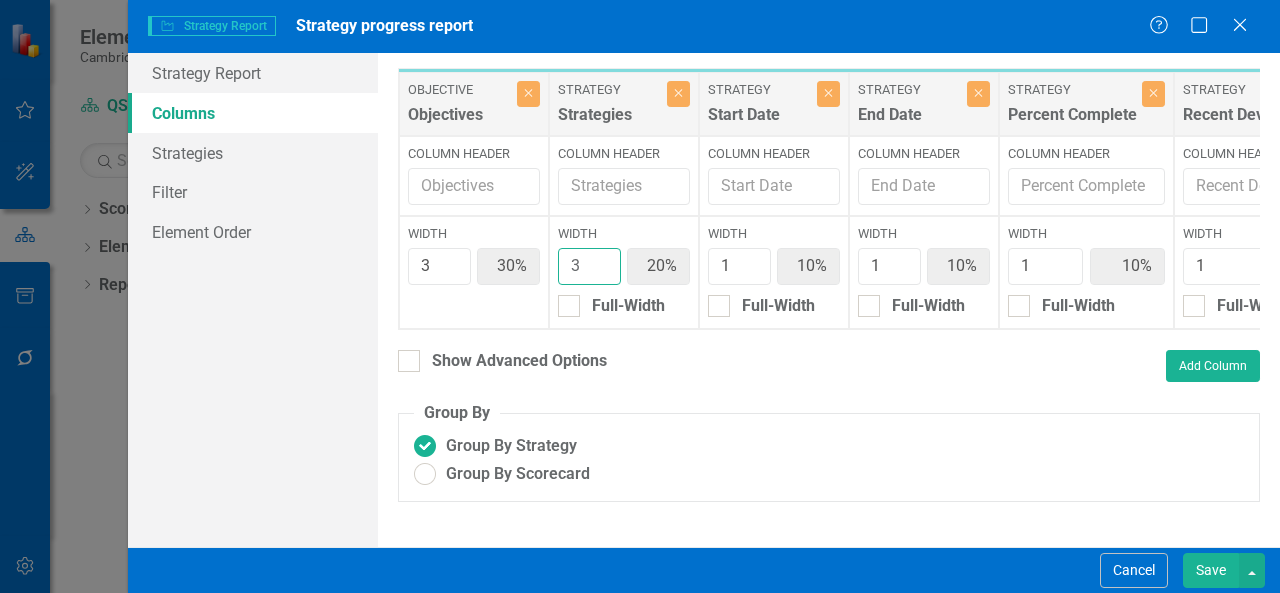type on "27%" 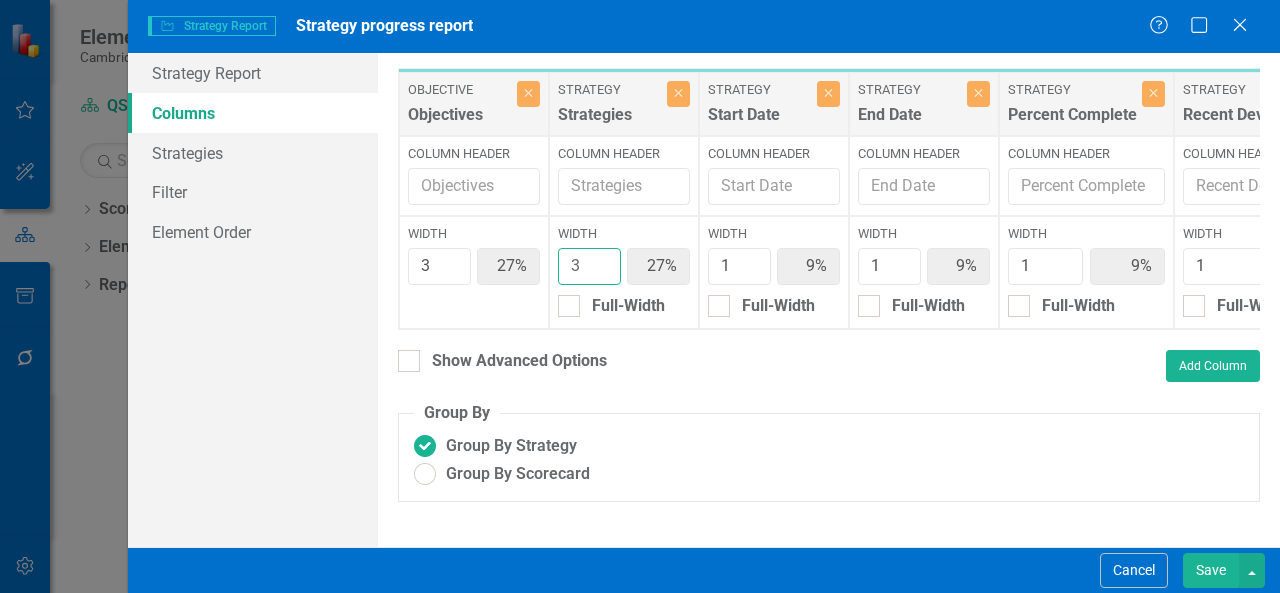 type on "3" 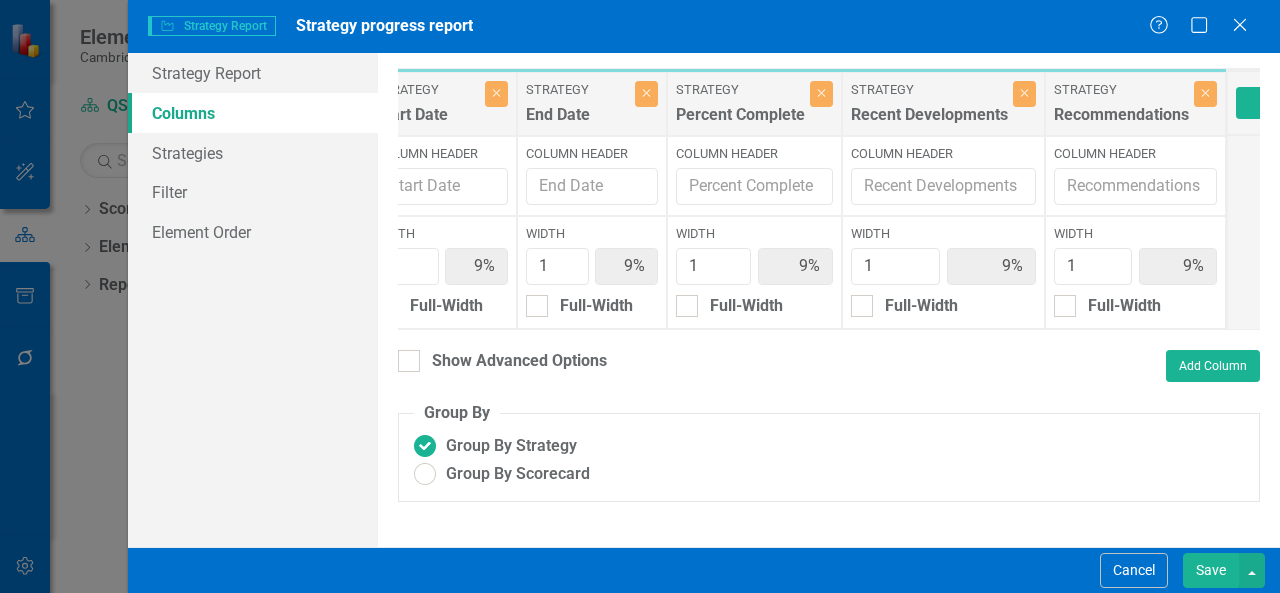 scroll, scrollTop: 0, scrollLeft: 432, axis: horizontal 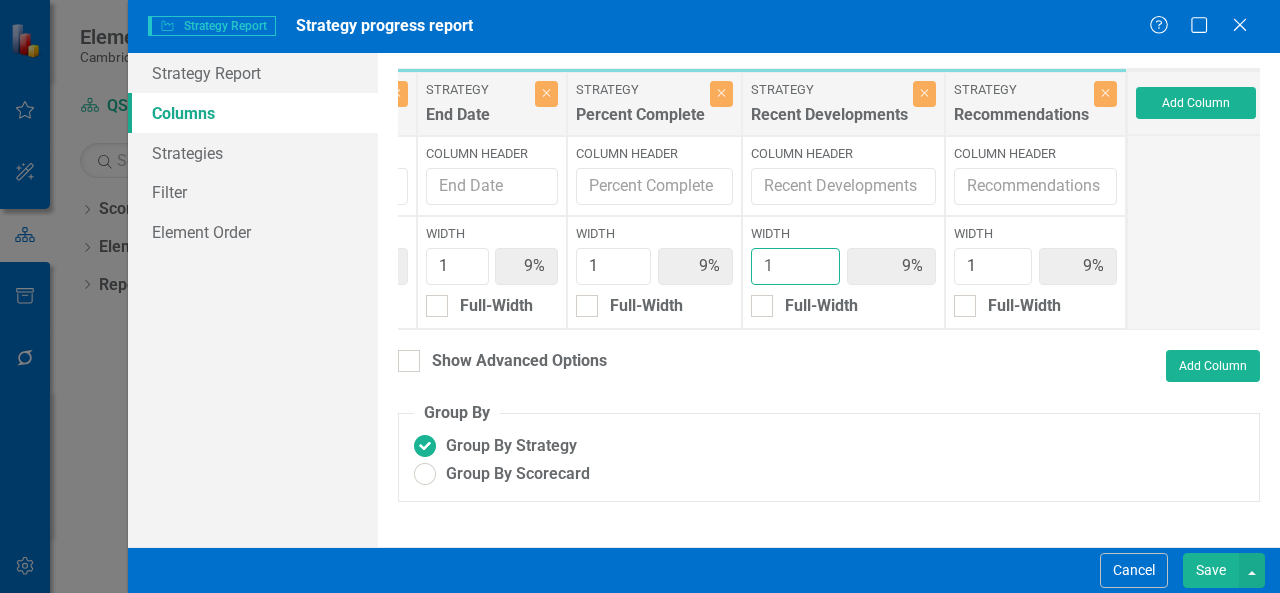type on "2" 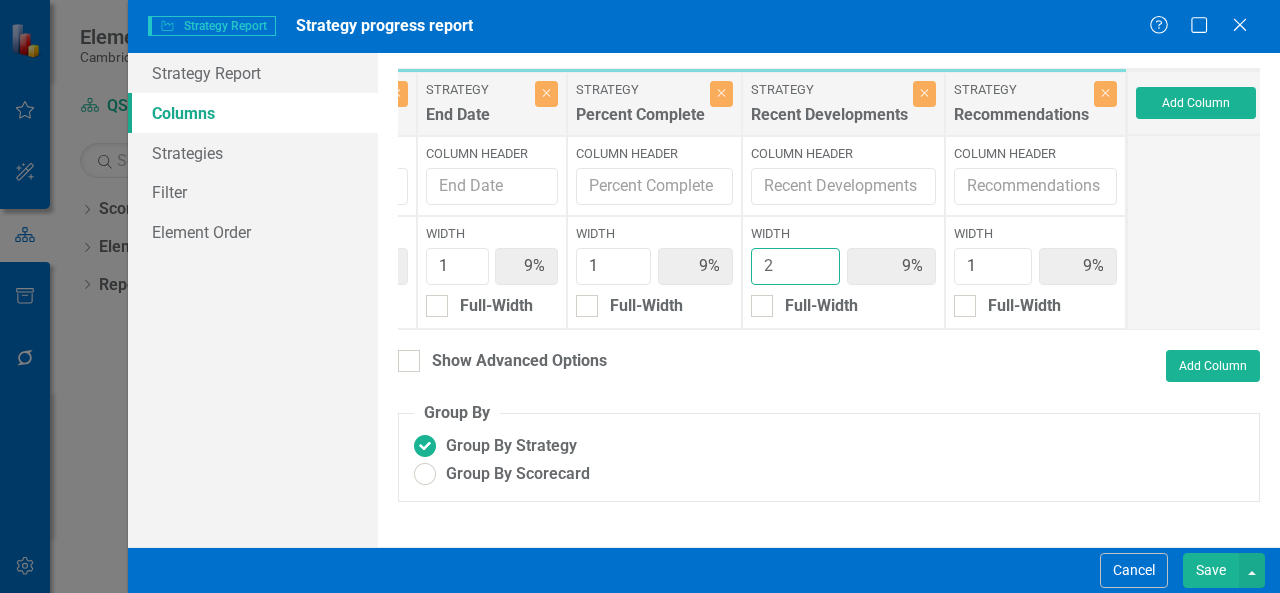 type on "25%" 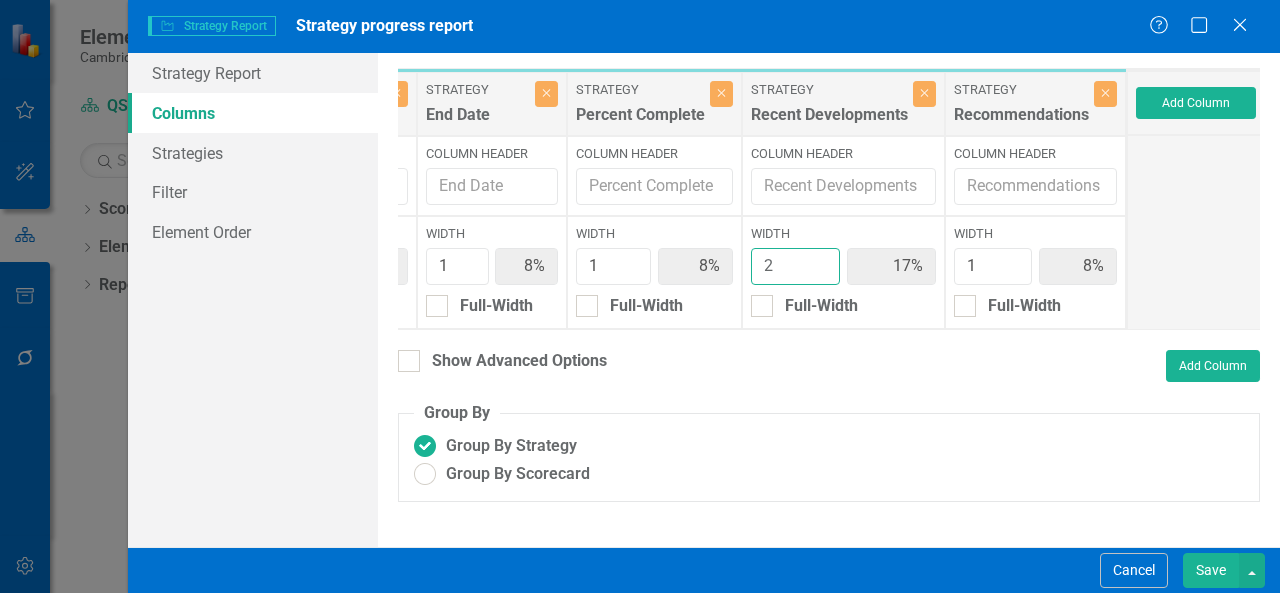 click on "2" at bounding box center [795, 266] 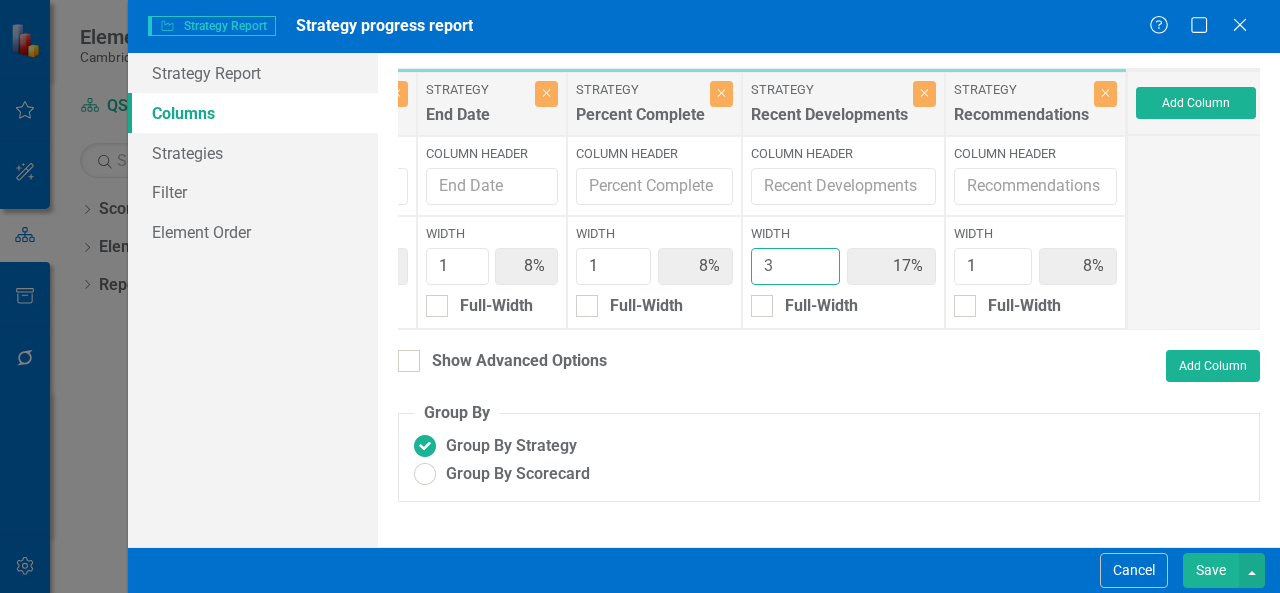 type on "23%" 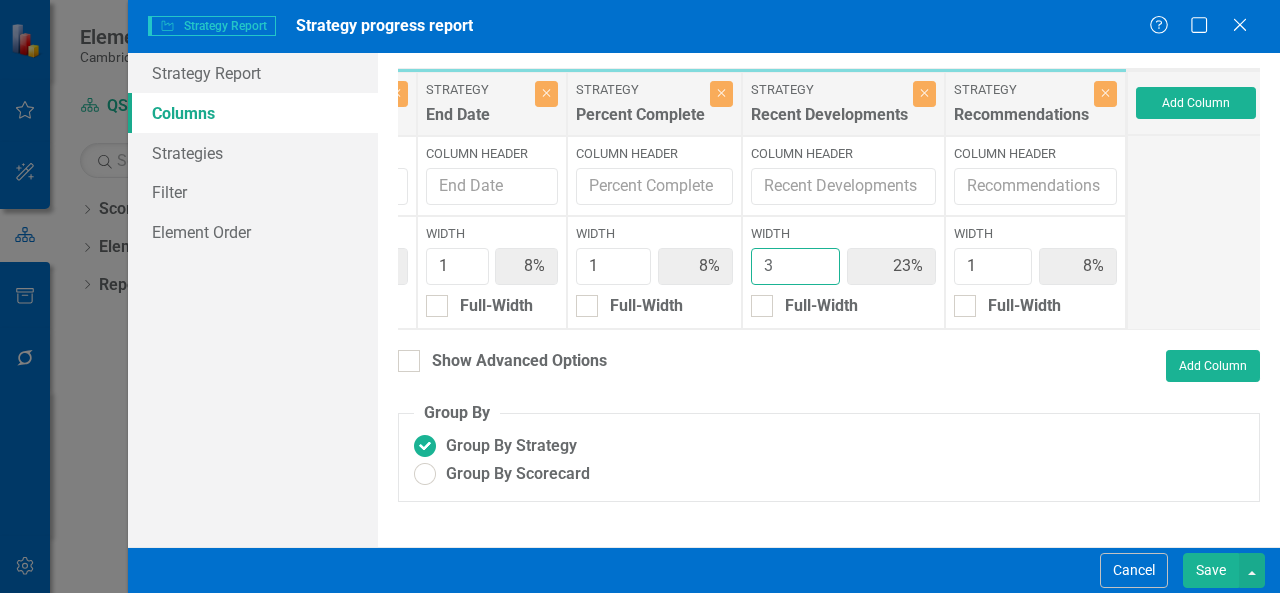 type on "3" 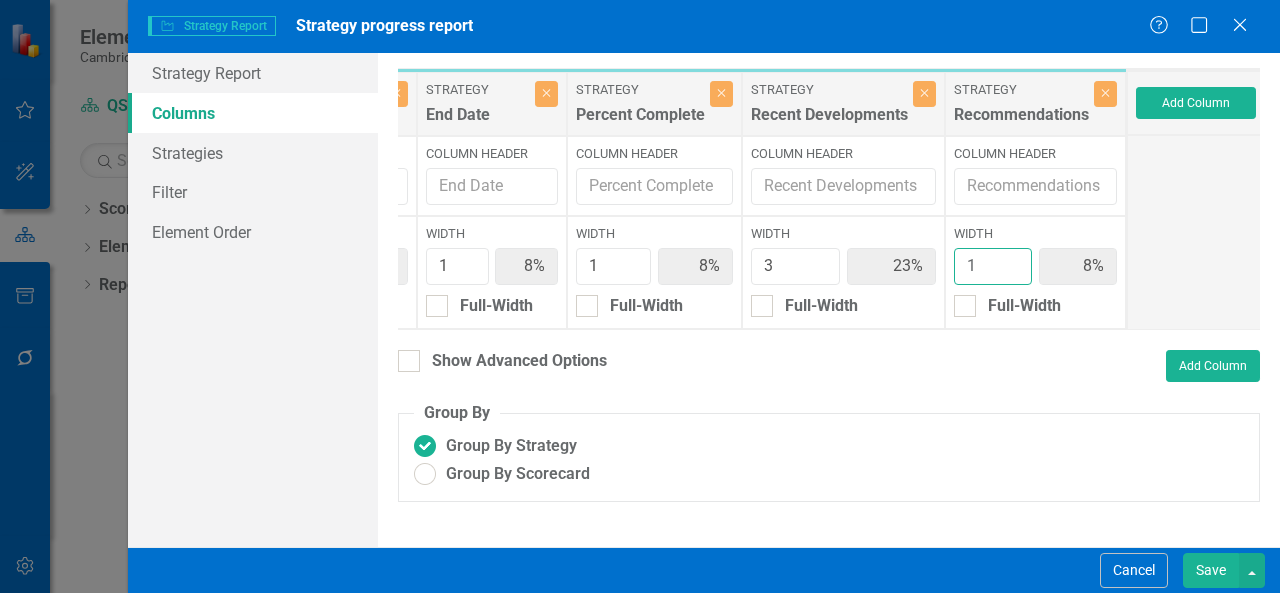 type on "2" 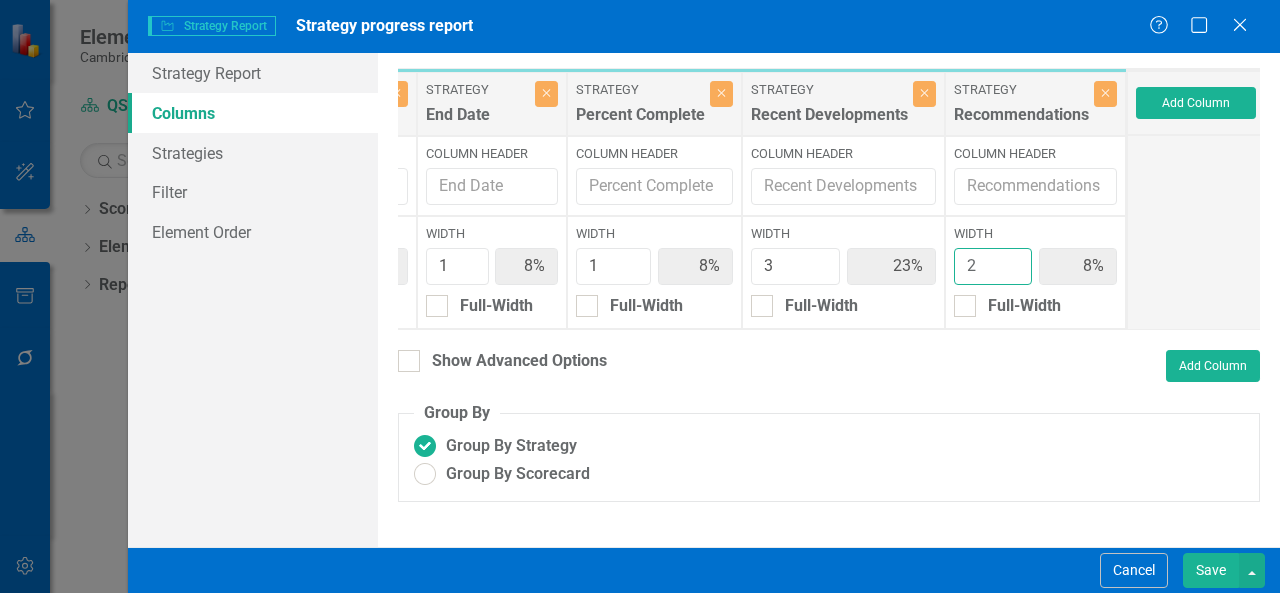 type on "21%" 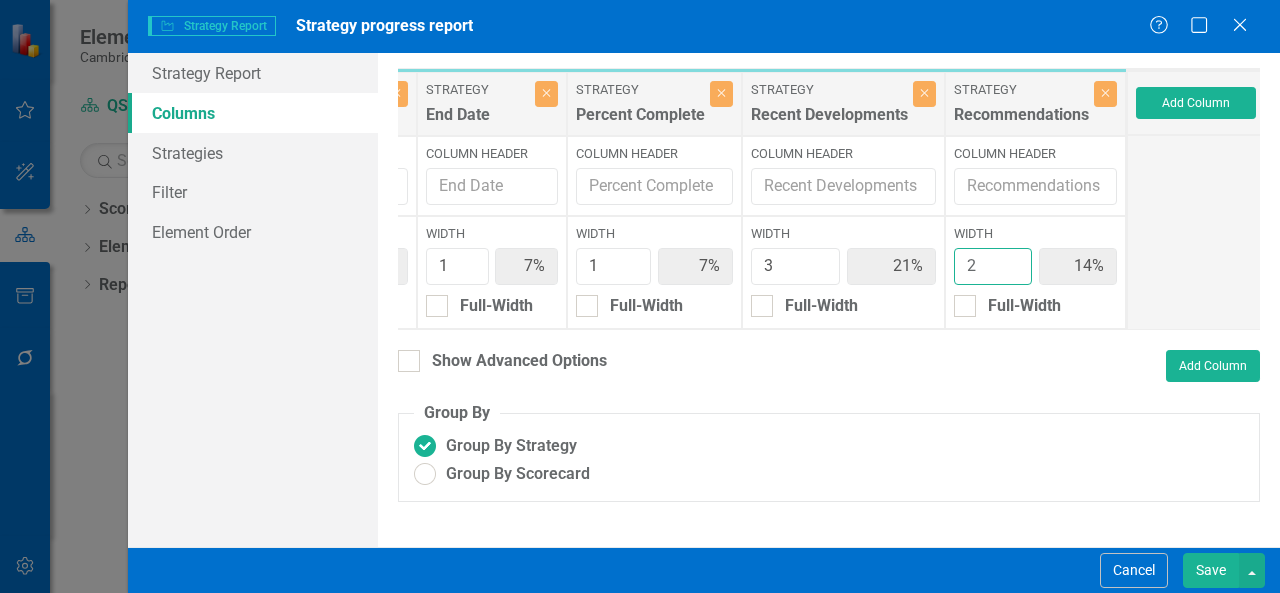 click on "2" at bounding box center [993, 266] 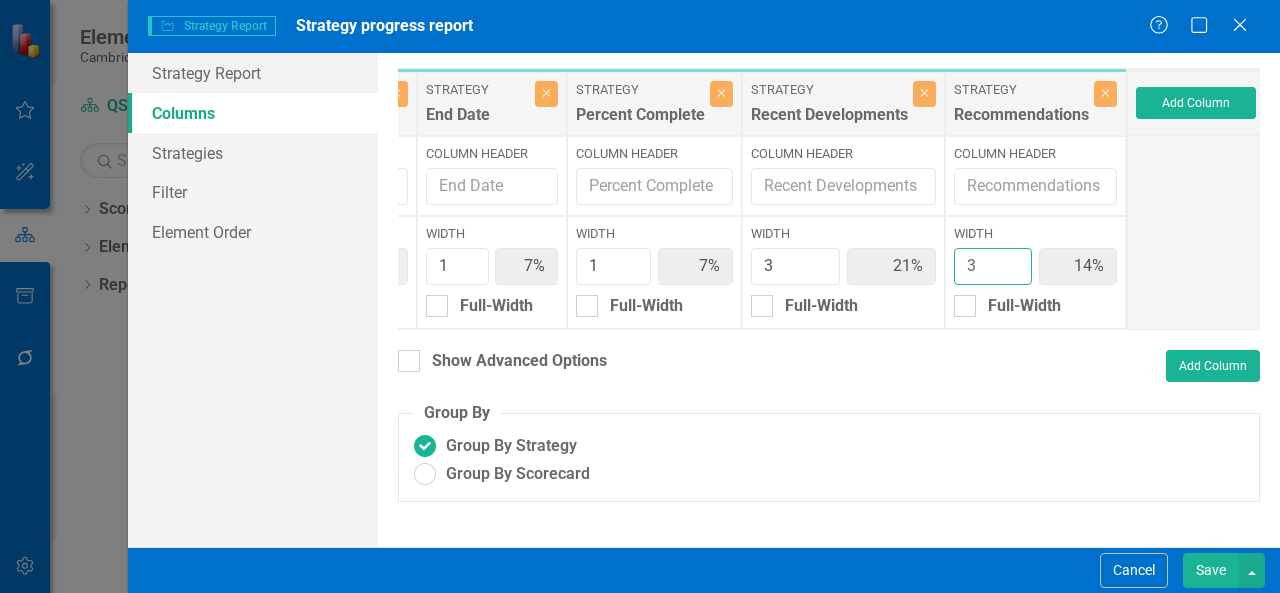 type on "20%" 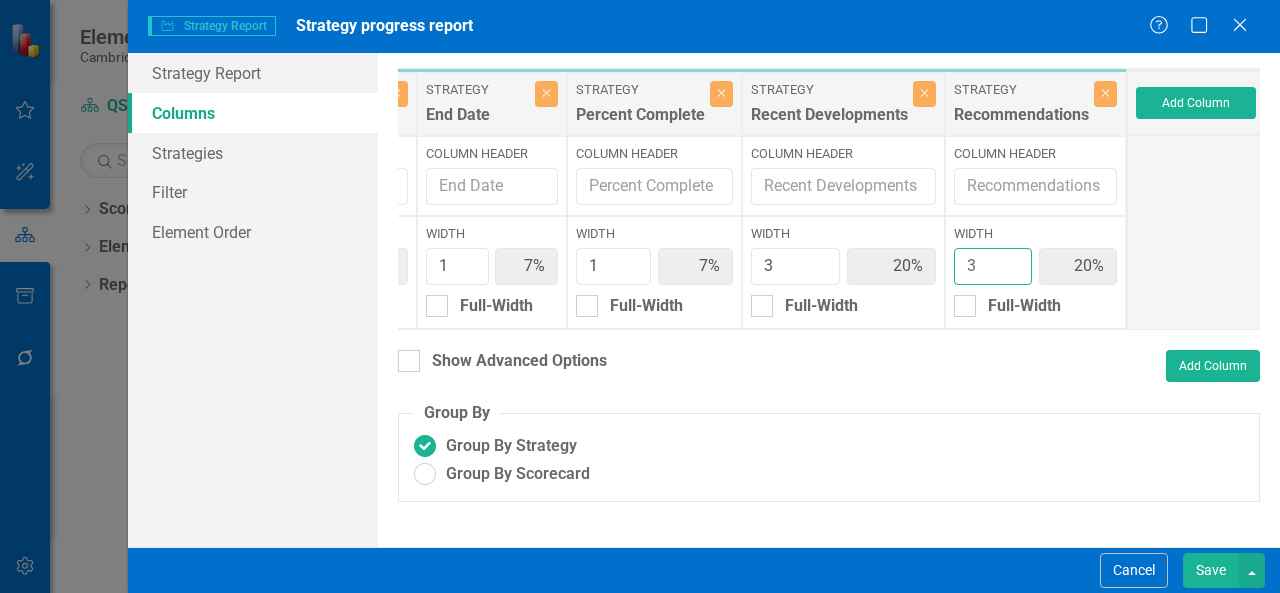 type on "3" 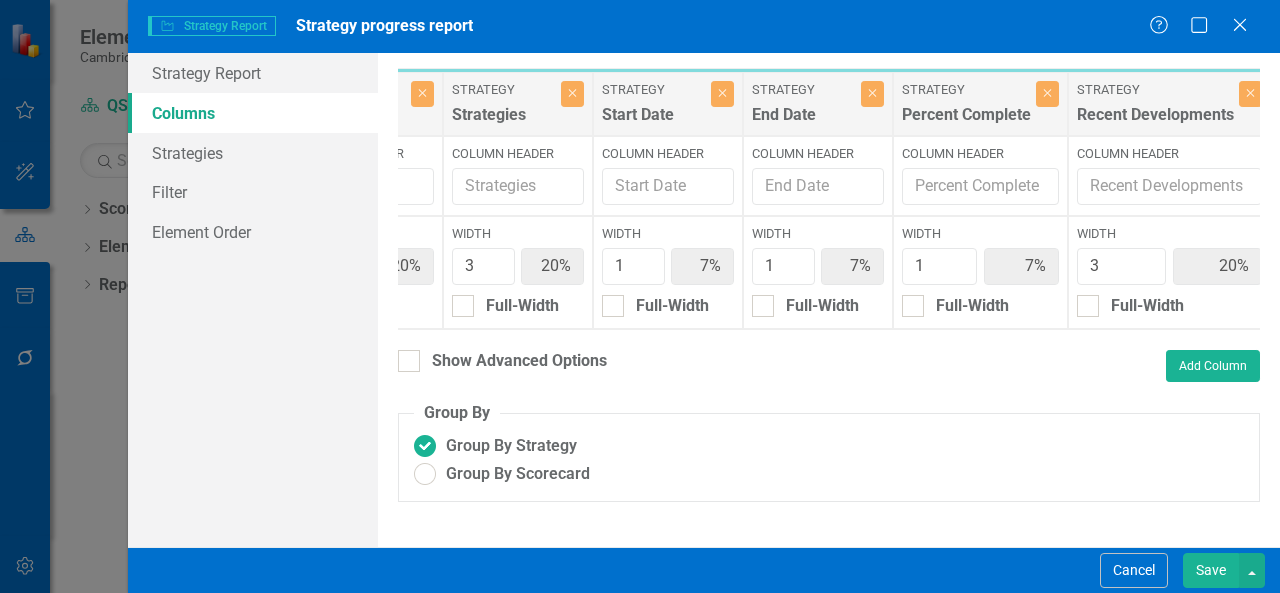 scroll, scrollTop: 0, scrollLeft: 0, axis: both 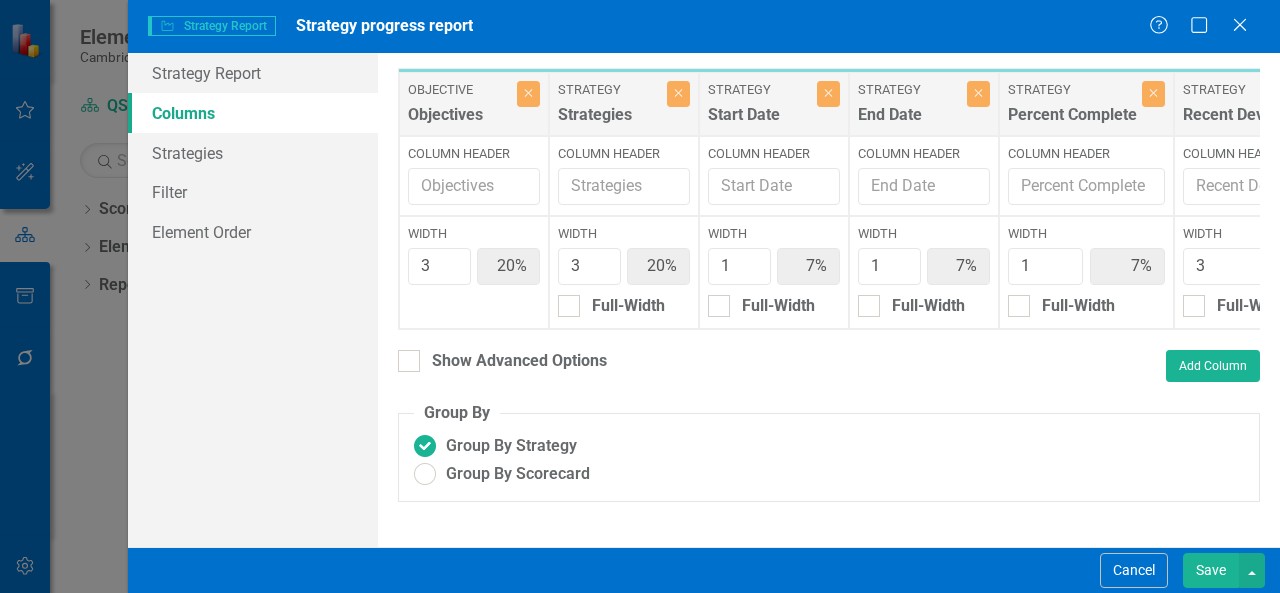 click on "Save" at bounding box center (1211, 570) 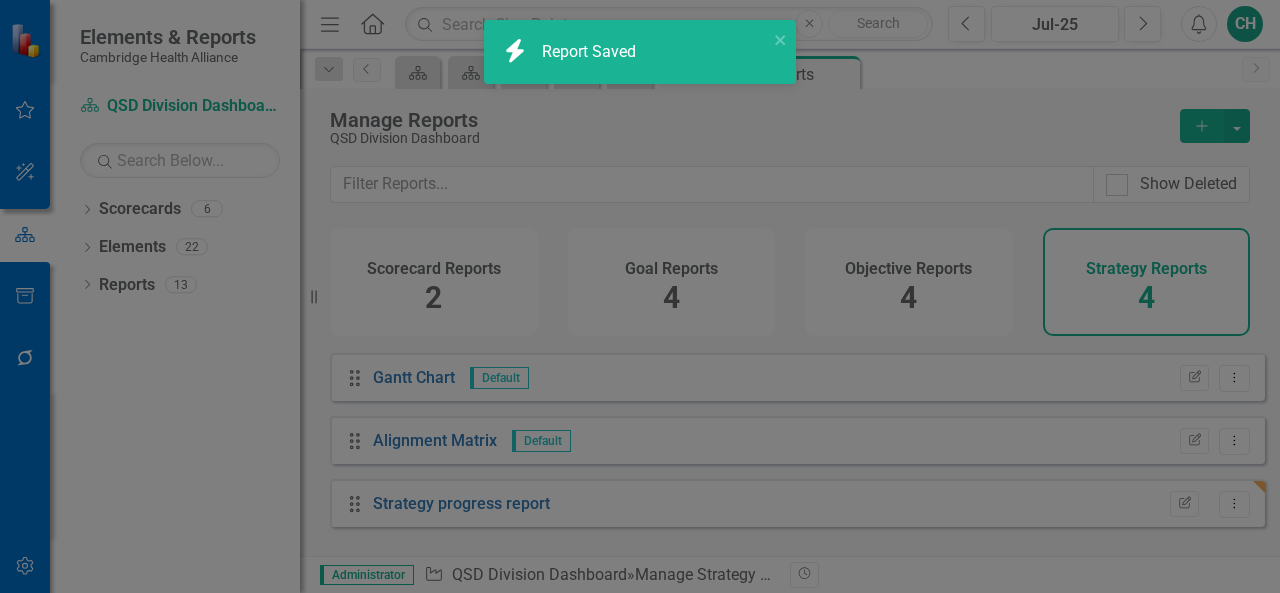 radio on "true" 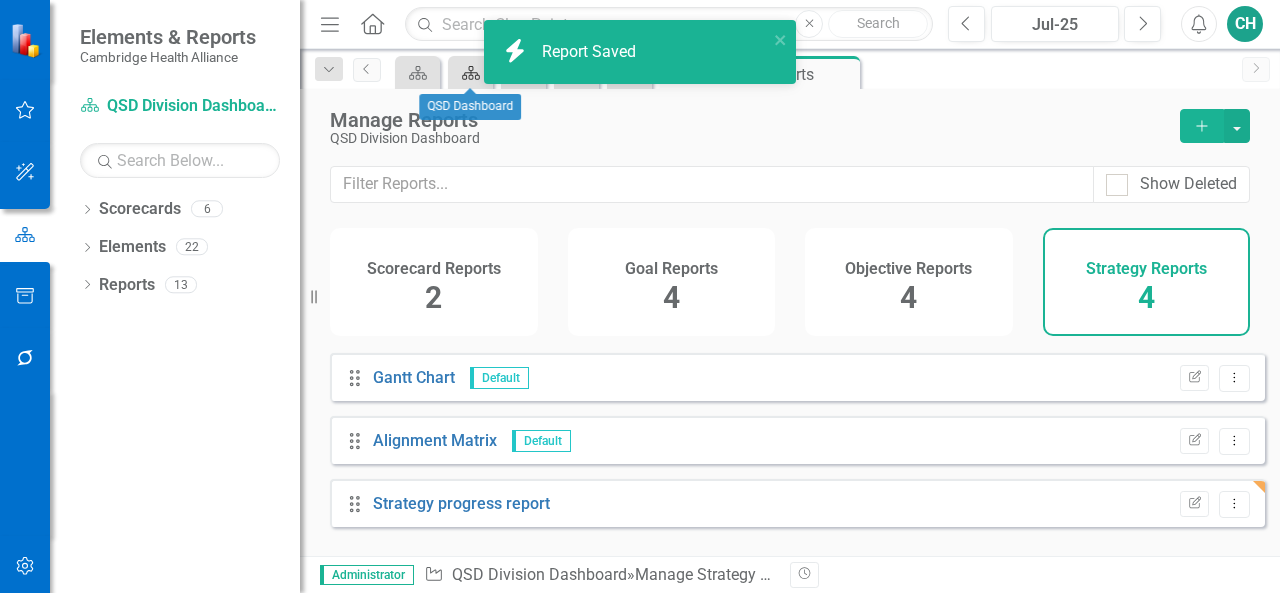 click on "Scorecard" at bounding box center (467, 72) 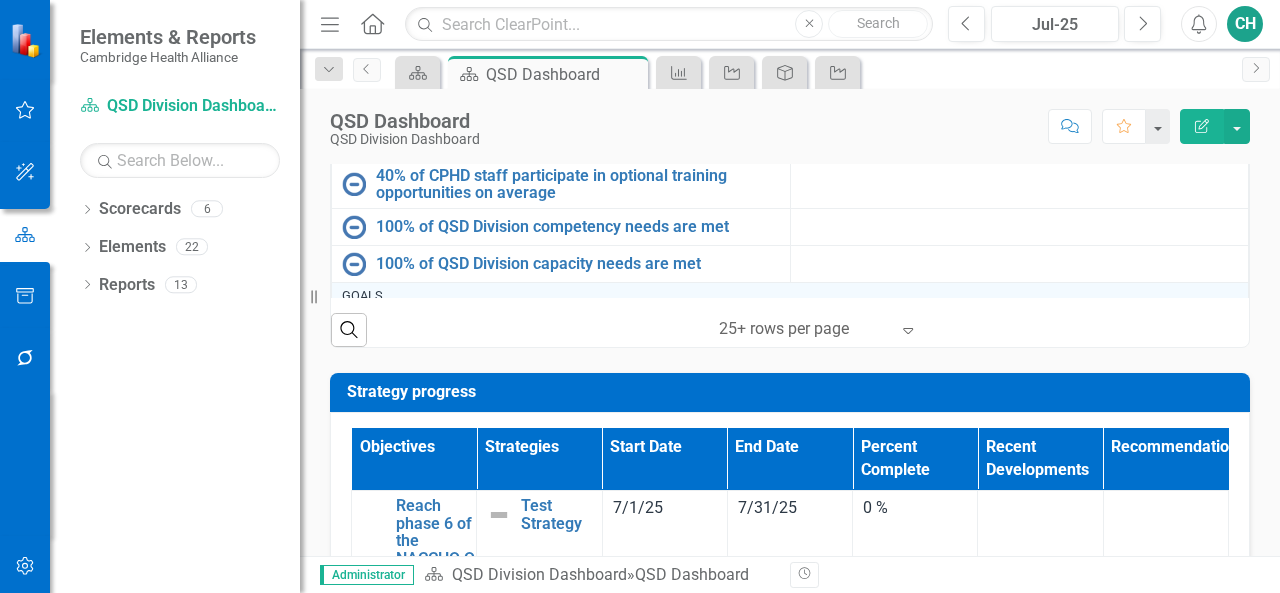 scroll, scrollTop: 1262, scrollLeft: 0, axis: vertical 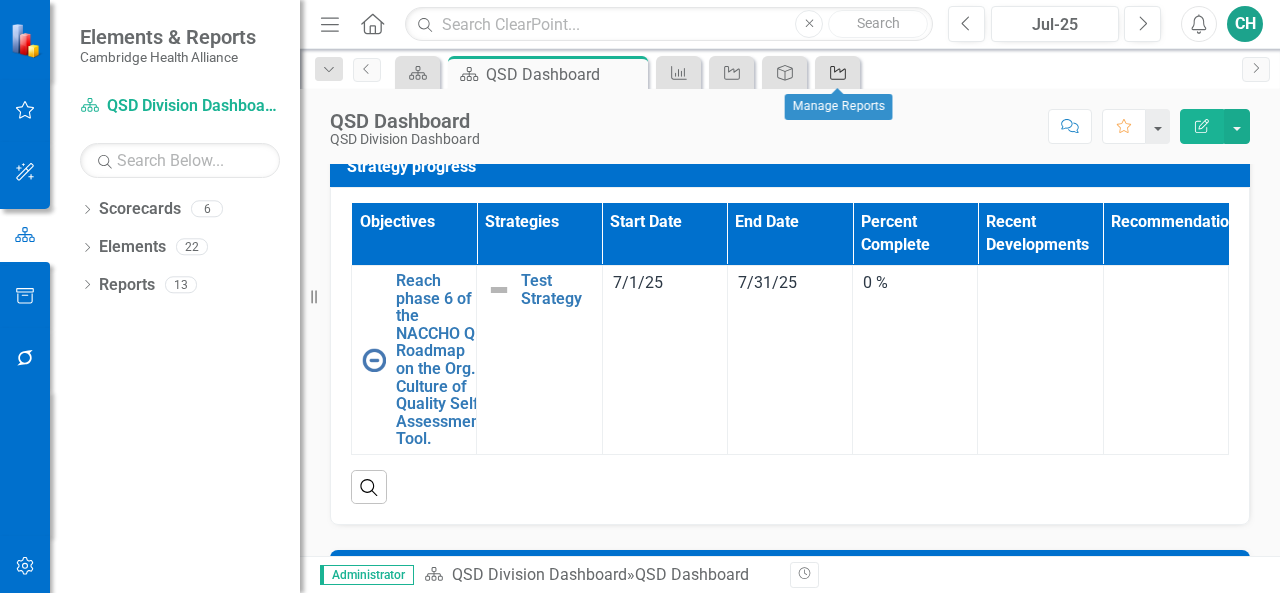 click on "Strategy" at bounding box center (834, 72) 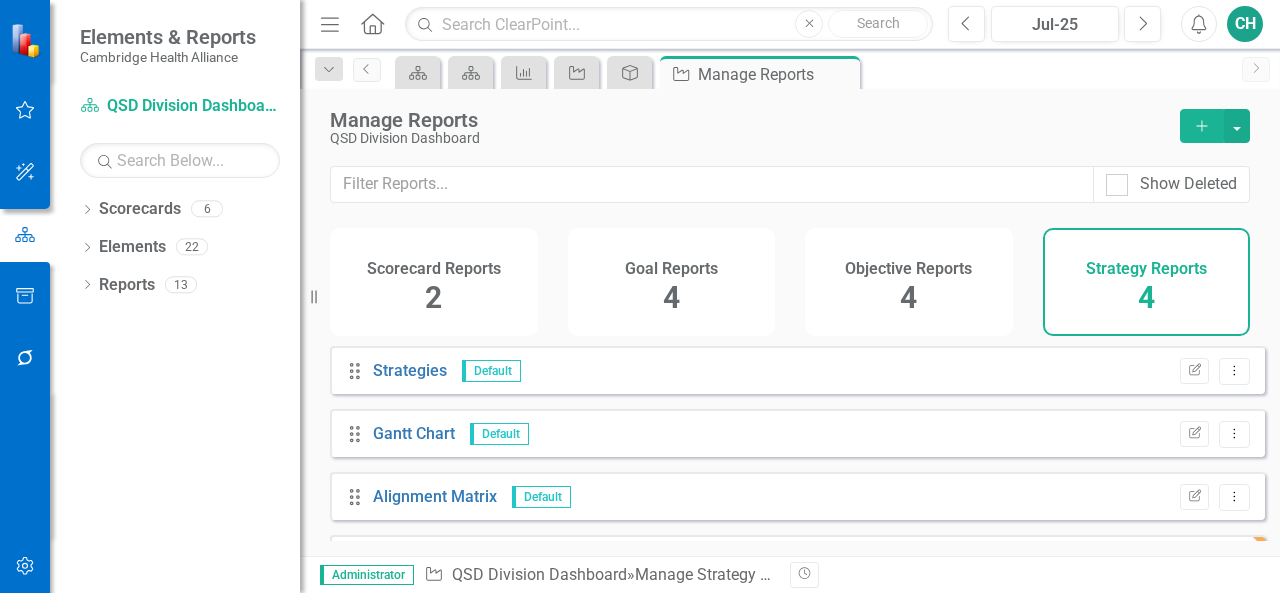 scroll, scrollTop: 56, scrollLeft: 0, axis: vertical 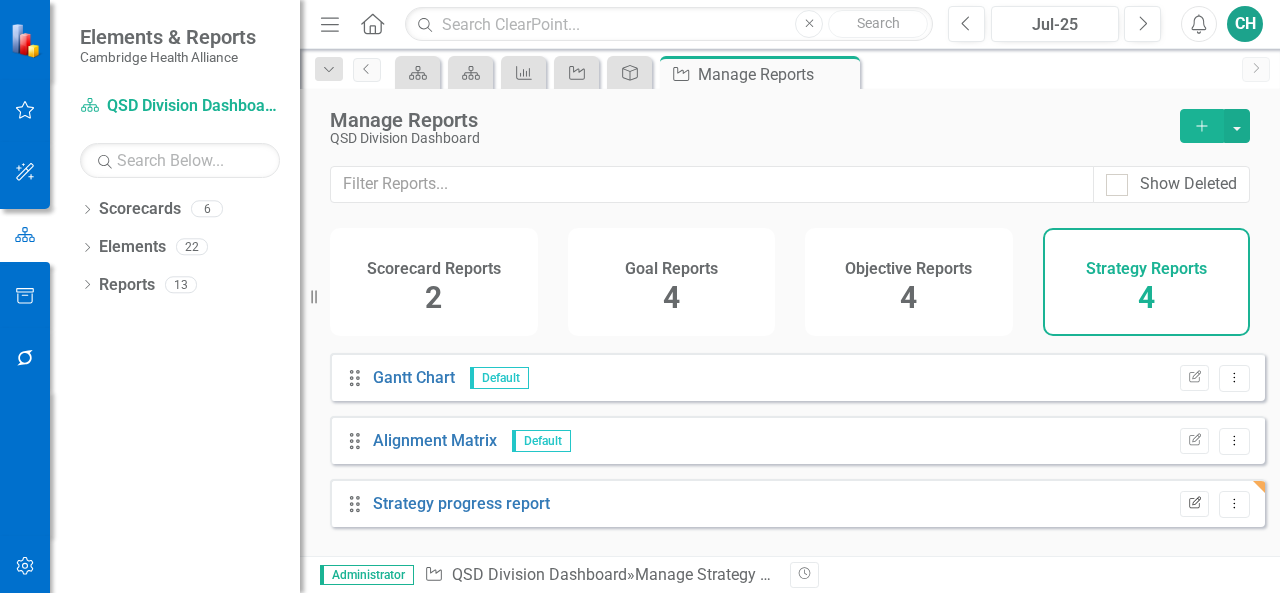 click 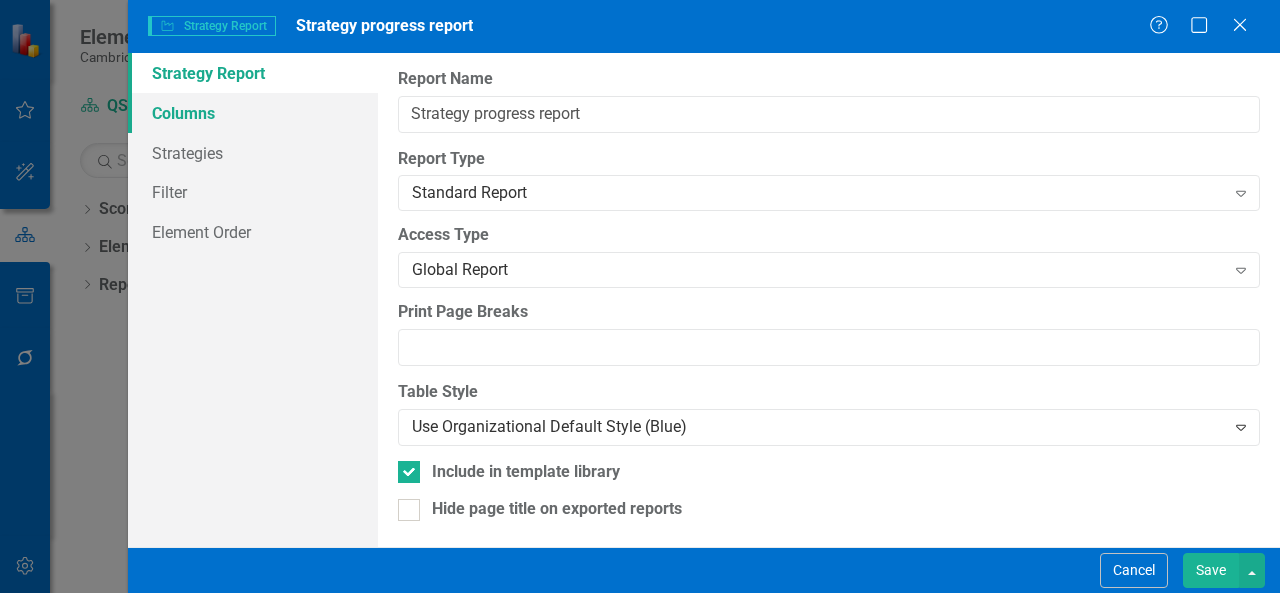 click on "Columns" at bounding box center [253, 113] 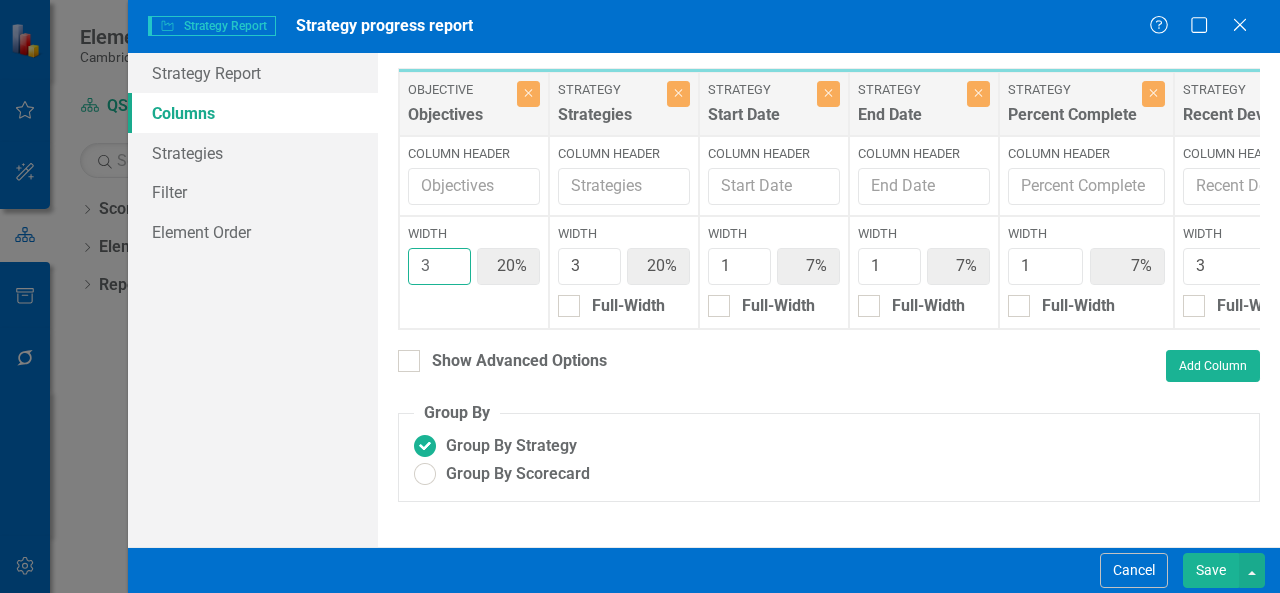 type on "2" 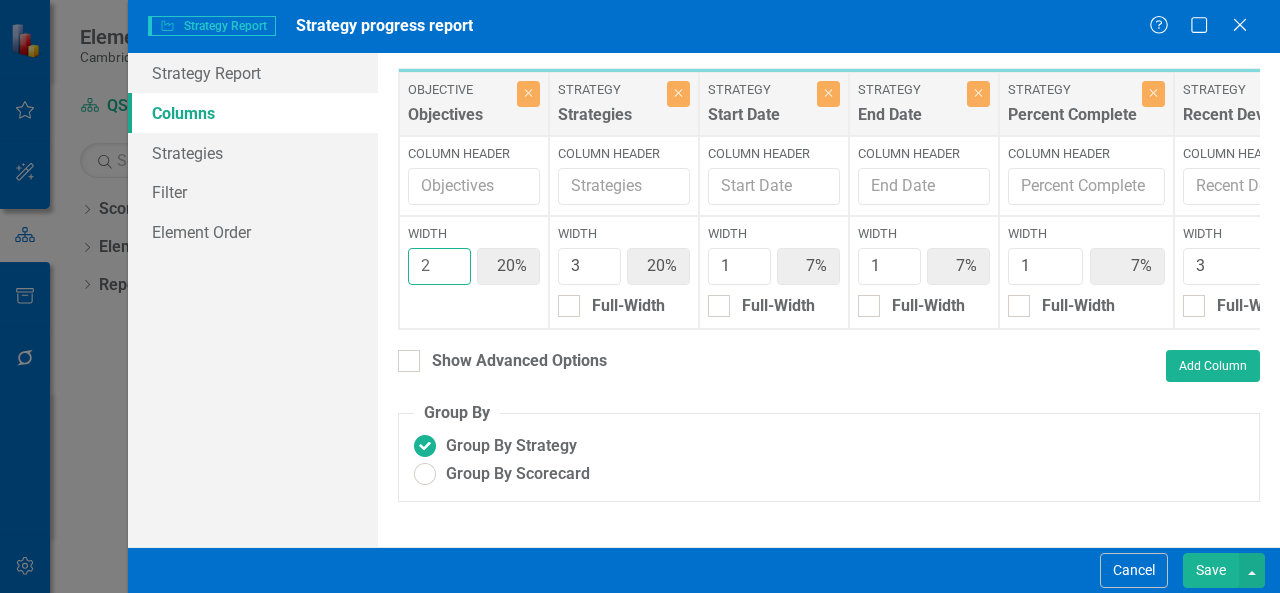 type on "14%" 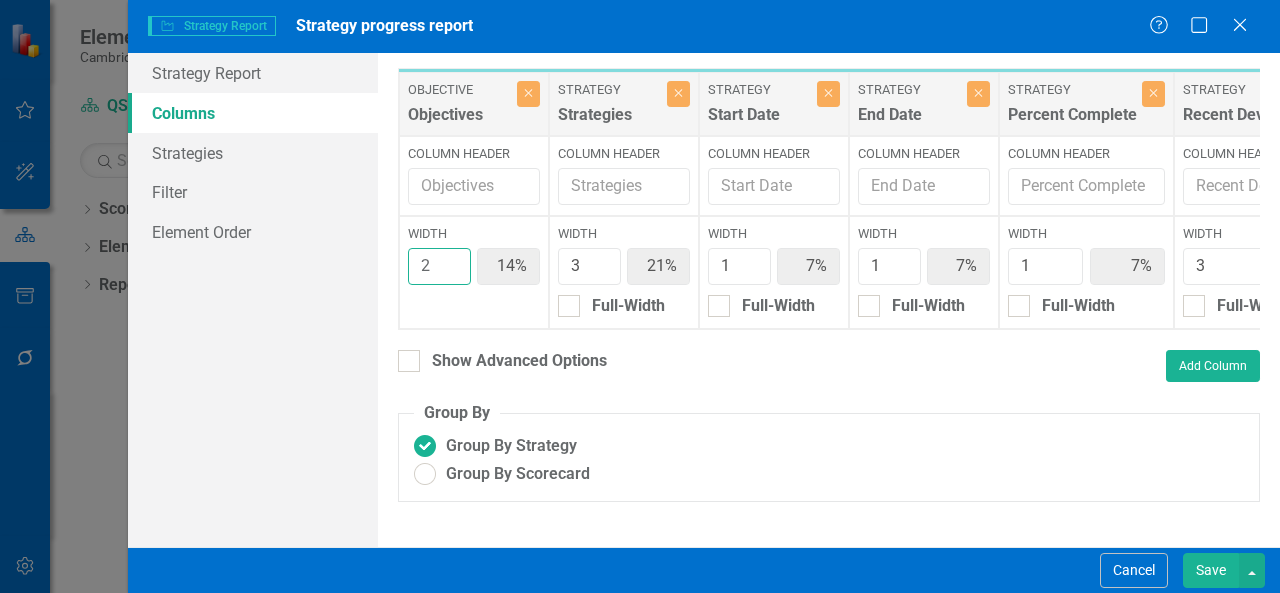 click on "2" at bounding box center [439, 266] 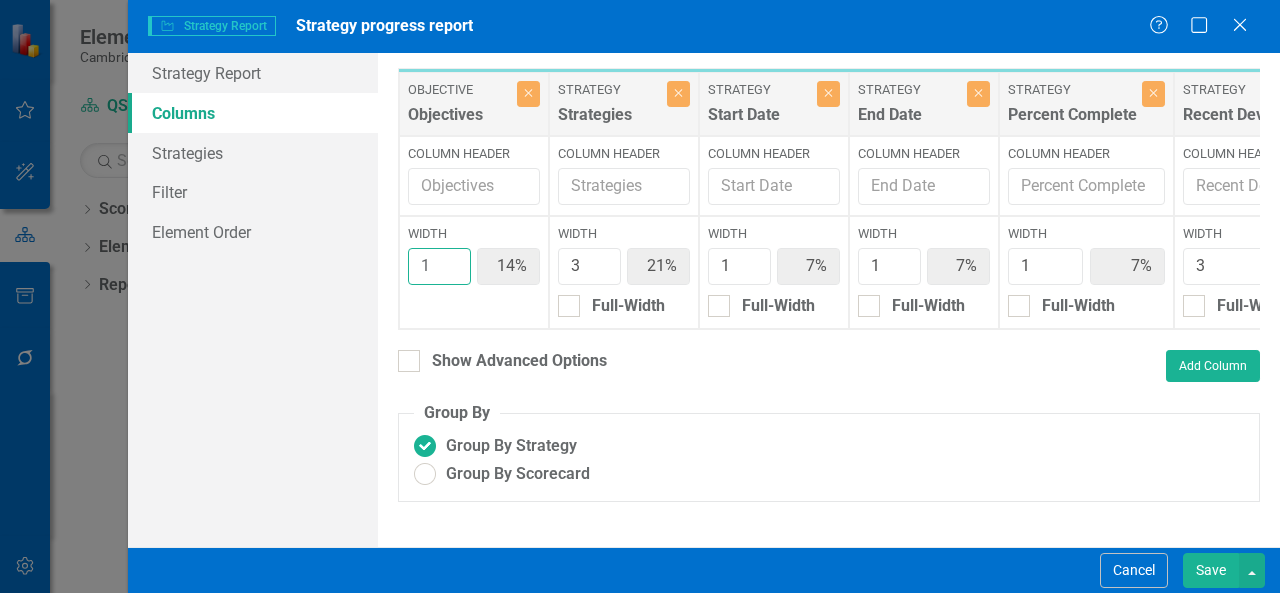 type on "8%" 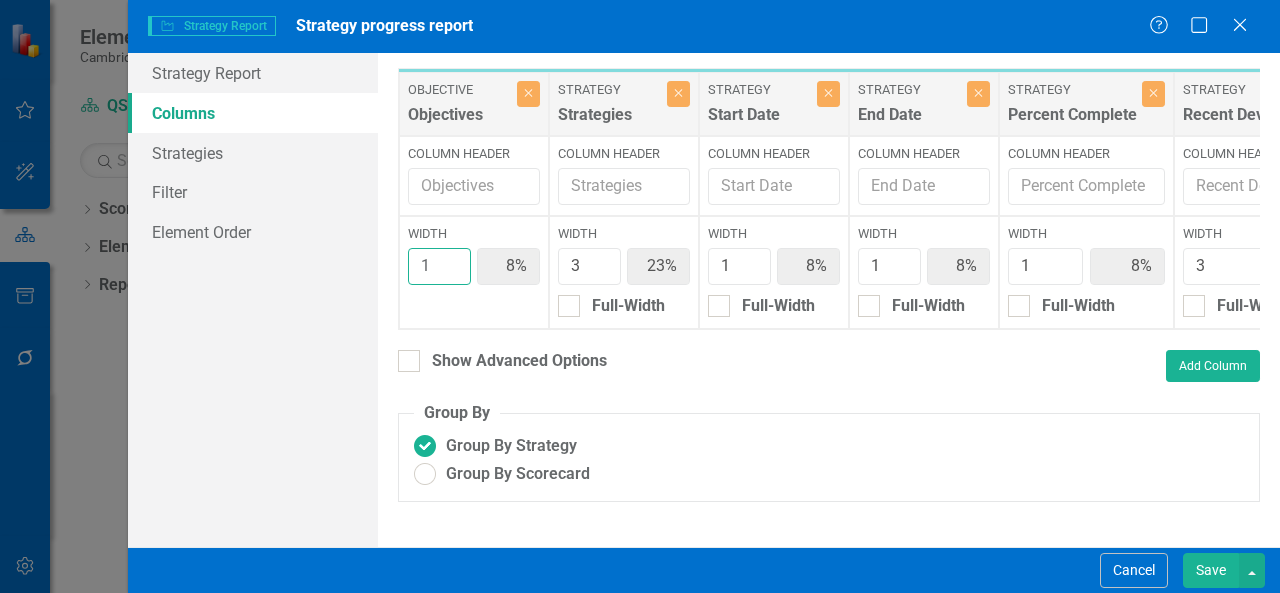 type on "1" 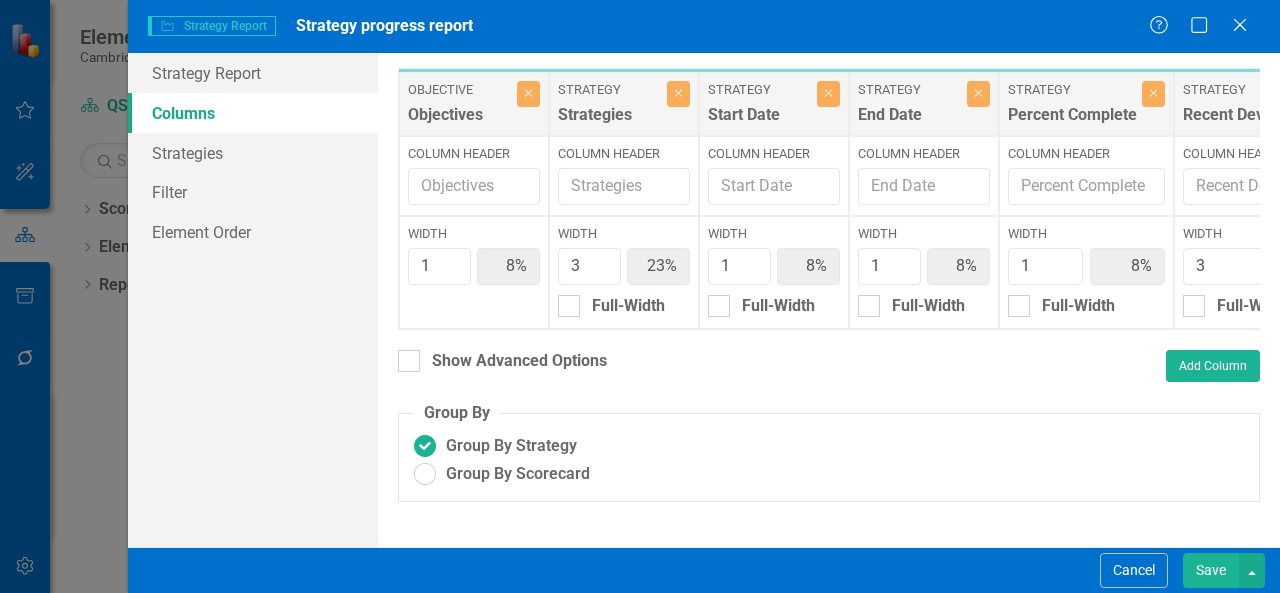 scroll, scrollTop: 0, scrollLeft: 80, axis: horizontal 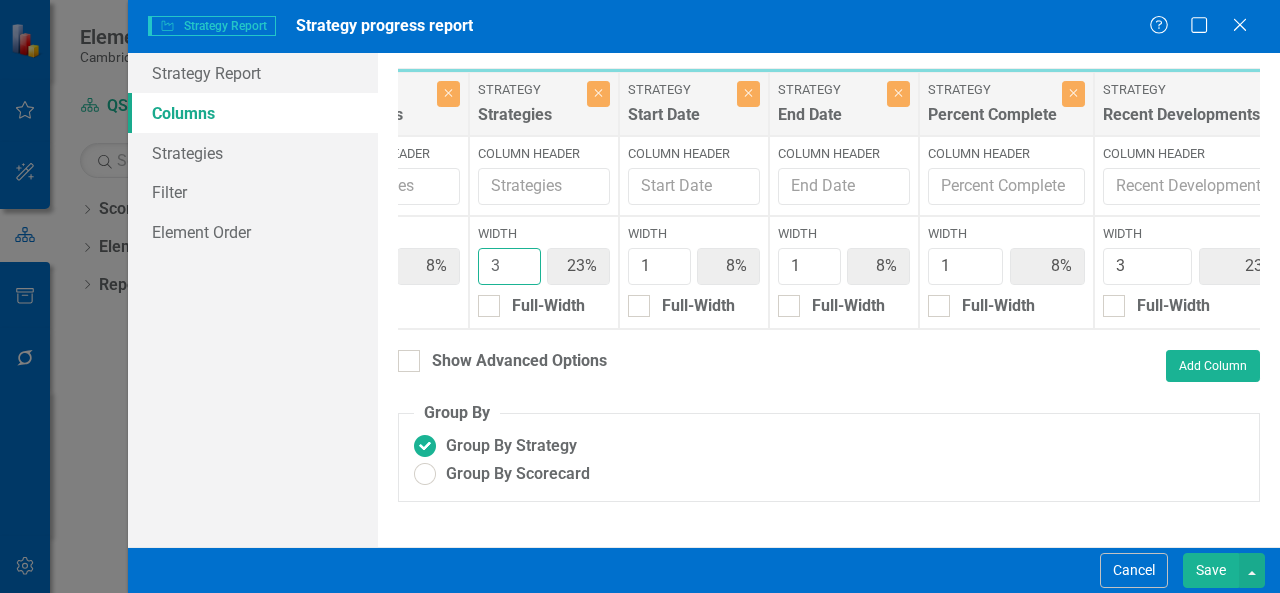 type on "2" 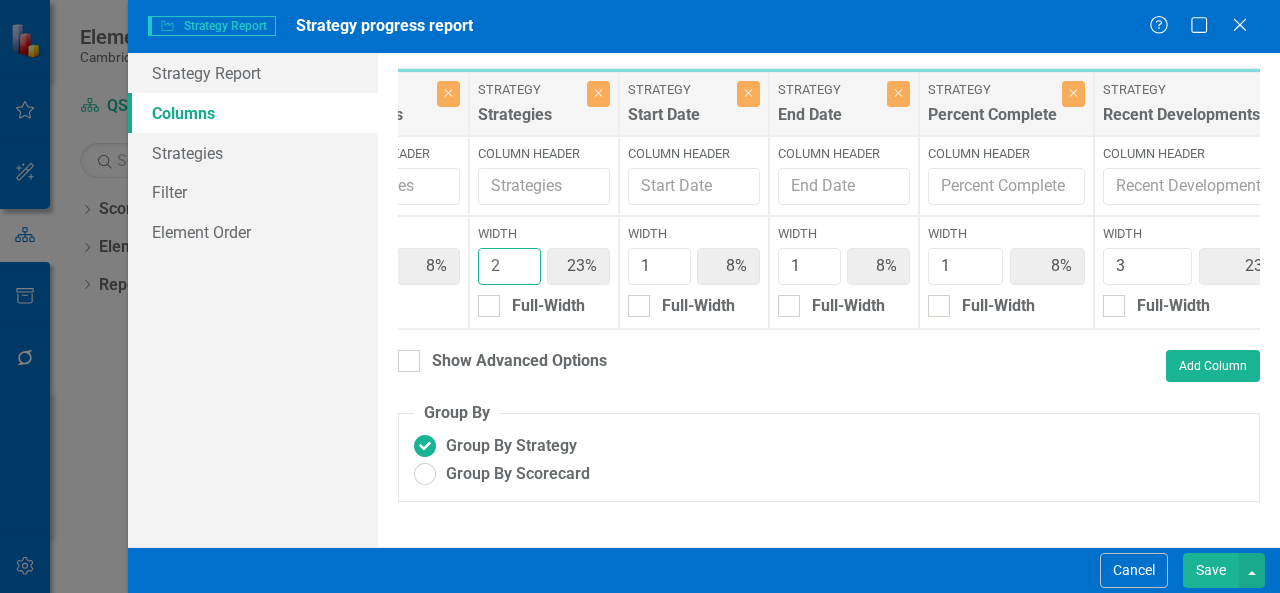 type 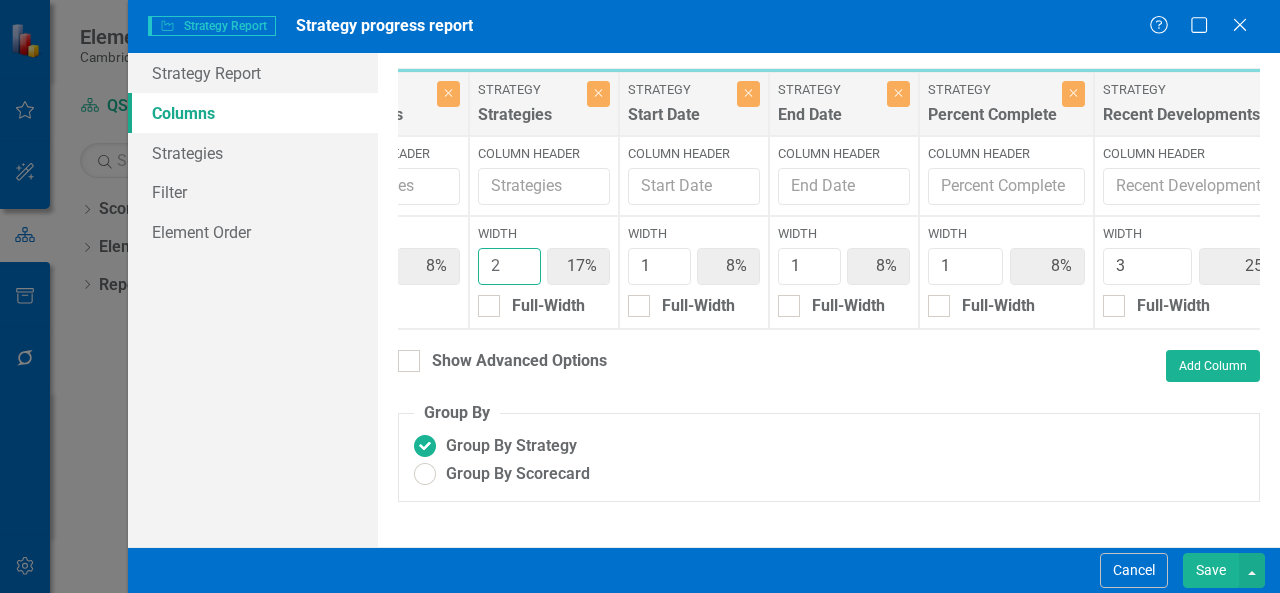 click on "2" at bounding box center (509, 266) 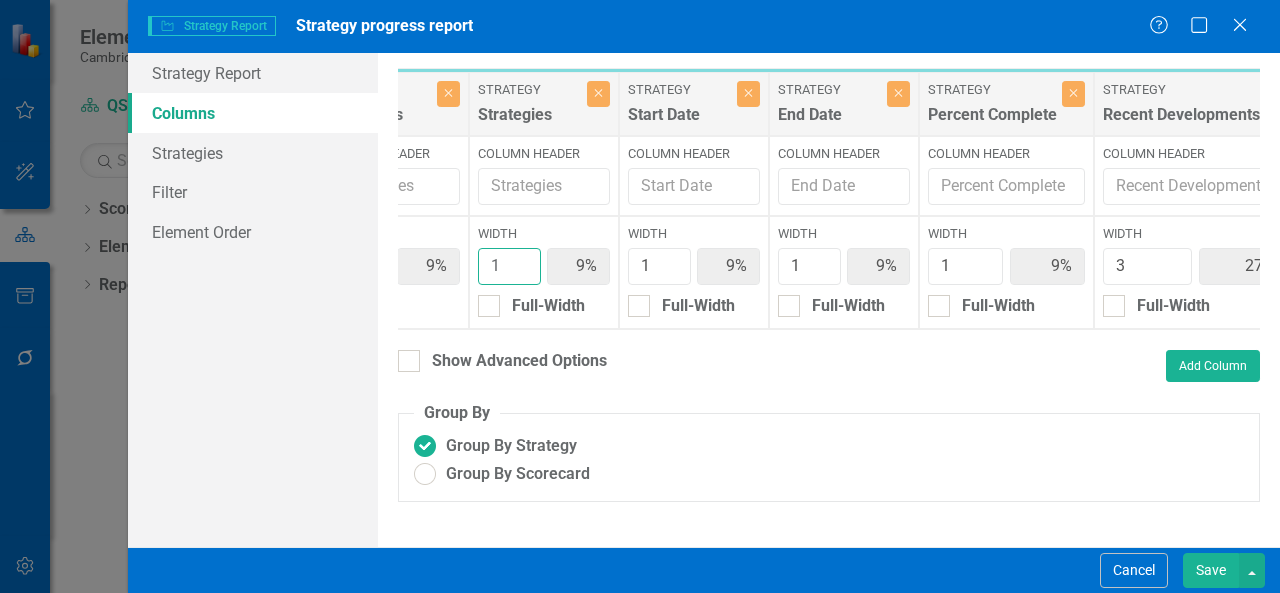 click on "1" at bounding box center (509, 266) 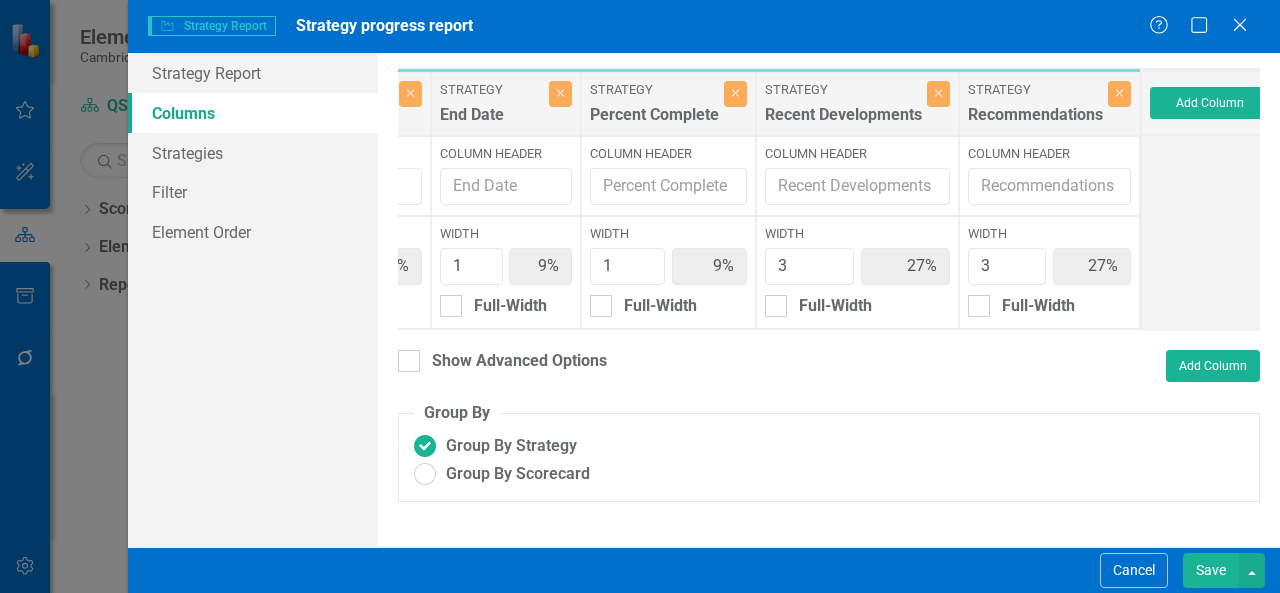 scroll, scrollTop: 0, scrollLeft: 432, axis: horizontal 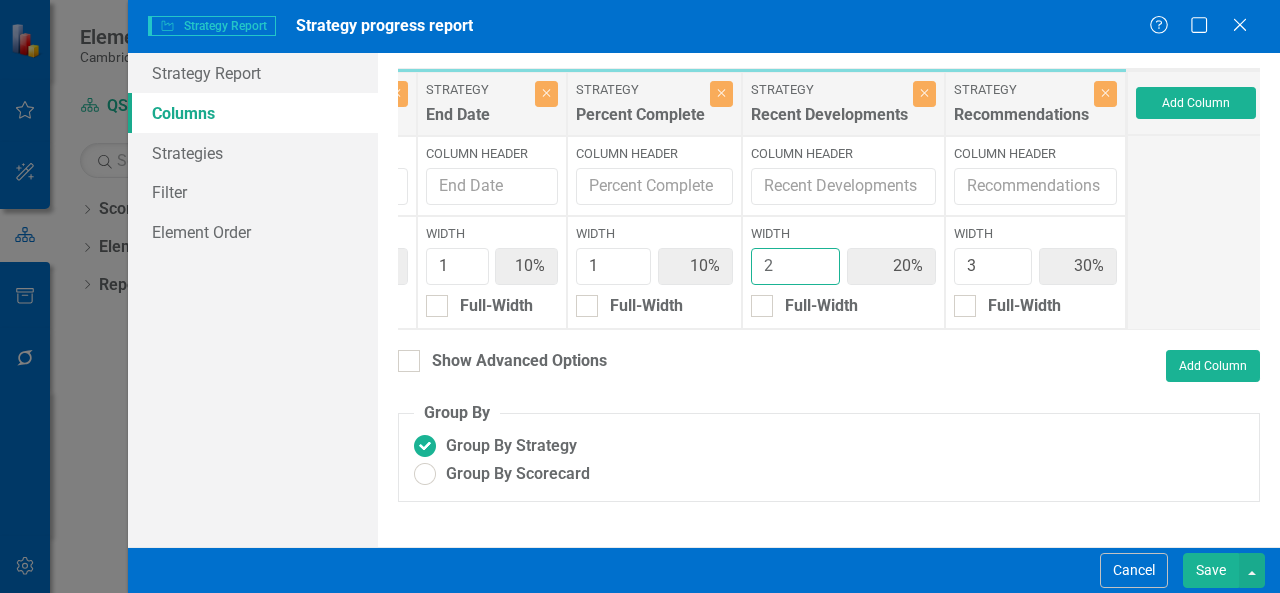 click on "2" at bounding box center (795, 266) 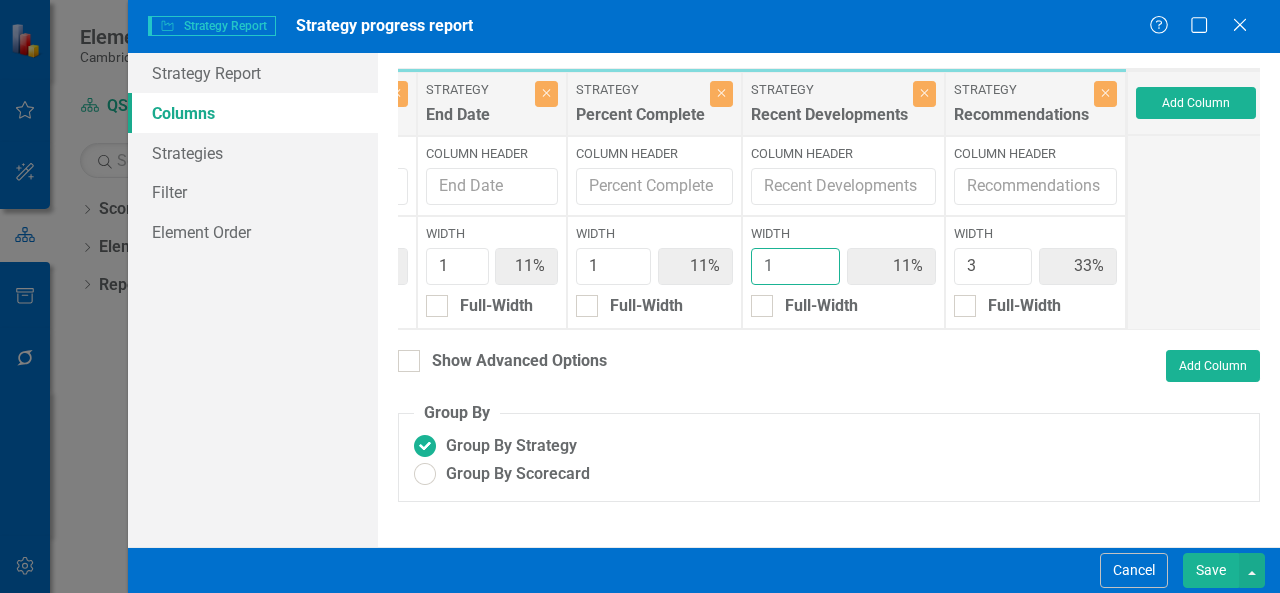 click on "1" at bounding box center (795, 266) 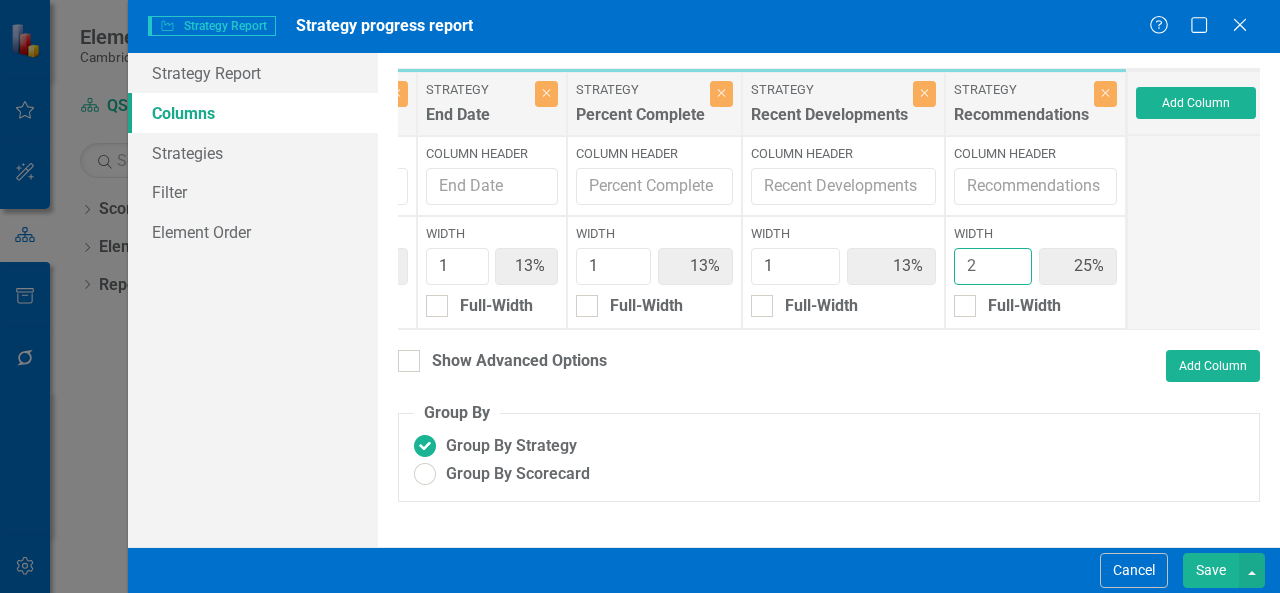 click on "2" at bounding box center [993, 266] 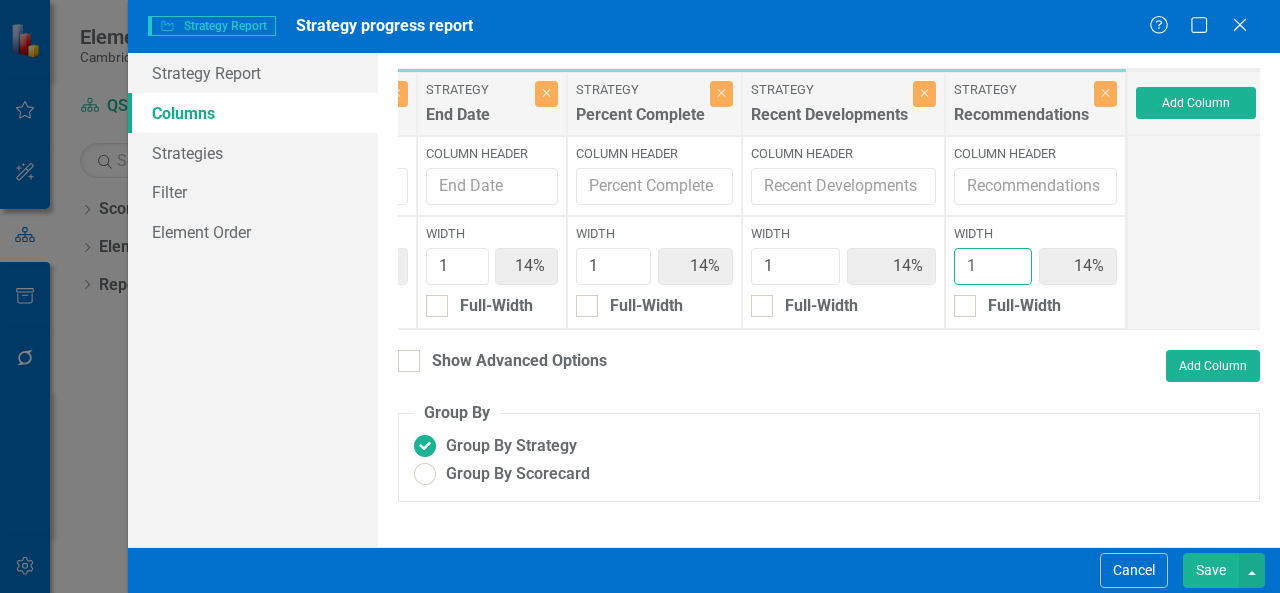 click on "1" at bounding box center (993, 266) 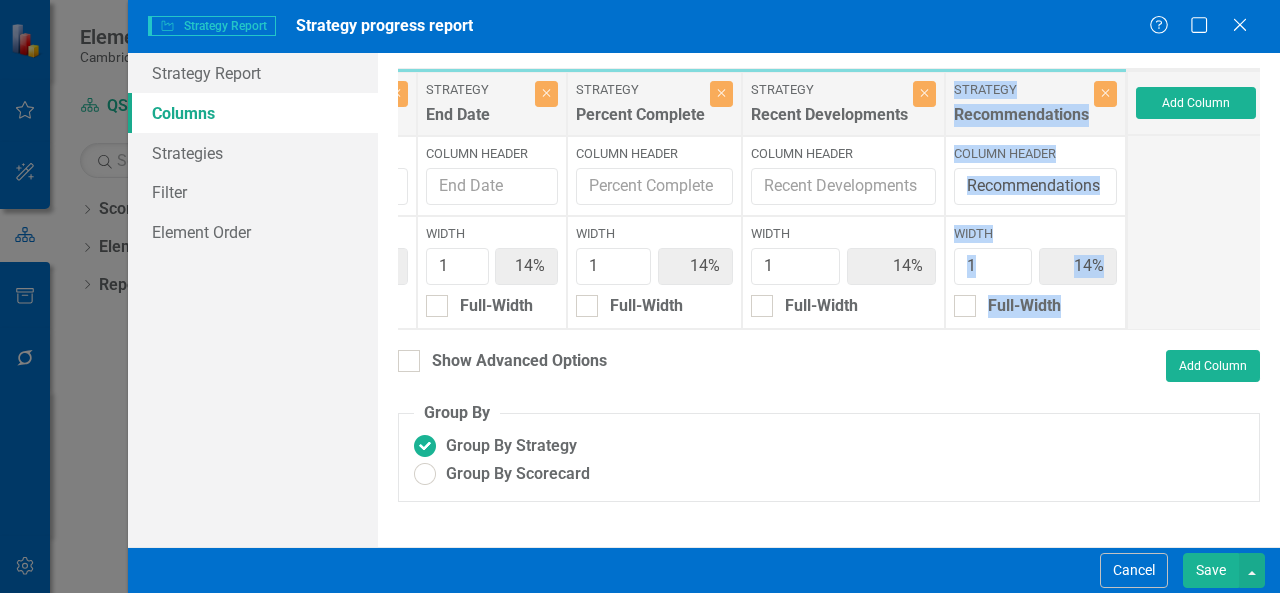 drag, startPoint x: 897, startPoint y: 327, endPoint x: 760, endPoint y: 334, distance: 137.17871 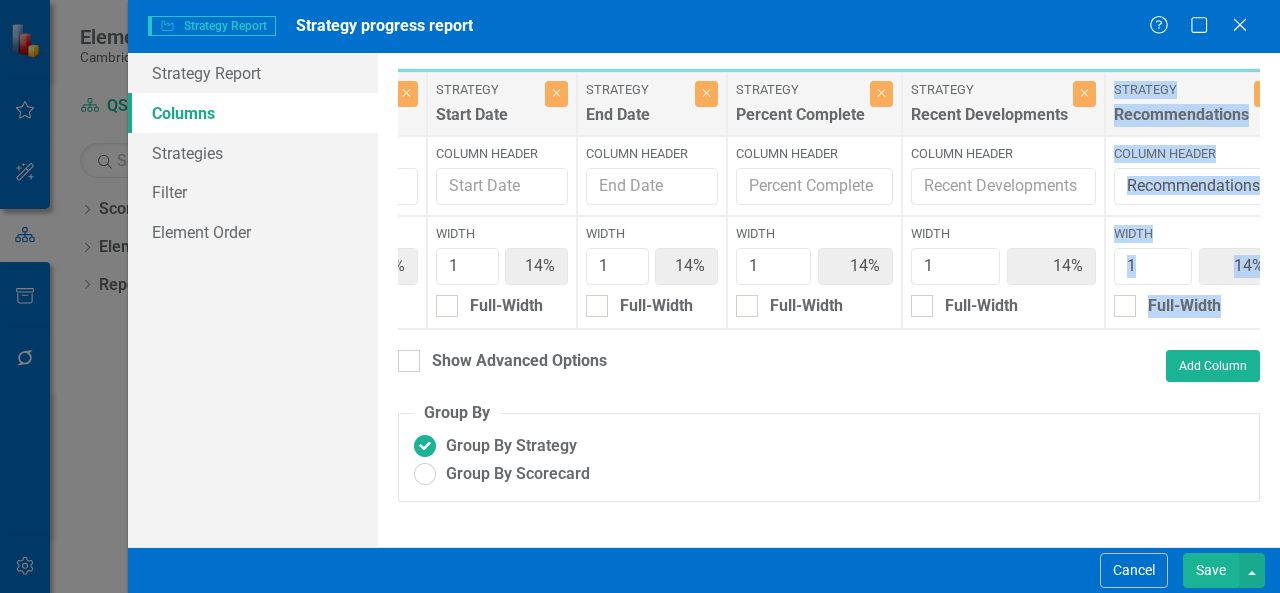 scroll, scrollTop: 0, scrollLeft: 0, axis: both 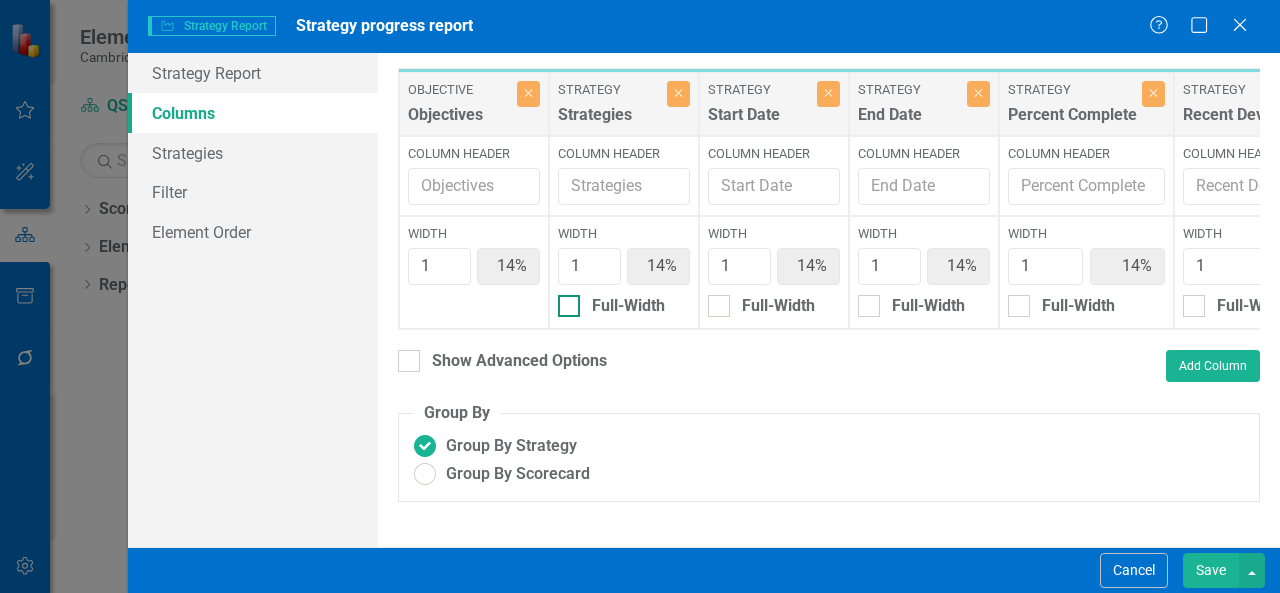 click at bounding box center (569, 306) 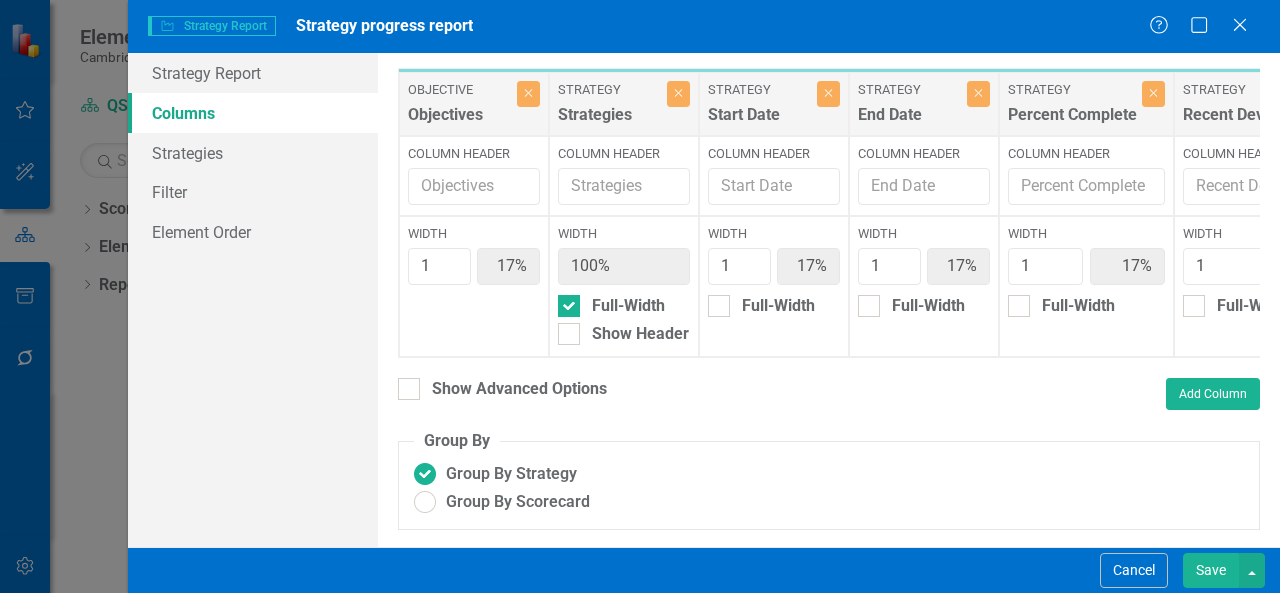 click on "Save" at bounding box center [1211, 570] 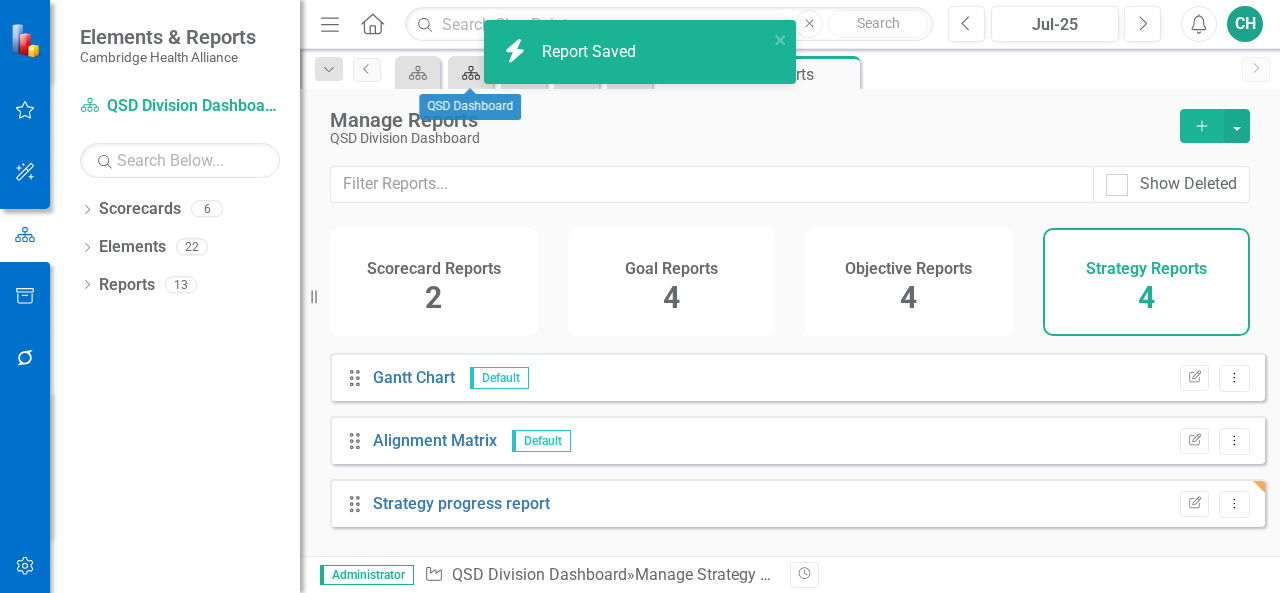 click on "Scorecard" 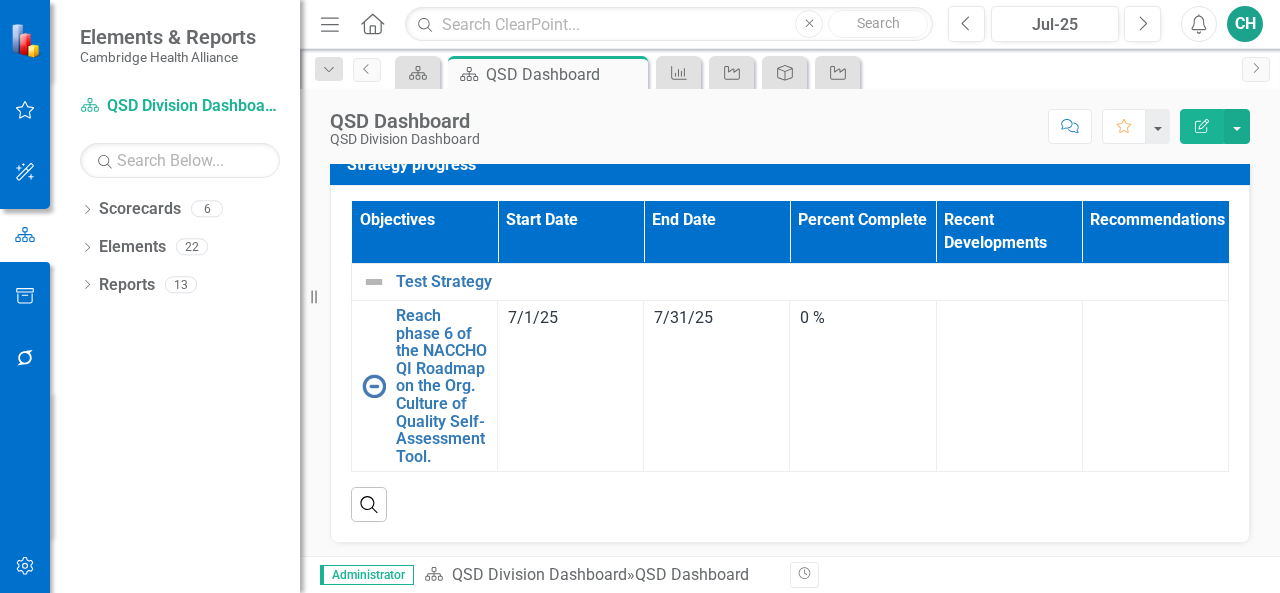 scroll, scrollTop: 1263, scrollLeft: 0, axis: vertical 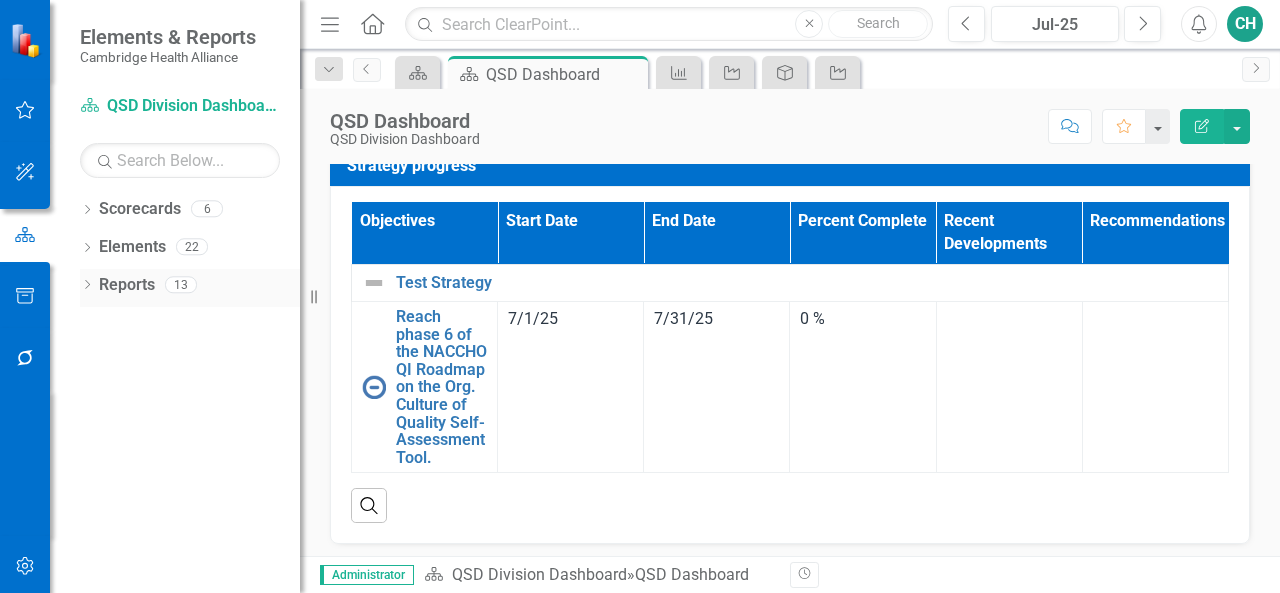 click on "Reports" at bounding box center (127, 285) 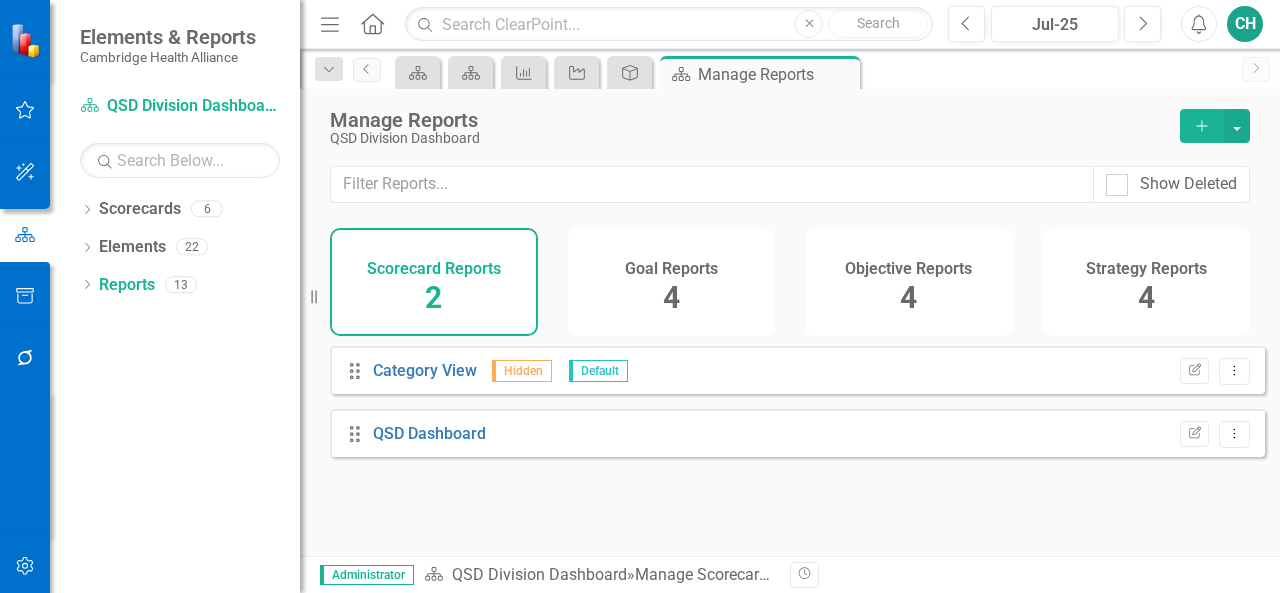click on "Strategy Reports 4" at bounding box center (1147, 282) 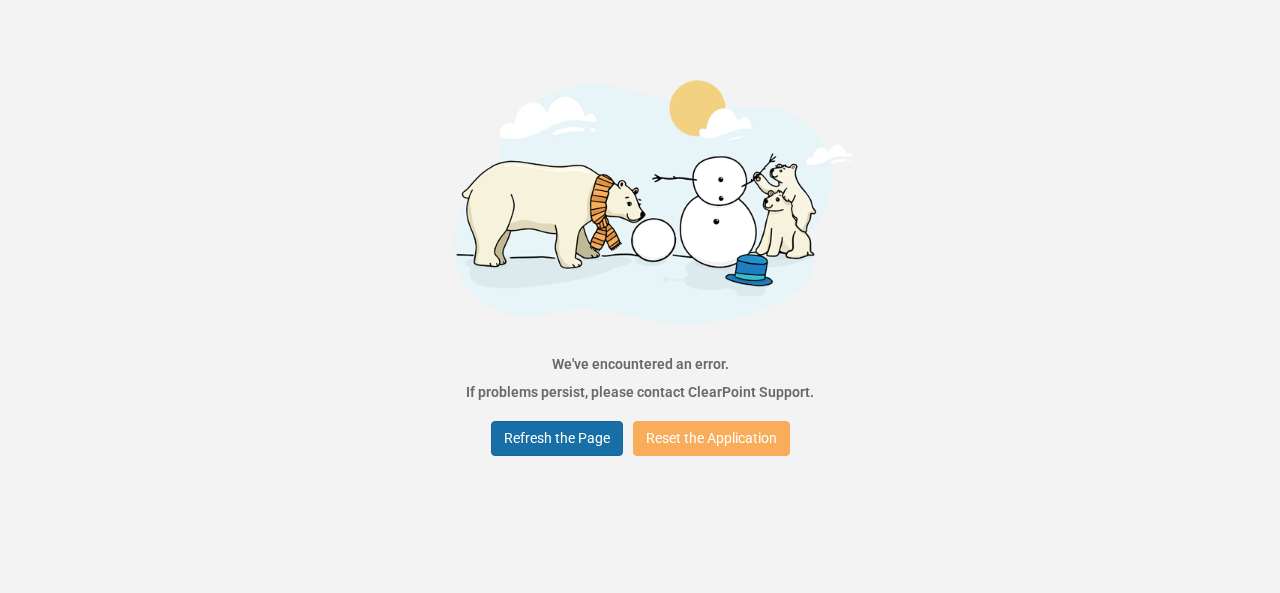 click on "Refresh the Page" at bounding box center [557, 438] 